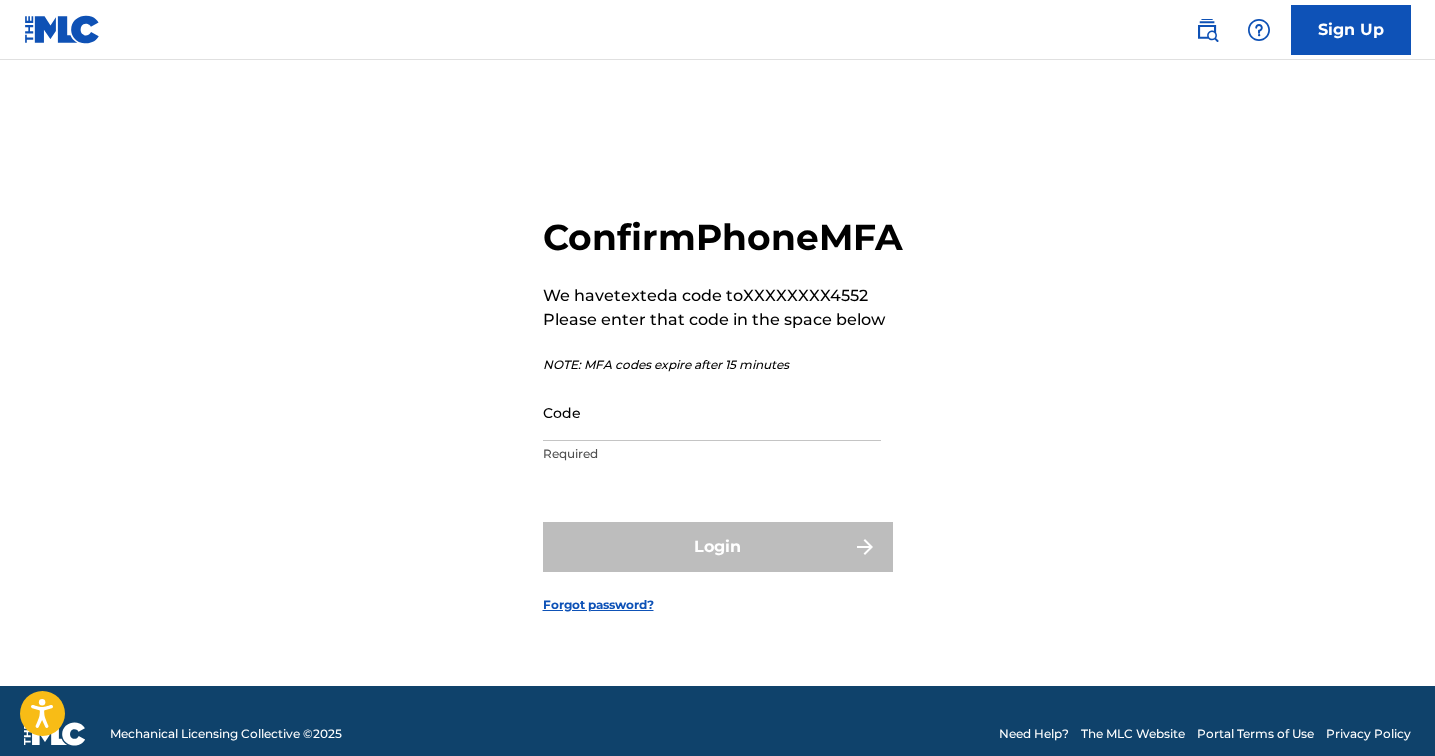 scroll, scrollTop: 0, scrollLeft: 0, axis: both 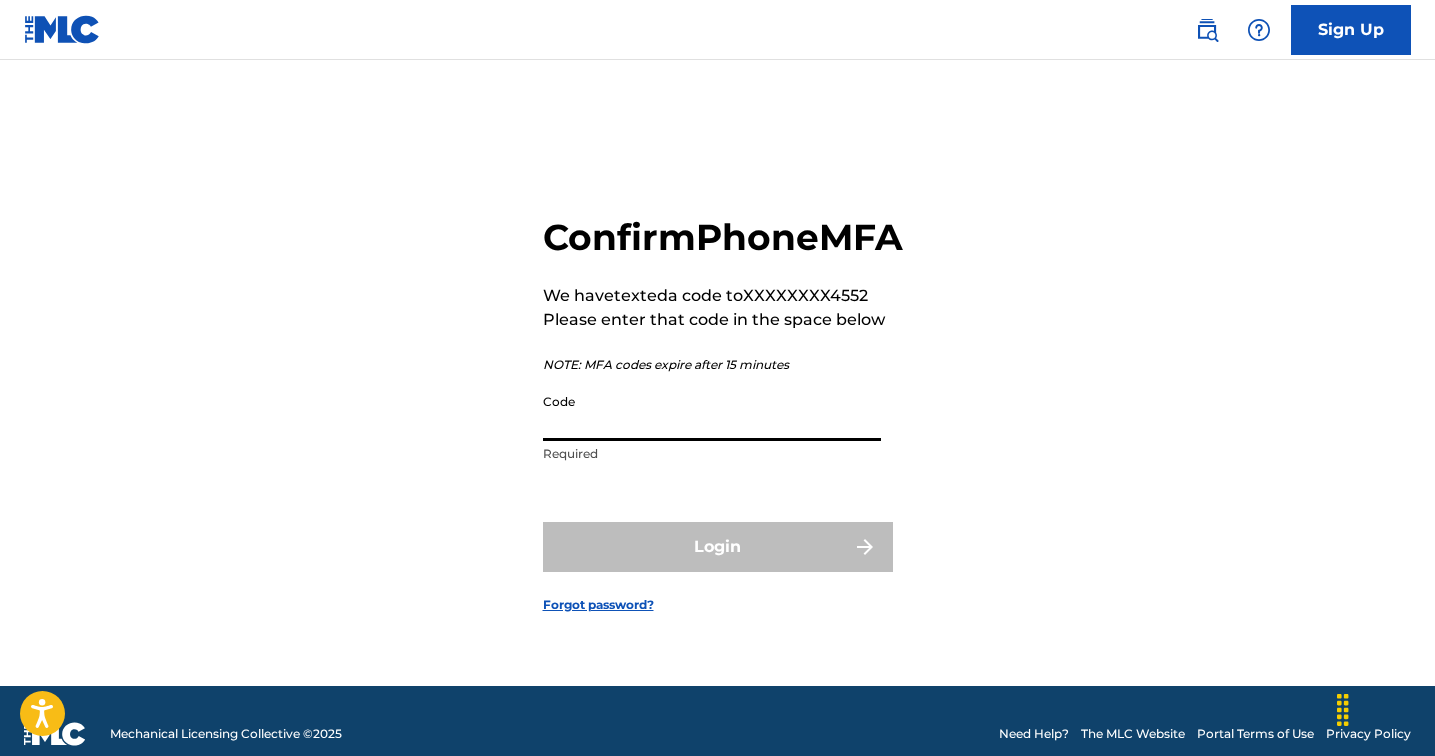 click on "Code" at bounding box center (712, 412) 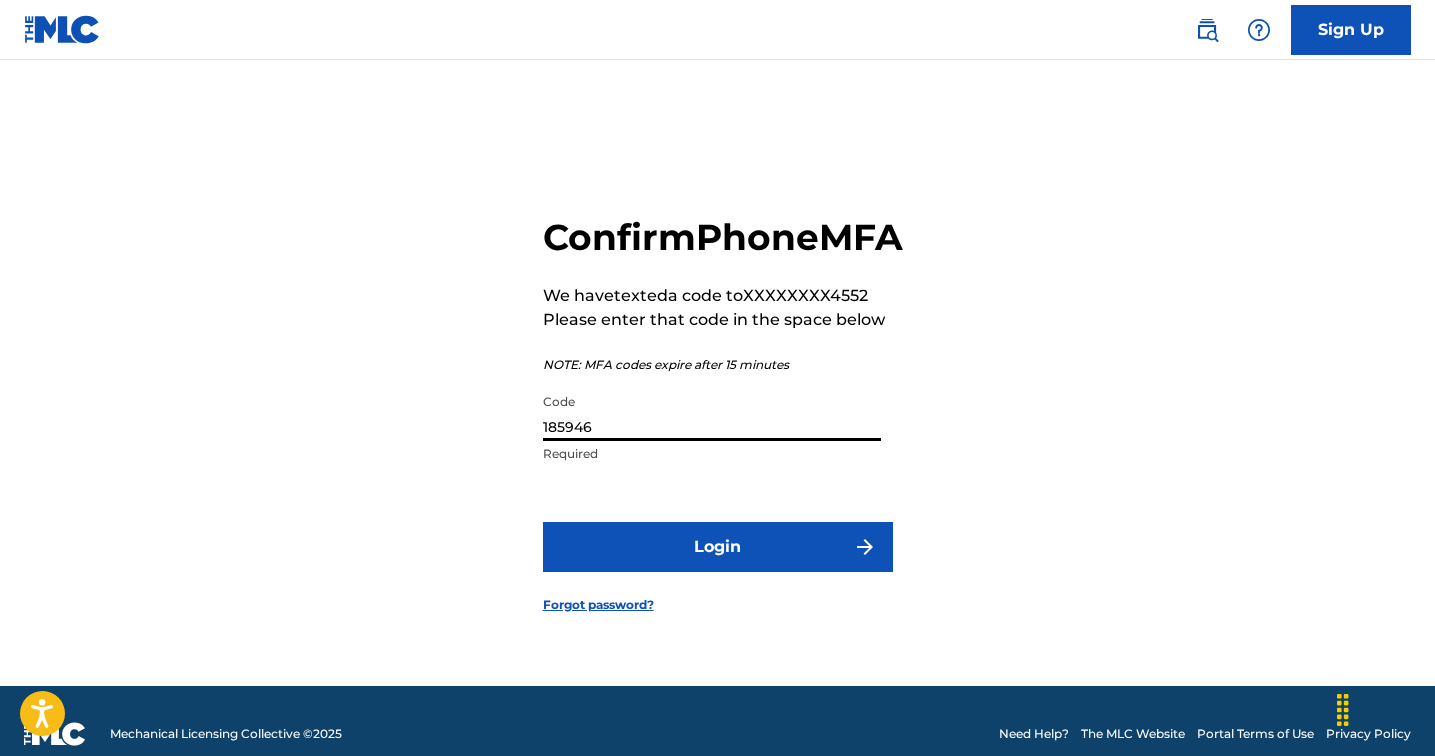 type on "185946" 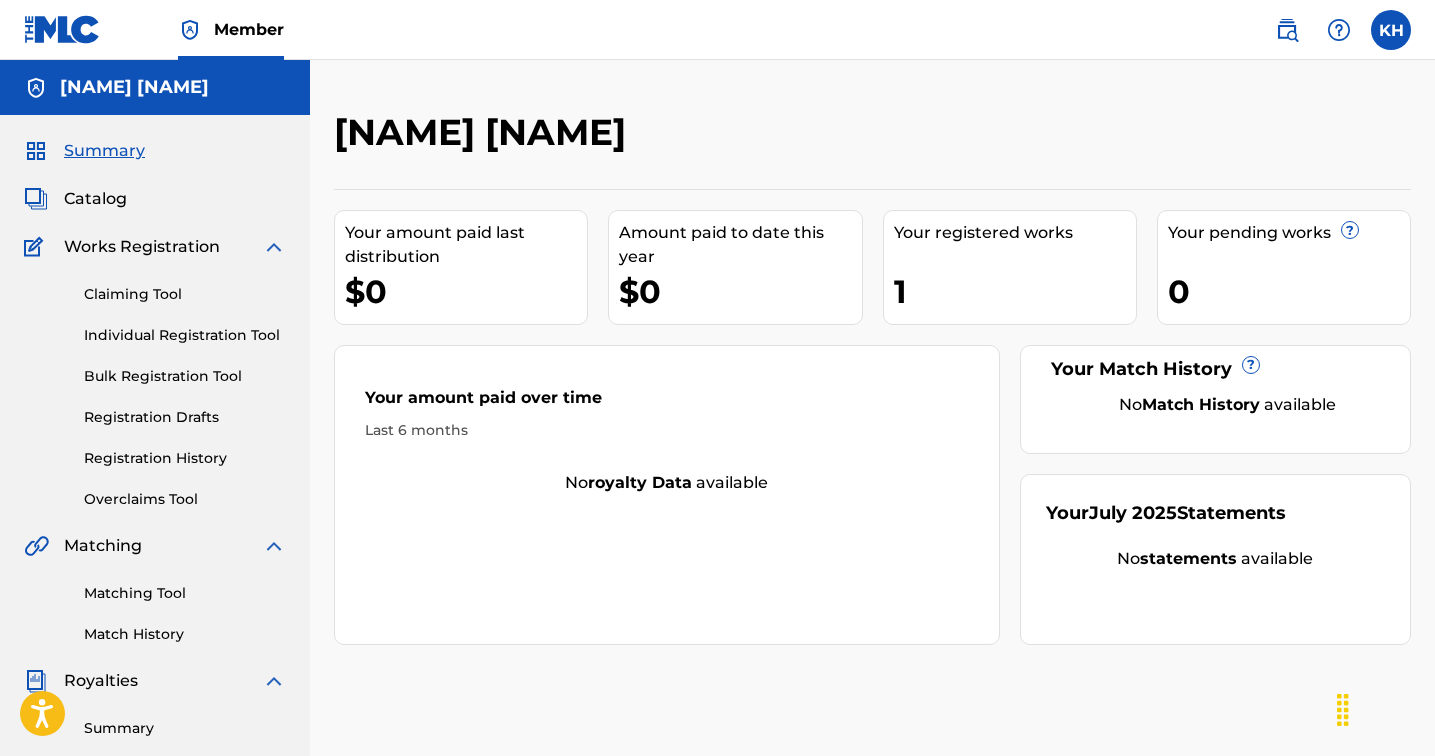 scroll, scrollTop: 0, scrollLeft: 0, axis: both 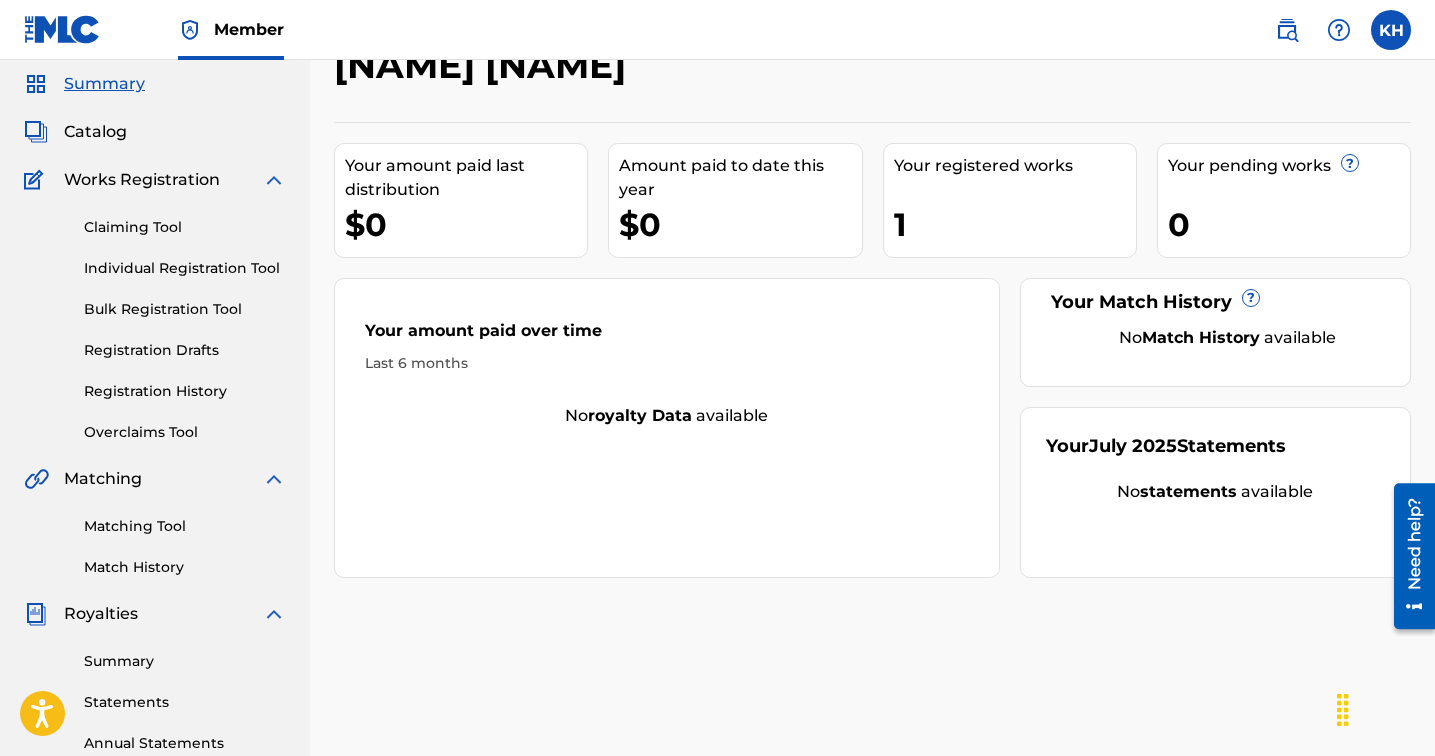click on "Summary Catalog Works Registration Claiming Tool Individual Registration Tool Bulk Registration Tool Registration Drafts Registration History Overclaims Tool Matching Matching Tool Match History Royalties Summary Statements Annual Statements Rate Sheets Member Settings Banking Information Member Information User Permissions Contact Information Member Benefits" at bounding box center (155, 562) 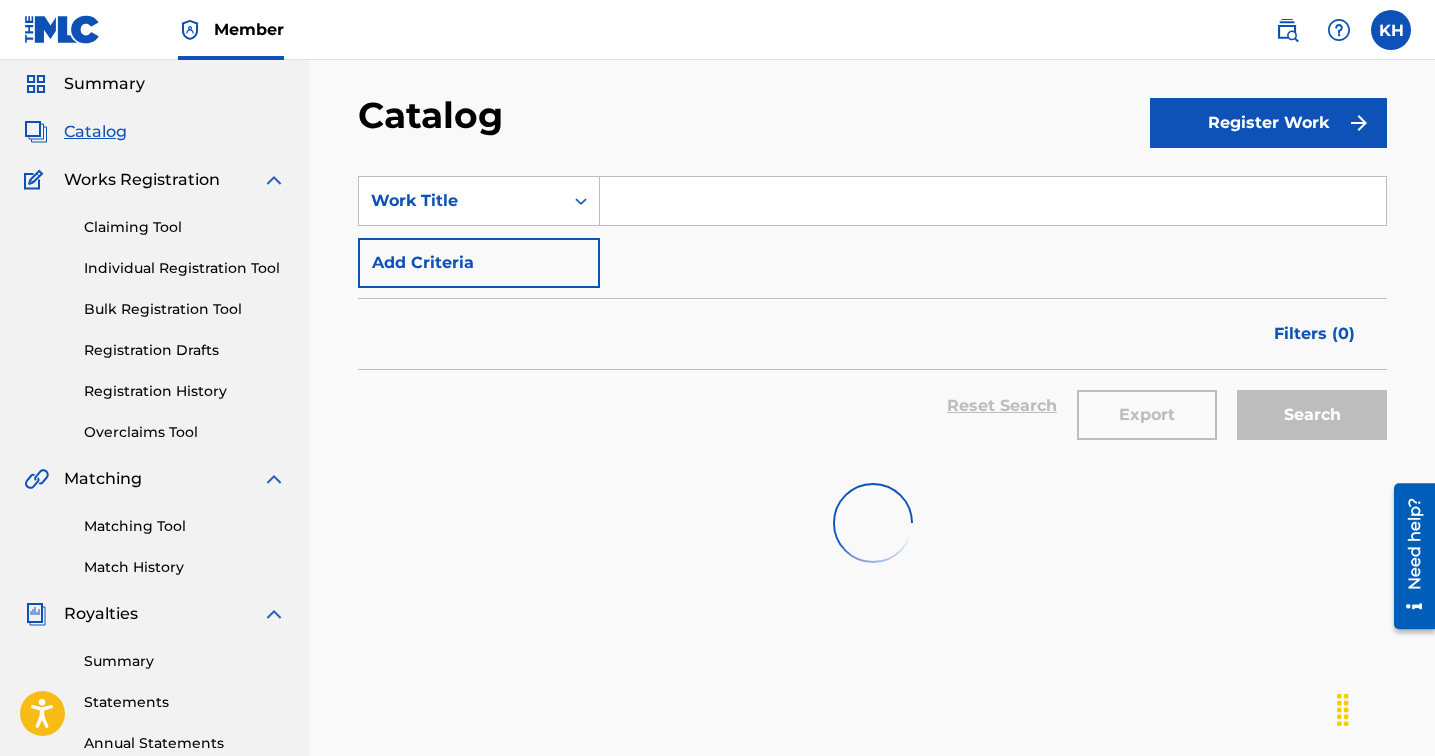 scroll, scrollTop: 0, scrollLeft: 0, axis: both 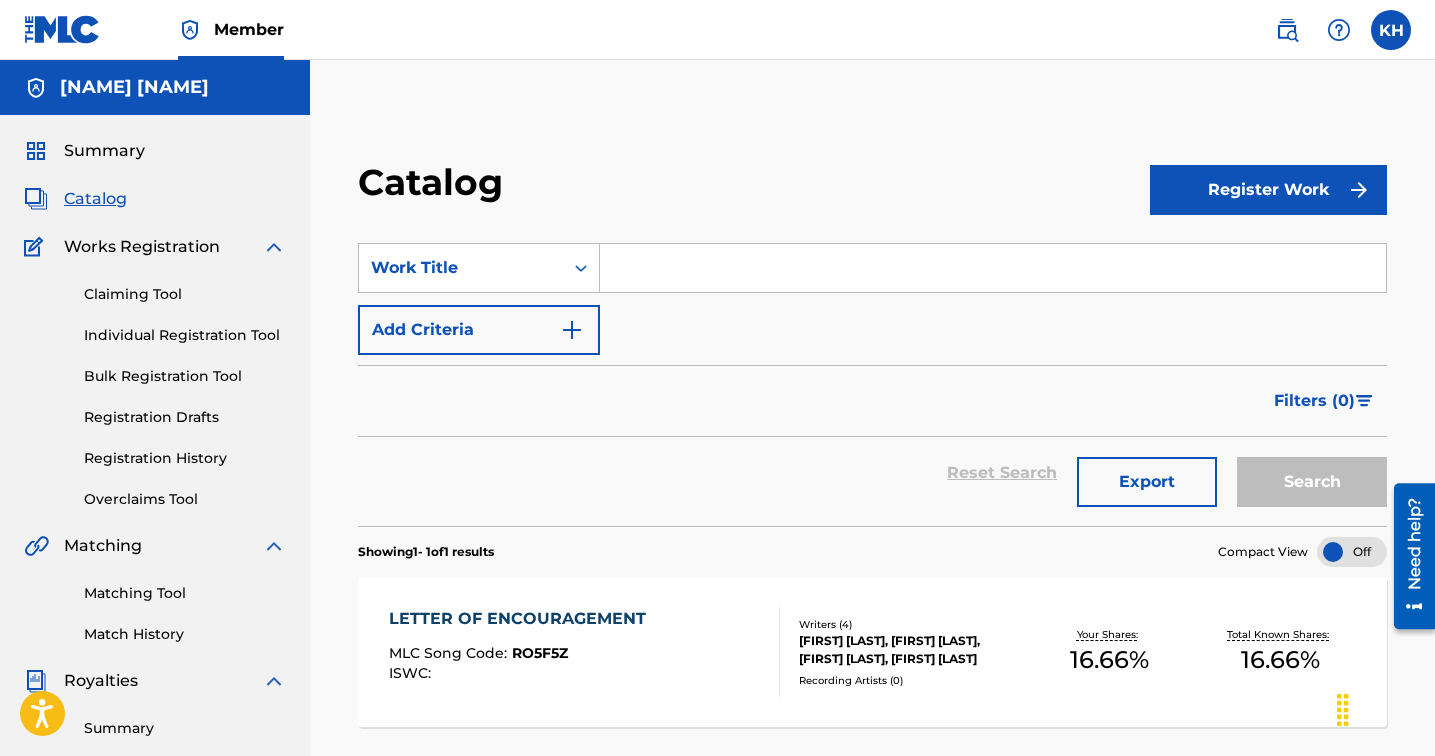 click on "Register Work" at bounding box center (1268, 190) 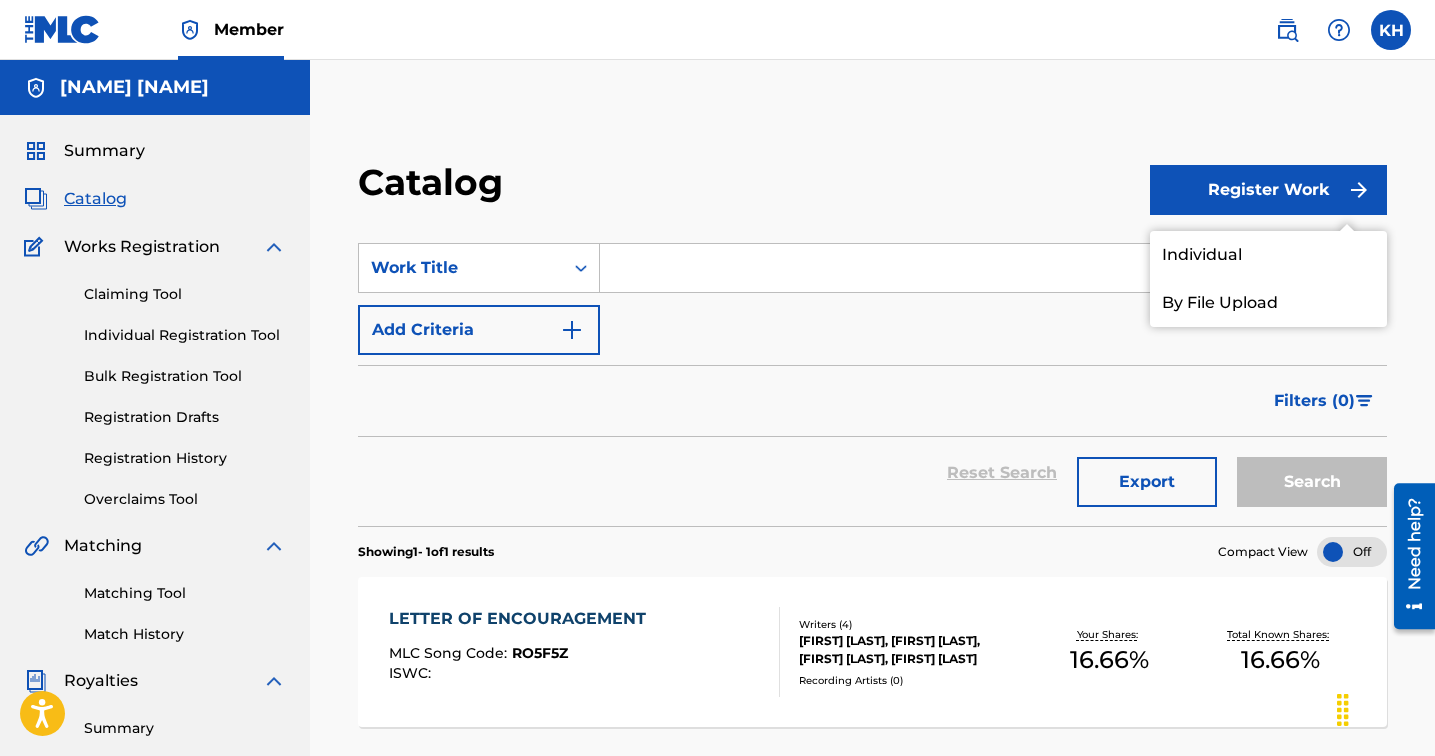 click on "SearchWithCriteria21236b34-320e-483f-91f2-80fce1e59d04 Work Title Add Criteria" at bounding box center [872, 299] 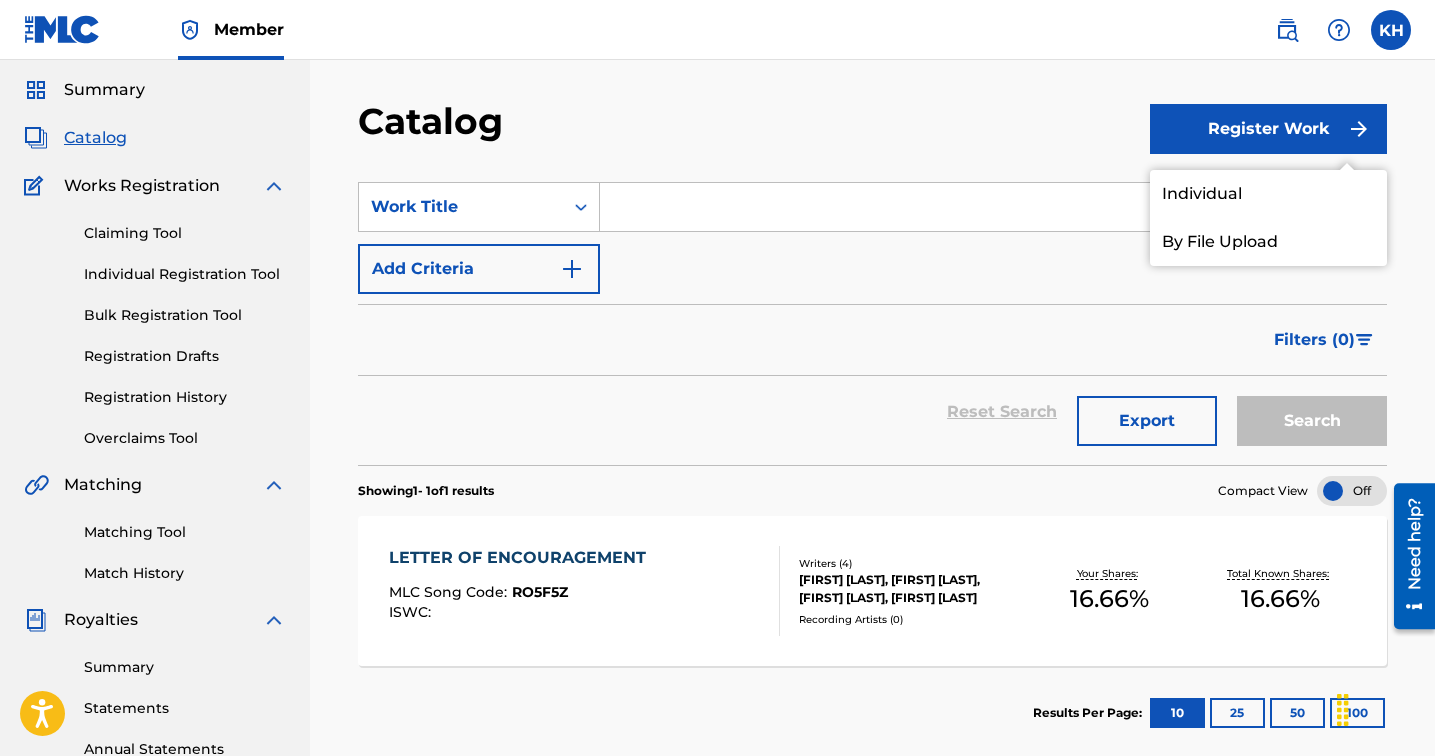 scroll, scrollTop: 58, scrollLeft: 0, axis: vertical 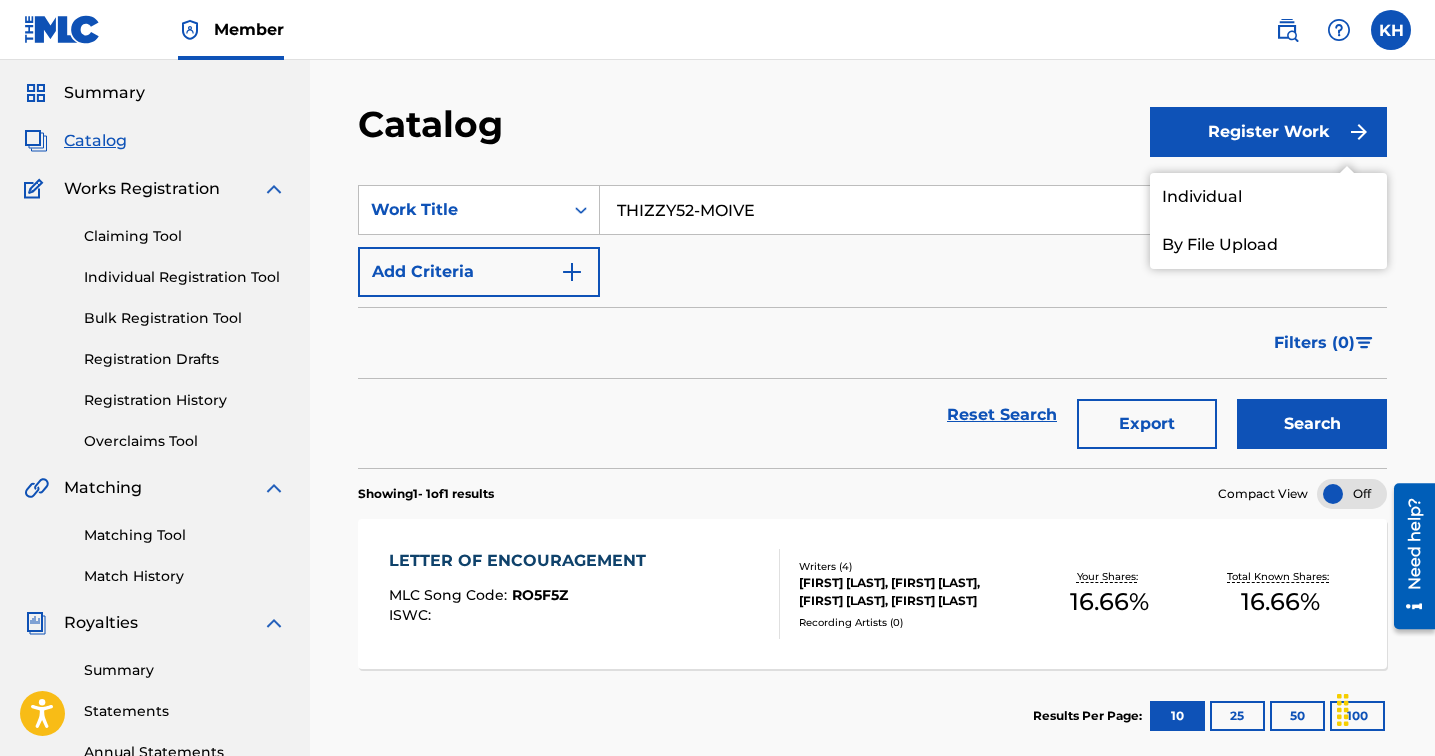 type on "THIZZY52-MOIVE" 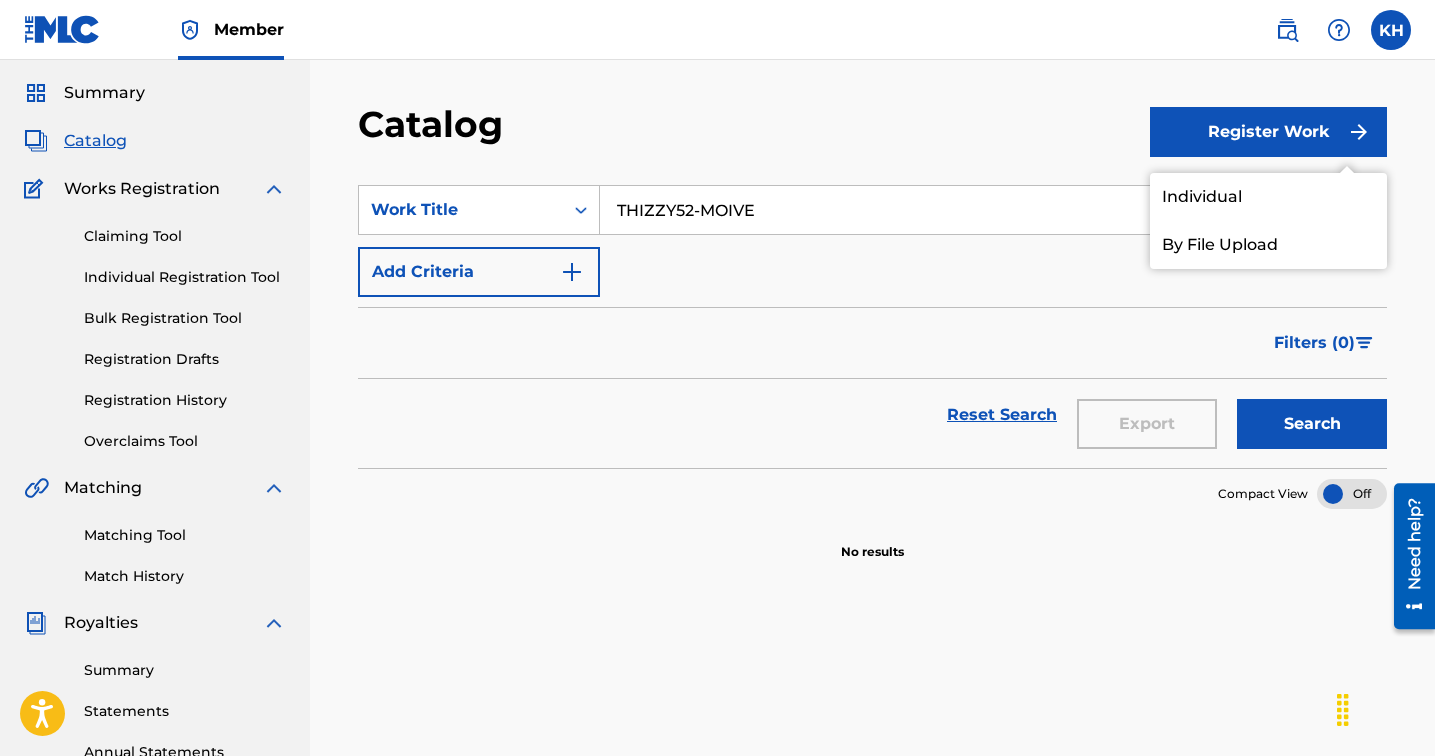 click on "THIZZY52-MOIVE" at bounding box center [993, 210] 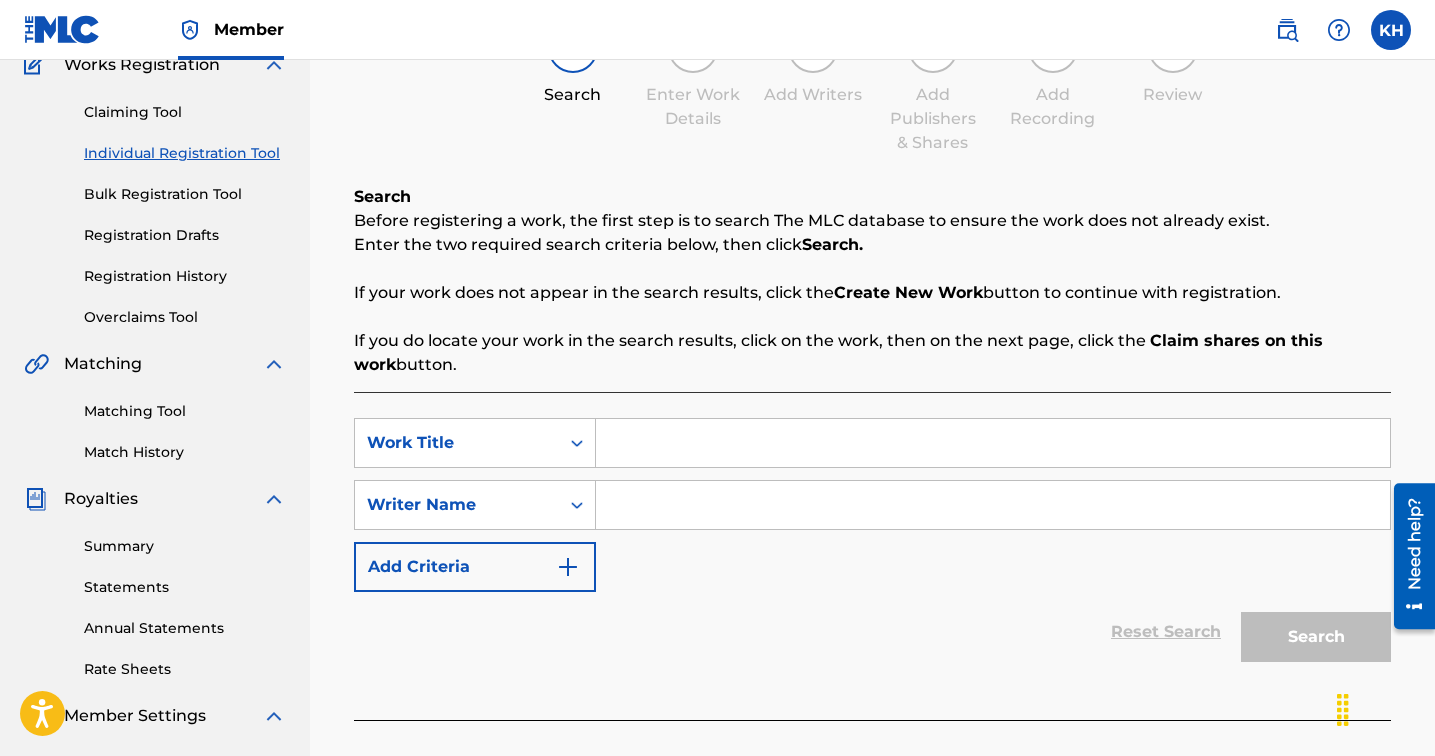 scroll, scrollTop: 256, scrollLeft: 0, axis: vertical 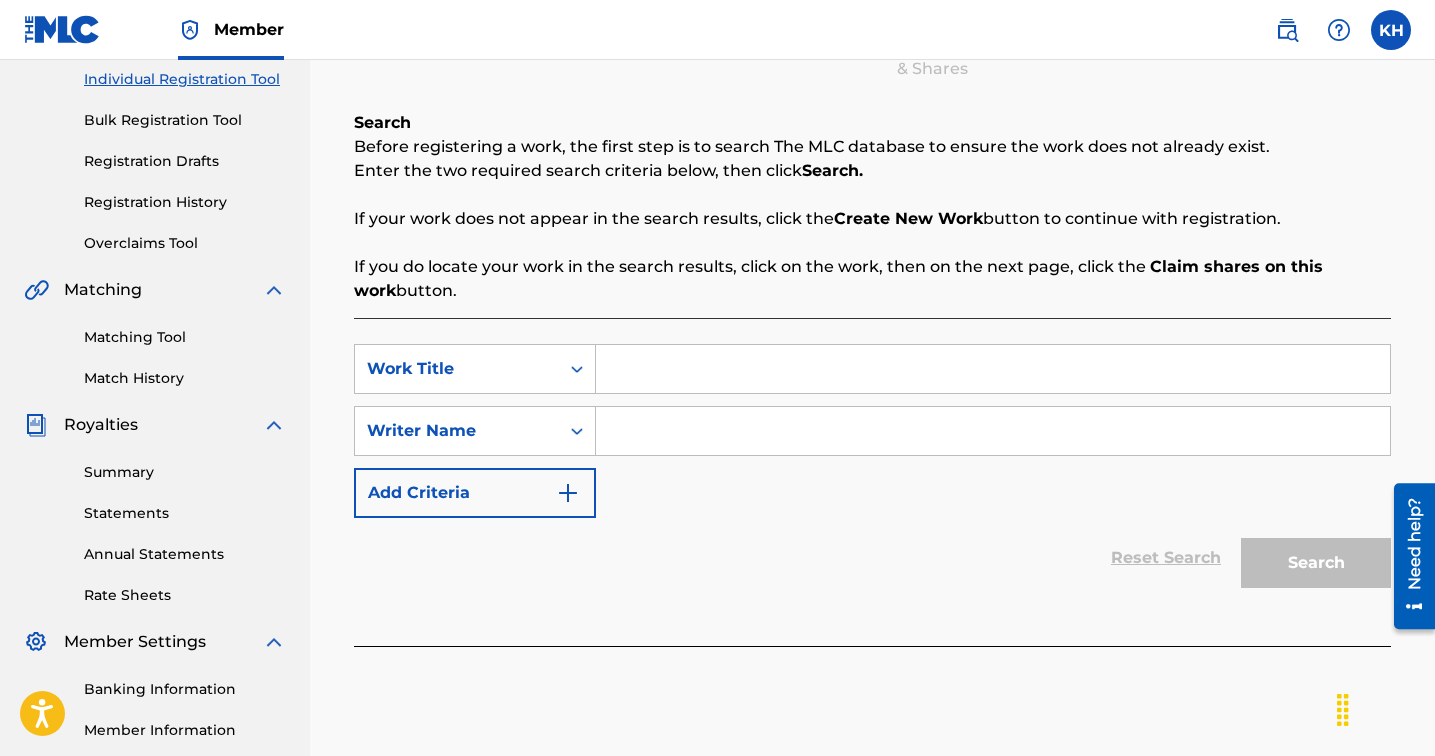 click at bounding box center (993, 369) 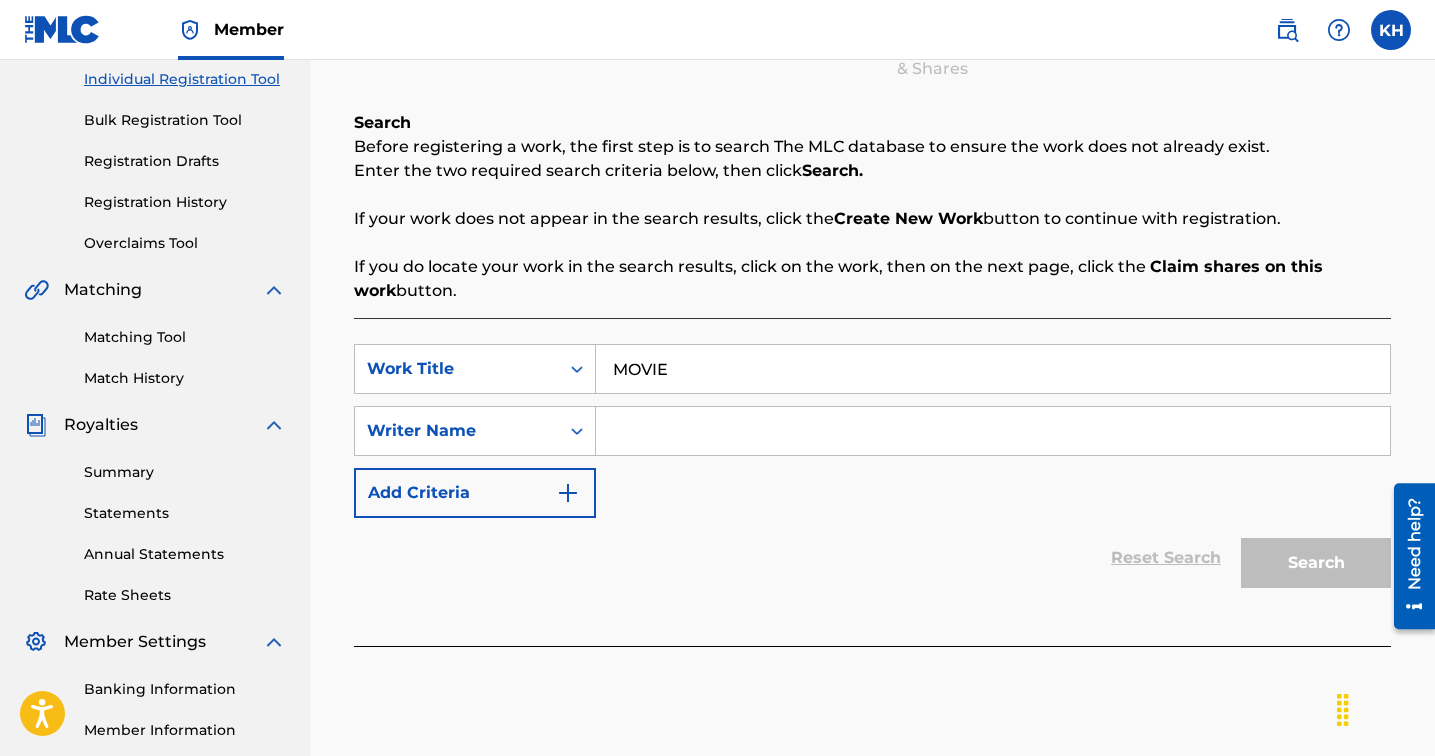 type on "MOVIE" 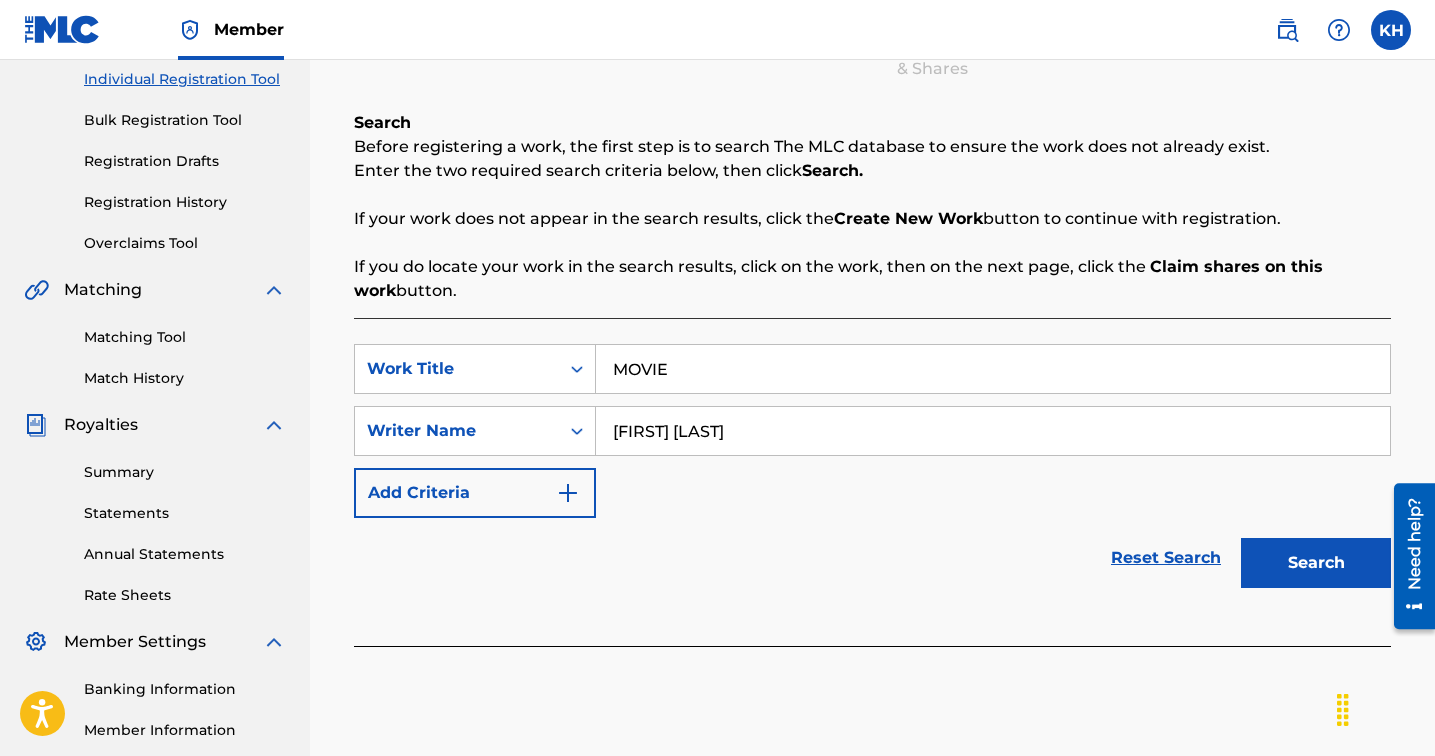 click at bounding box center (568, 493) 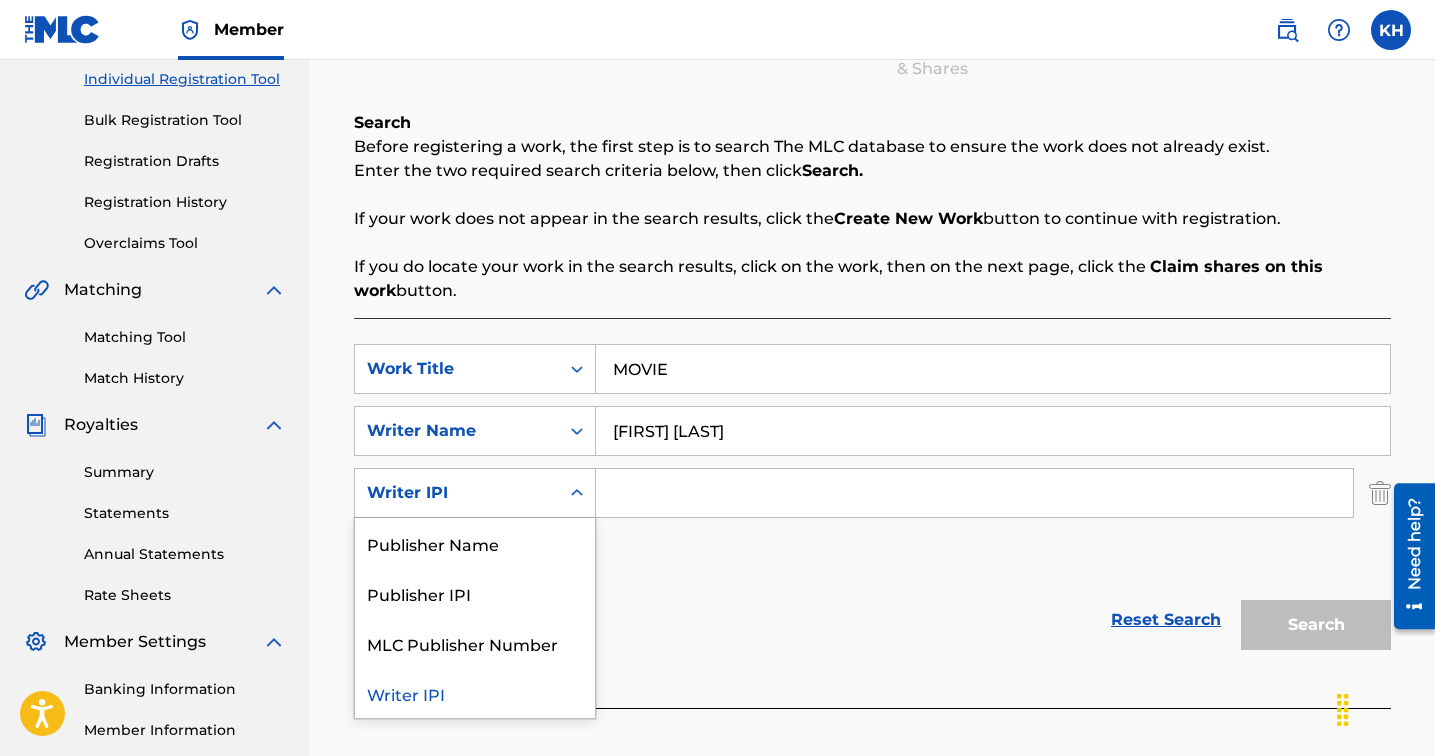 click 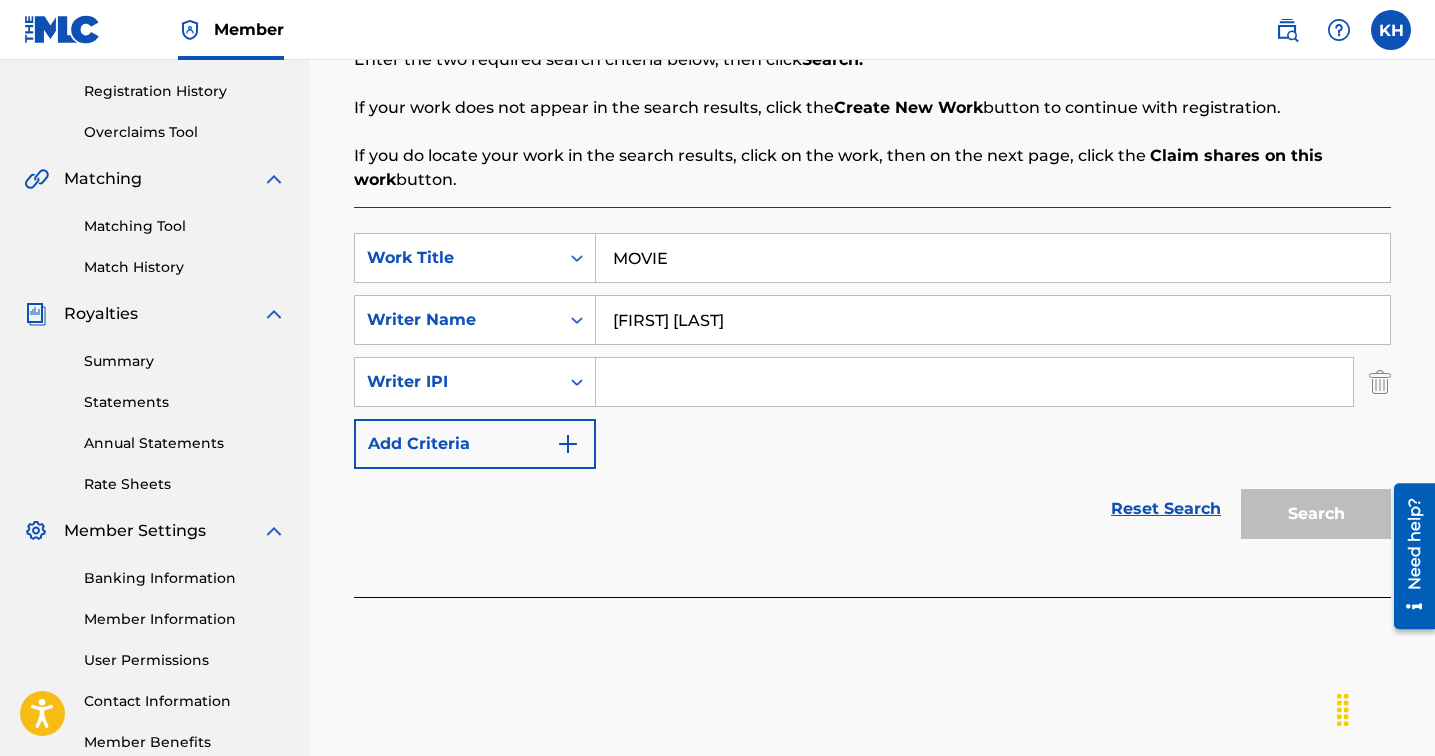 scroll, scrollTop: 322, scrollLeft: 0, axis: vertical 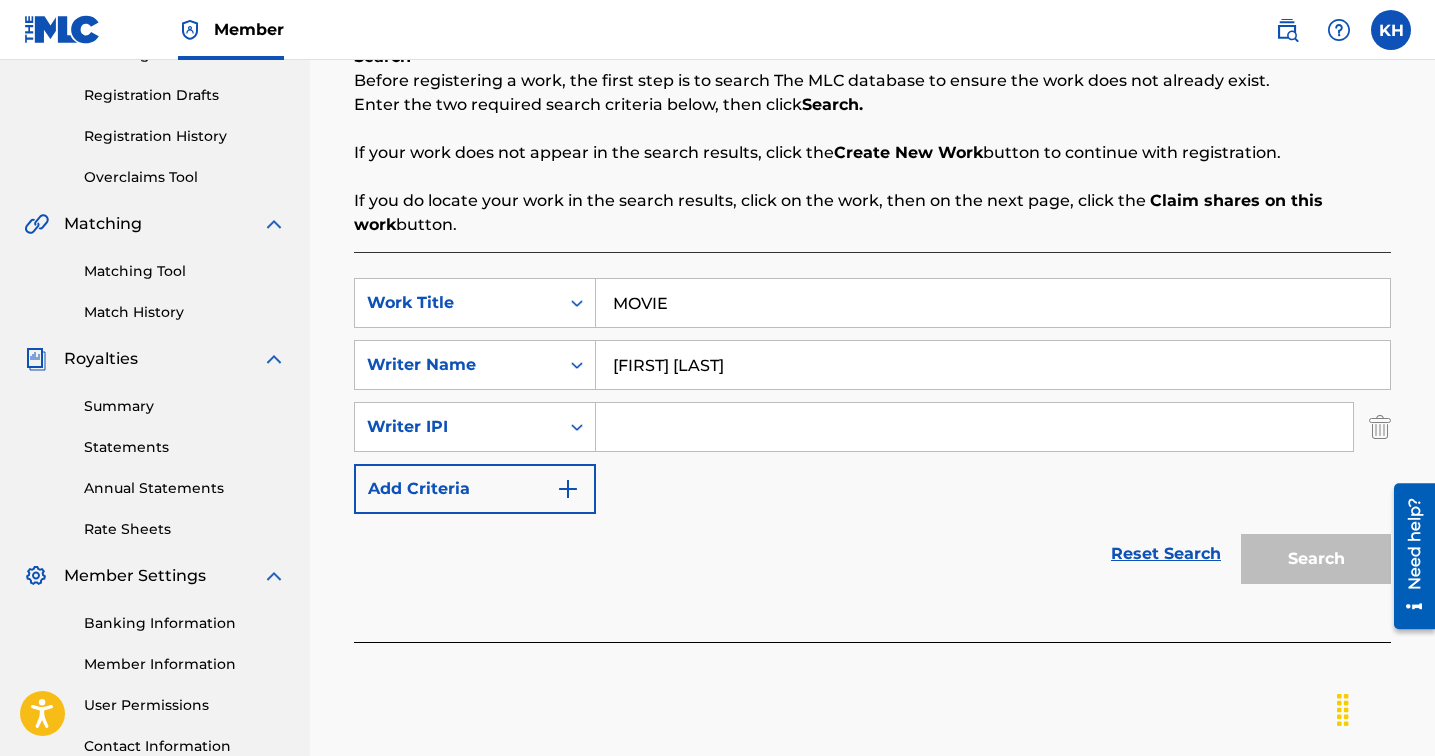 click at bounding box center [974, 427] 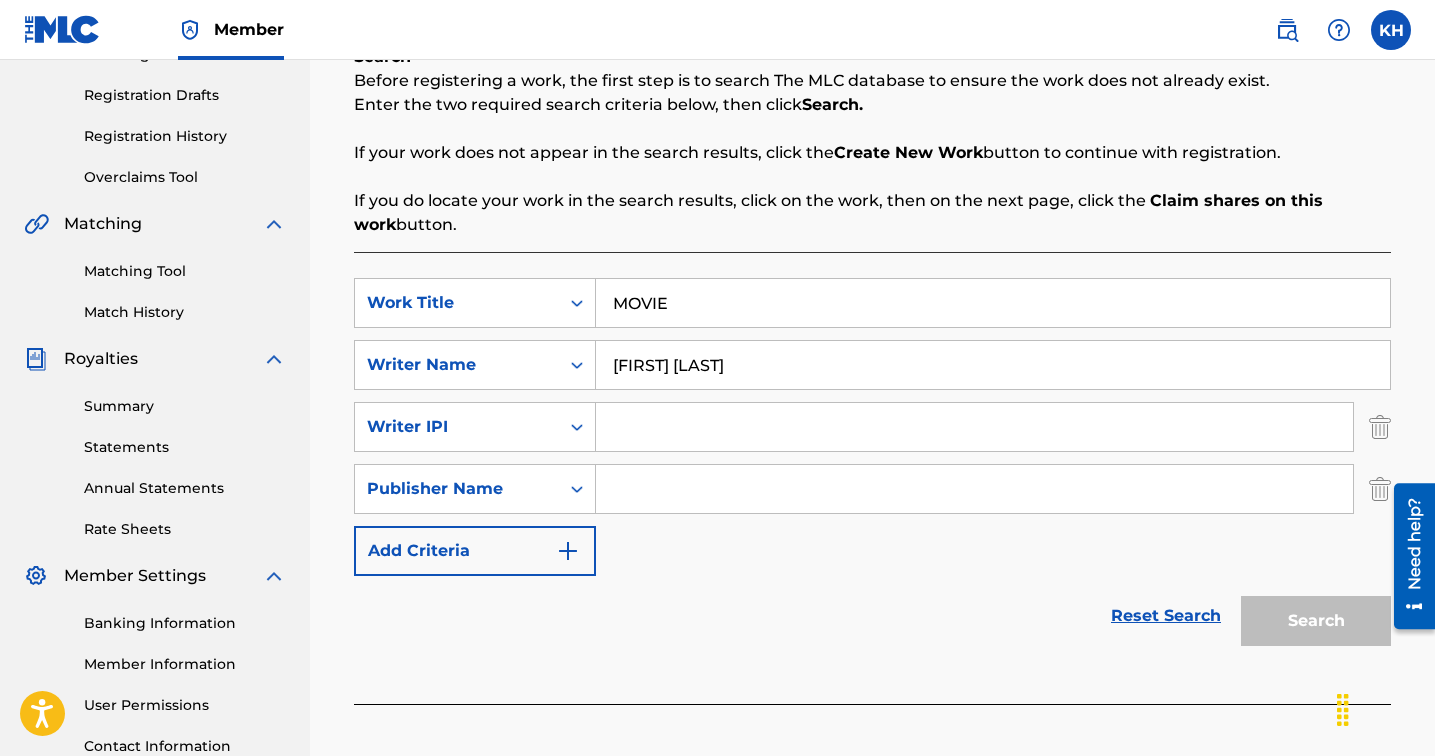 click at bounding box center [568, 551] 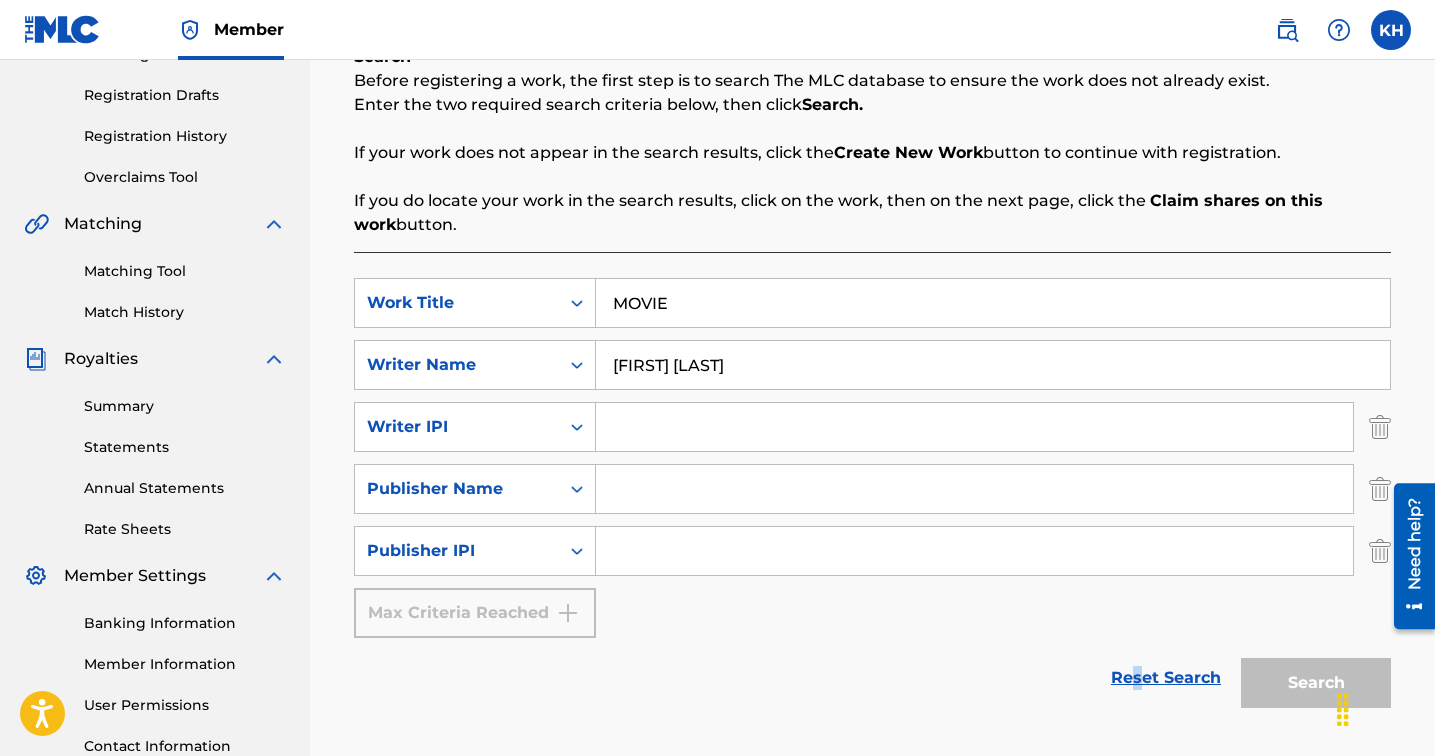click on "Reset Search" at bounding box center [1166, 678] 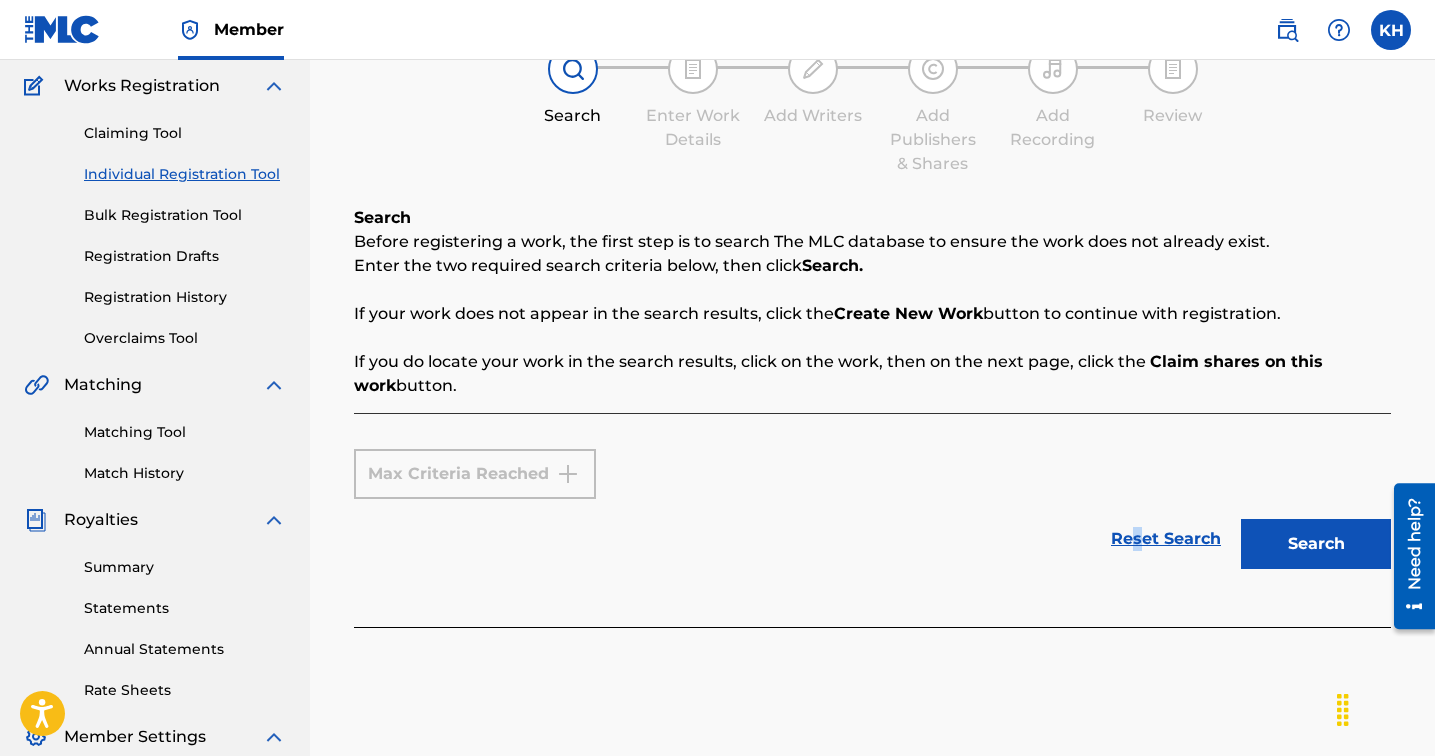 scroll, scrollTop: 191, scrollLeft: 0, axis: vertical 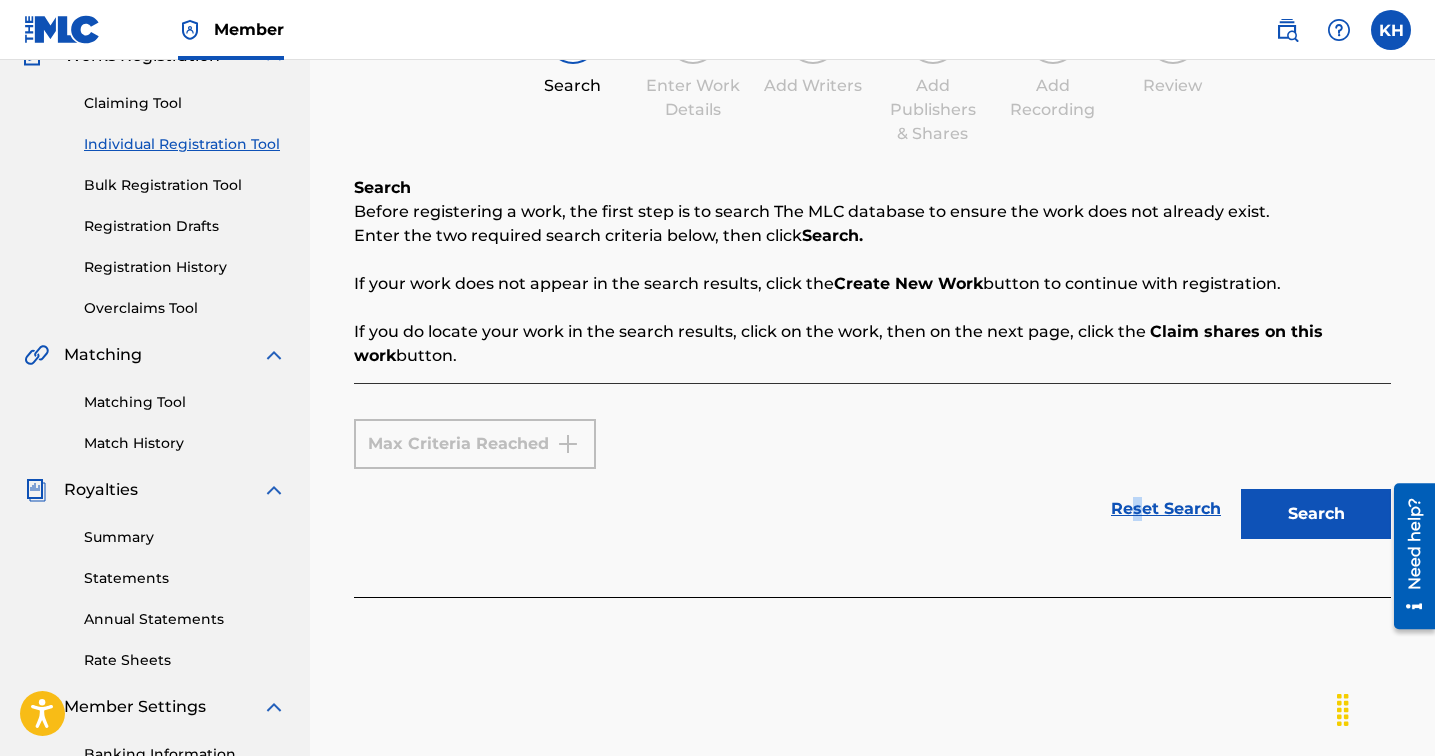 click on "Search" at bounding box center [1316, 514] 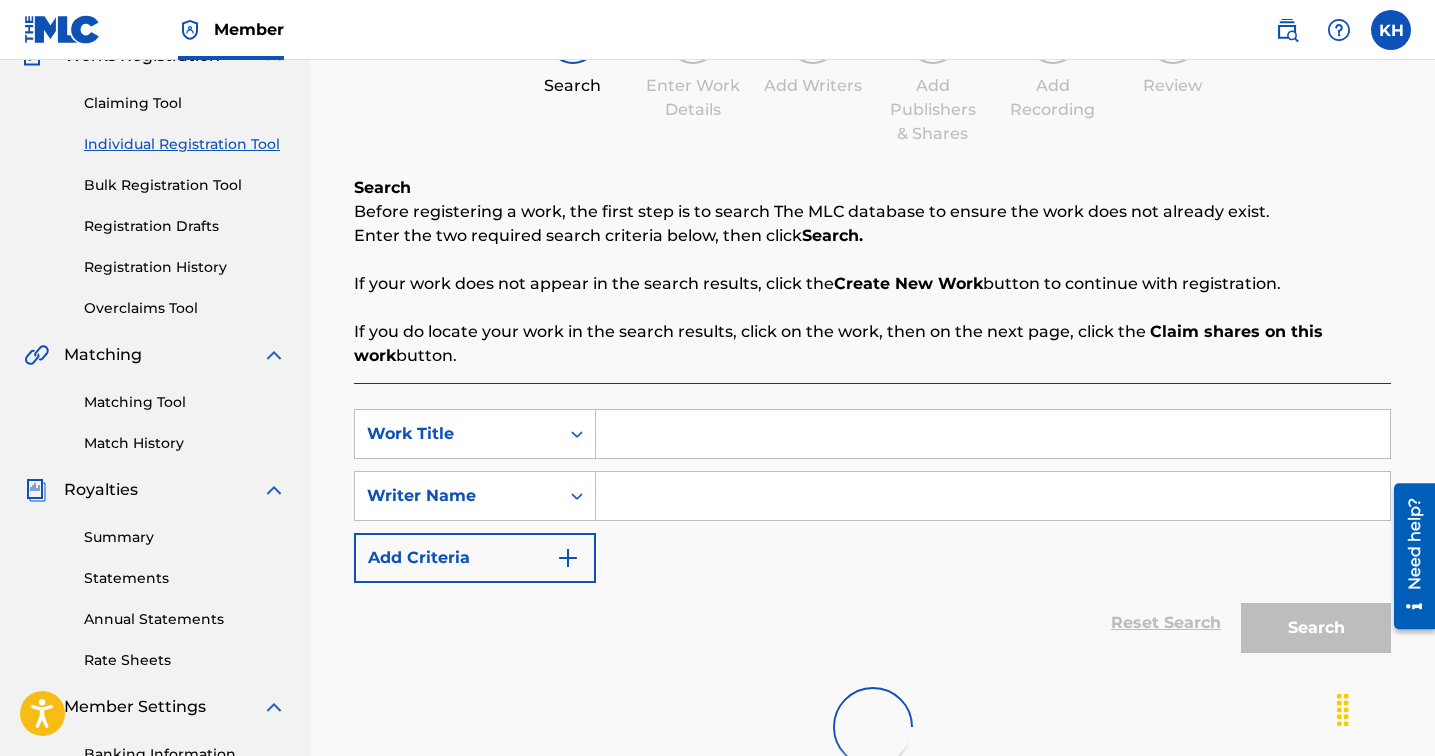 click at bounding box center [993, 434] 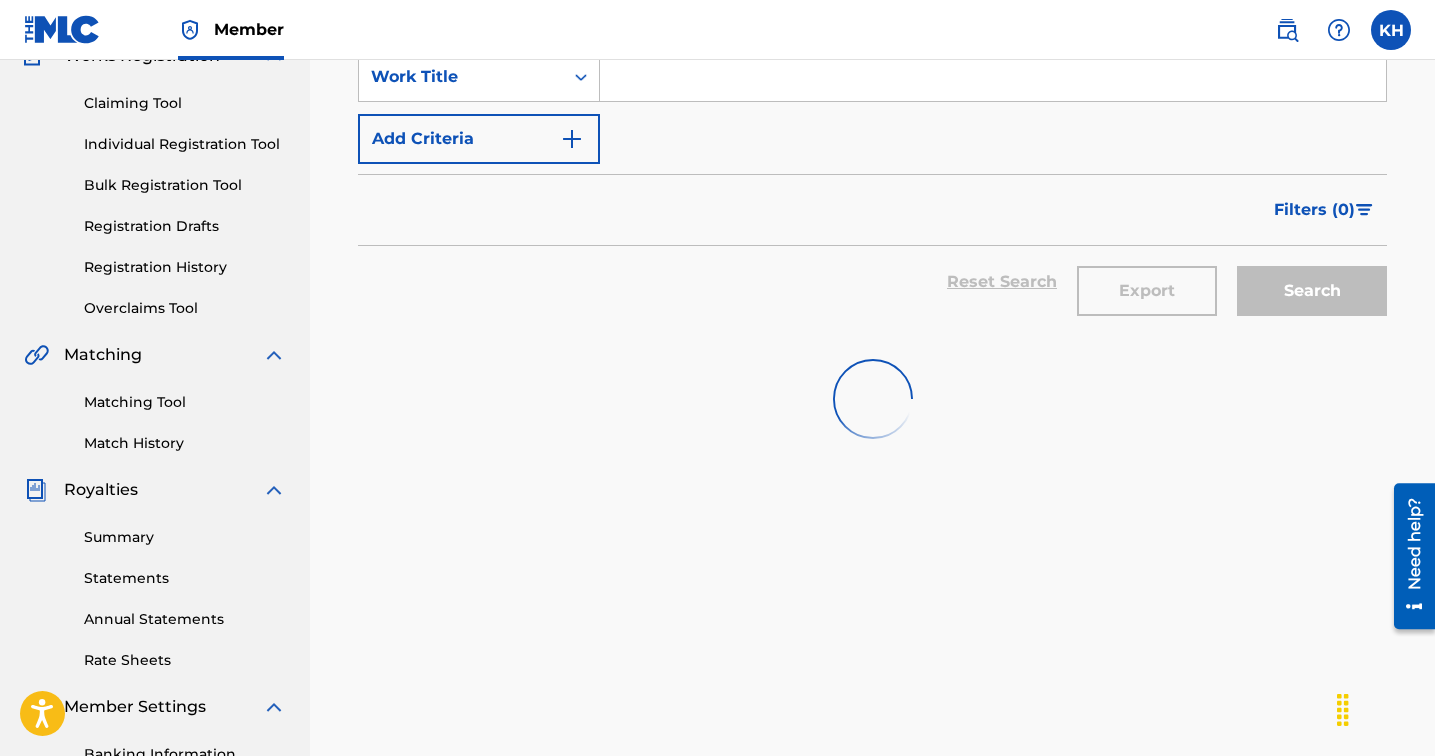 scroll, scrollTop: 58, scrollLeft: 0, axis: vertical 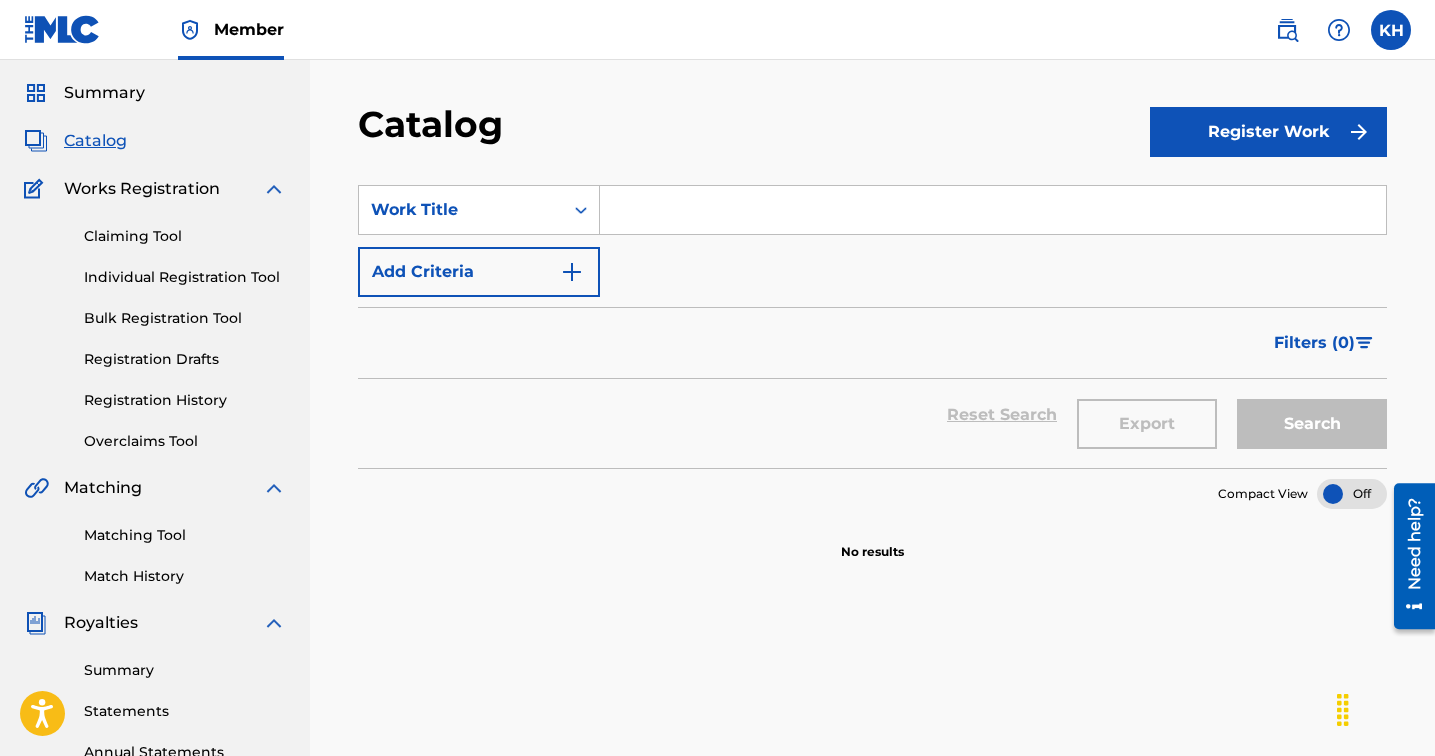 click at bounding box center (993, 210) 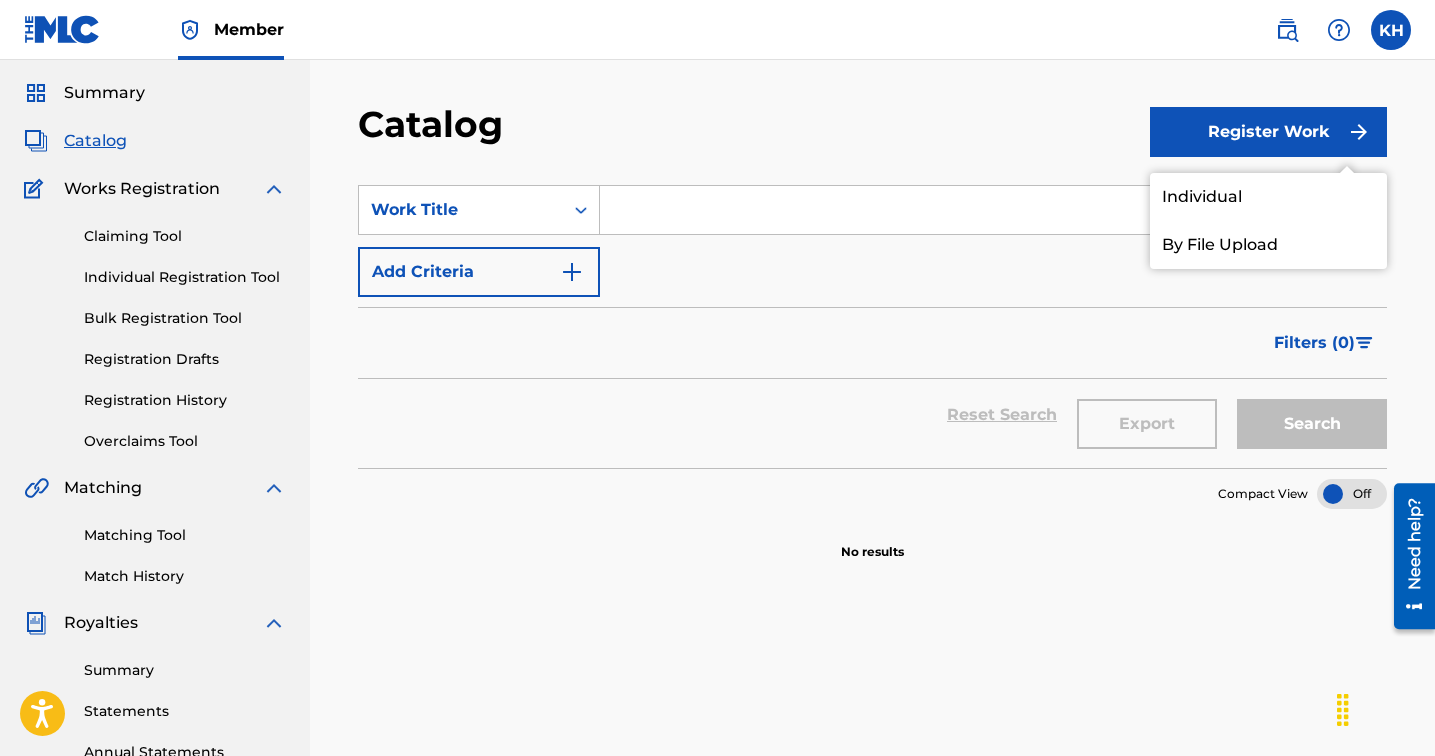 click on "Individual" at bounding box center [1268, 197] 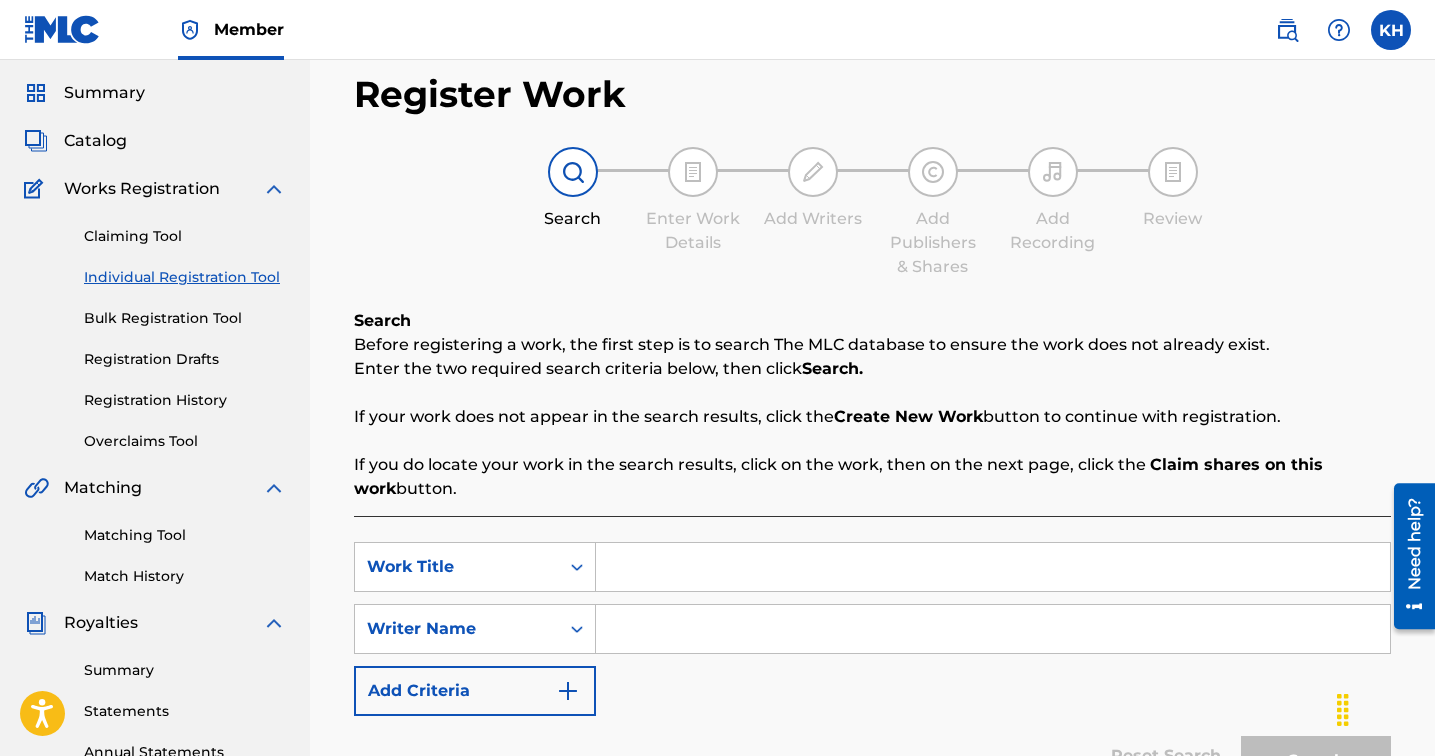scroll, scrollTop: 0, scrollLeft: 0, axis: both 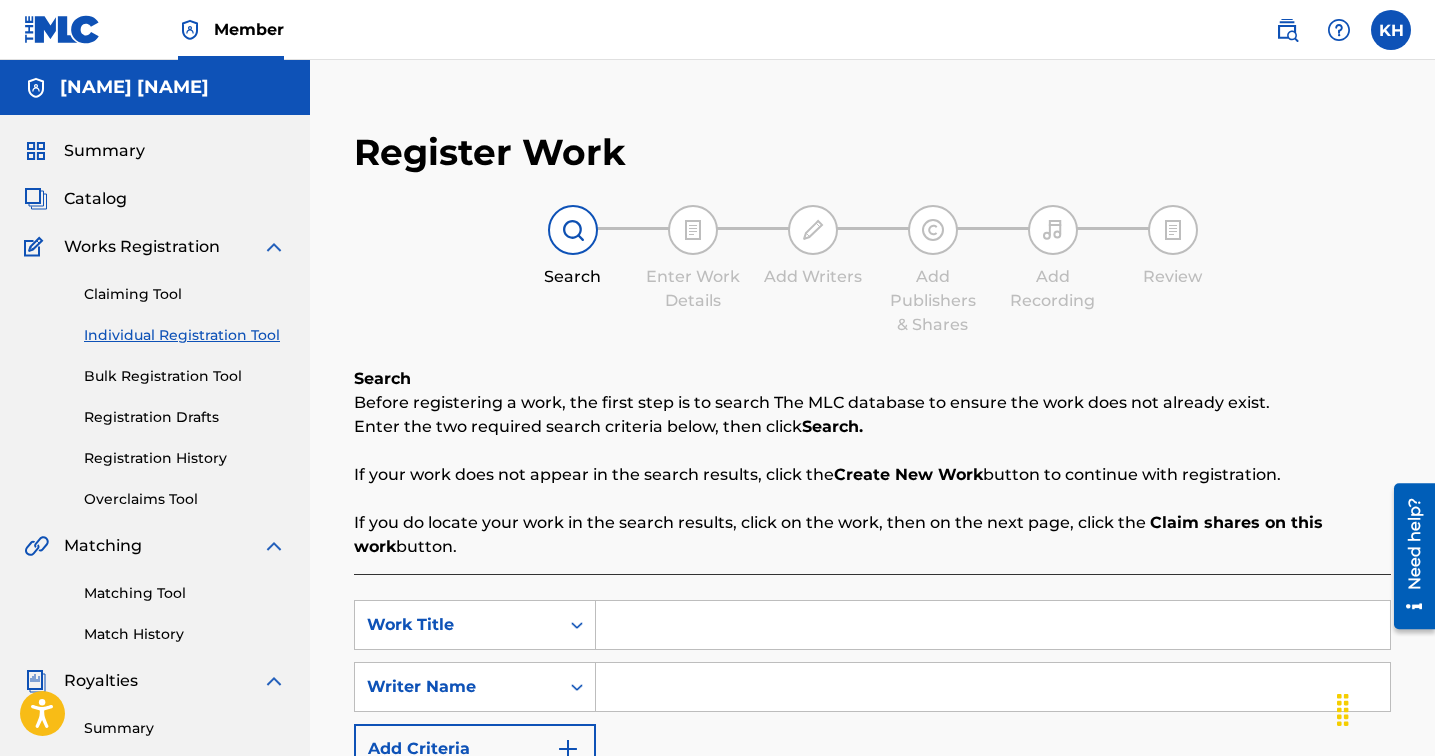 click at bounding box center (993, 625) 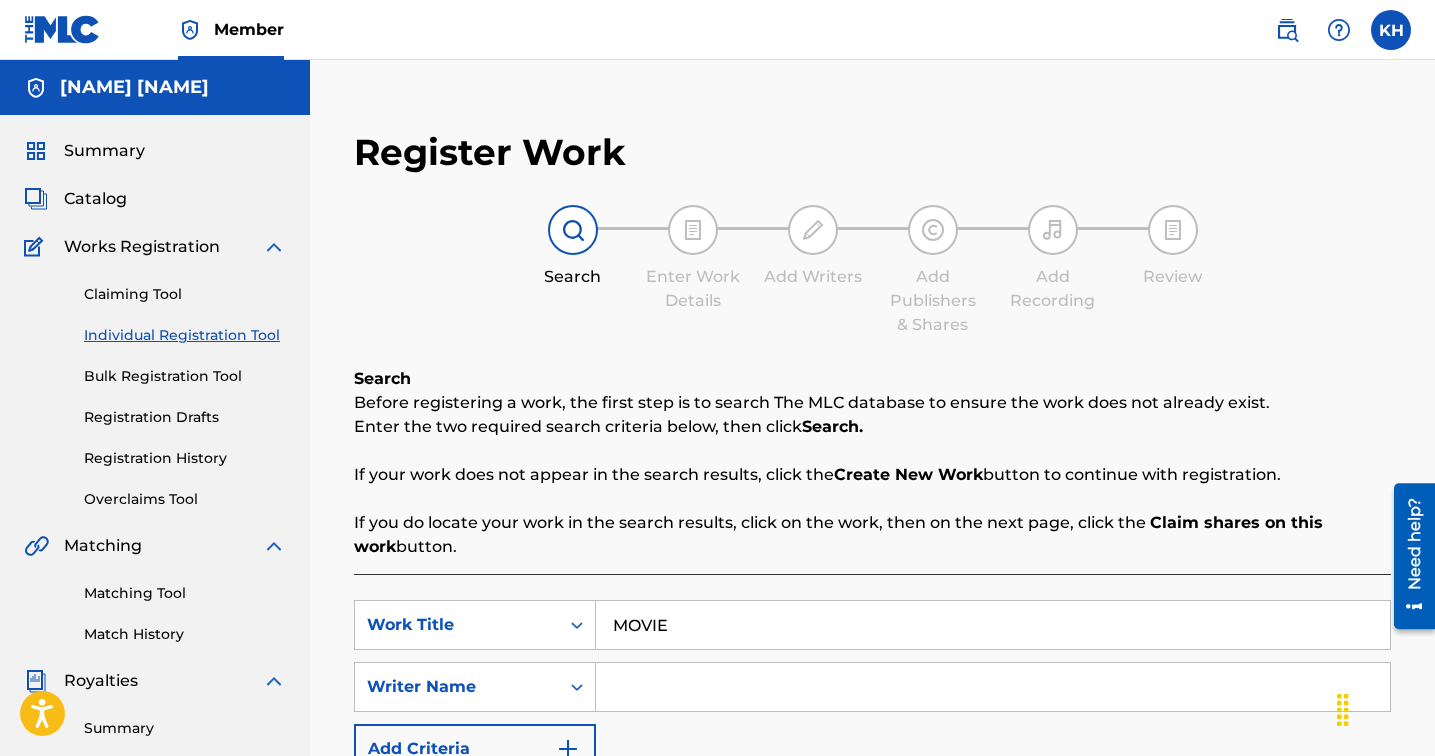 type on "MOVIE" 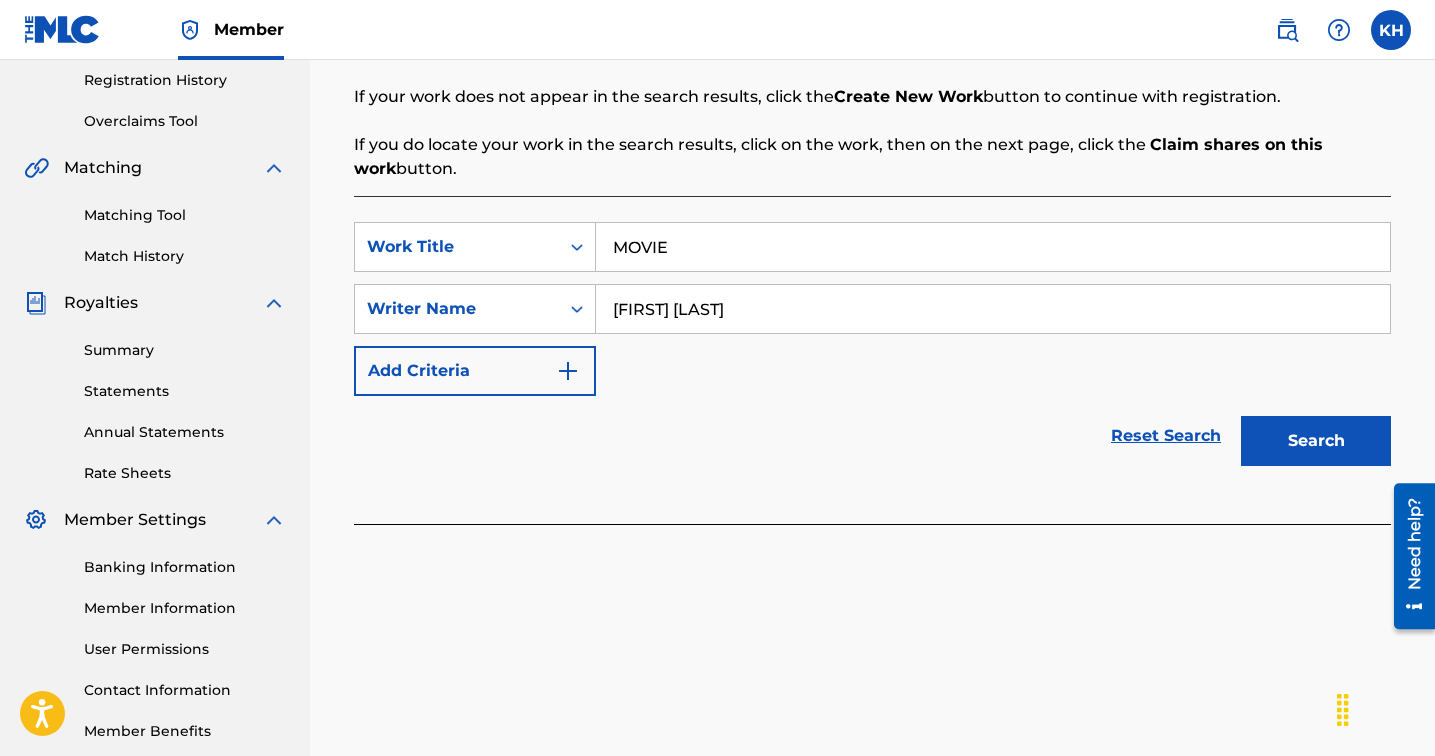 scroll, scrollTop: 436, scrollLeft: 0, axis: vertical 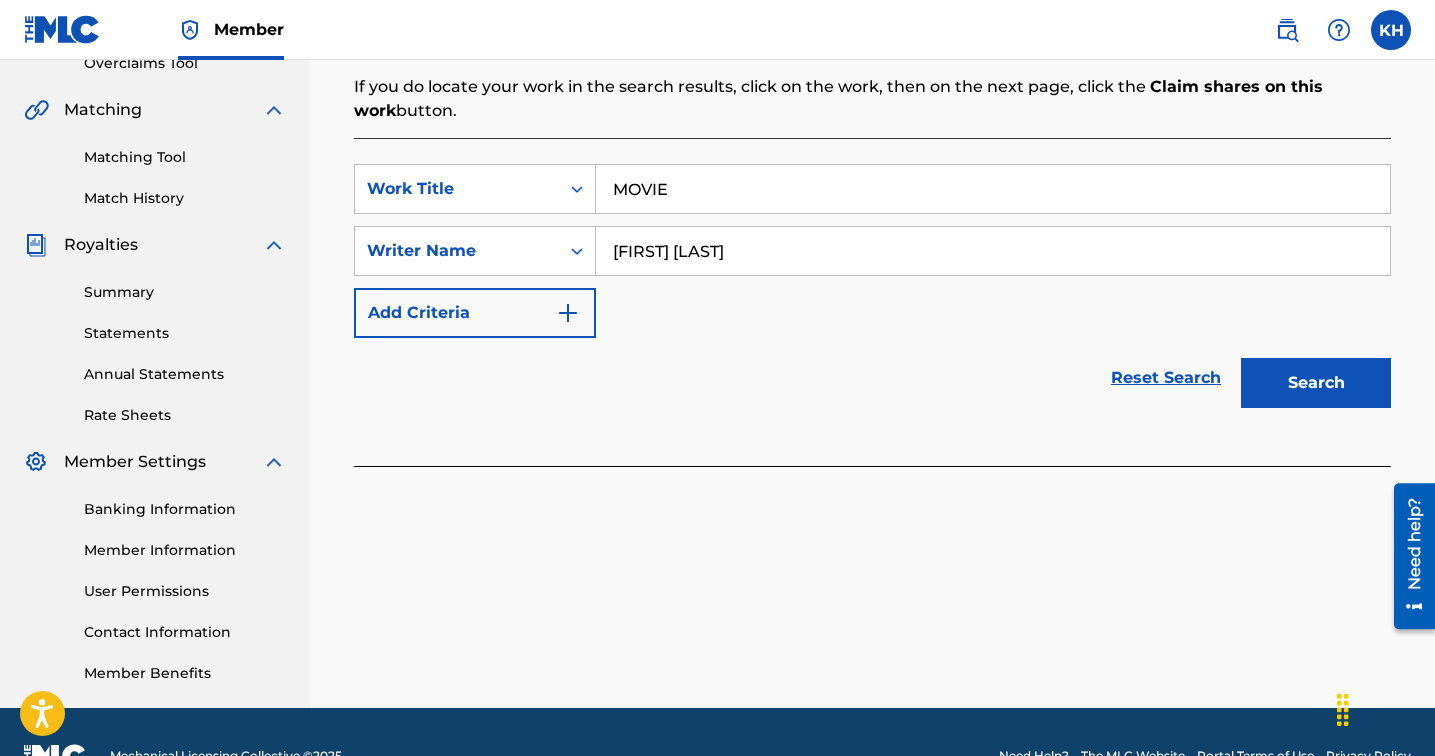 click on "Search" at bounding box center [1316, 383] 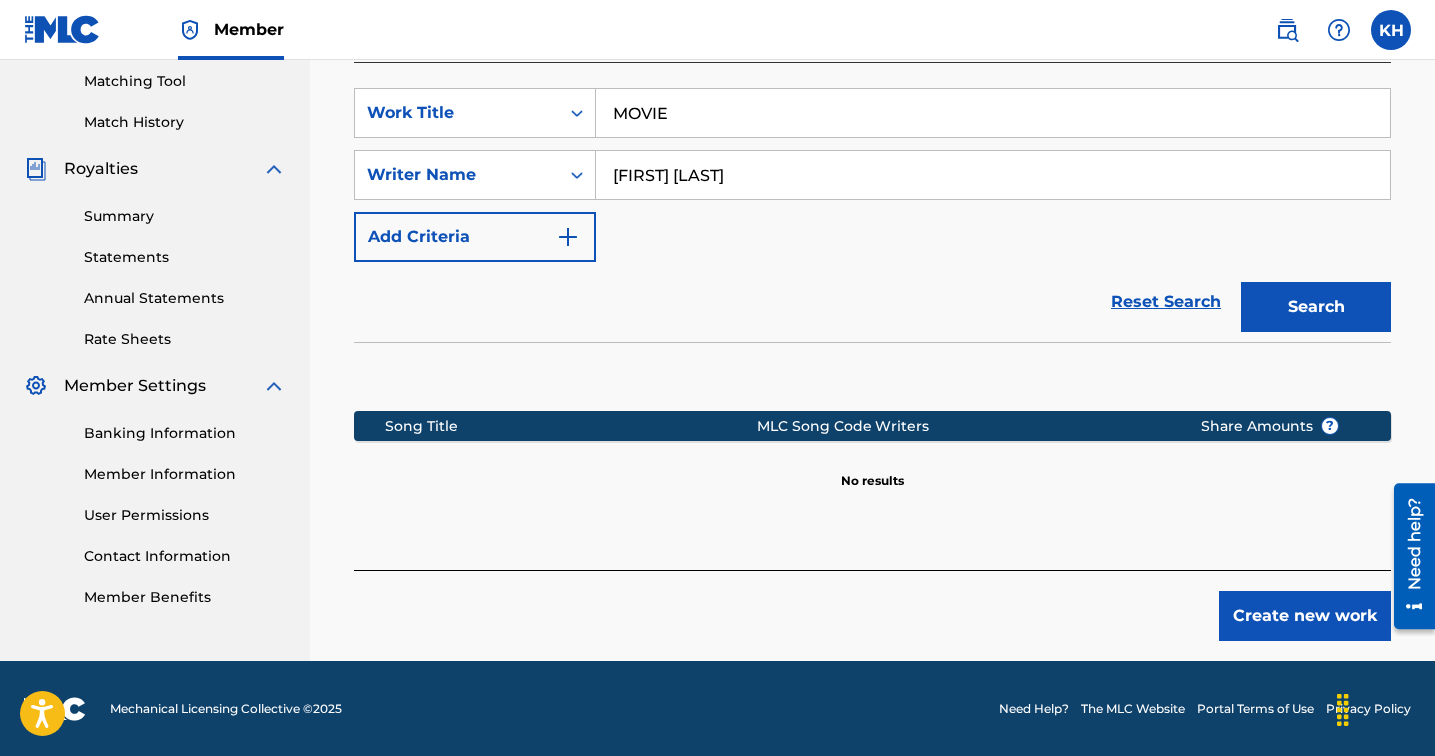 scroll, scrollTop: 513, scrollLeft: 0, axis: vertical 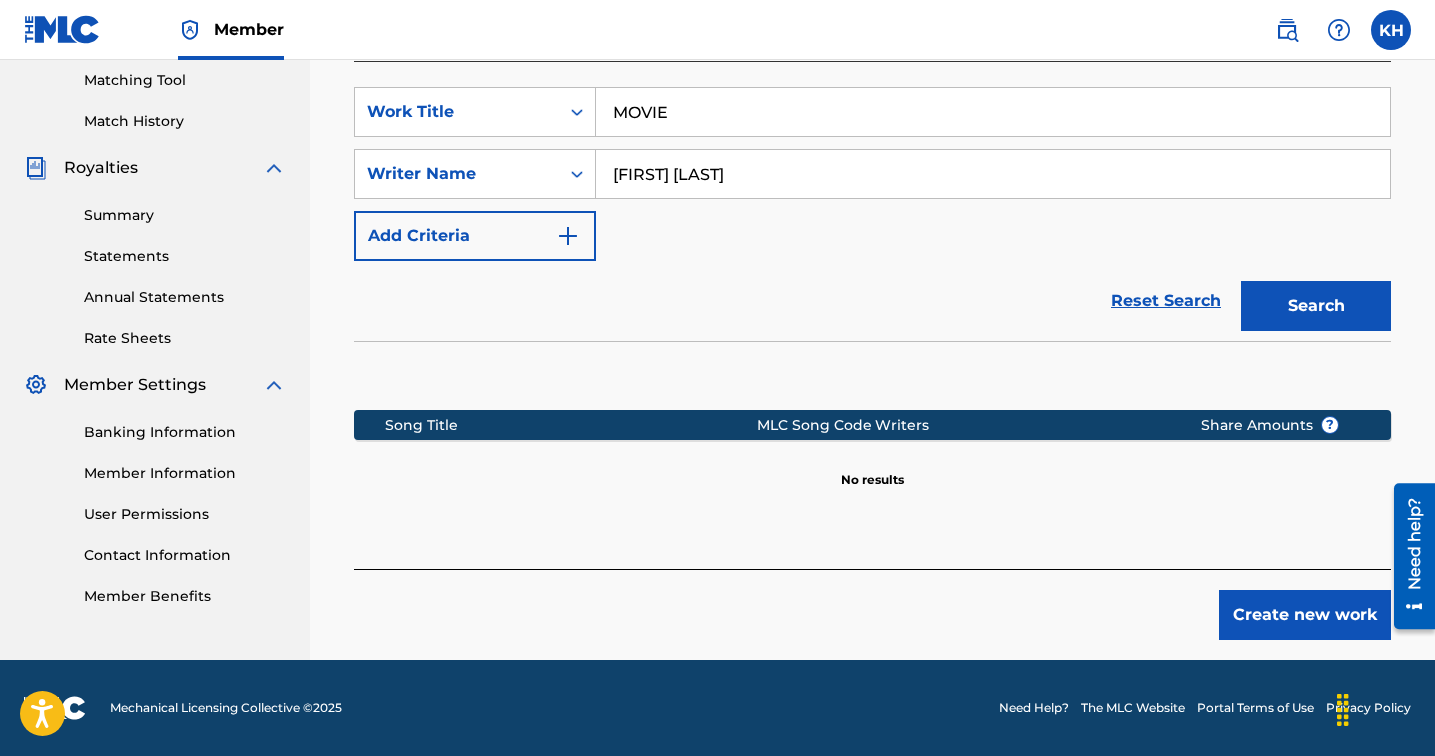 click on "Create new work" at bounding box center (1305, 615) 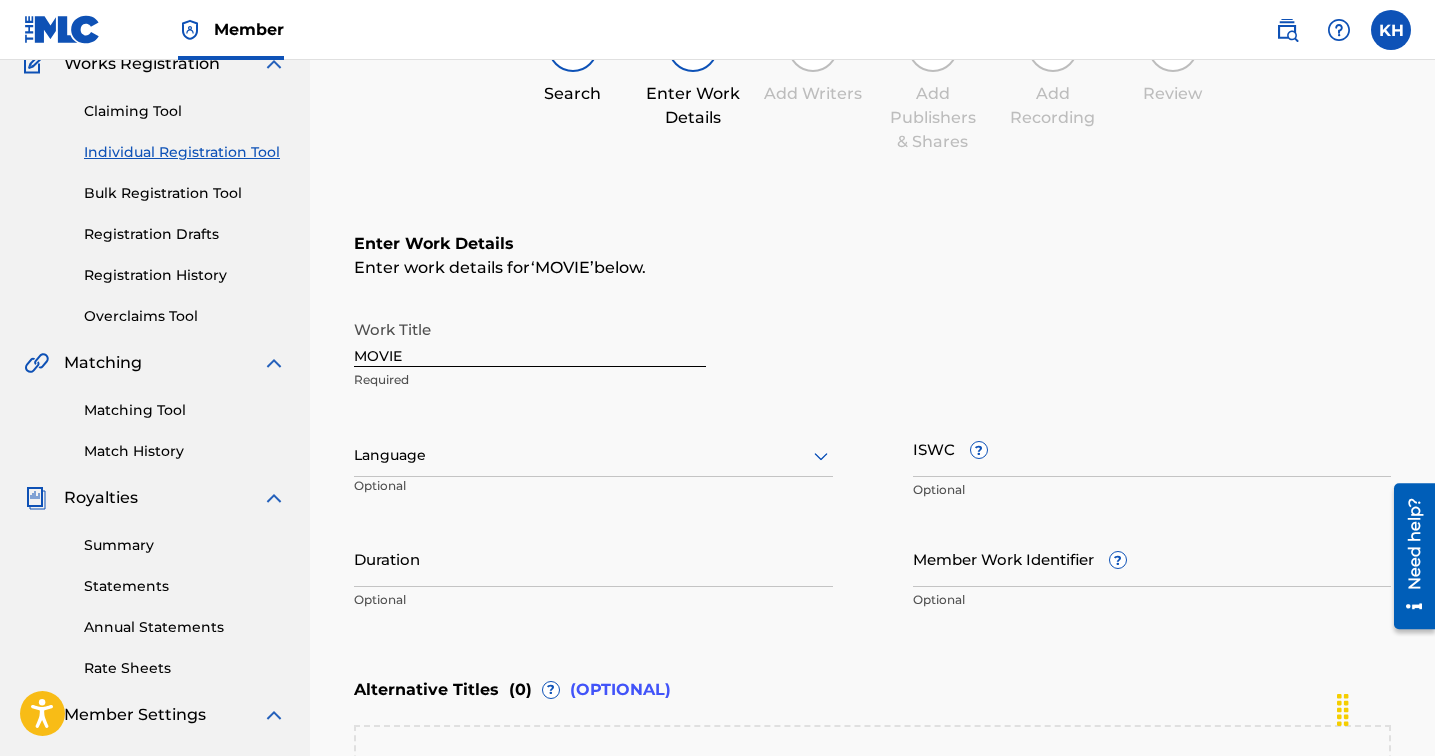 scroll, scrollTop: 159, scrollLeft: 0, axis: vertical 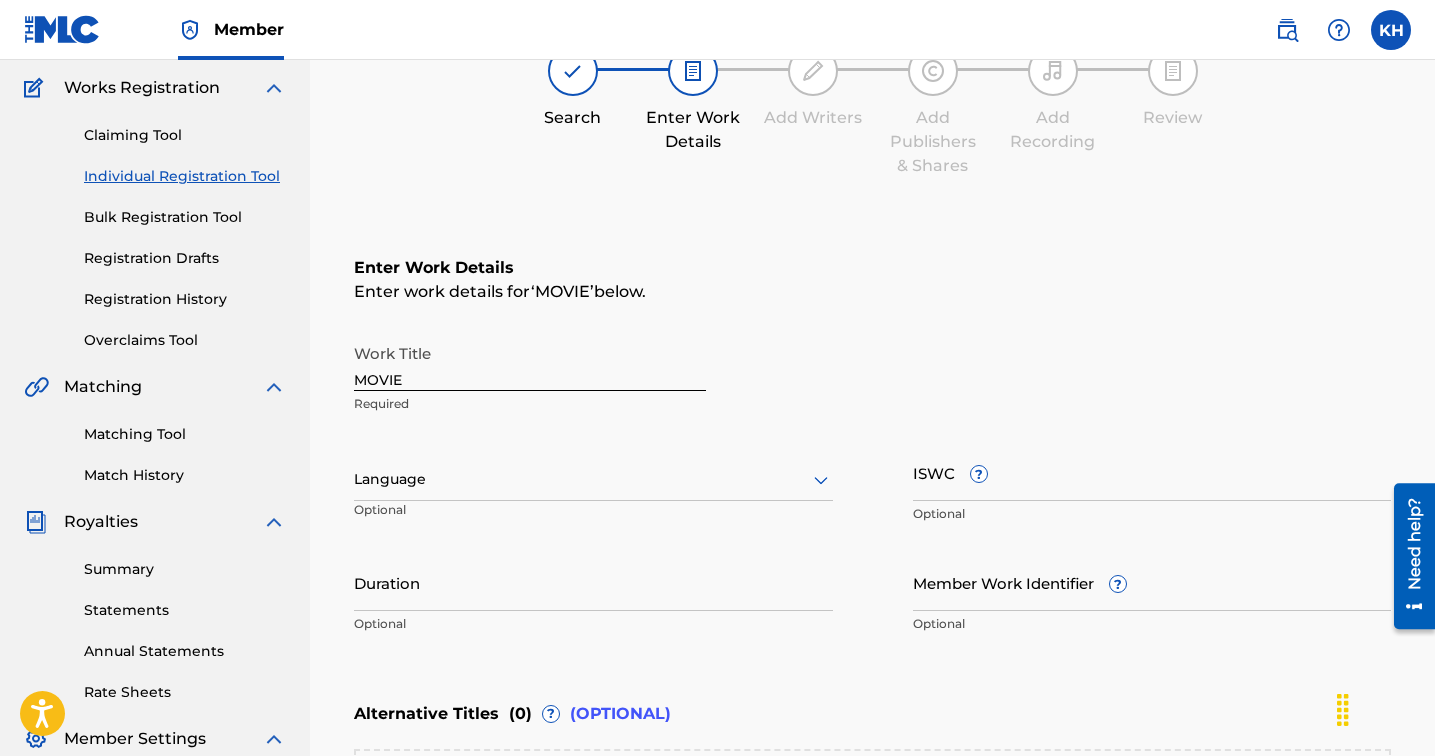 click on "Language Optional" at bounding box center (593, 489) 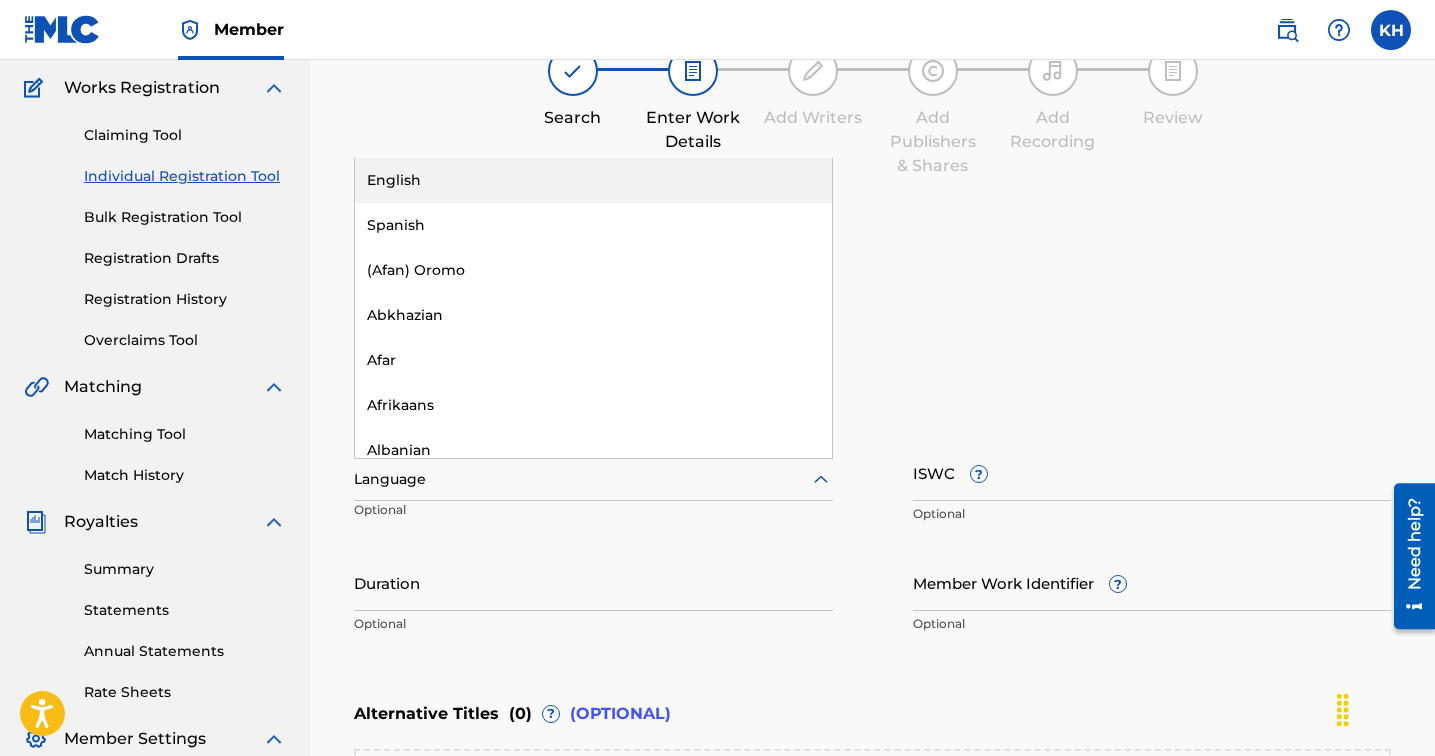click on "Language" at bounding box center [593, 480] 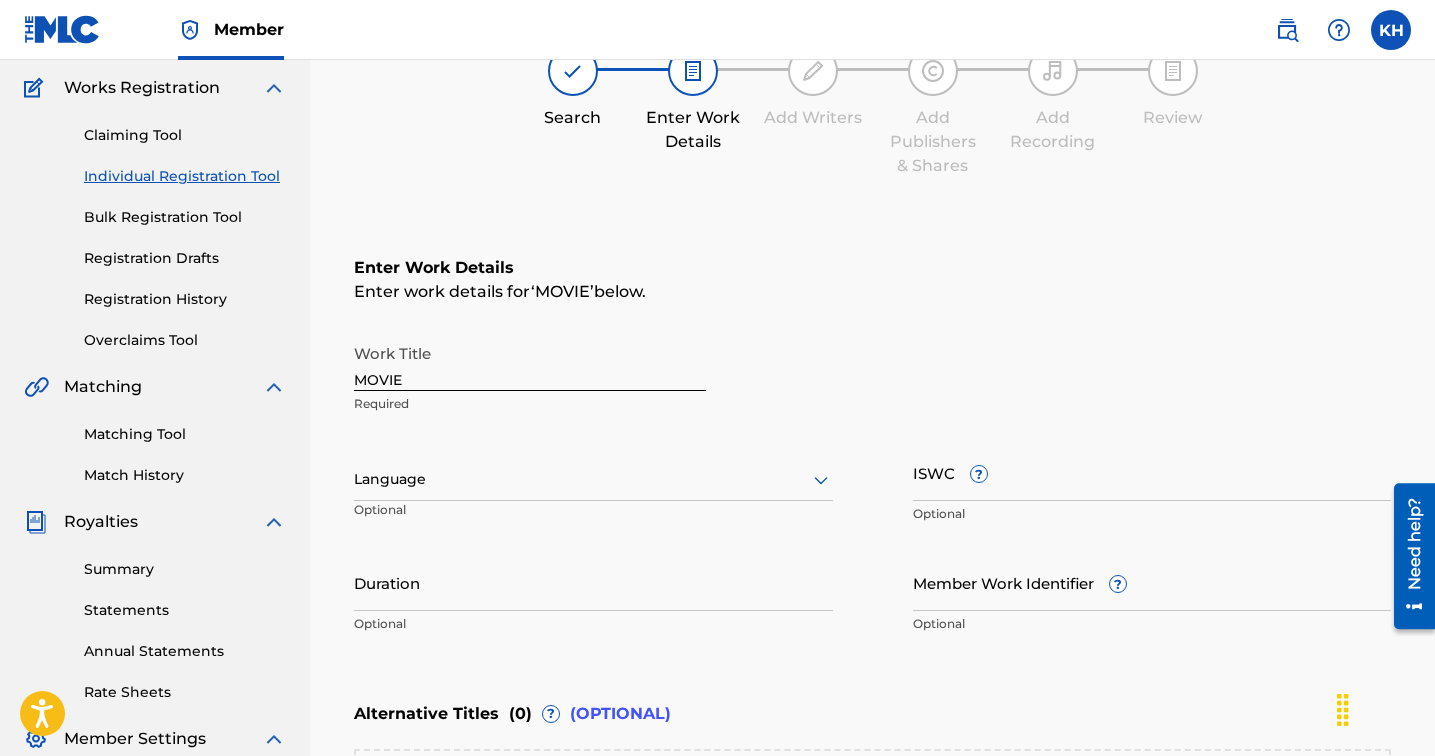 click on "Enter work details for ‘ MOVIE ’ below." at bounding box center [872, 292] 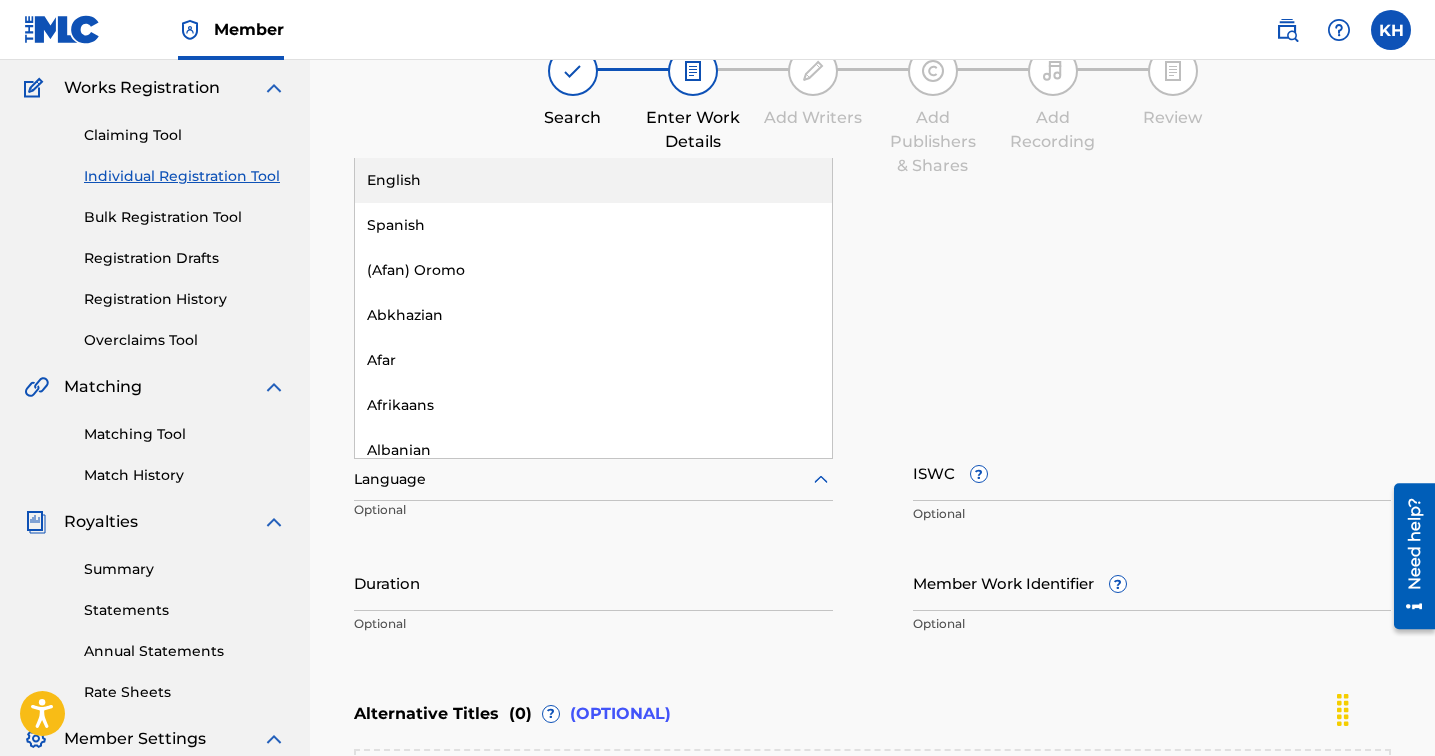 click on "Register Work Search Enter Work Details Add Writers Add Publishers & Shares Add Recording Review Enter Work Details Enter work details for ‘ MOVIE ’ below. Work Title MOVIE Required English, 1 of 153. 153 results available. Use Up and Down to choose options, press Enter to select the currently focused option, press Escape to exit the menu, press Tab to select the option and exit the menu. Language English Spanish (Afan) Oromo Abkhazian Afar Afrikaans Albanian Amharic Arabic Armenian Assamese Aymara Azerbaijani Bashkir Basque Bengali Bhutani Bihari Bislama Breton Bulgarian Burmese Byelorussian Cambodian Catalan Chinese Corsican Croatian Czech Danish Dutch Esperanto Estonian Faeroese Farsi Fiji Finnish French Frisian Galician Georgian German Greek Greenlandic Guarani Gujarati Hausa Hawaii Hebrew Hindi Hungarian Icelandic Indonesian Interlingua Interlingue Inupiak Irish Italian Japanese Javanese Kannada Kashmiri Kazakh Kinyarwanda Kirghiz Kirundi Korean Kurdish Laothian Latin Latvian Lingala Lithuanian" at bounding box center (872, 494) 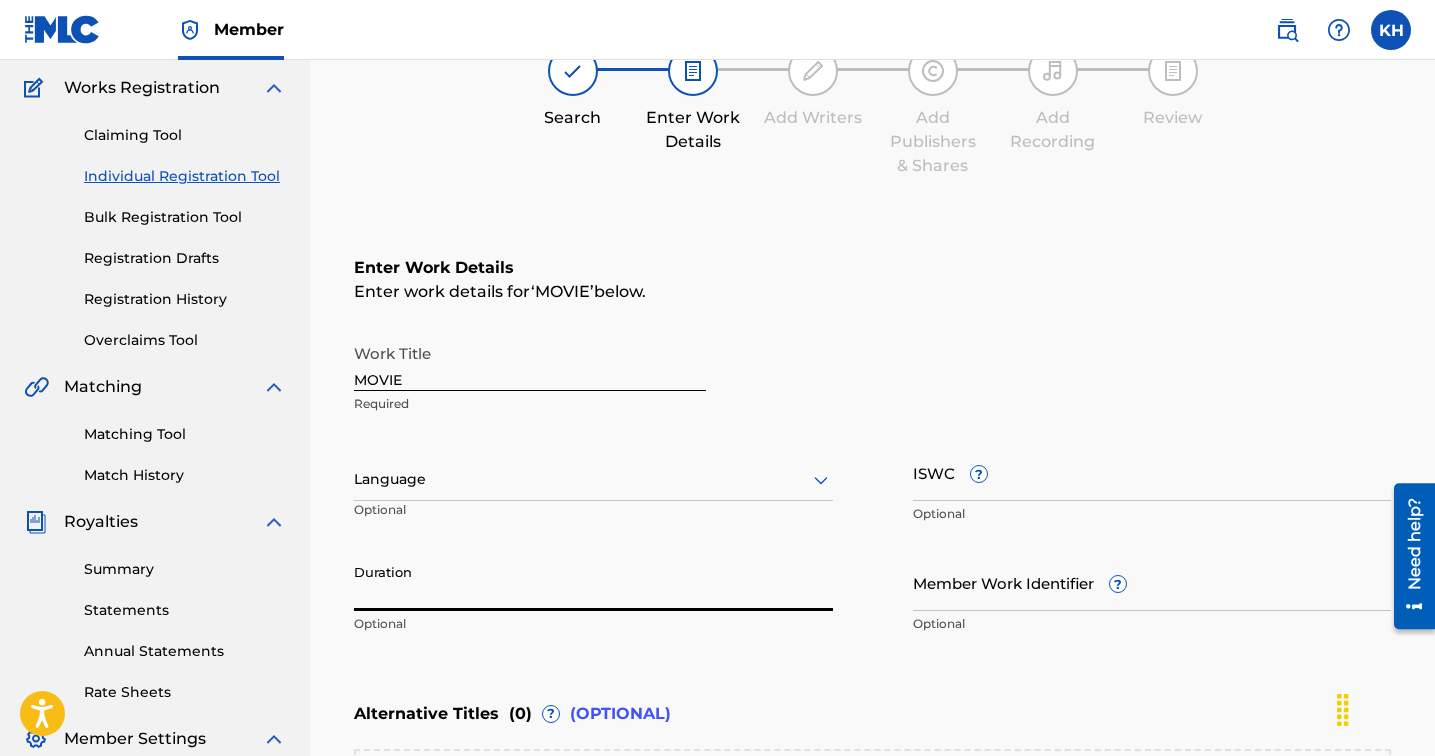 click on "Duration" at bounding box center (593, 582) 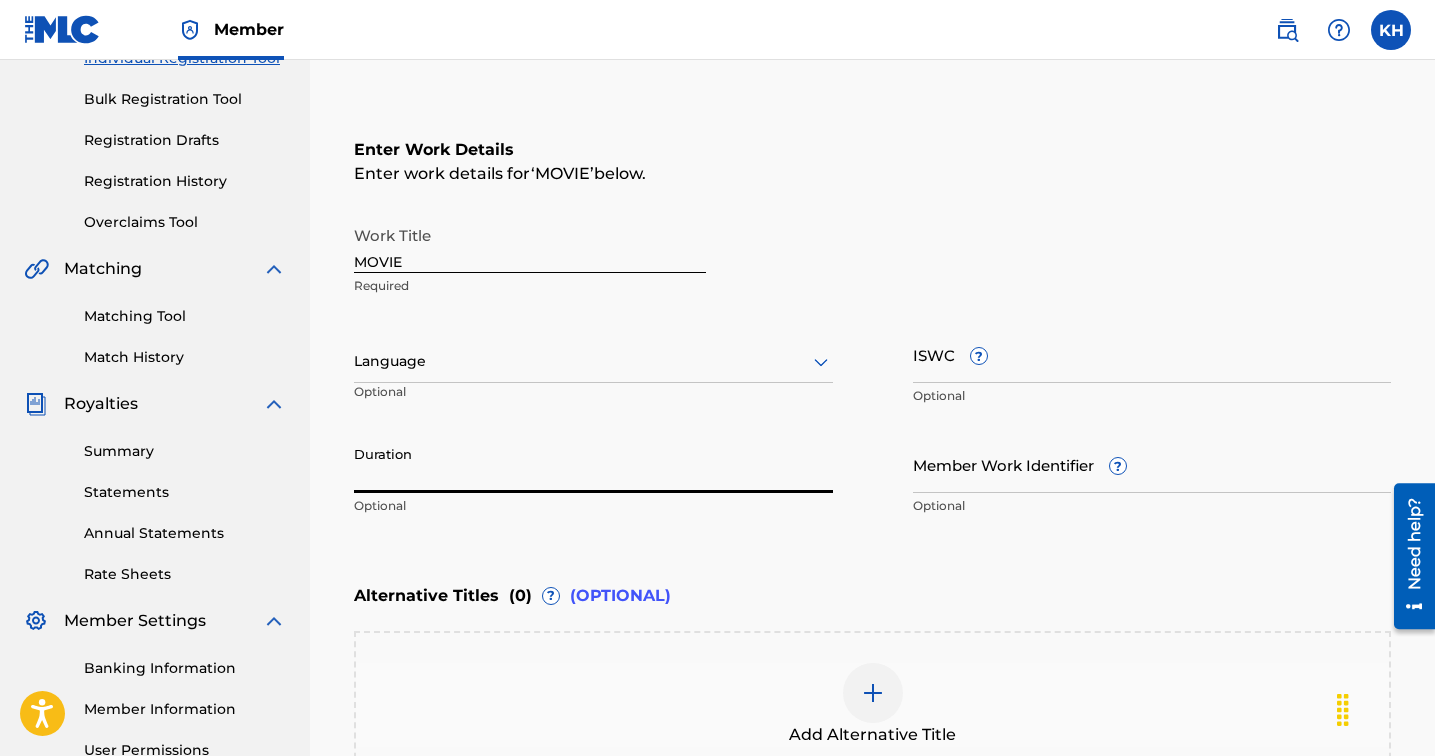 scroll, scrollTop: 280, scrollLeft: 0, axis: vertical 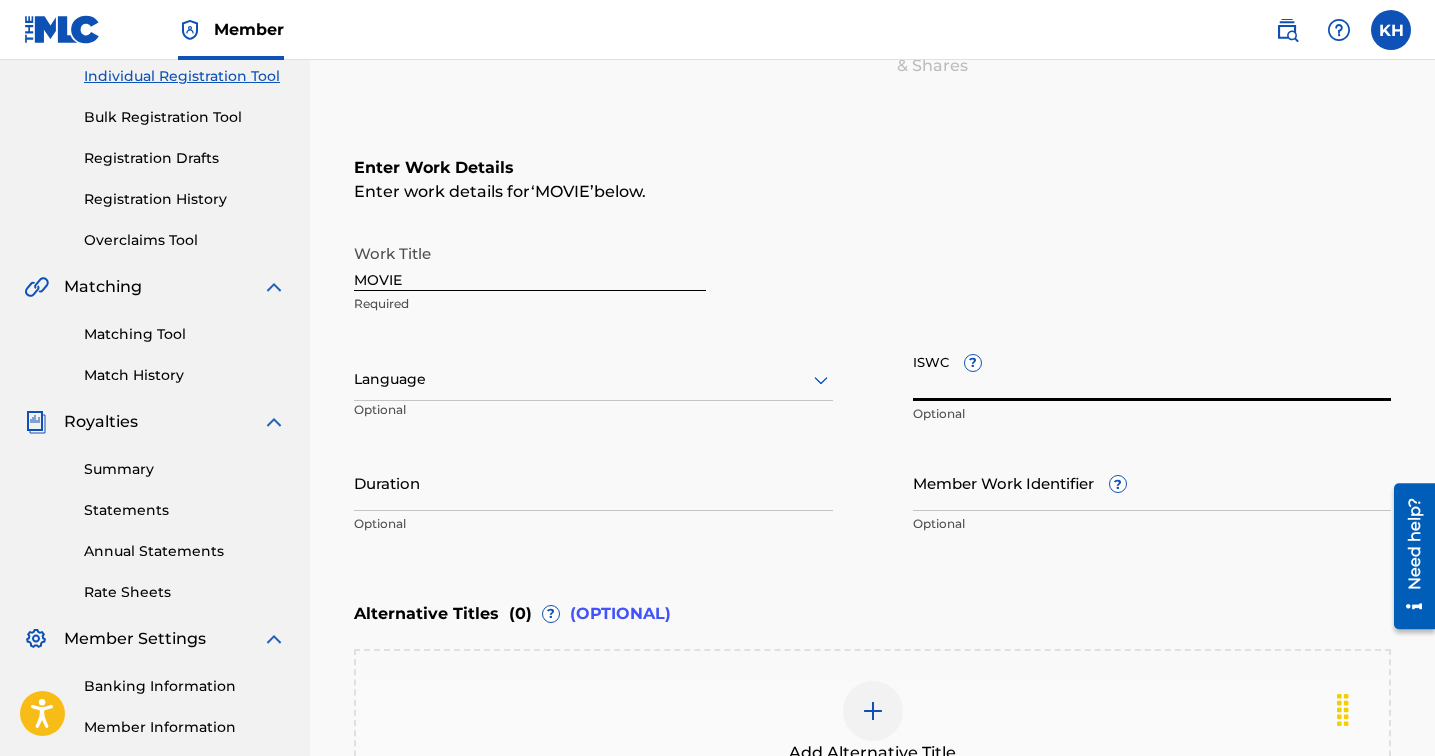 click on "ISWC   ?" at bounding box center [1152, 372] 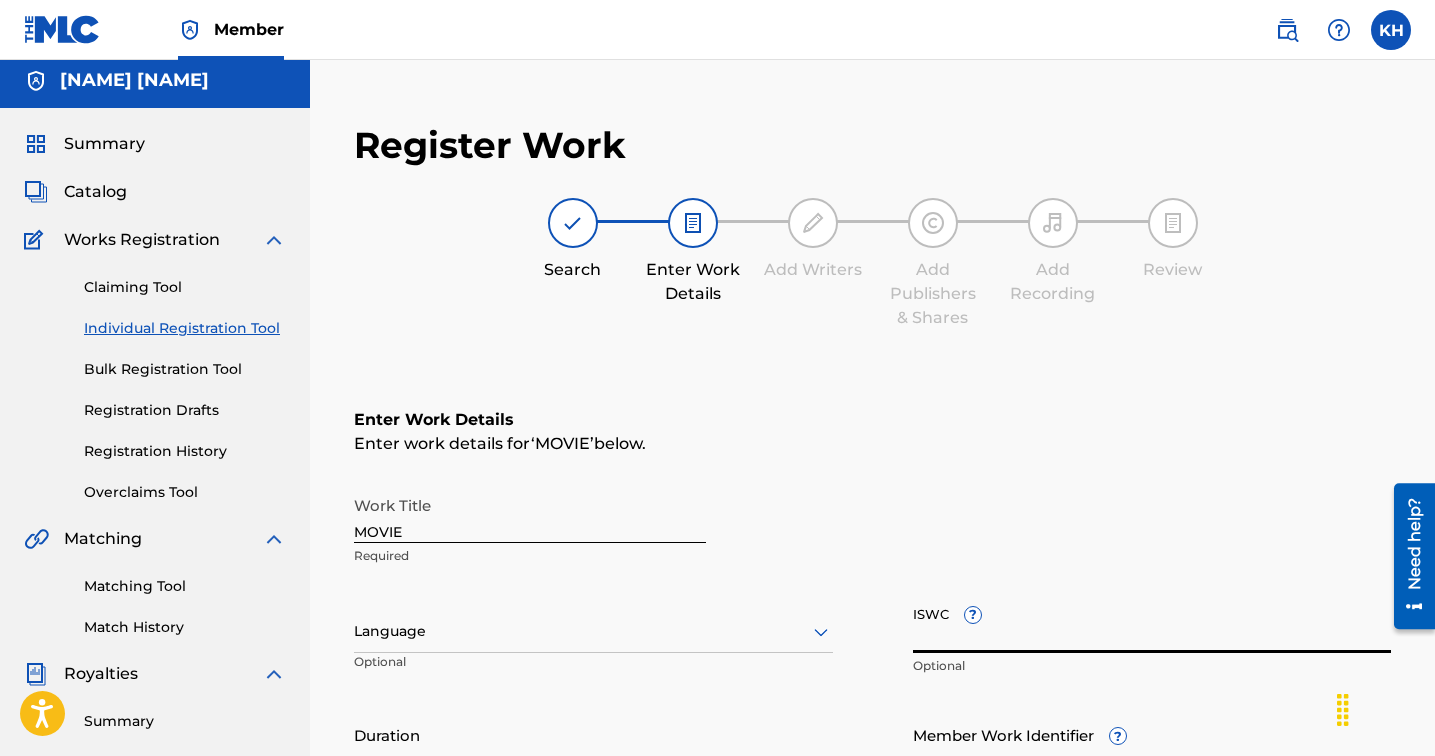scroll, scrollTop: 0, scrollLeft: 0, axis: both 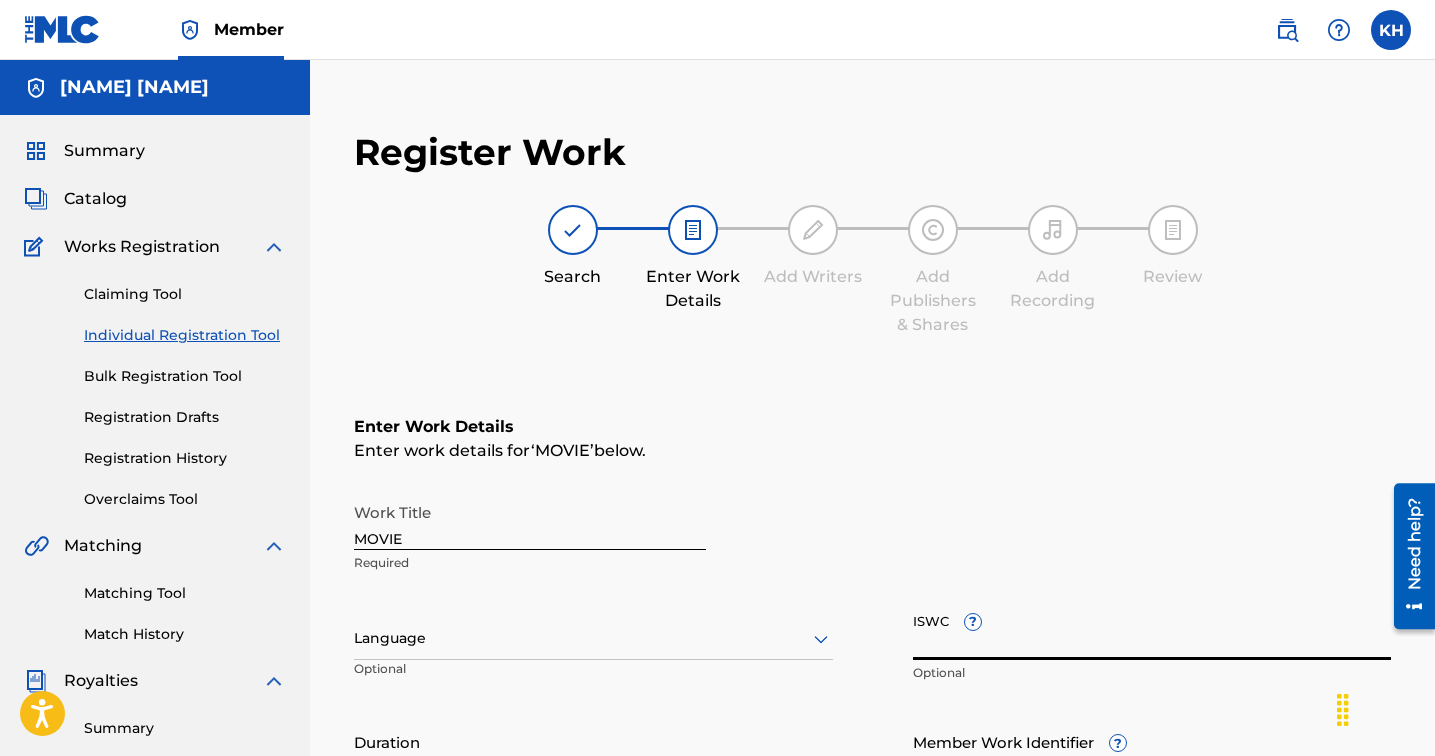 click on "MOVIE" at bounding box center (530, 521) 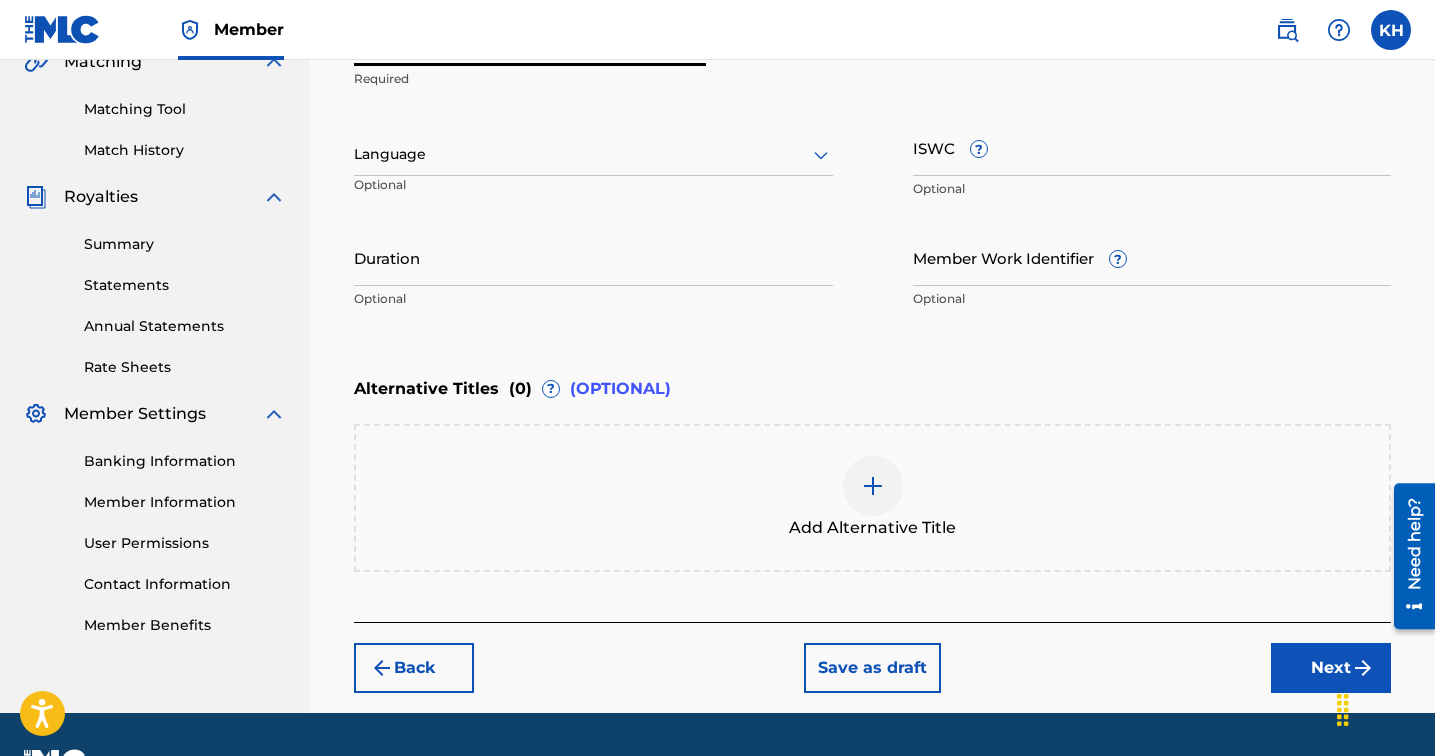 scroll, scrollTop: 536, scrollLeft: 0, axis: vertical 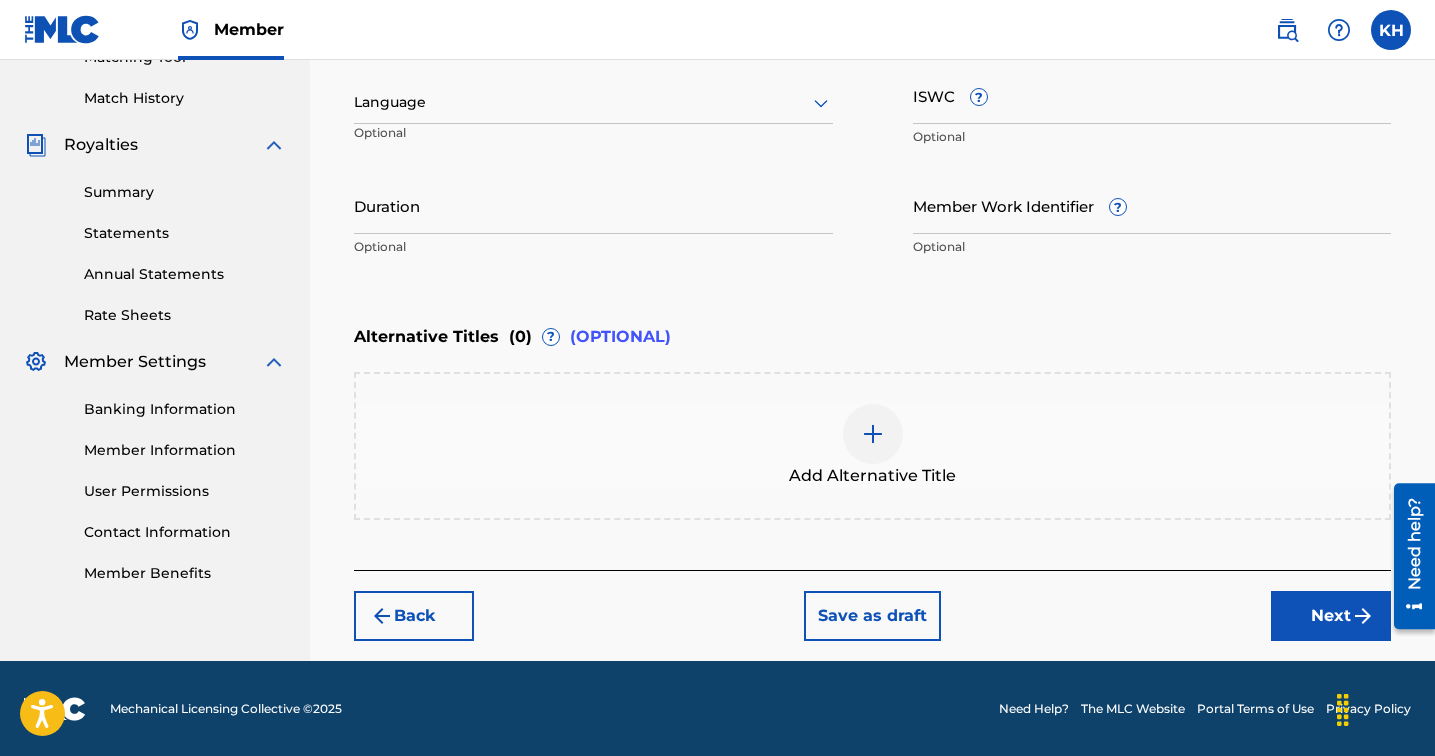 click on "Next" at bounding box center (1331, 616) 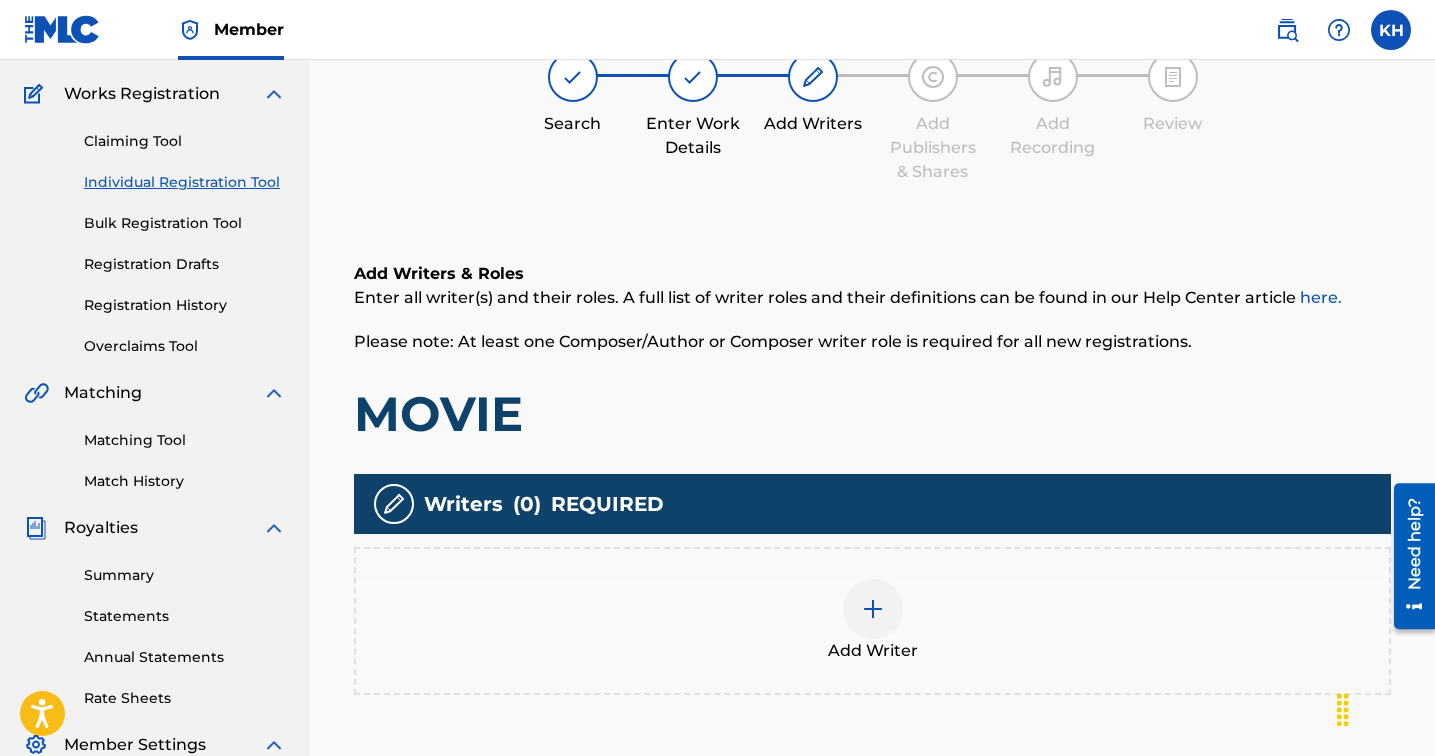 scroll, scrollTop: 238, scrollLeft: 0, axis: vertical 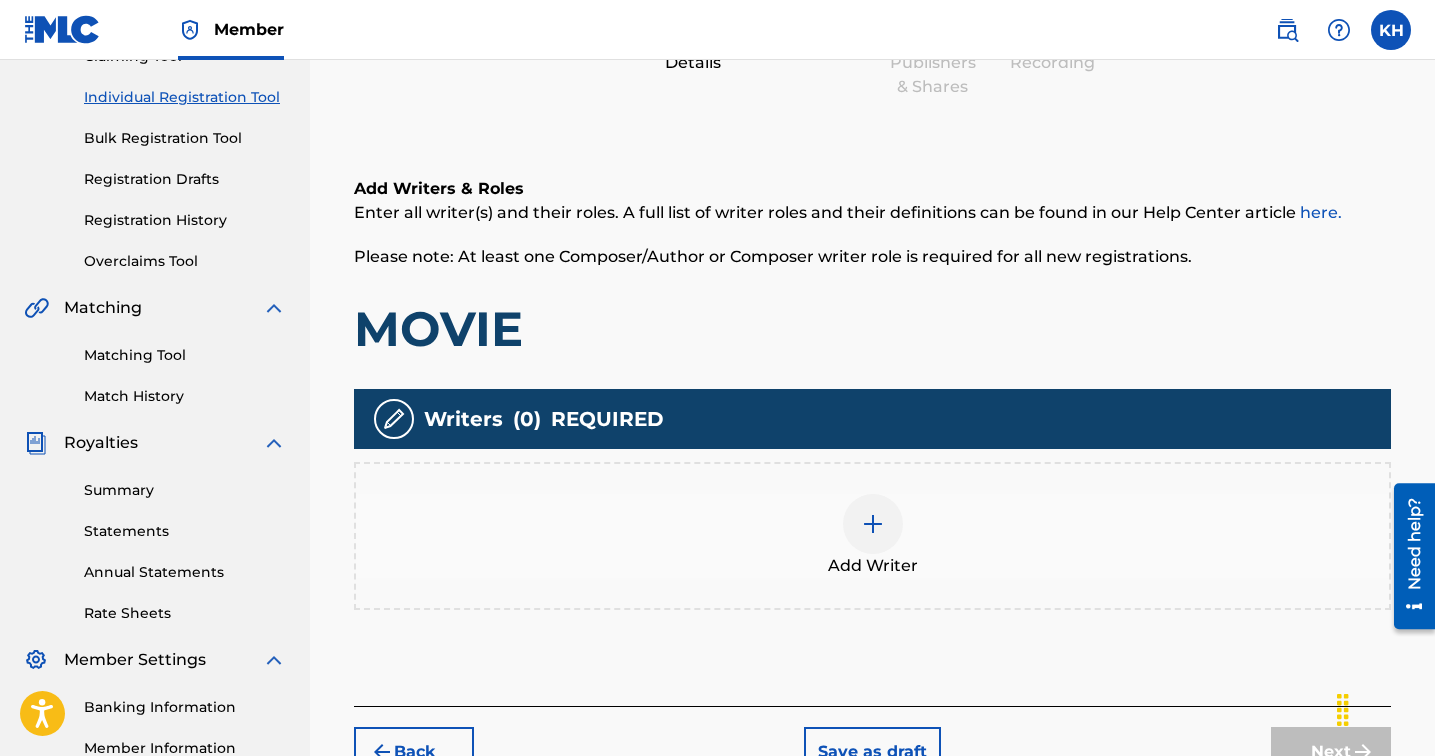 click on "Add Writer" at bounding box center [872, 536] 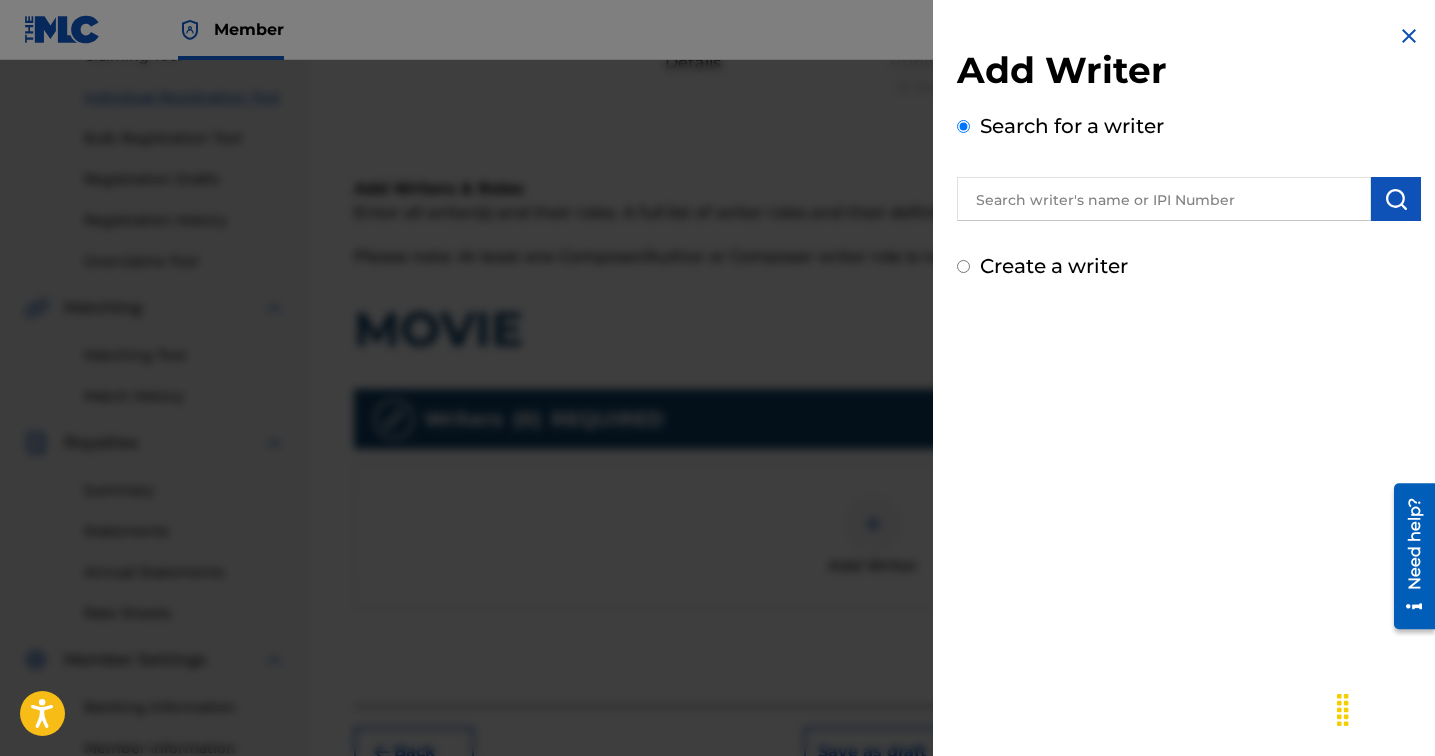 click at bounding box center (1164, 199) 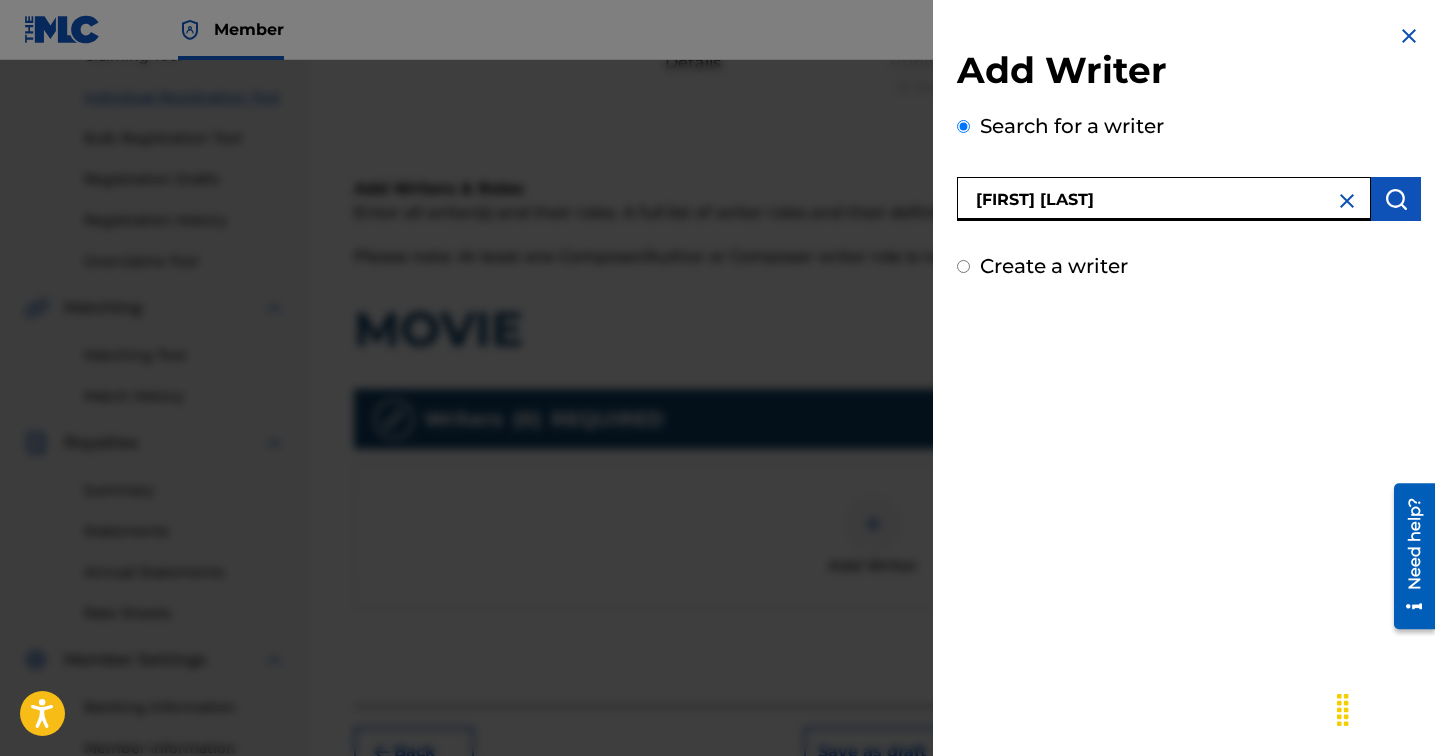 type on "[FIRST] [LAST]" 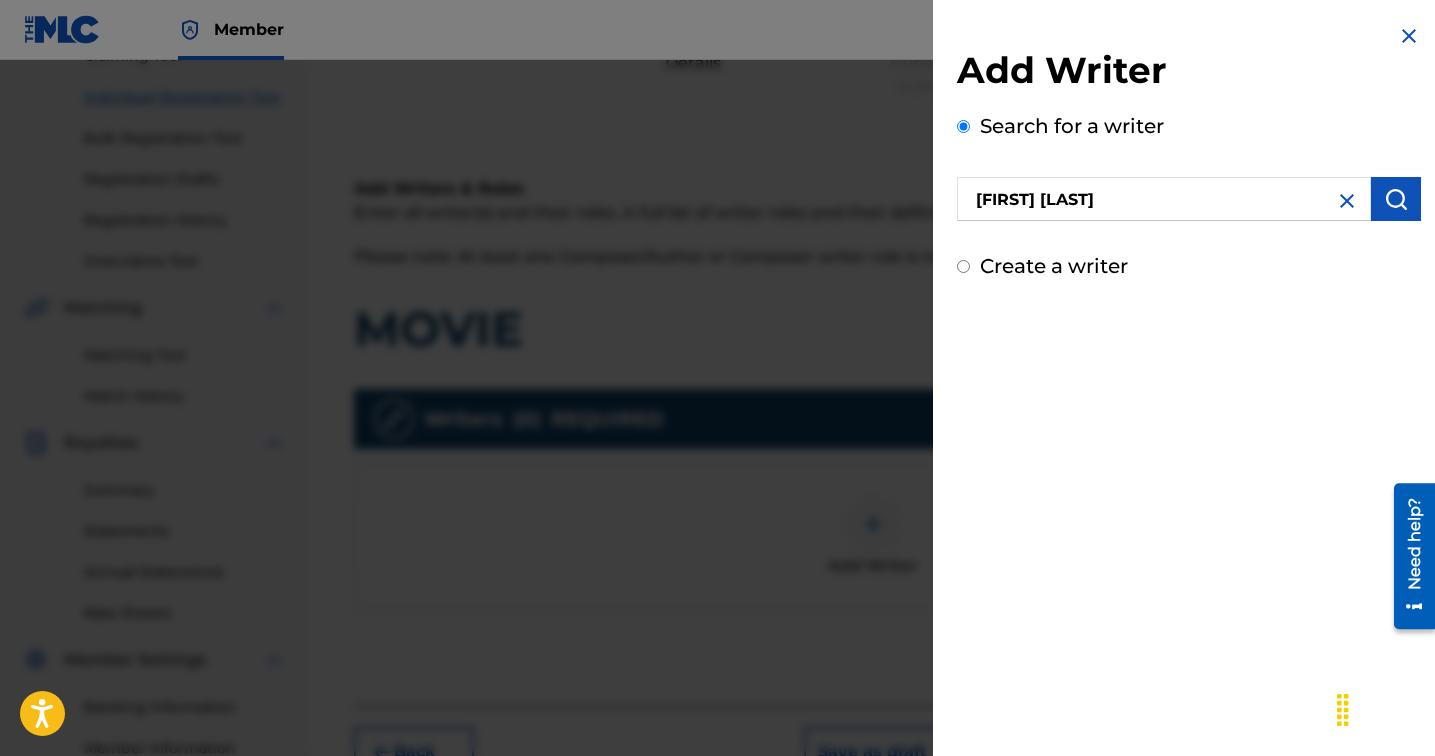 click on "Create a writer" at bounding box center (1054, 266) 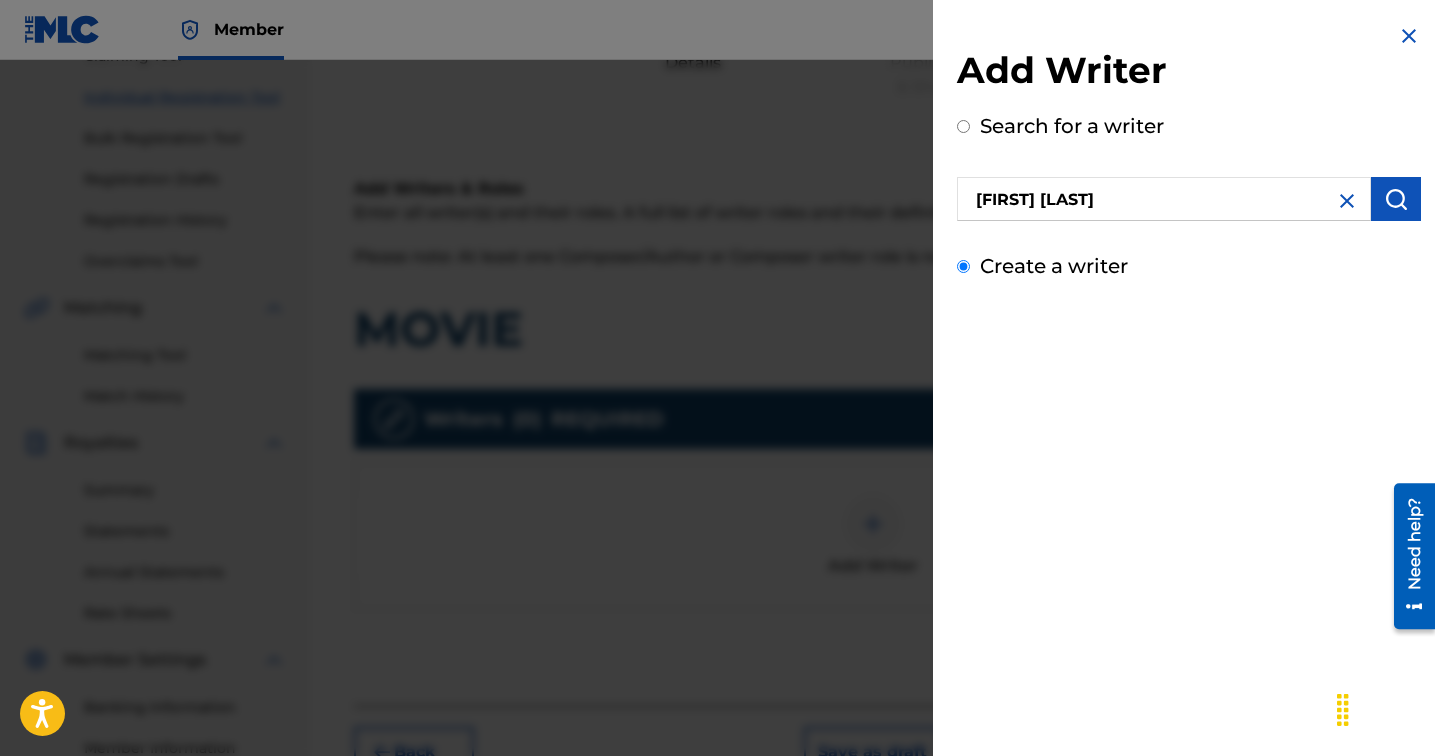 click on "Create a writer" at bounding box center (963, 266) 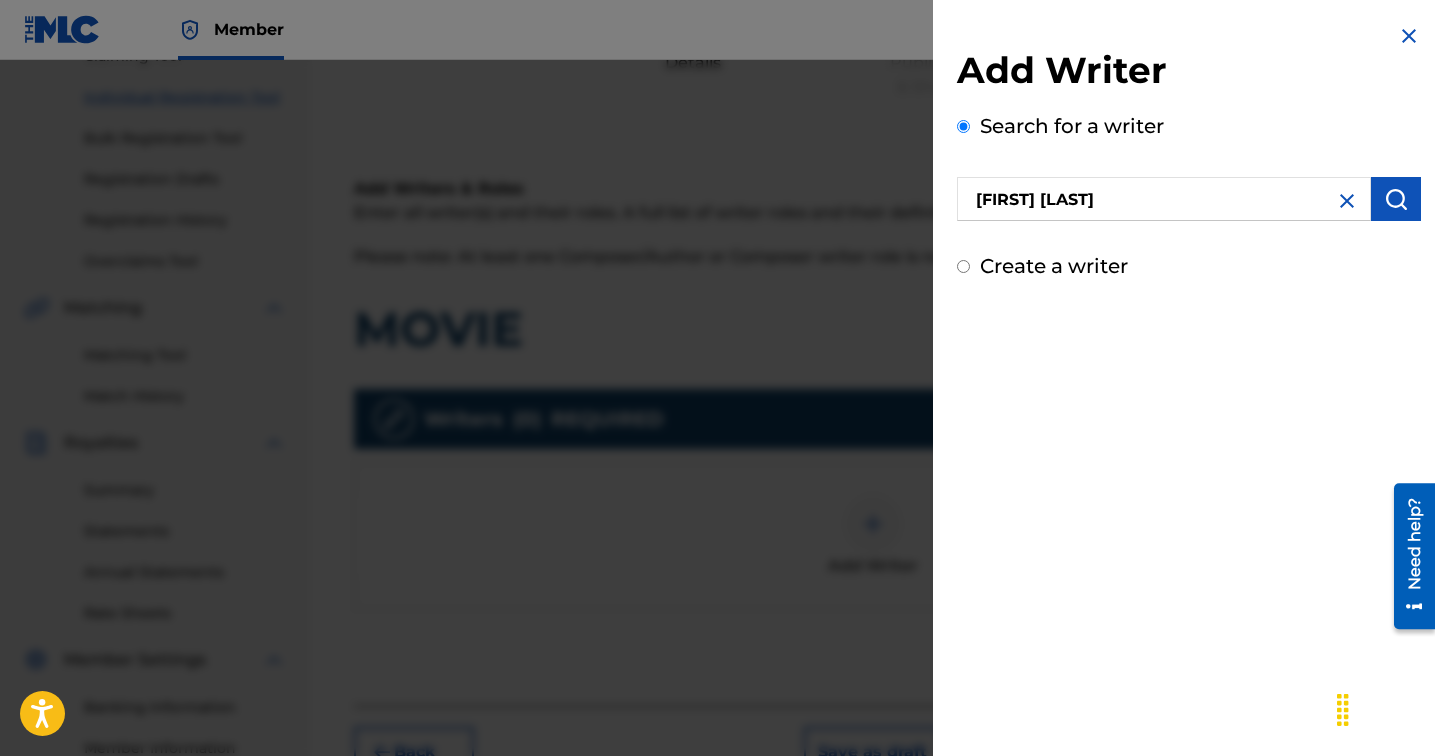 radio on "false" 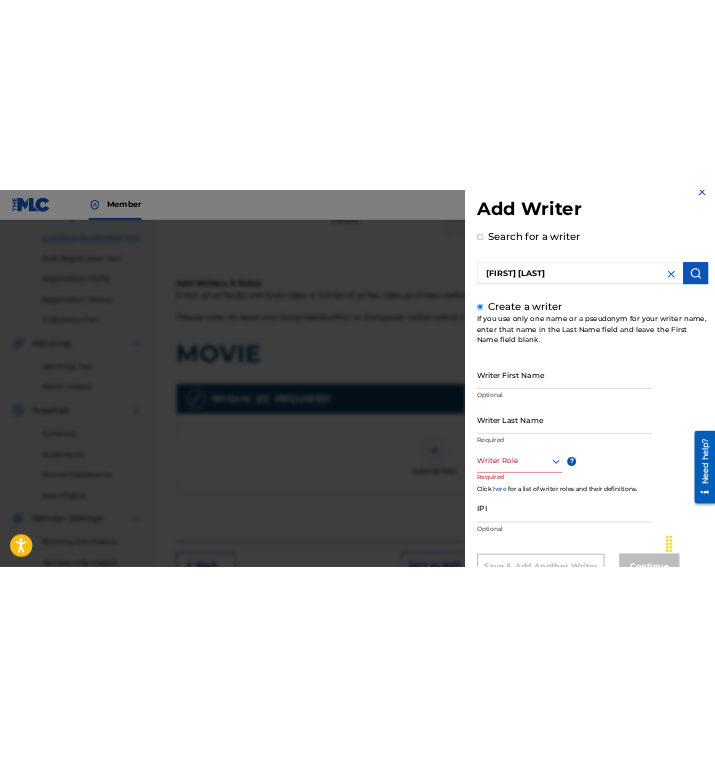 scroll, scrollTop: 0, scrollLeft: 0, axis: both 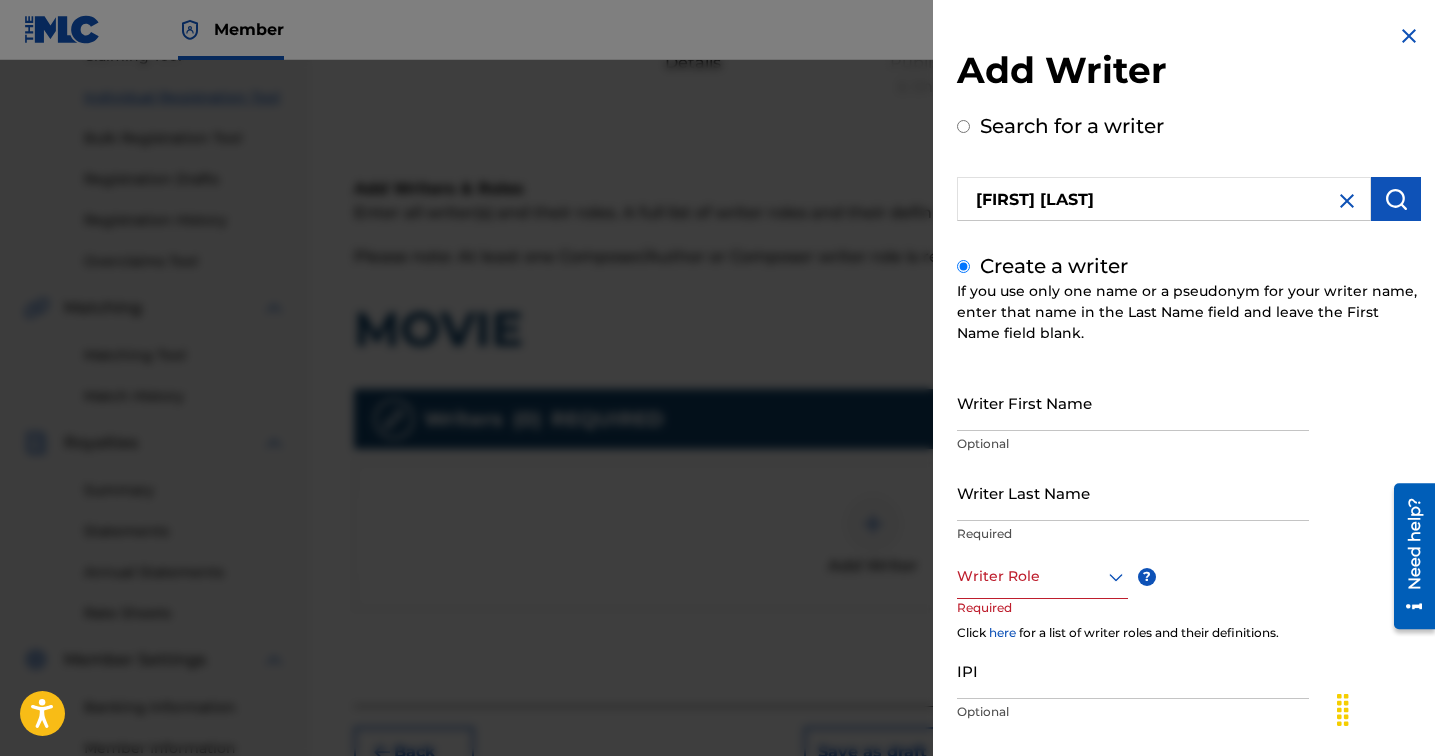 click at bounding box center [1347, 201] 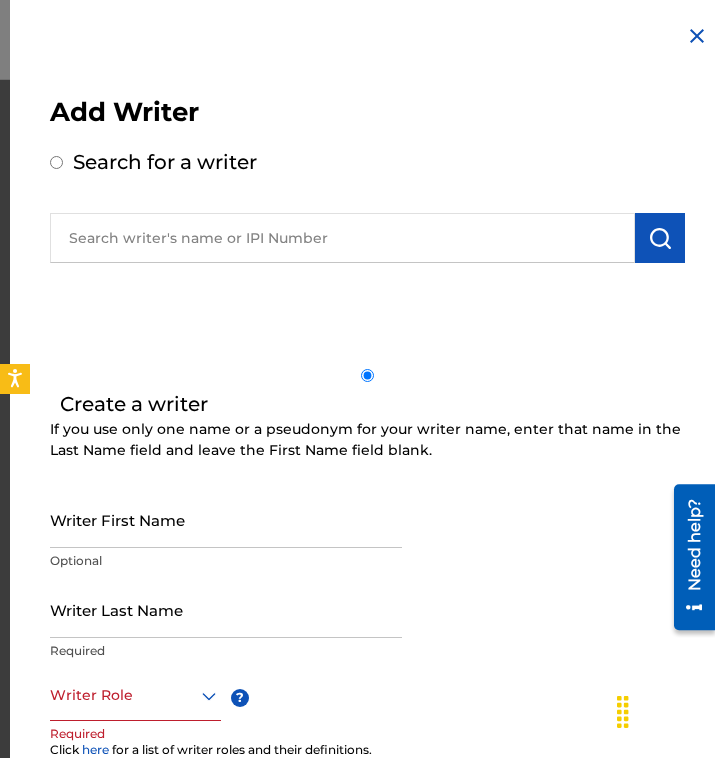 click at bounding box center [342, 238] 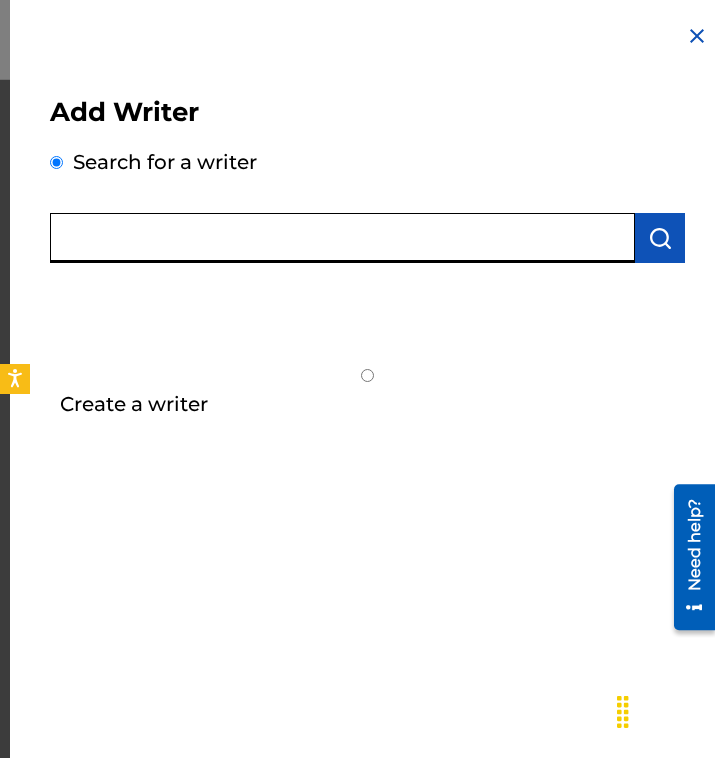 paste on "1284350748" 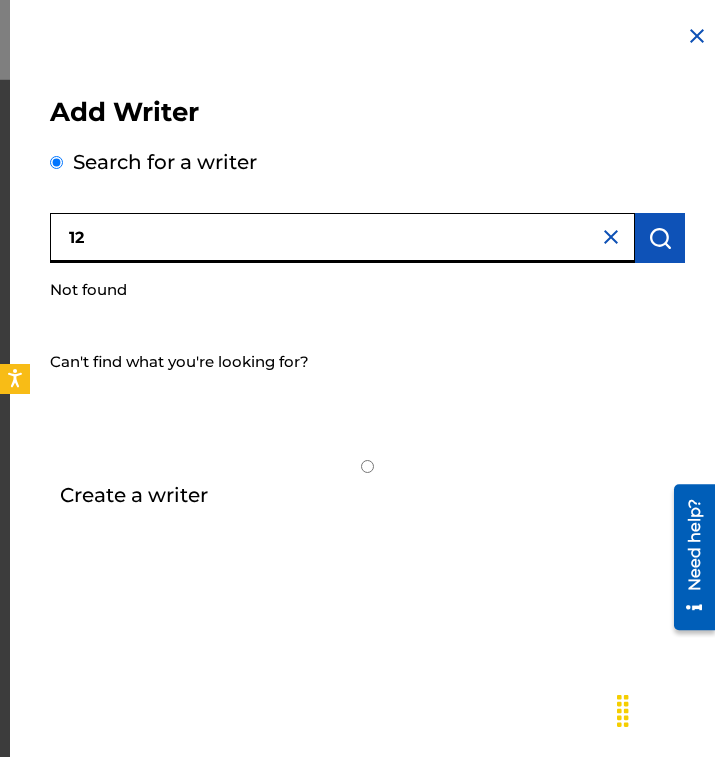 type on "1" 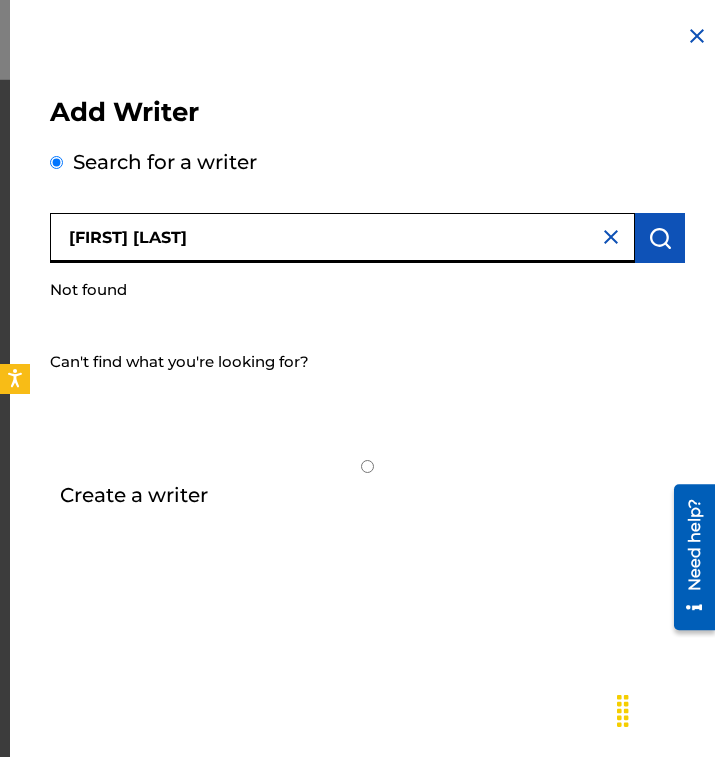 type on "[FIRST] [LAST]" 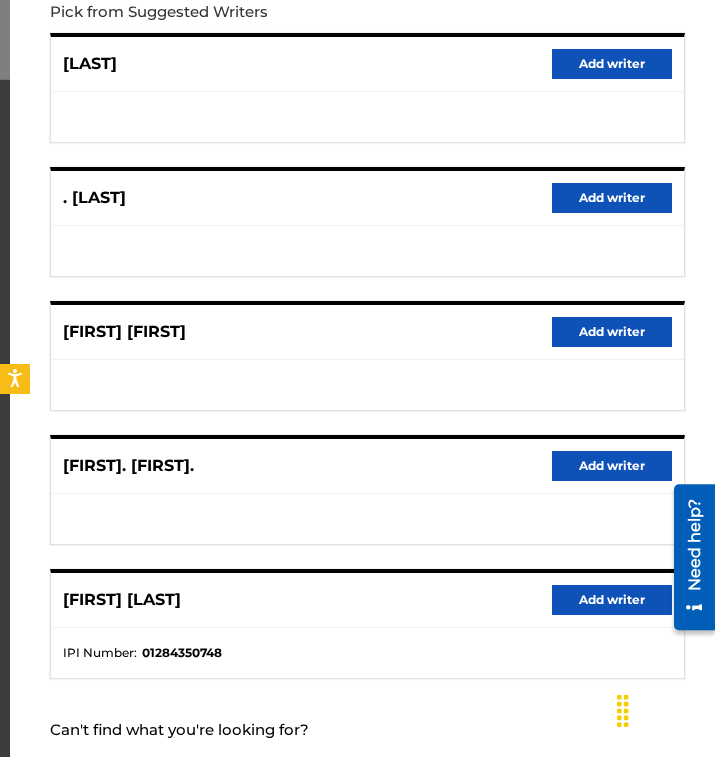 scroll, scrollTop: 280, scrollLeft: 0, axis: vertical 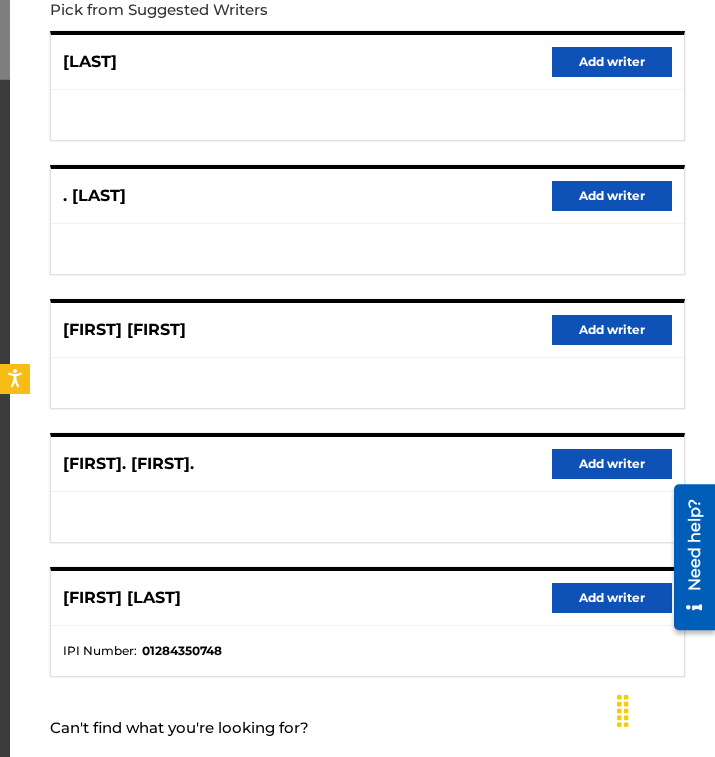 click on "Add writer" at bounding box center [612, 598] 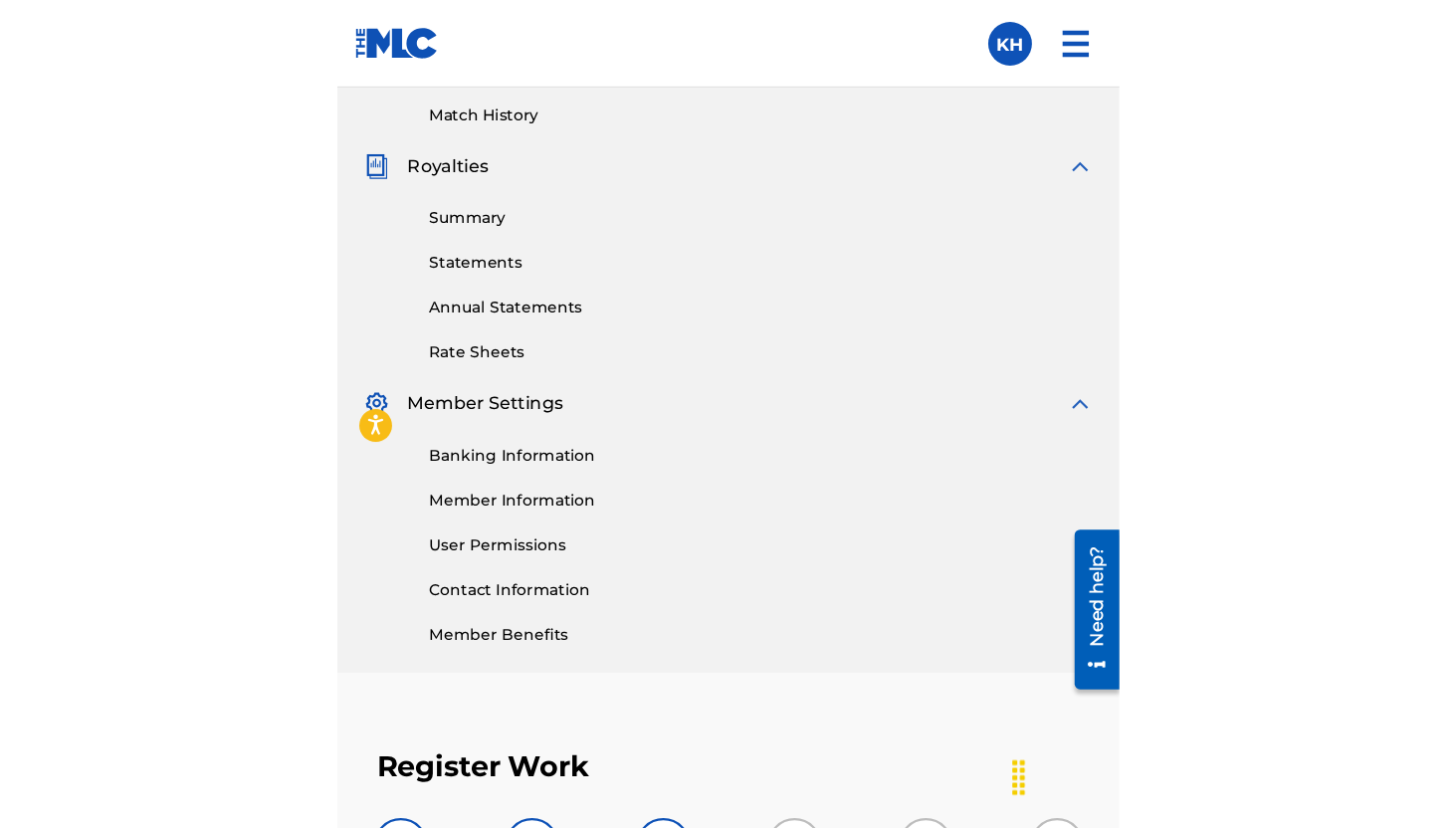 scroll, scrollTop: 344, scrollLeft: 0, axis: vertical 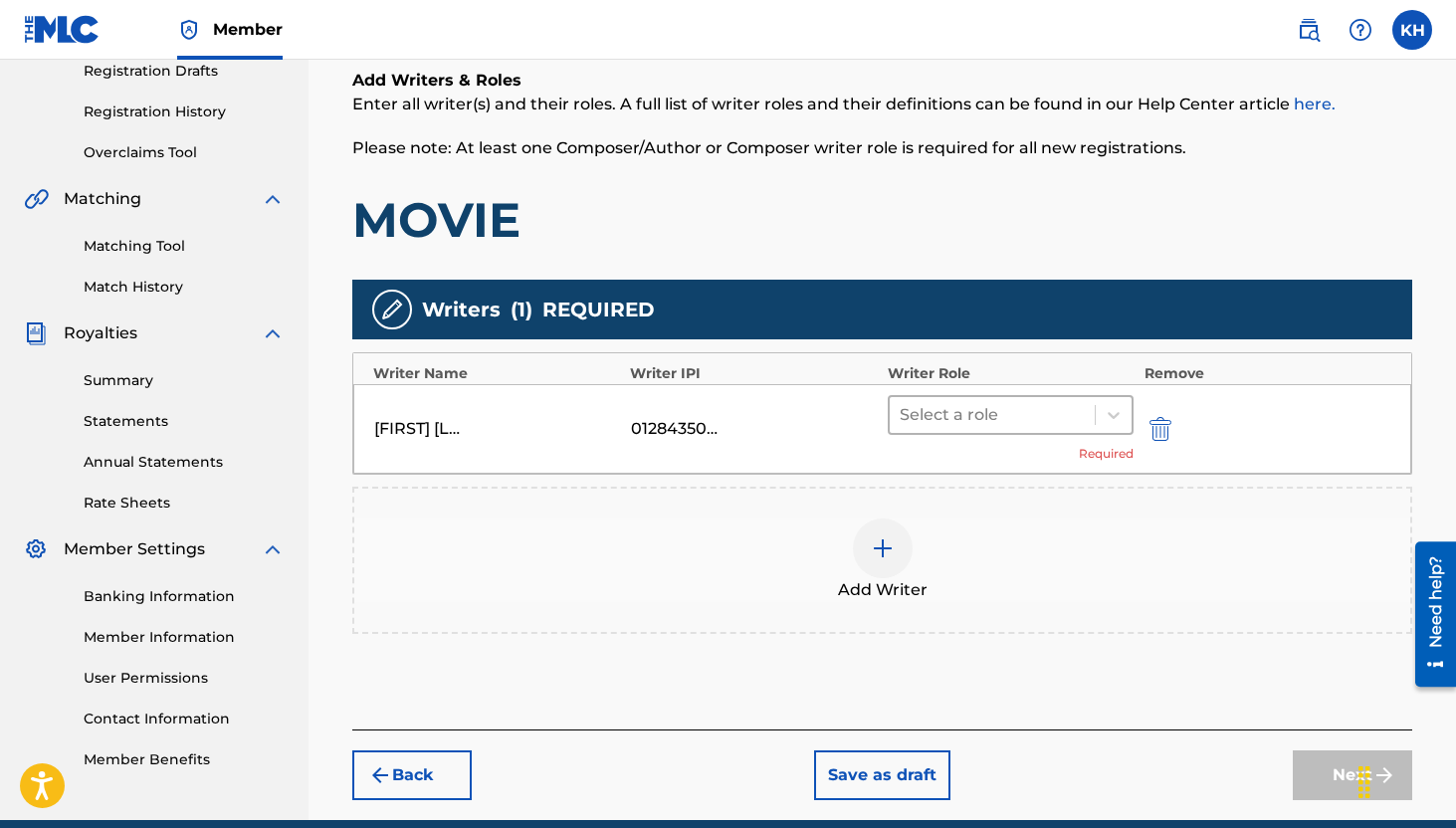 click at bounding box center [992, 415] 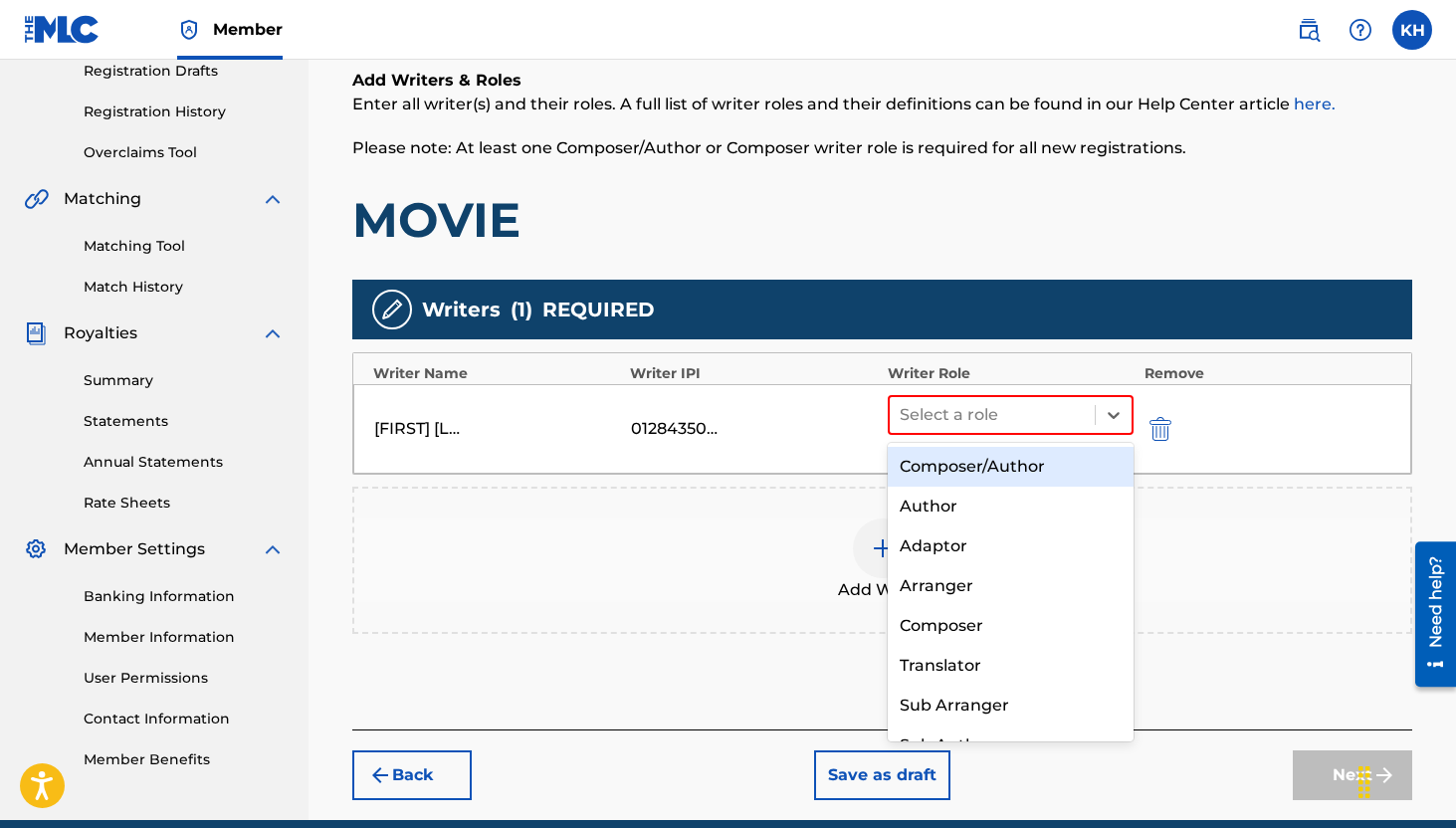 click on "Composer/Author" at bounding box center [1011, 467] 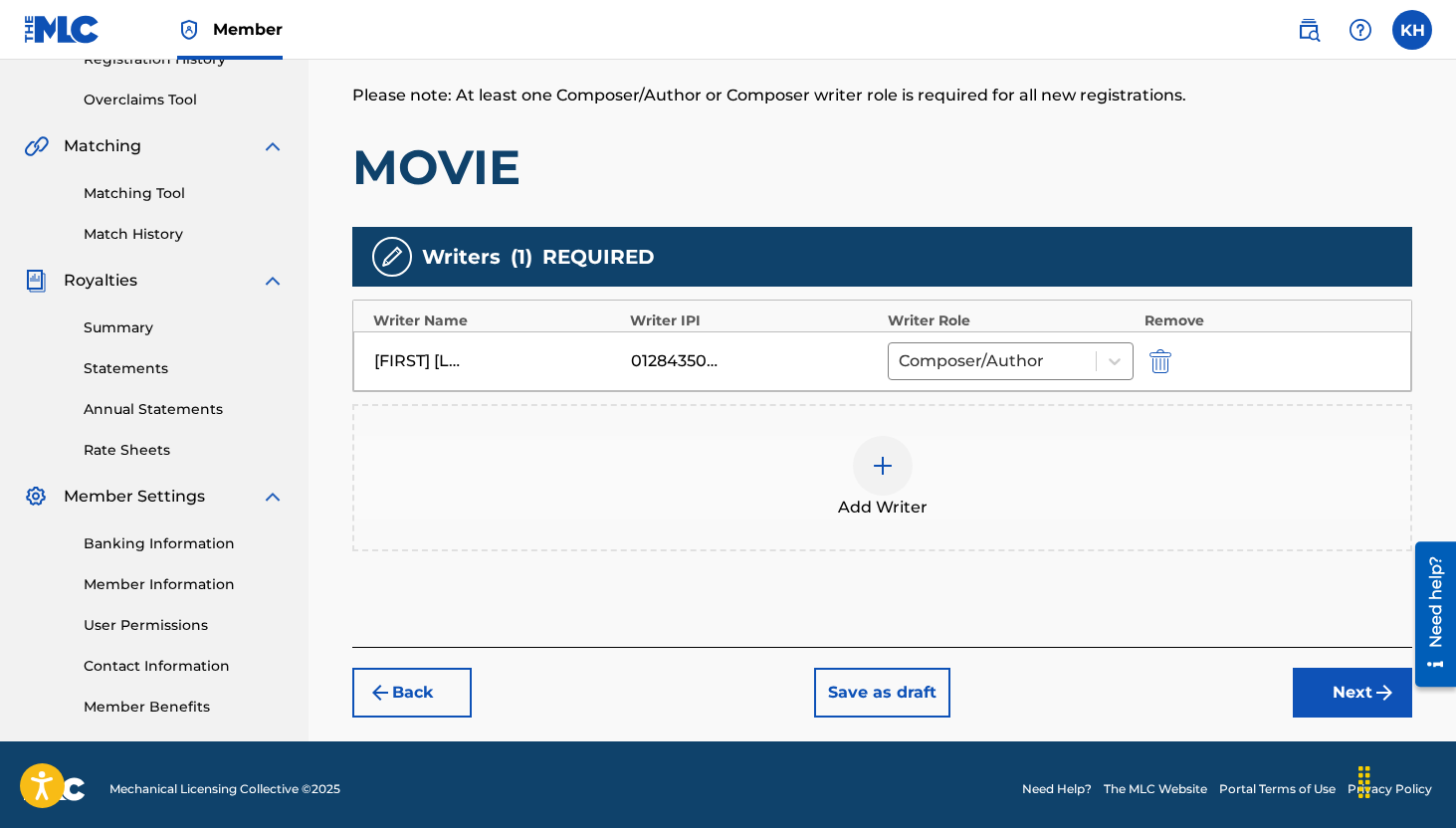 scroll, scrollTop: 406, scrollLeft: 0, axis: vertical 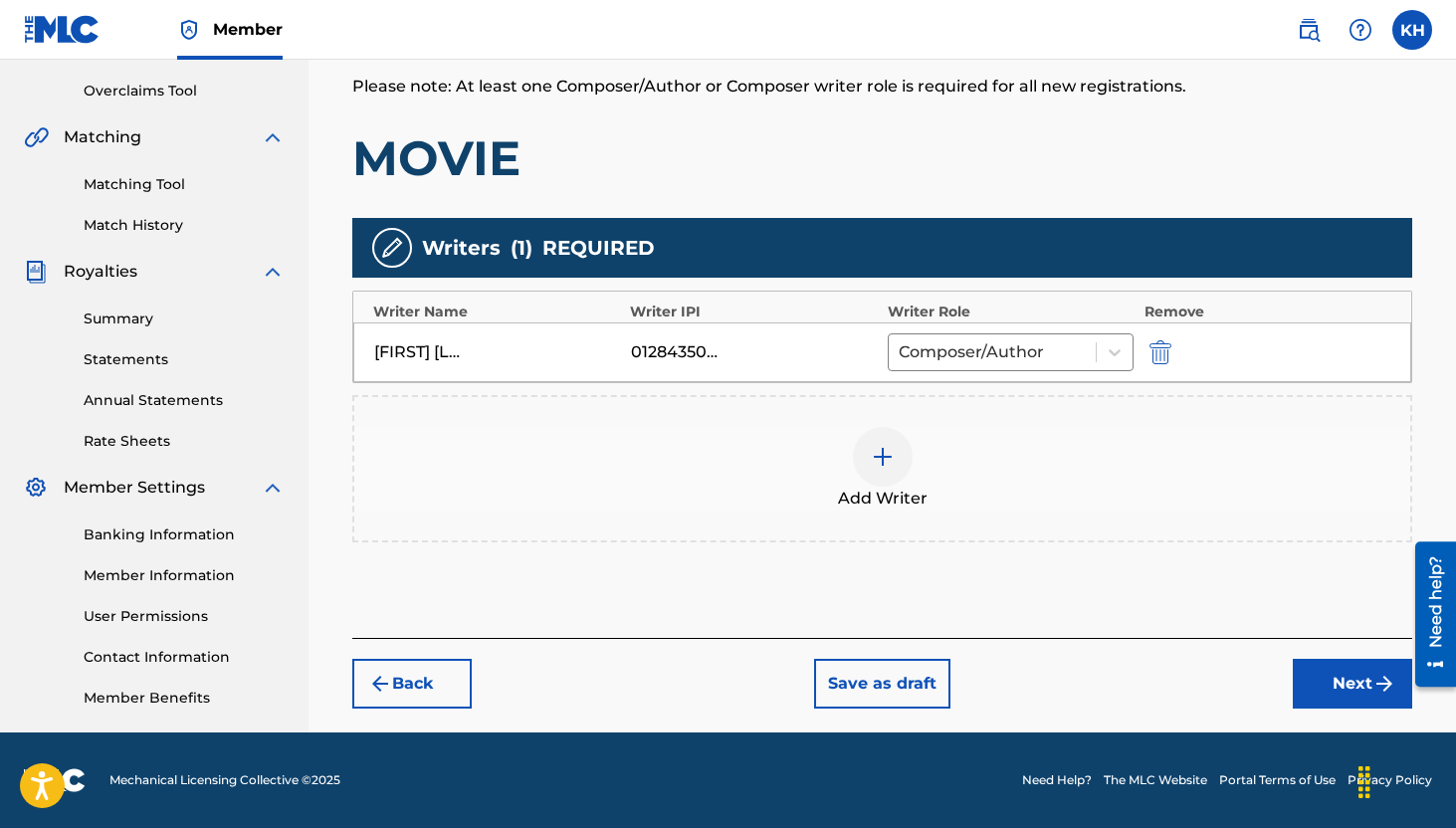 click at bounding box center [883, 457] 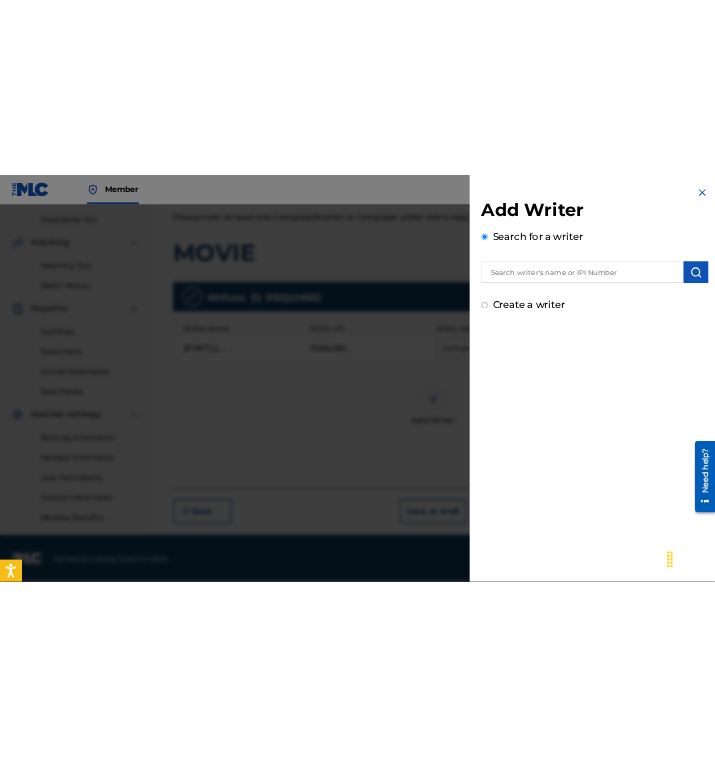 scroll, scrollTop: 407, scrollLeft: 0, axis: vertical 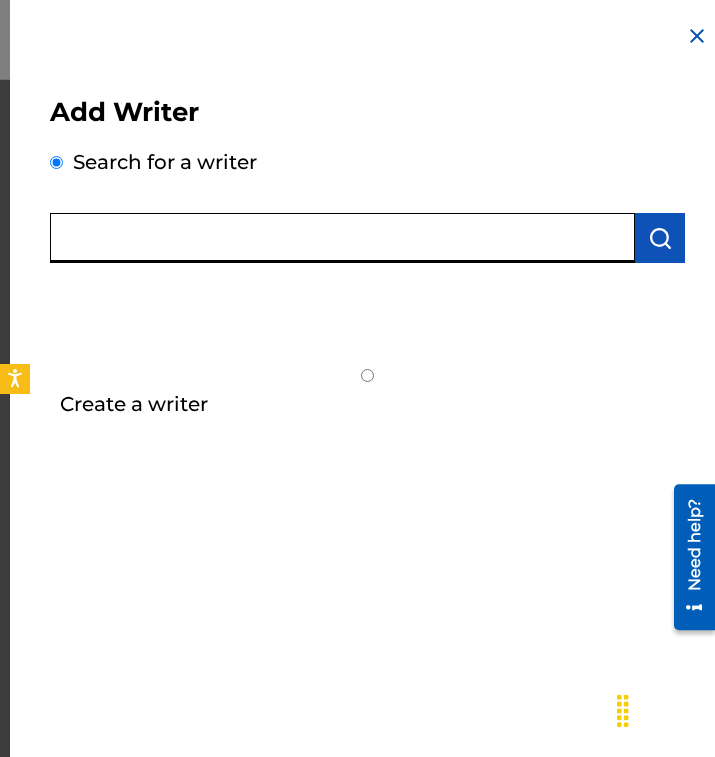click at bounding box center [342, 238] 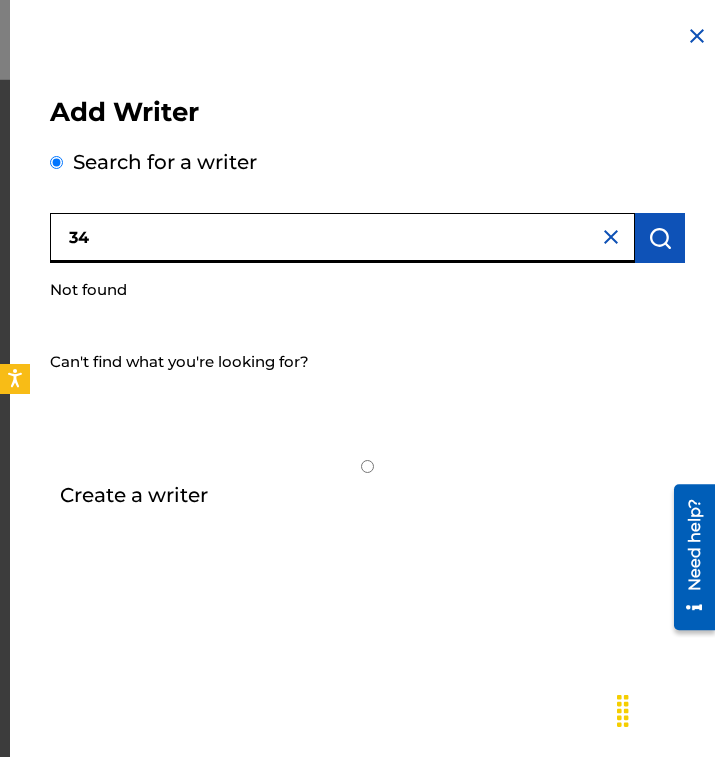 type on "3" 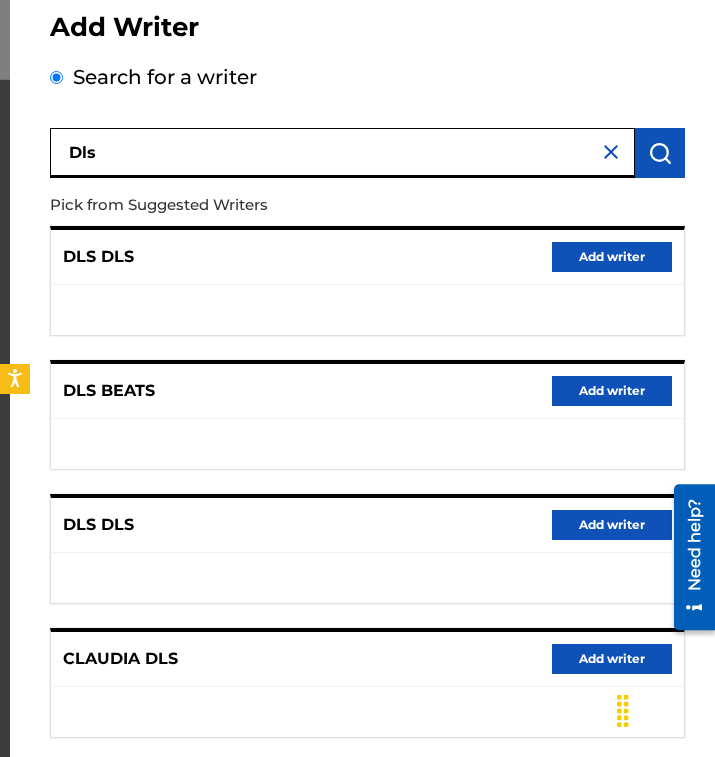 scroll, scrollTop: 0, scrollLeft: 0, axis: both 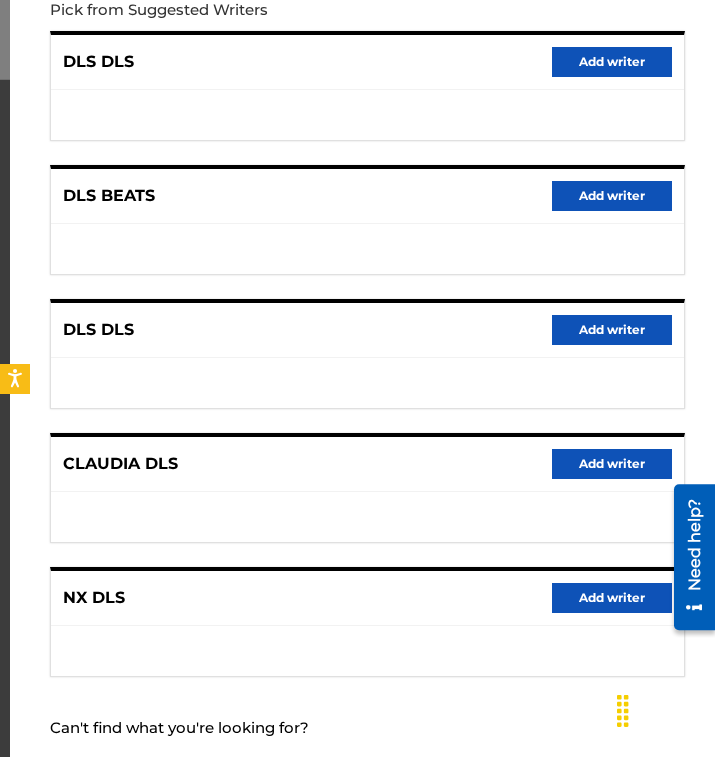 click on "NX DLS Add writer" at bounding box center (367, 598) 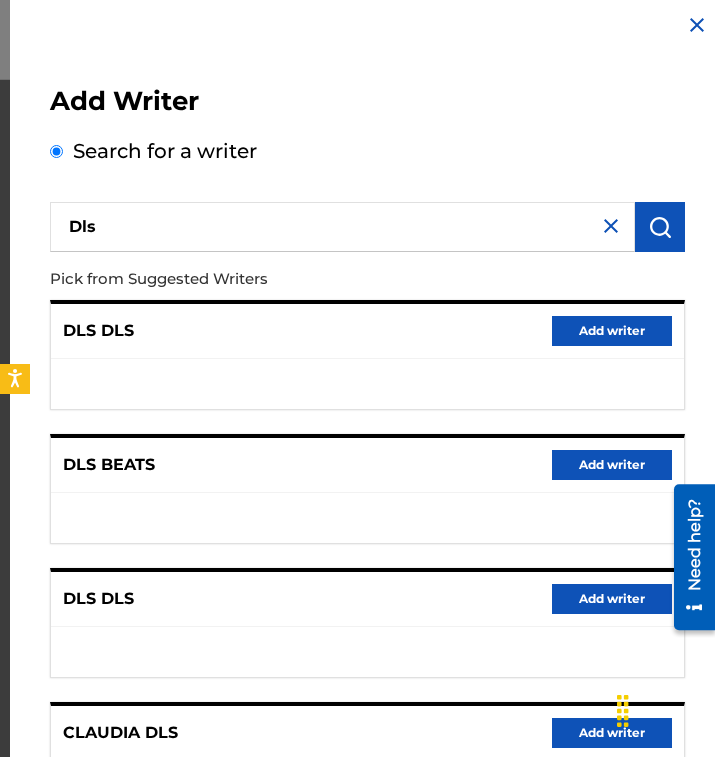 scroll, scrollTop: 0, scrollLeft: 0, axis: both 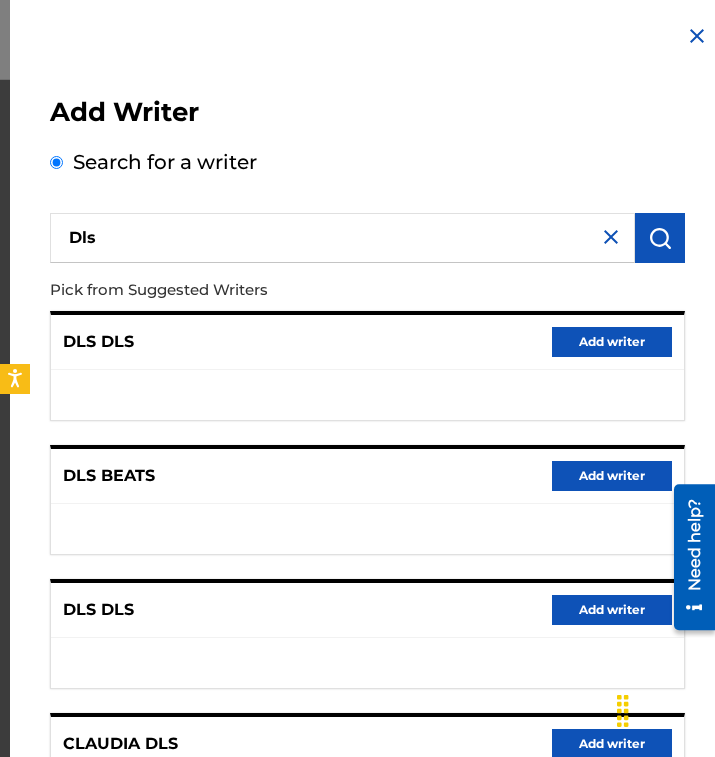 click on "Dls" at bounding box center (342, 238) 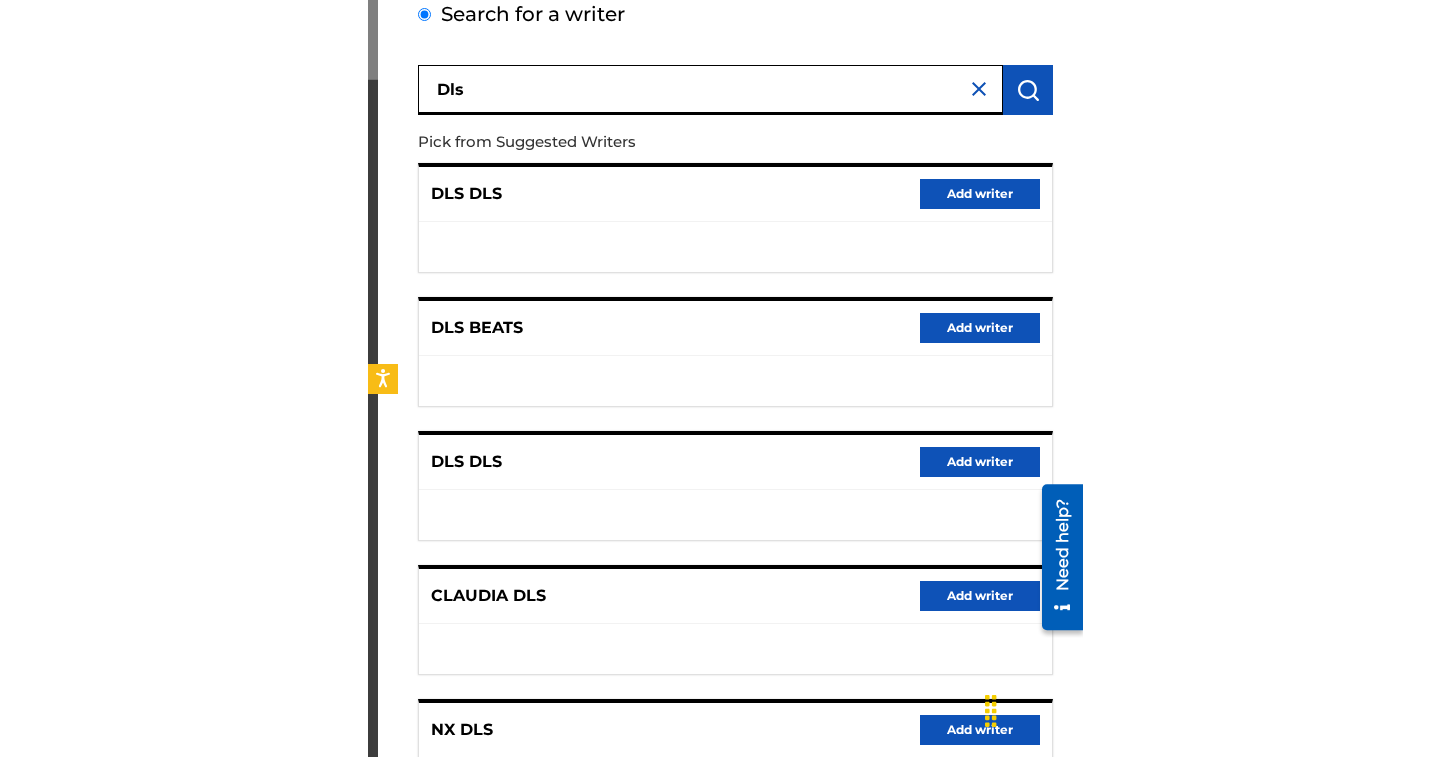 scroll, scrollTop: 0, scrollLeft: 0, axis: both 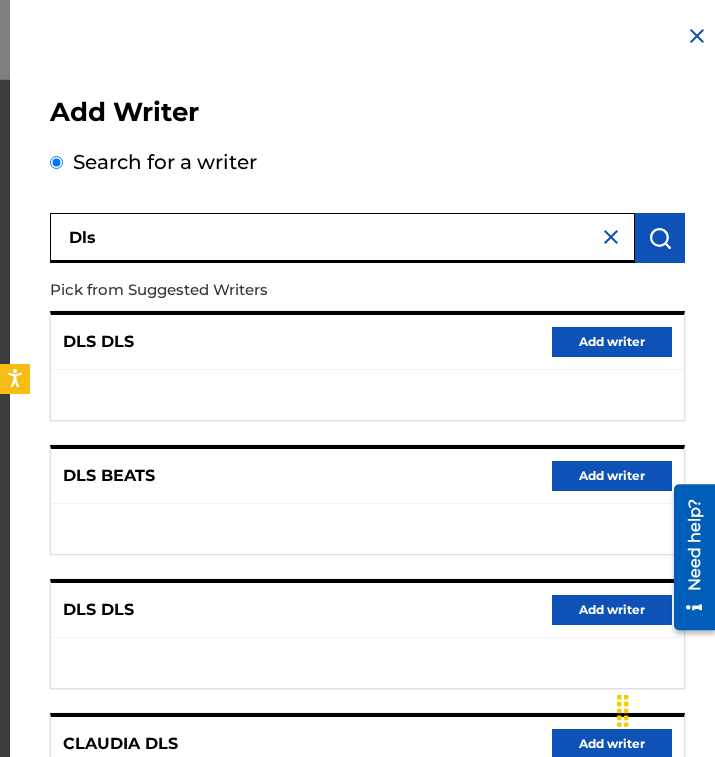 click on "Dls" at bounding box center [342, 238] 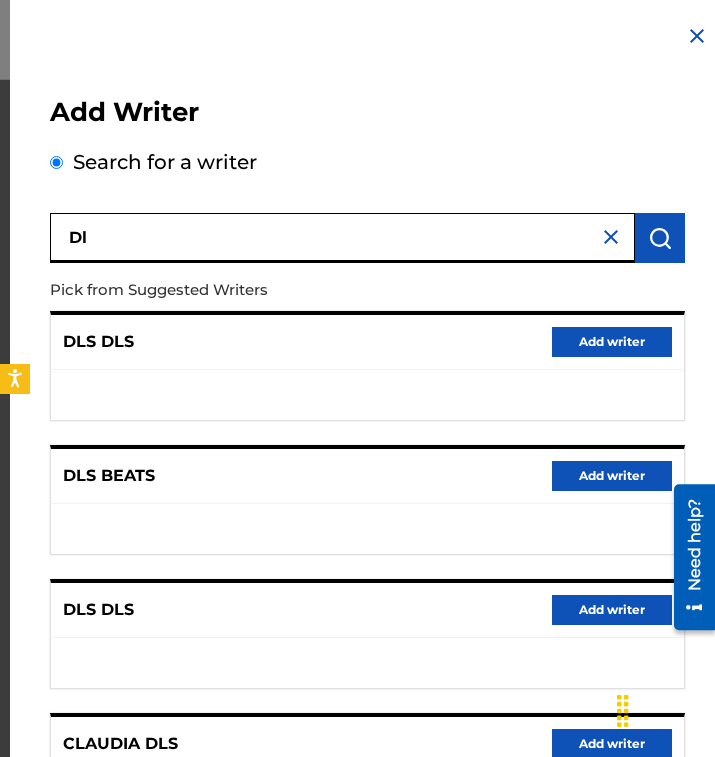 type on "D" 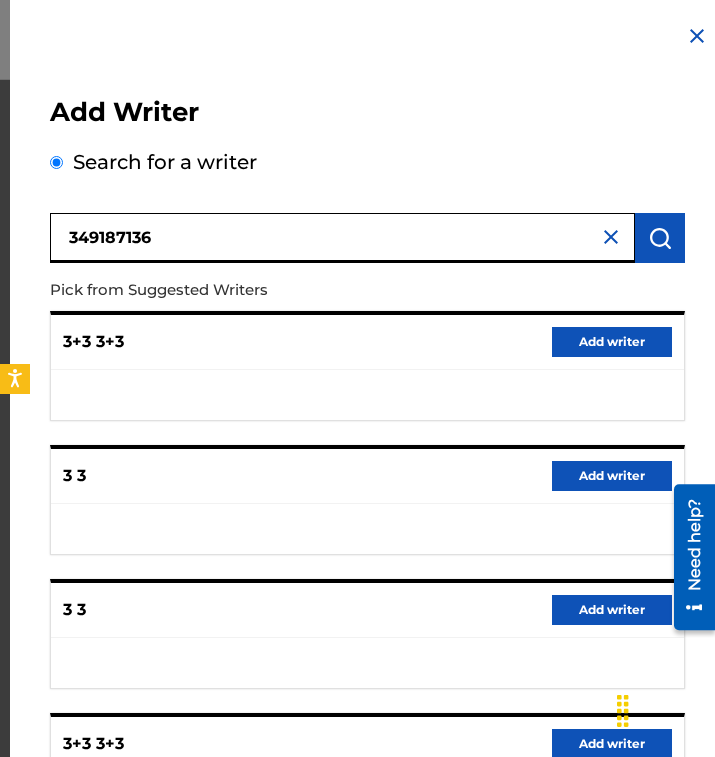 type on "349187136" 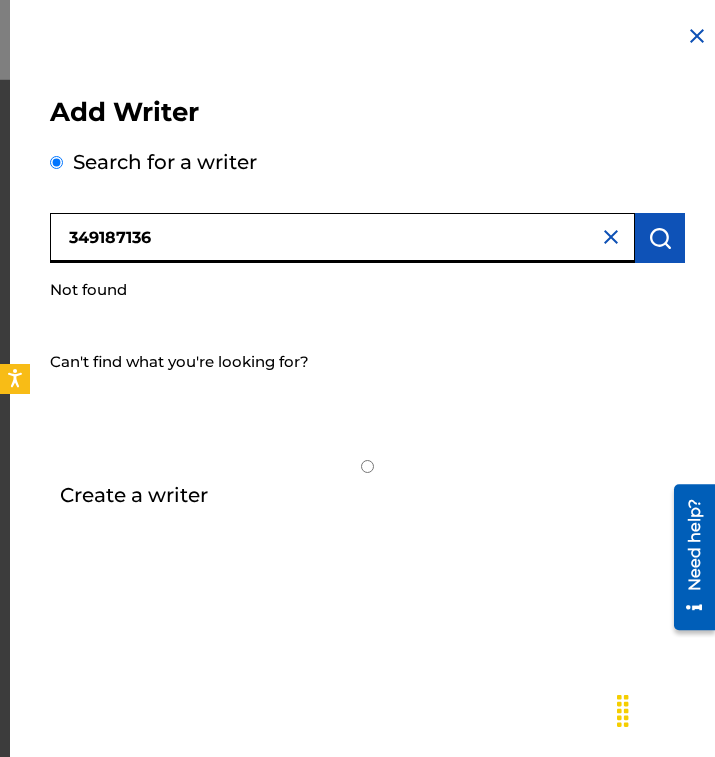 click at bounding box center (697, 36) 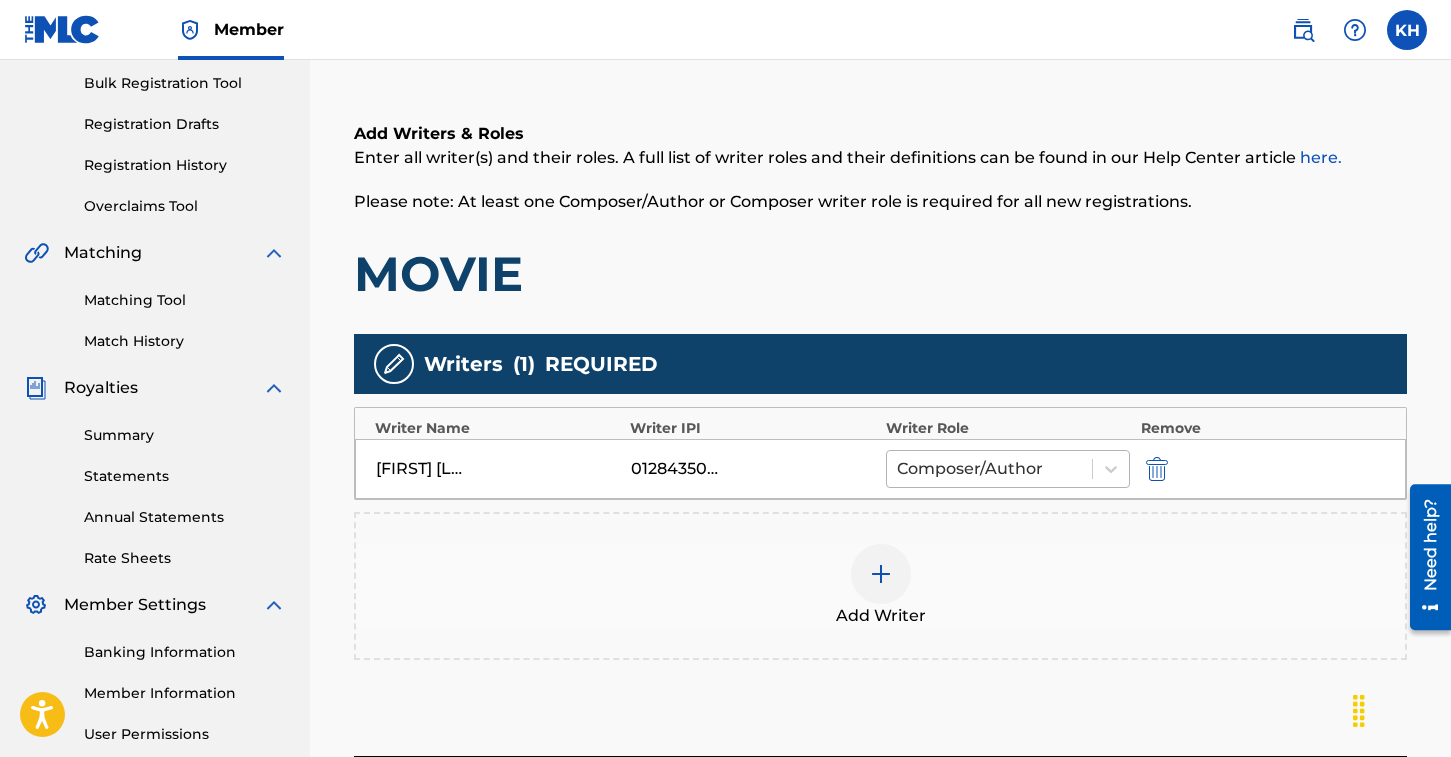 scroll, scrollTop: 483, scrollLeft: 0, axis: vertical 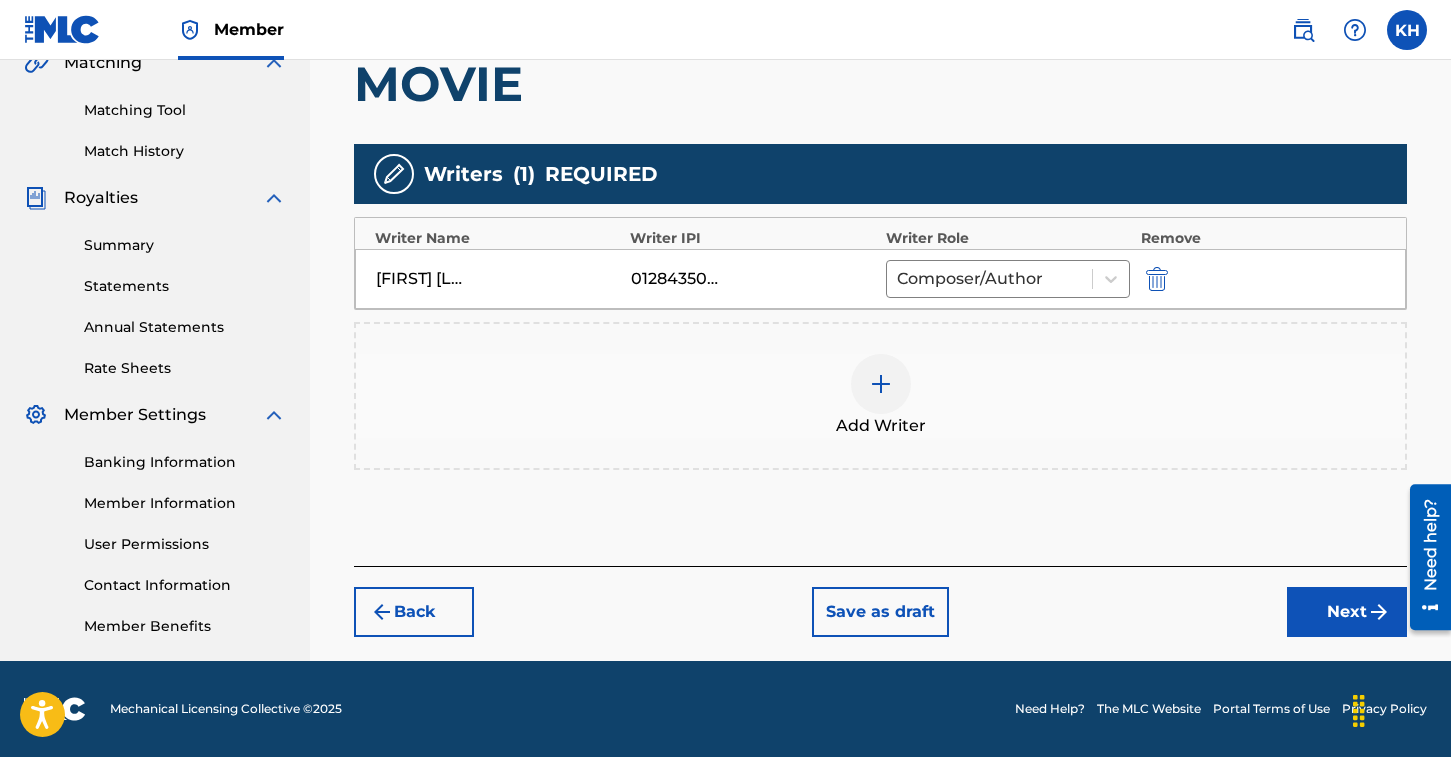 click on "Next" at bounding box center (1347, 612) 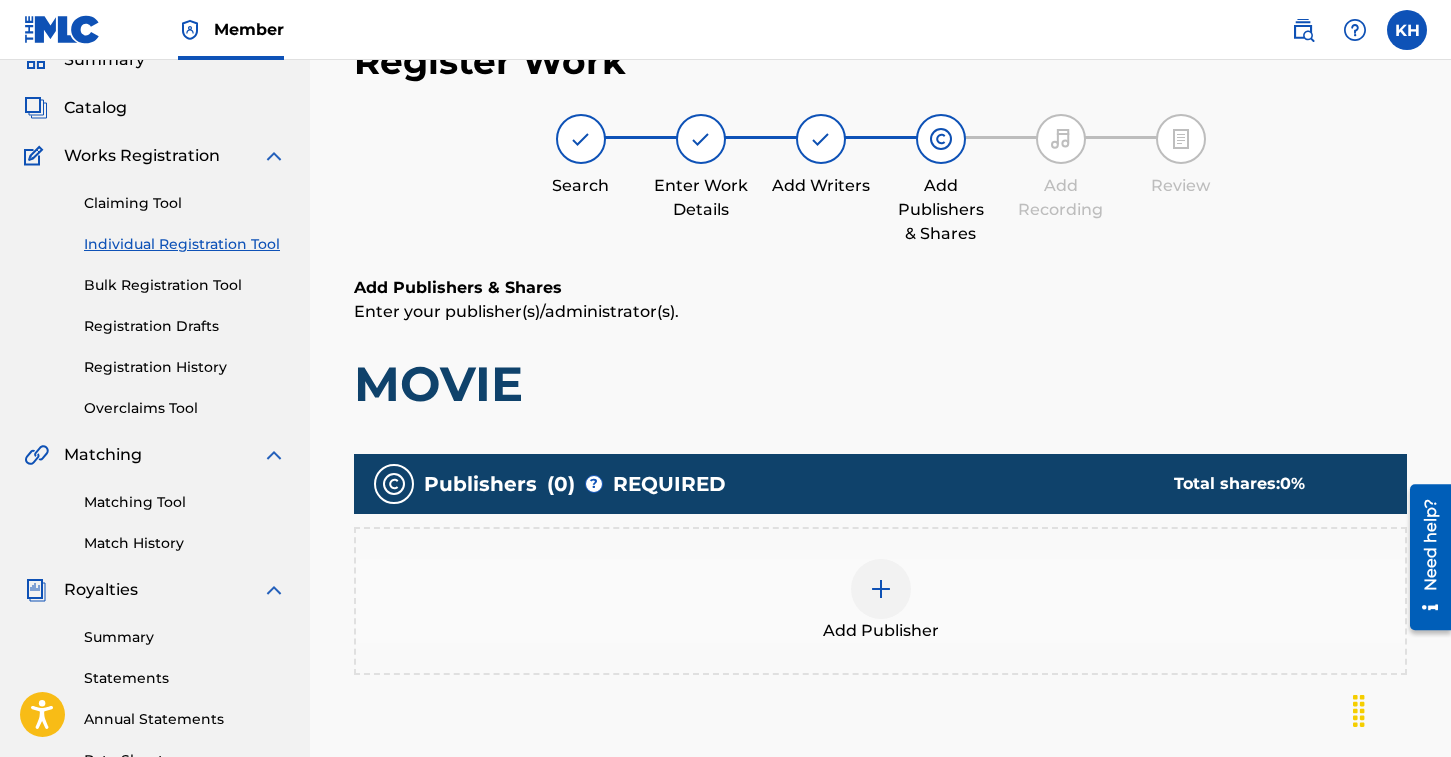 scroll, scrollTop: 90, scrollLeft: 0, axis: vertical 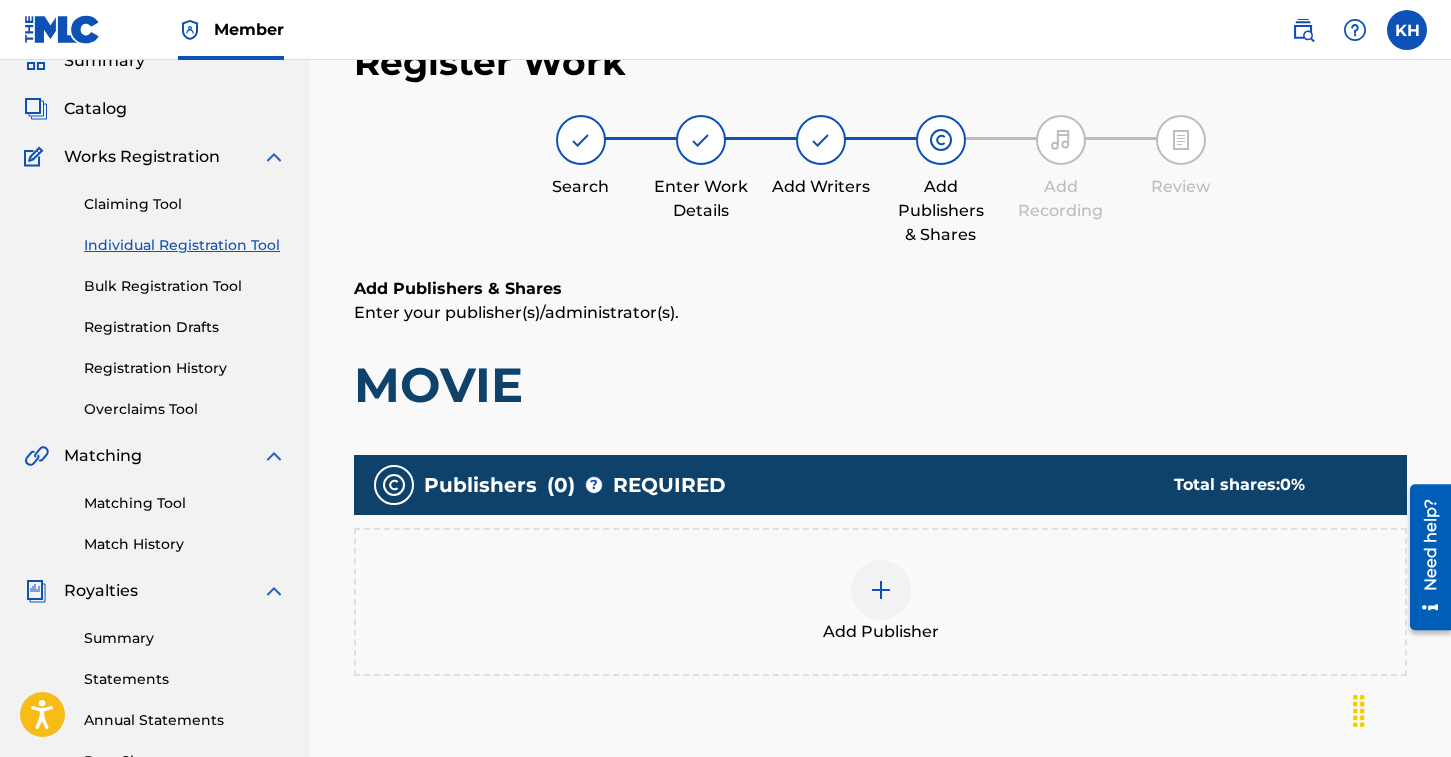 click at bounding box center (881, 590) 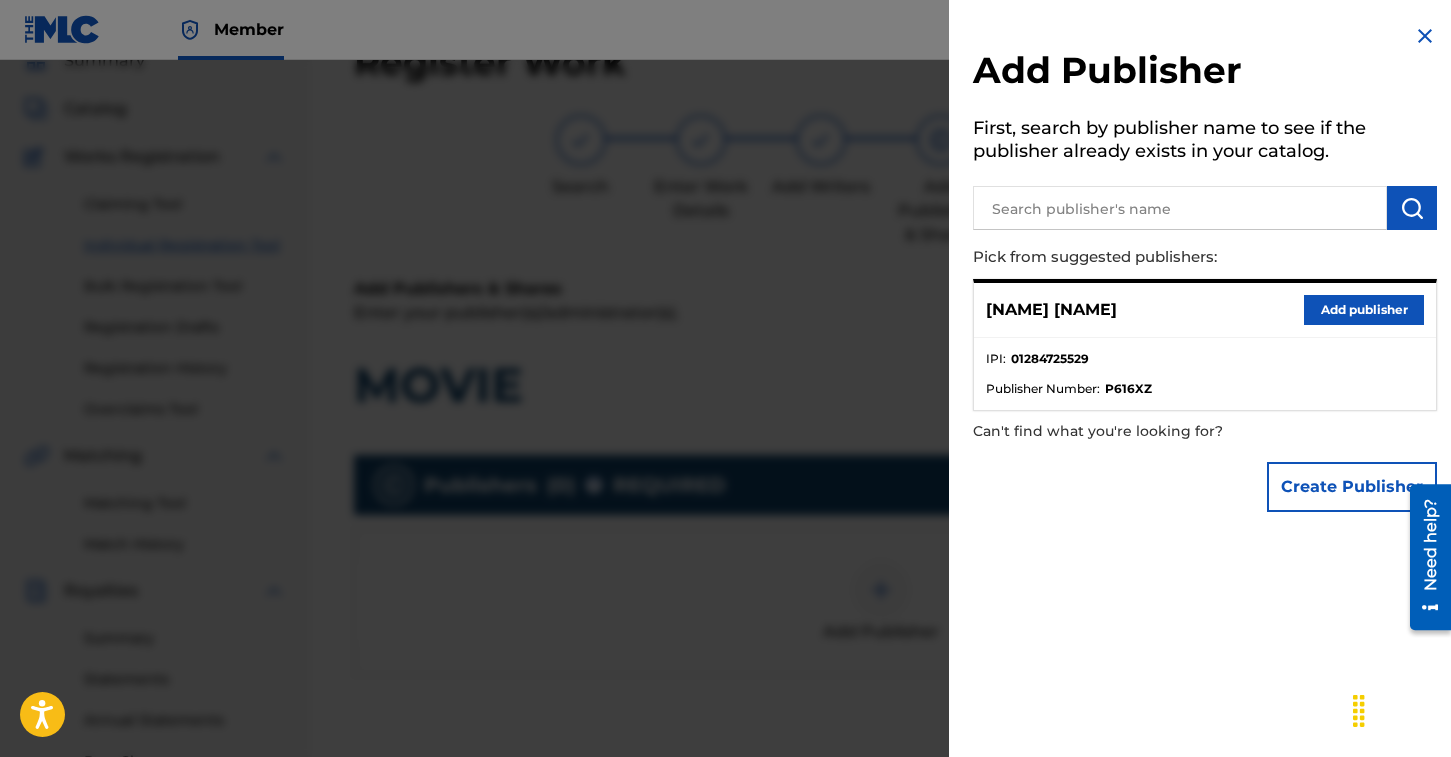 click on "Add publisher" at bounding box center (1364, 310) 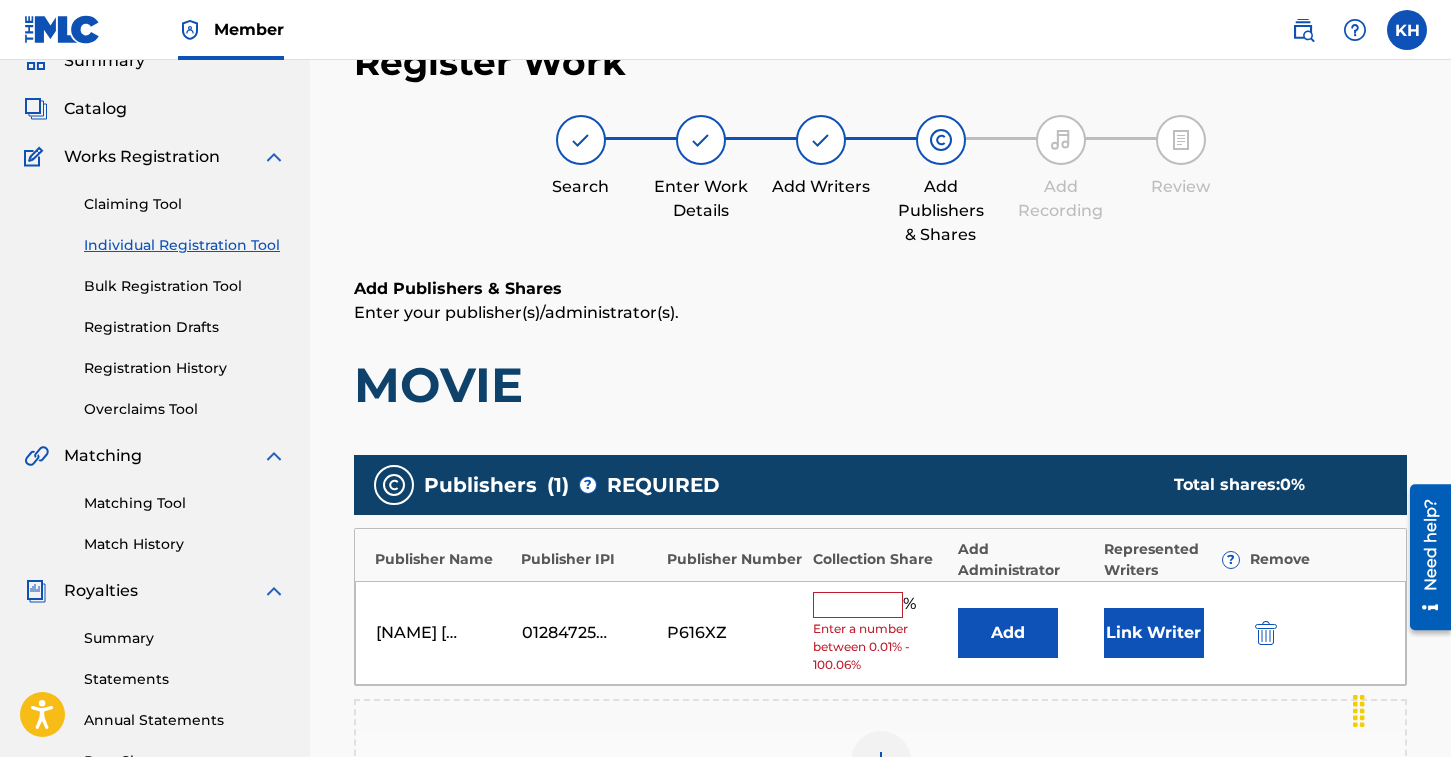 click at bounding box center (858, 605) 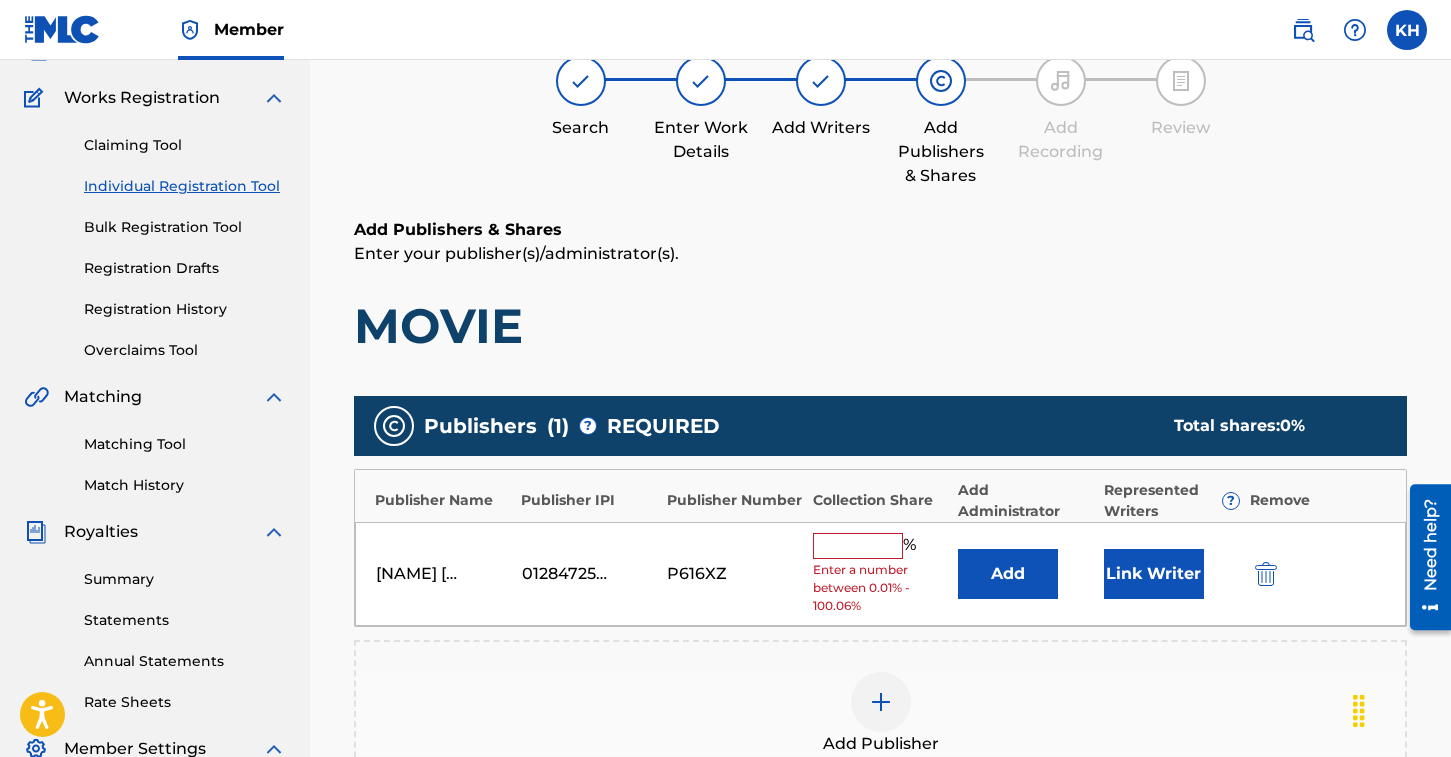 scroll, scrollTop: 141, scrollLeft: 0, axis: vertical 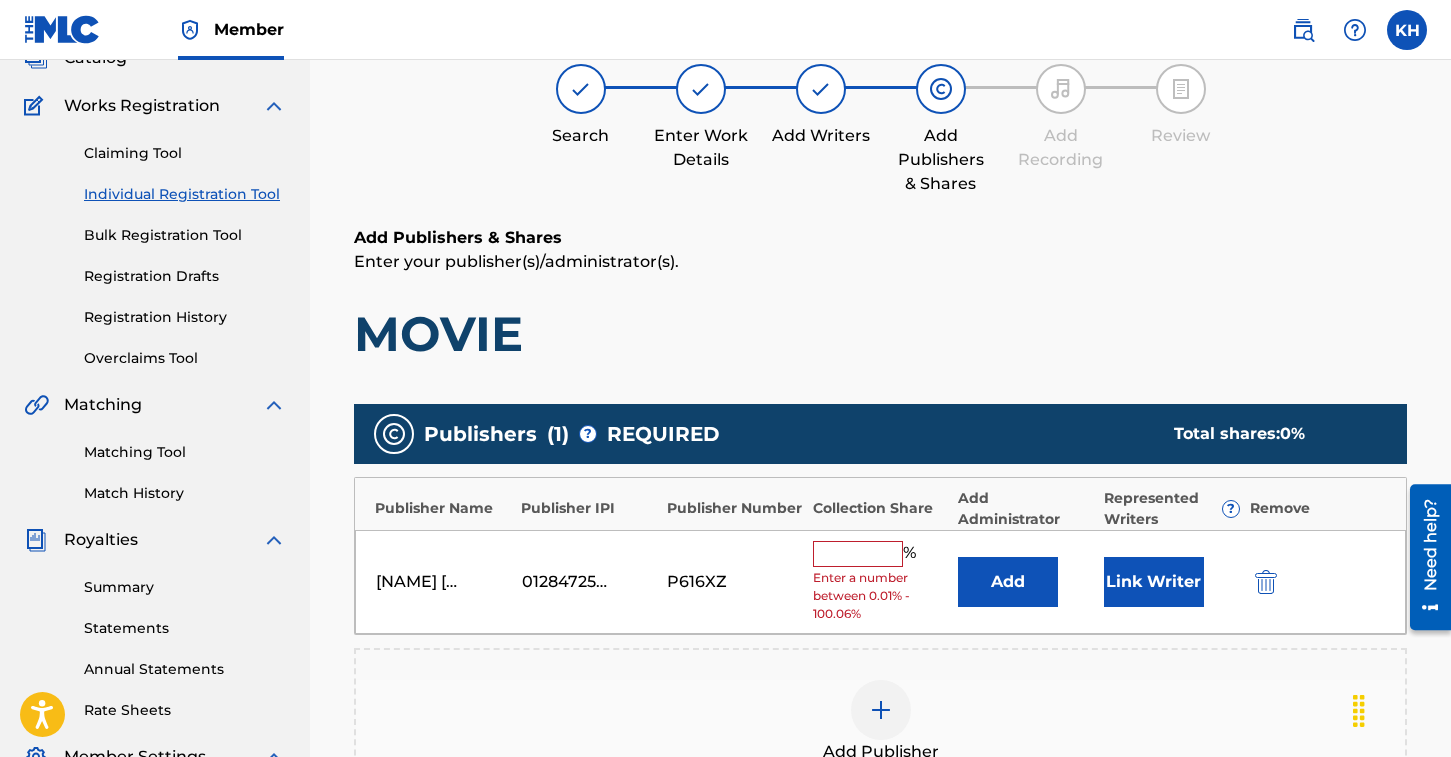 click at bounding box center [858, 554] 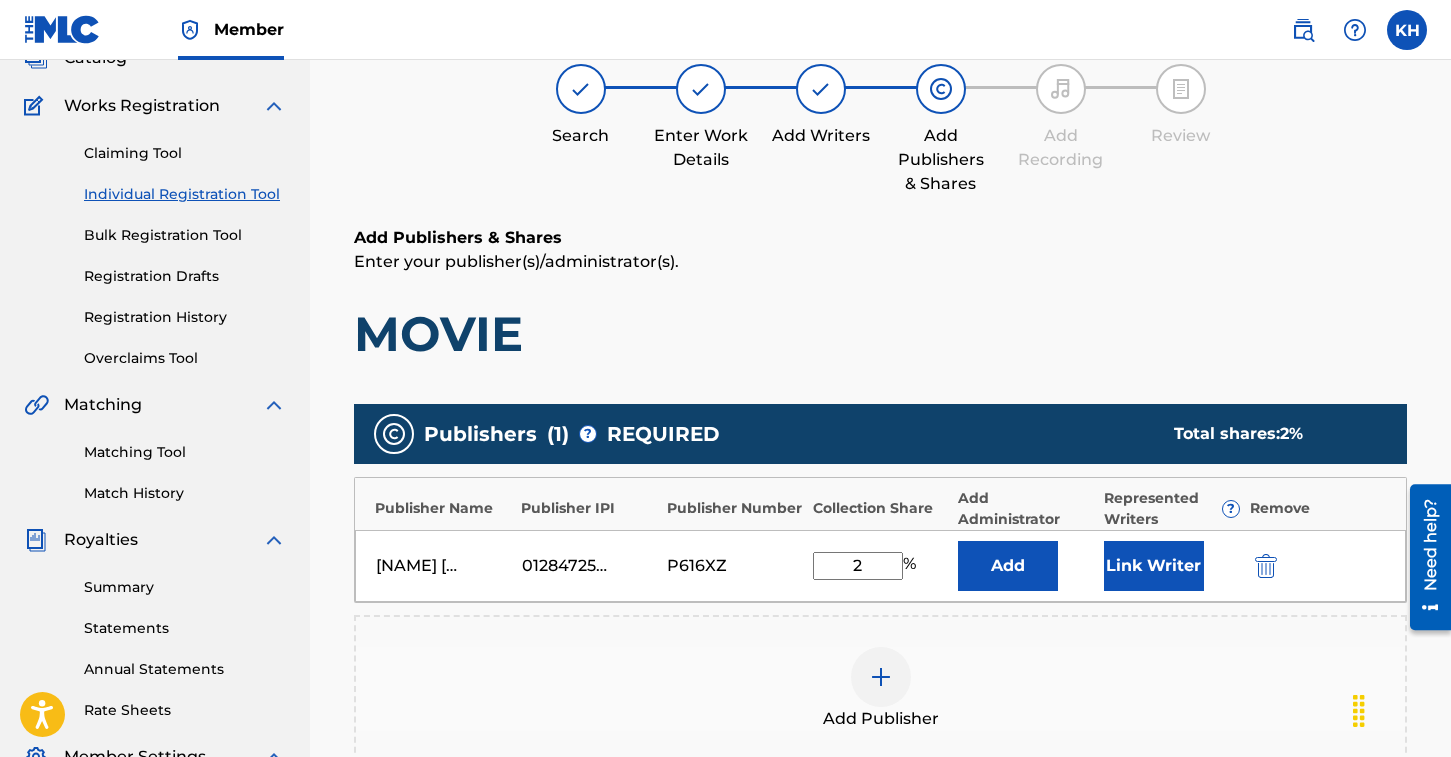 type on "25" 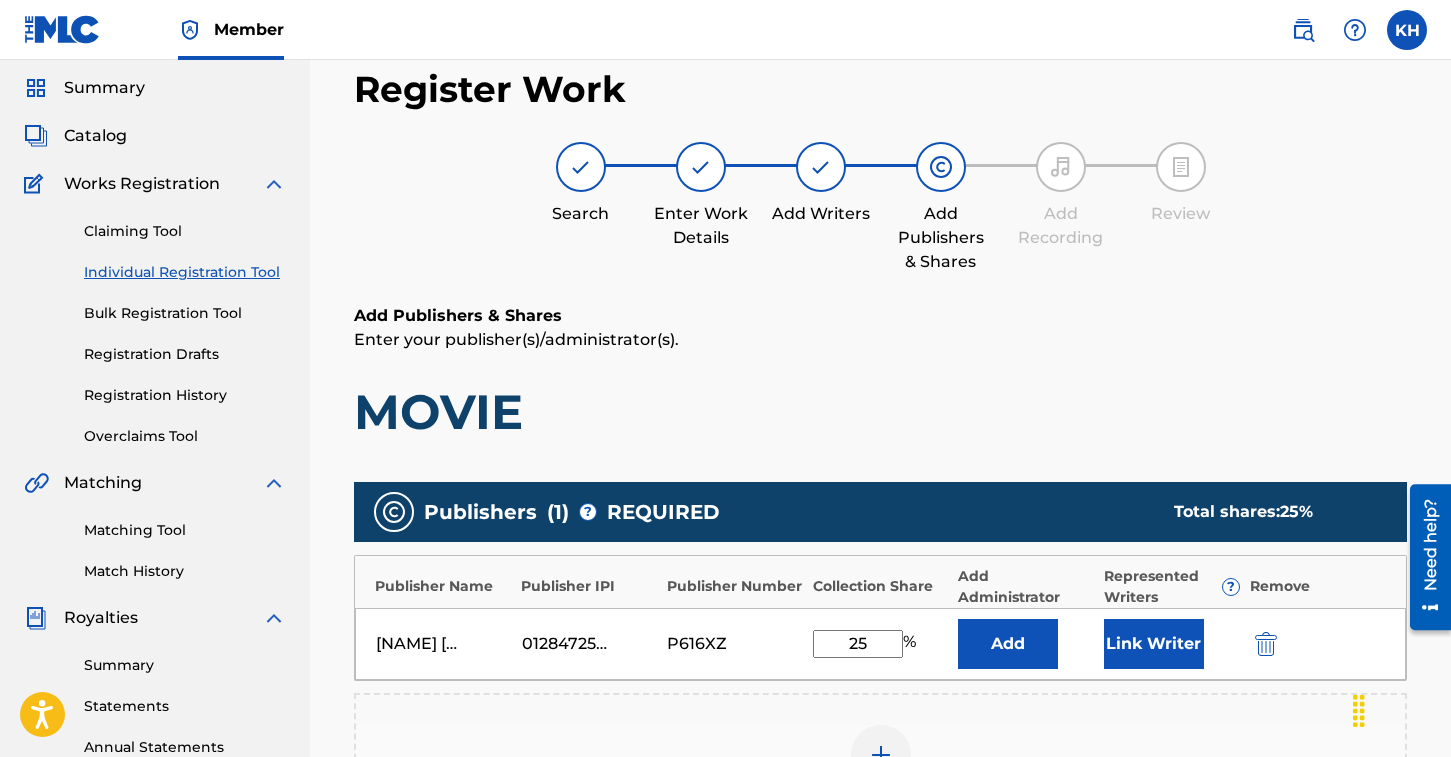 scroll, scrollTop: 154, scrollLeft: 0, axis: vertical 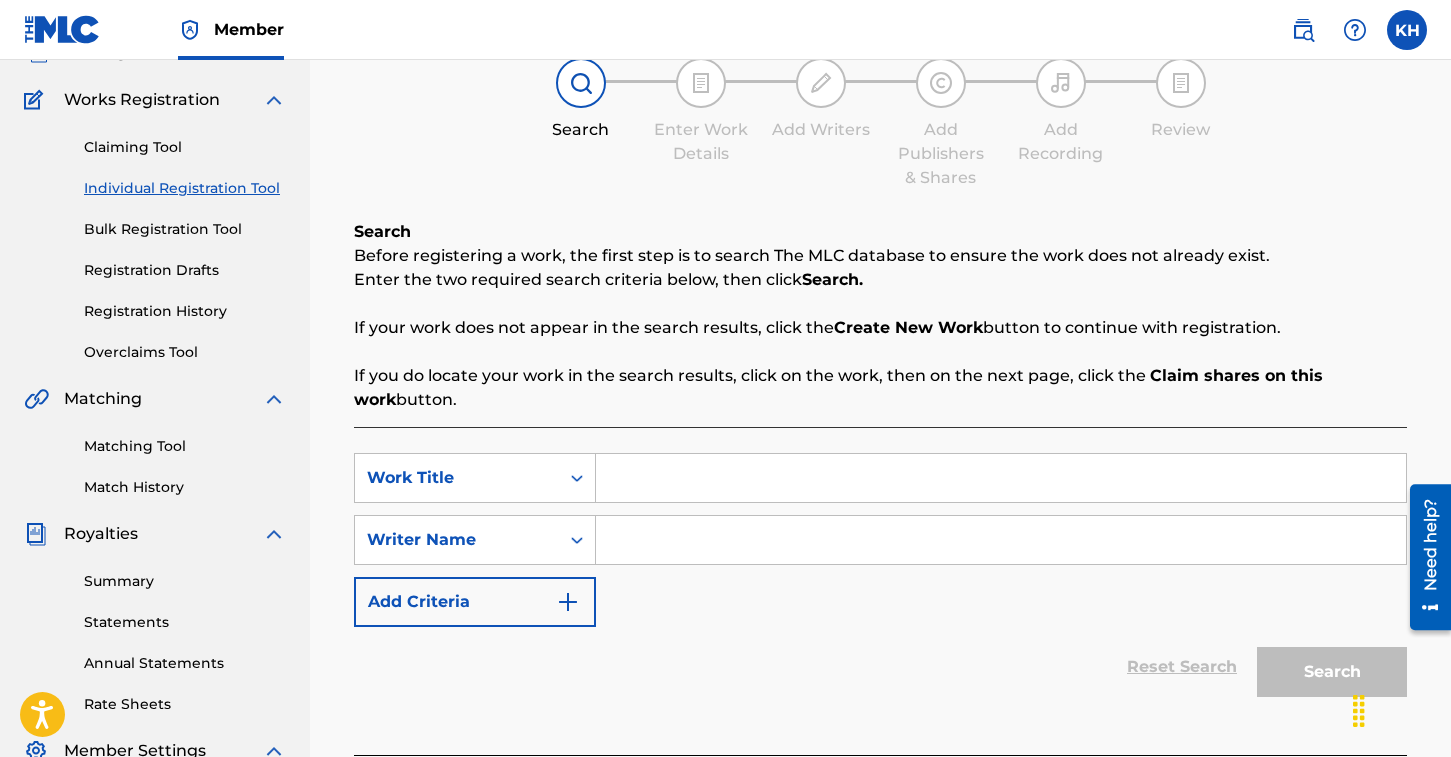 click at bounding box center (1001, 478) 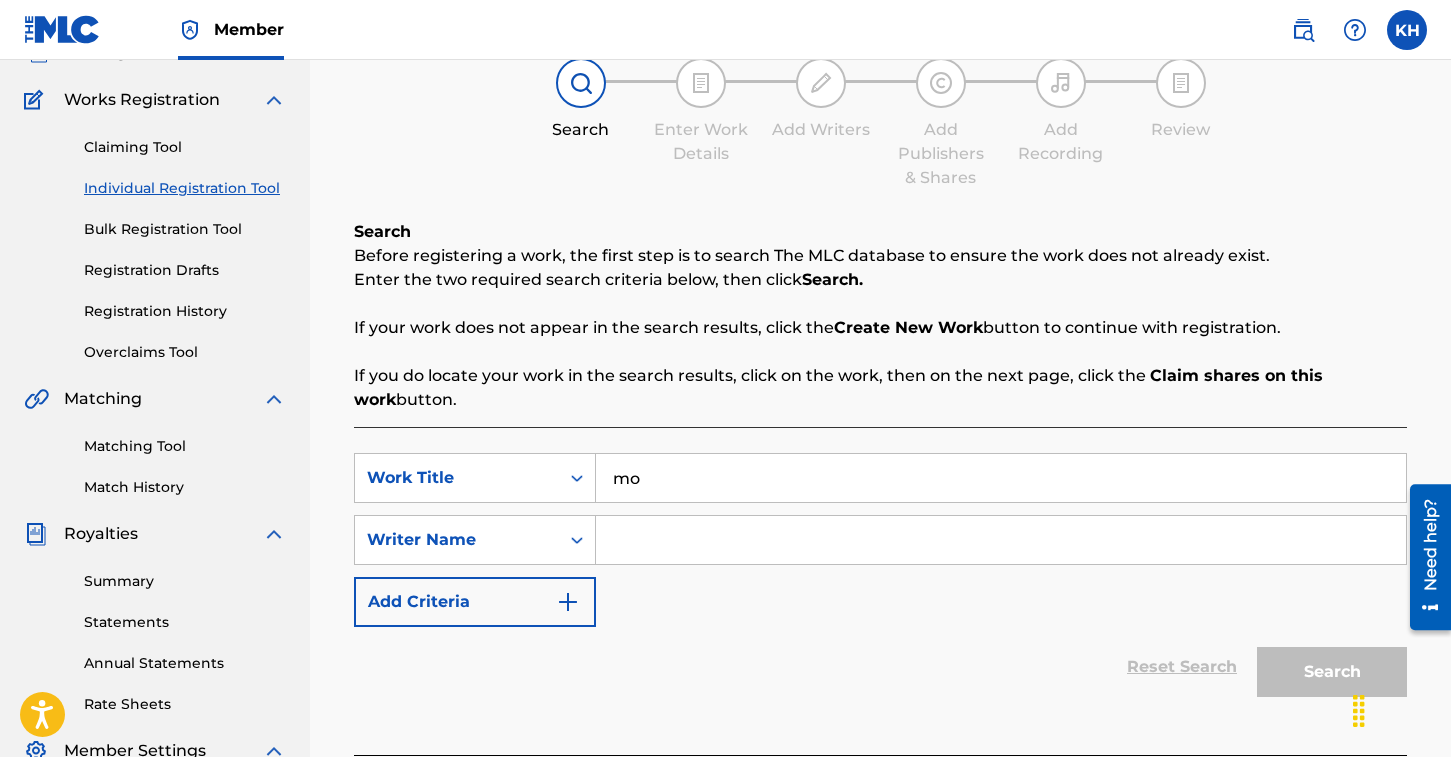 type on "m" 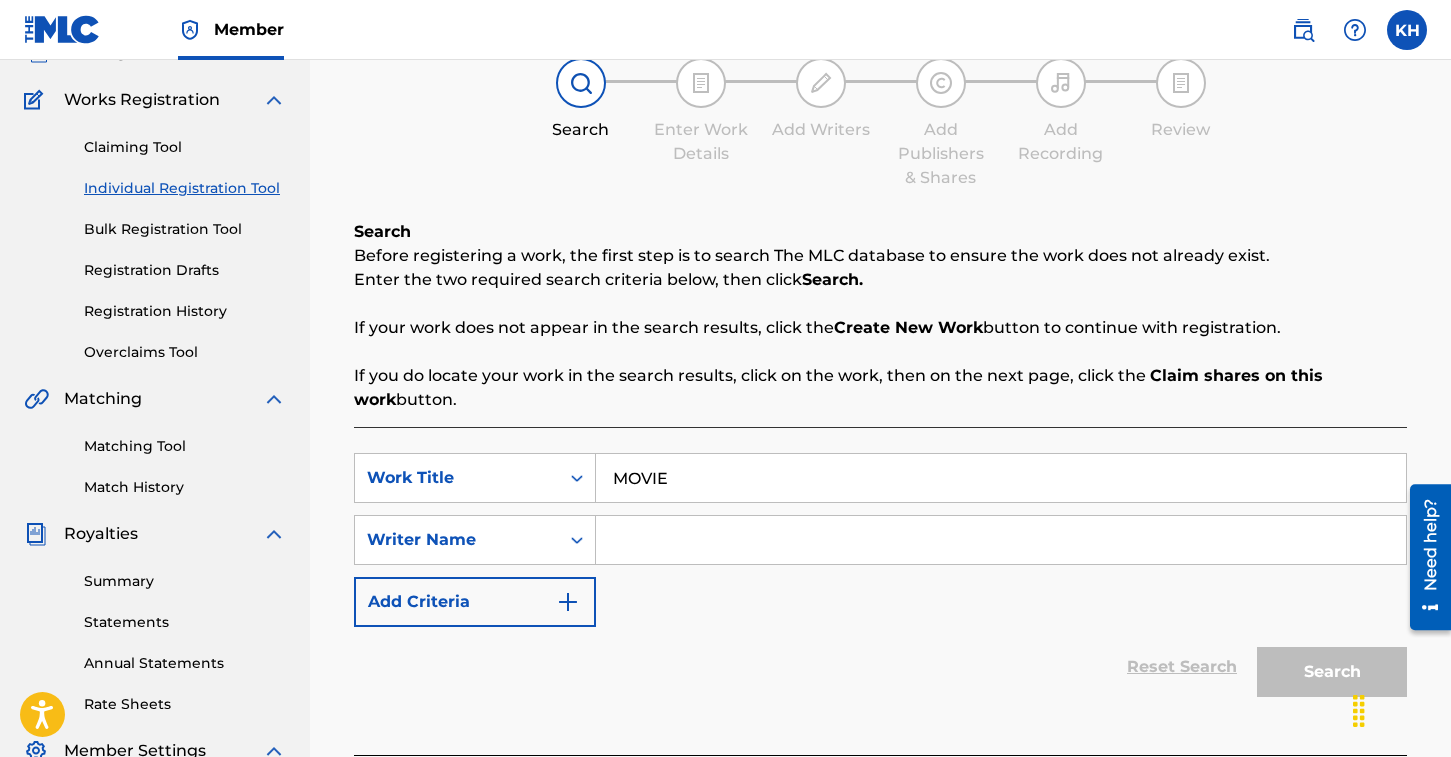 type on "MOVIE" 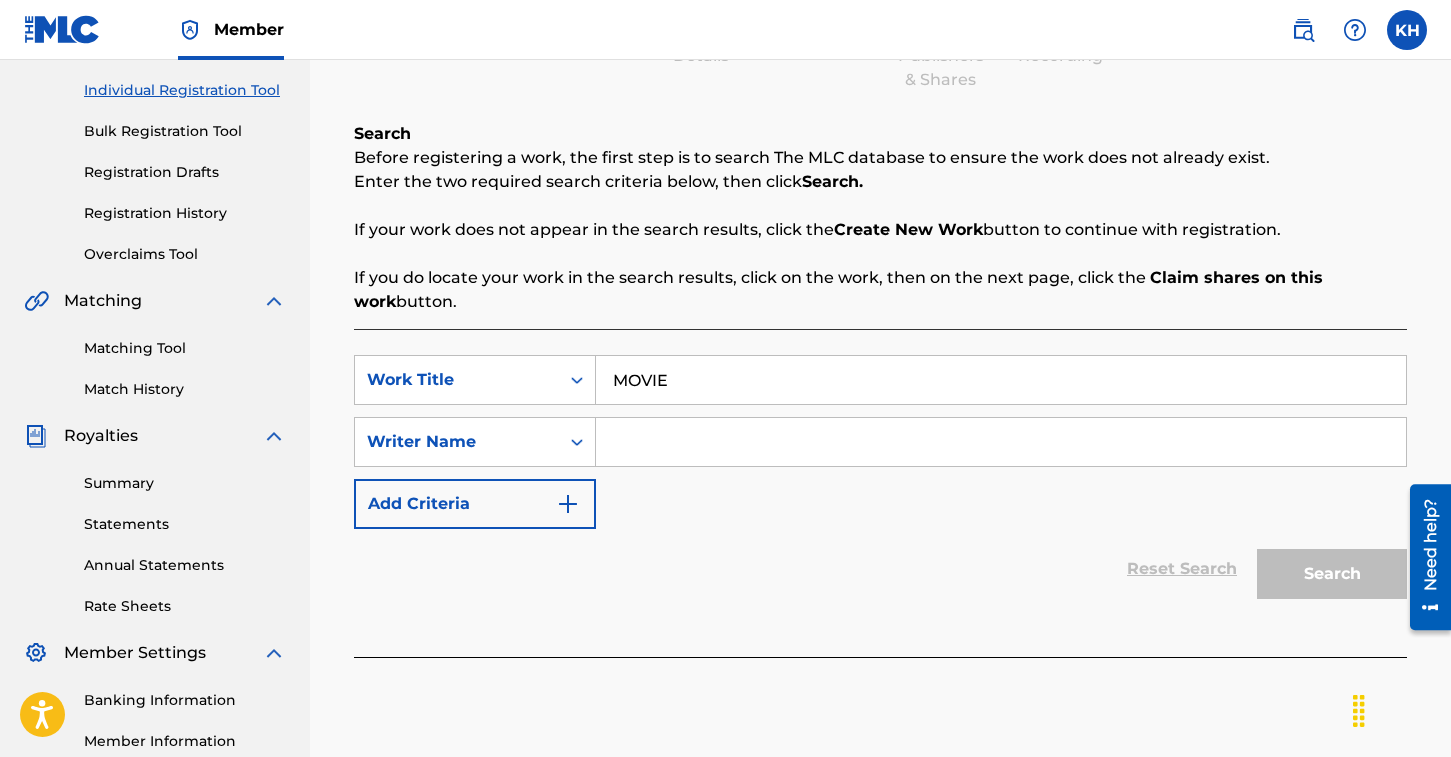 scroll, scrollTop: 249, scrollLeft: 0, axis: vertical 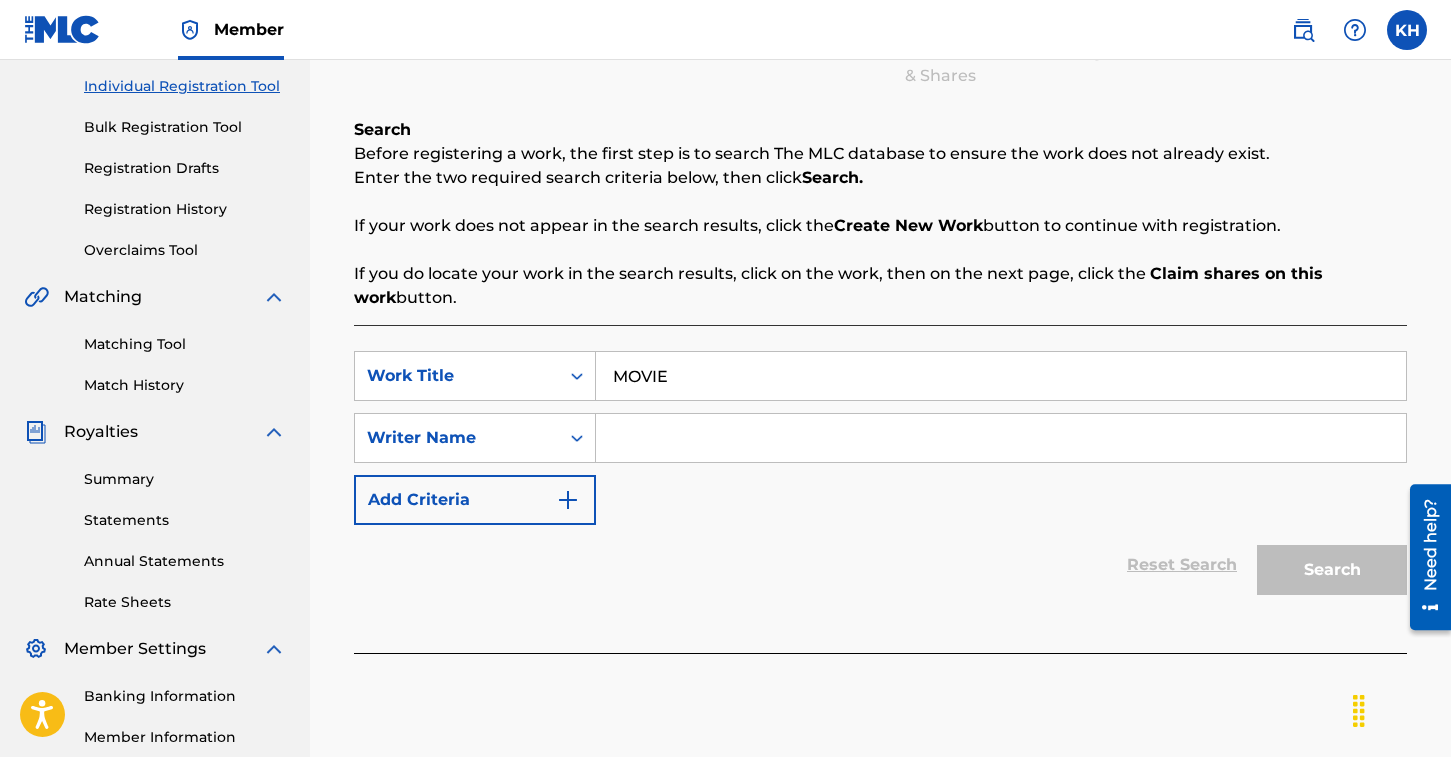 click at bounding box center [1001, 438] 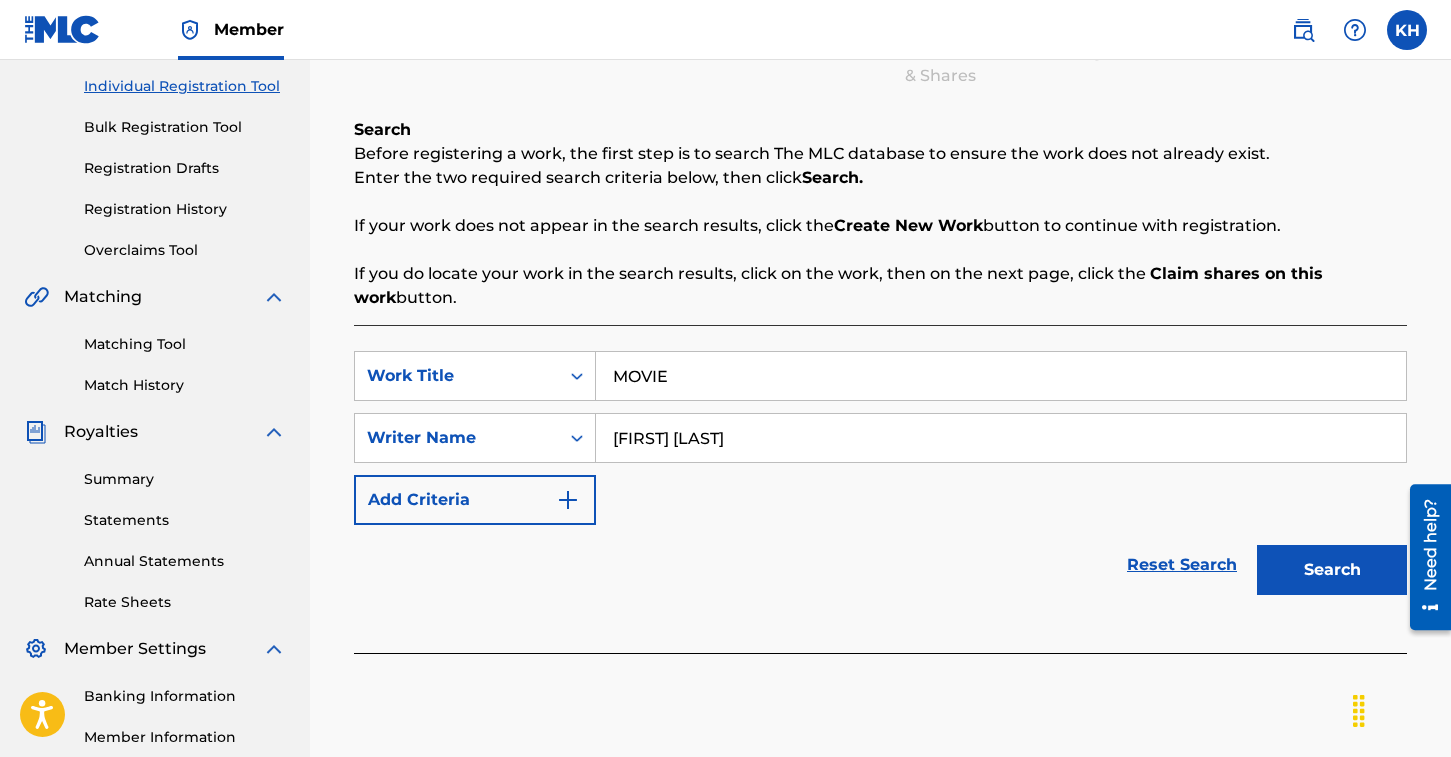 click on "Search" at bounding box center [1332, 570] 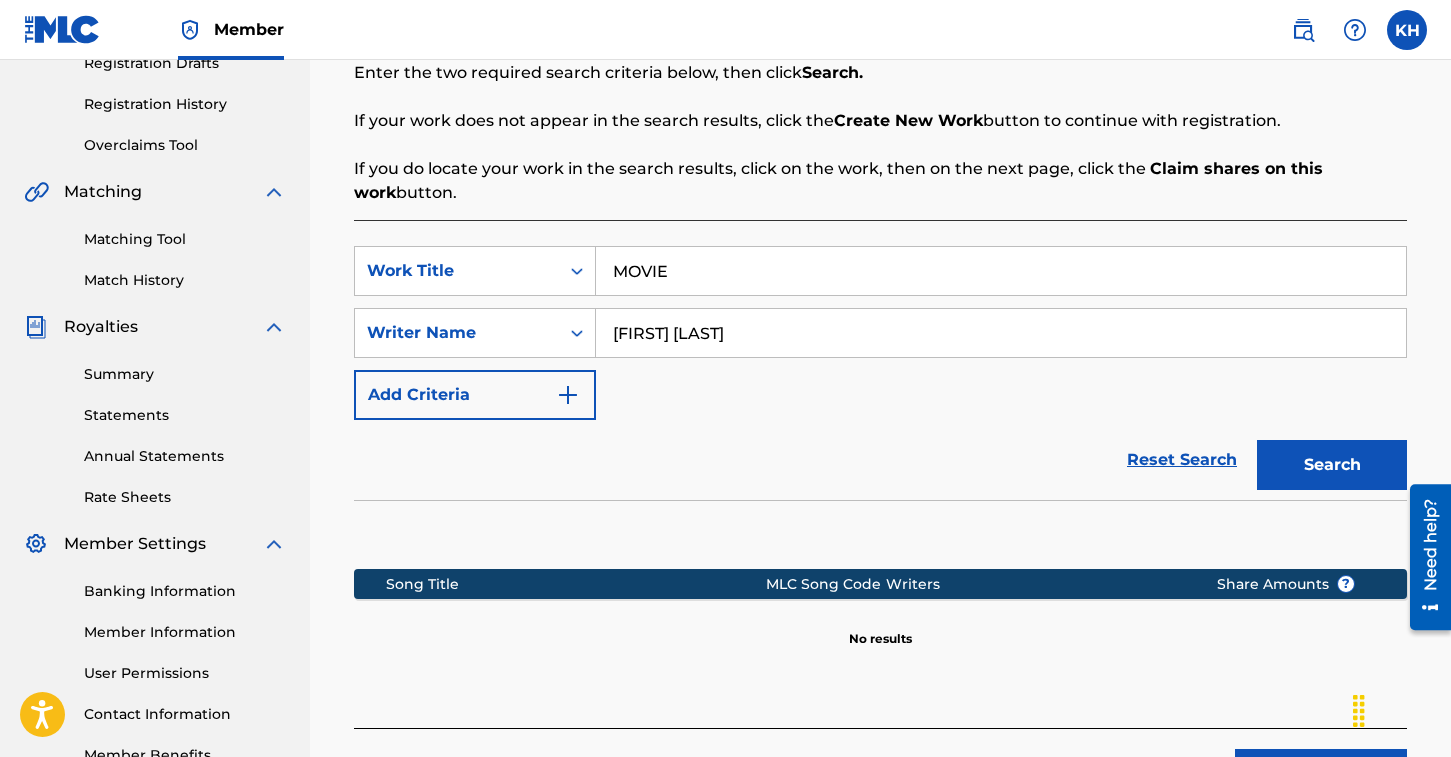 scroll, scrollTop: 512, scrollLeft: 0, axis: vertical 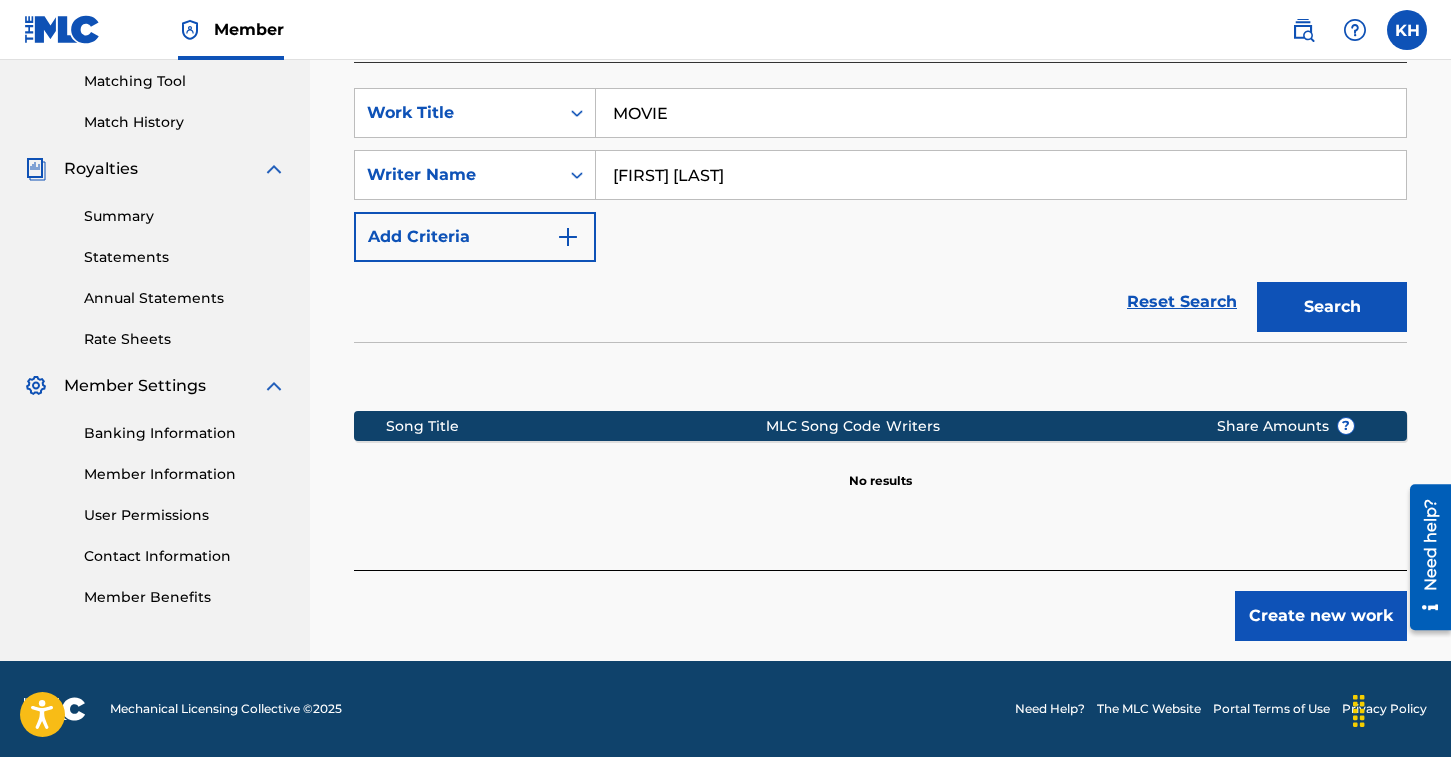 click on "Create new work" at bounding box center [1321, 616] 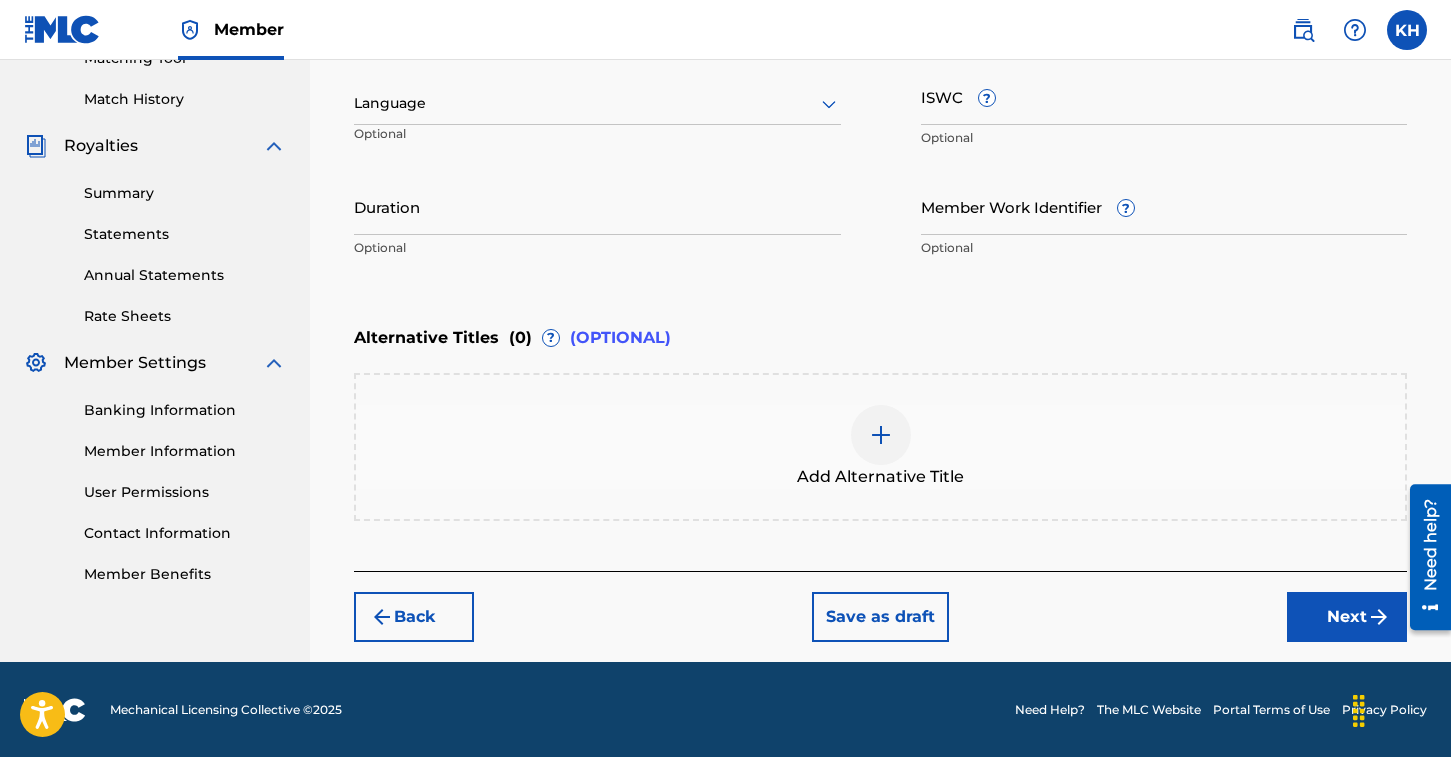 click on "Next" at bounding box center [1347, 617] 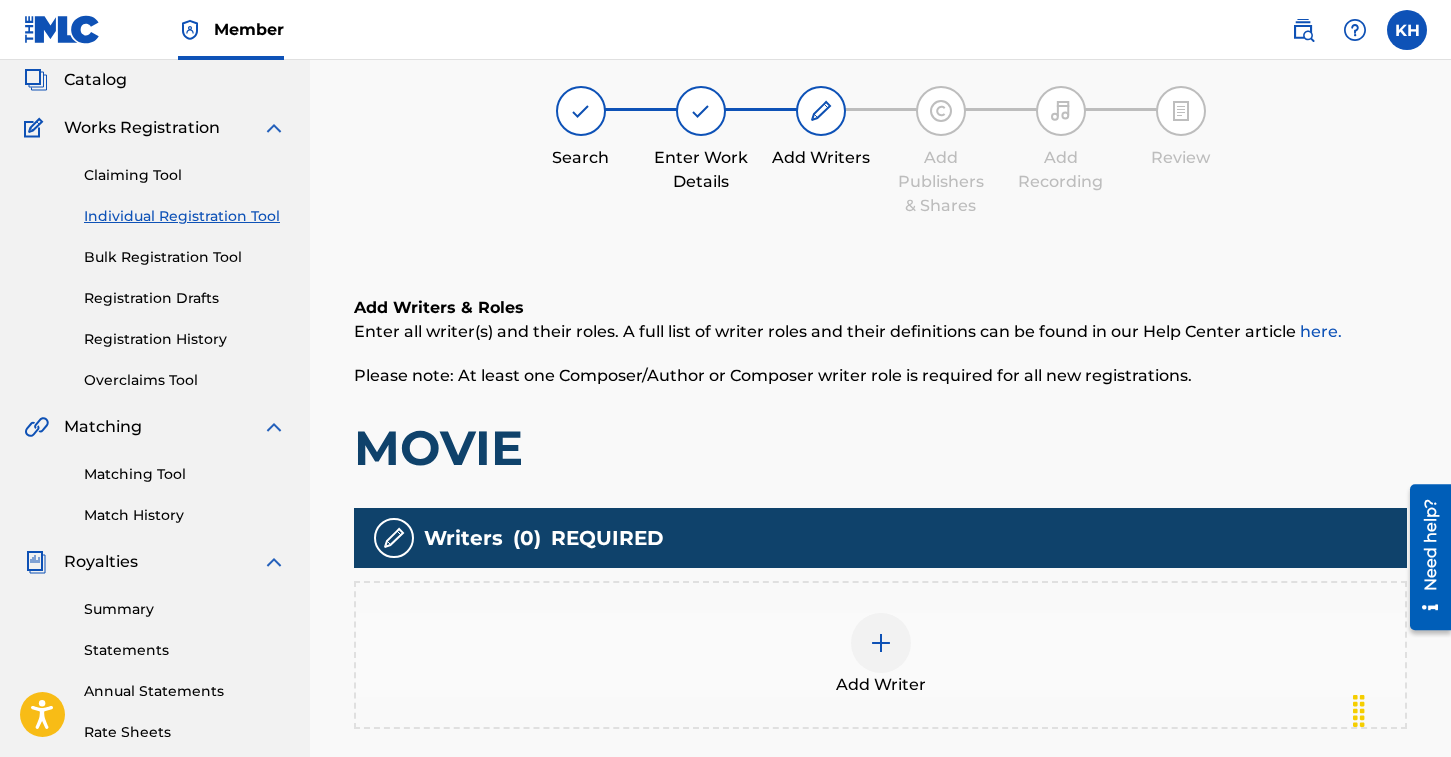 scroll, scrollTop: 197, scrollLeft: 0, axis: vertical 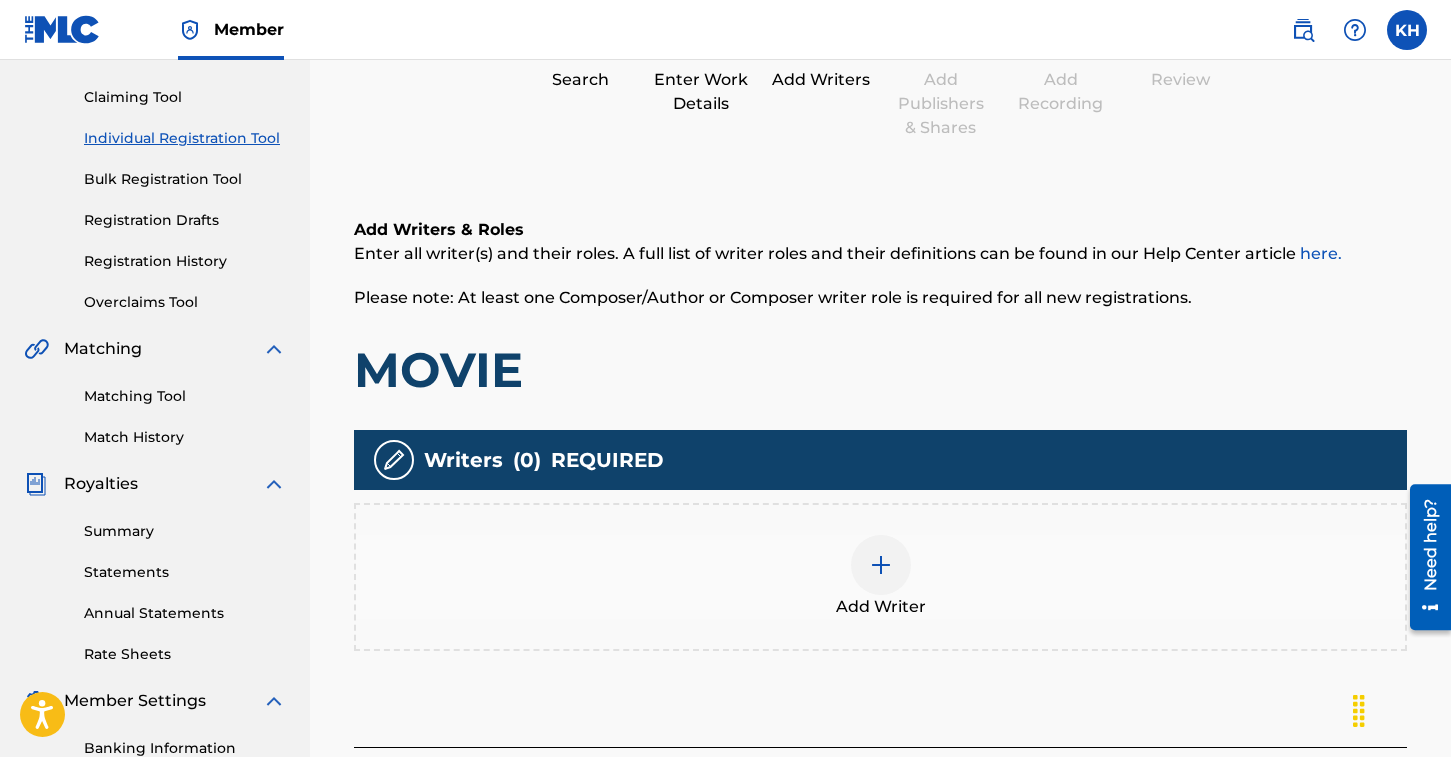 click on "Add Writer" at bounding box center (880, 577) 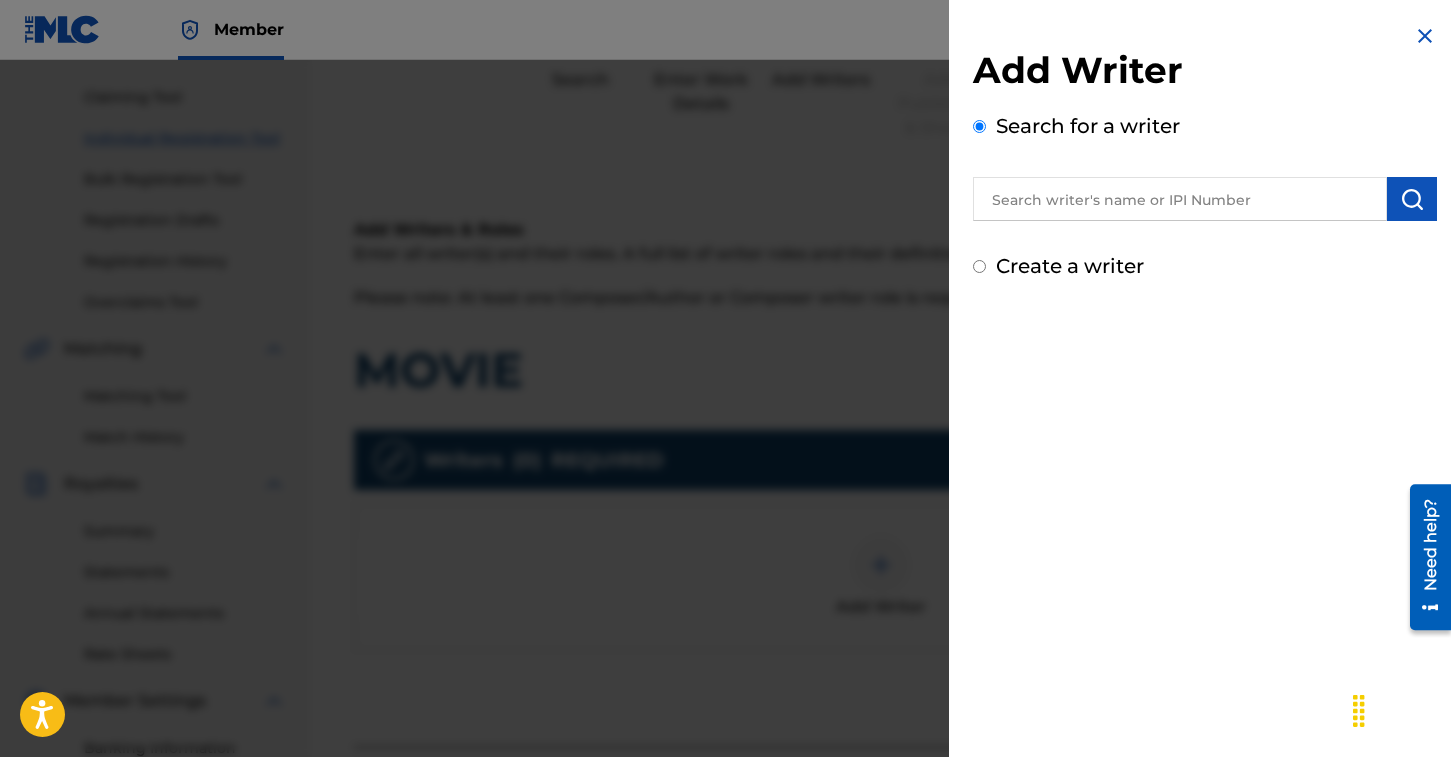 click on "Add Writer Search for a writer Create a writer" at bounding box center (1205, 164) 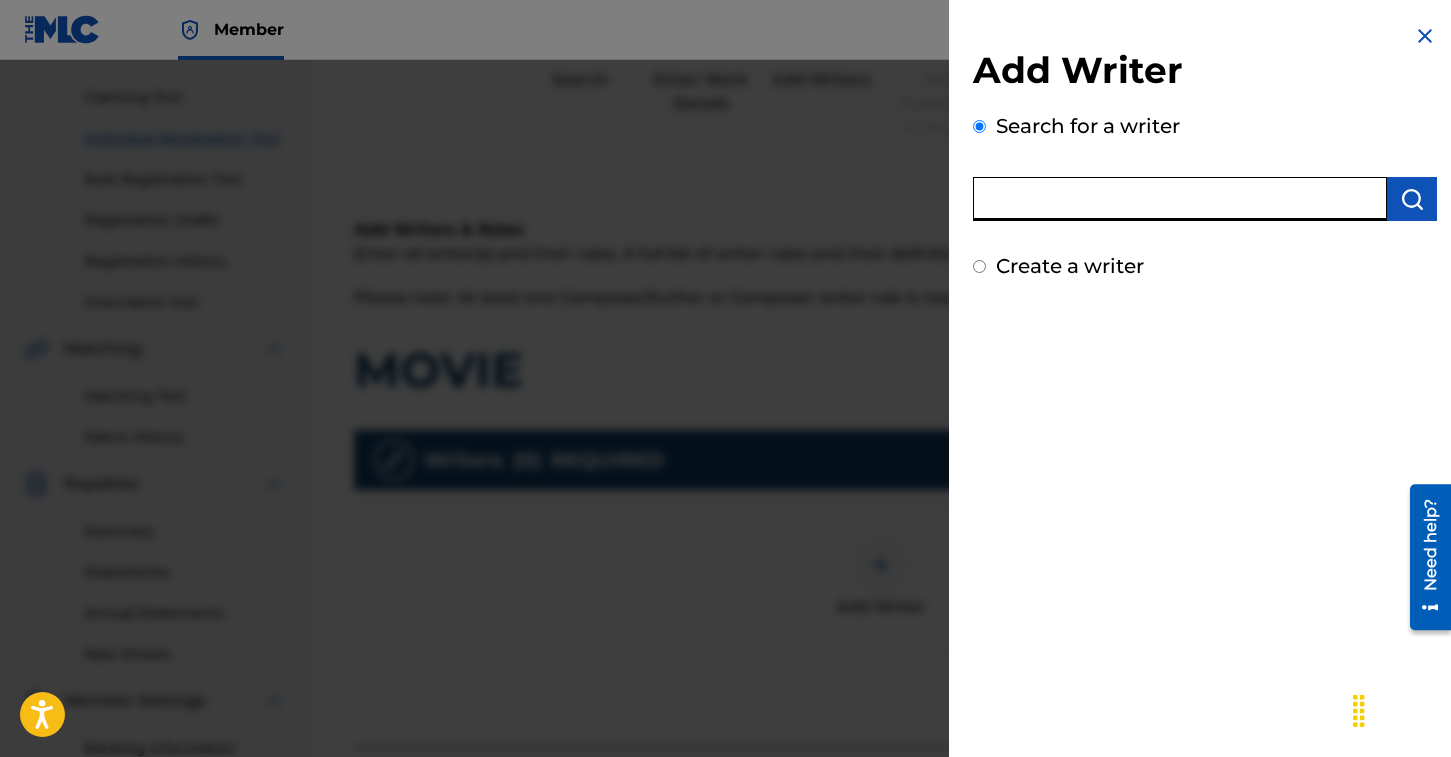 click at bounding box center (1180, 199) 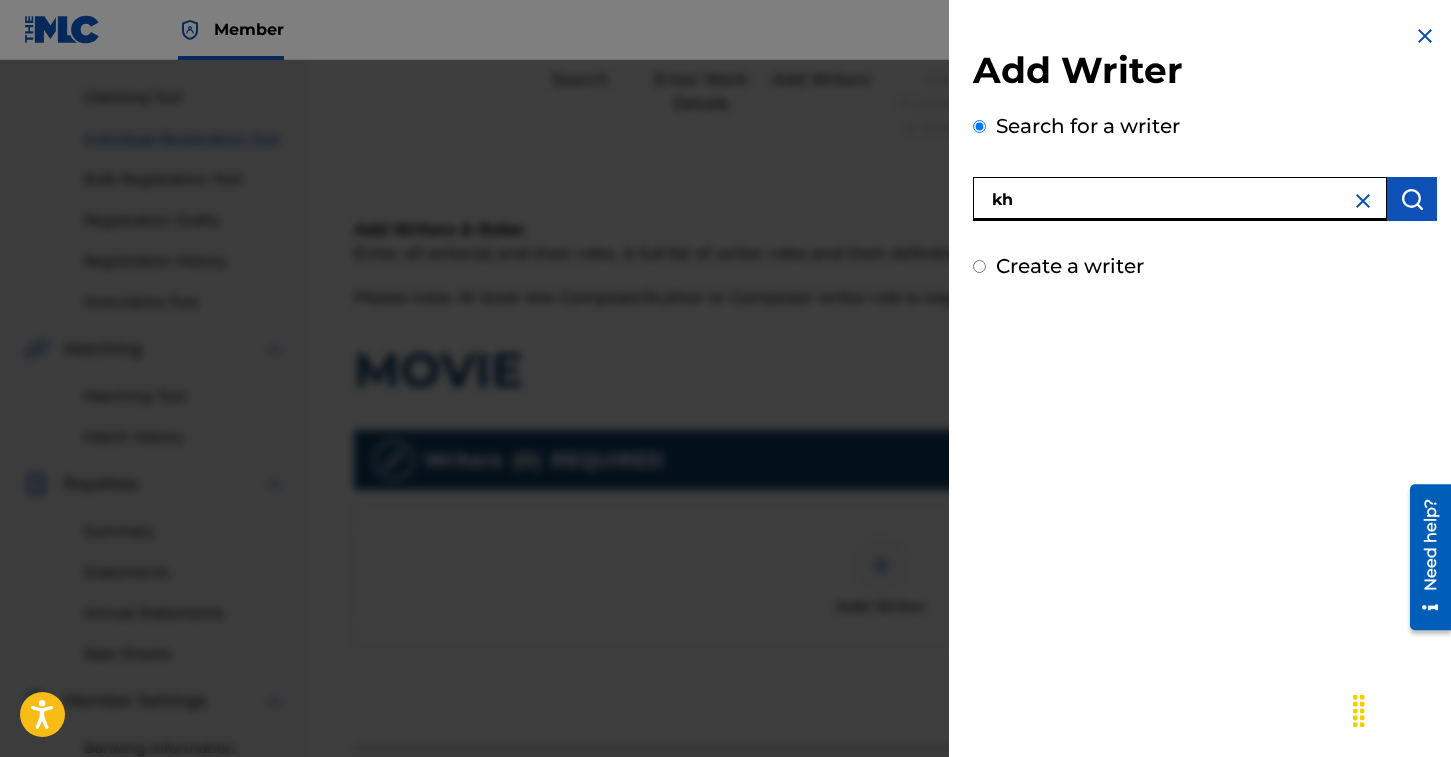 type on "k" 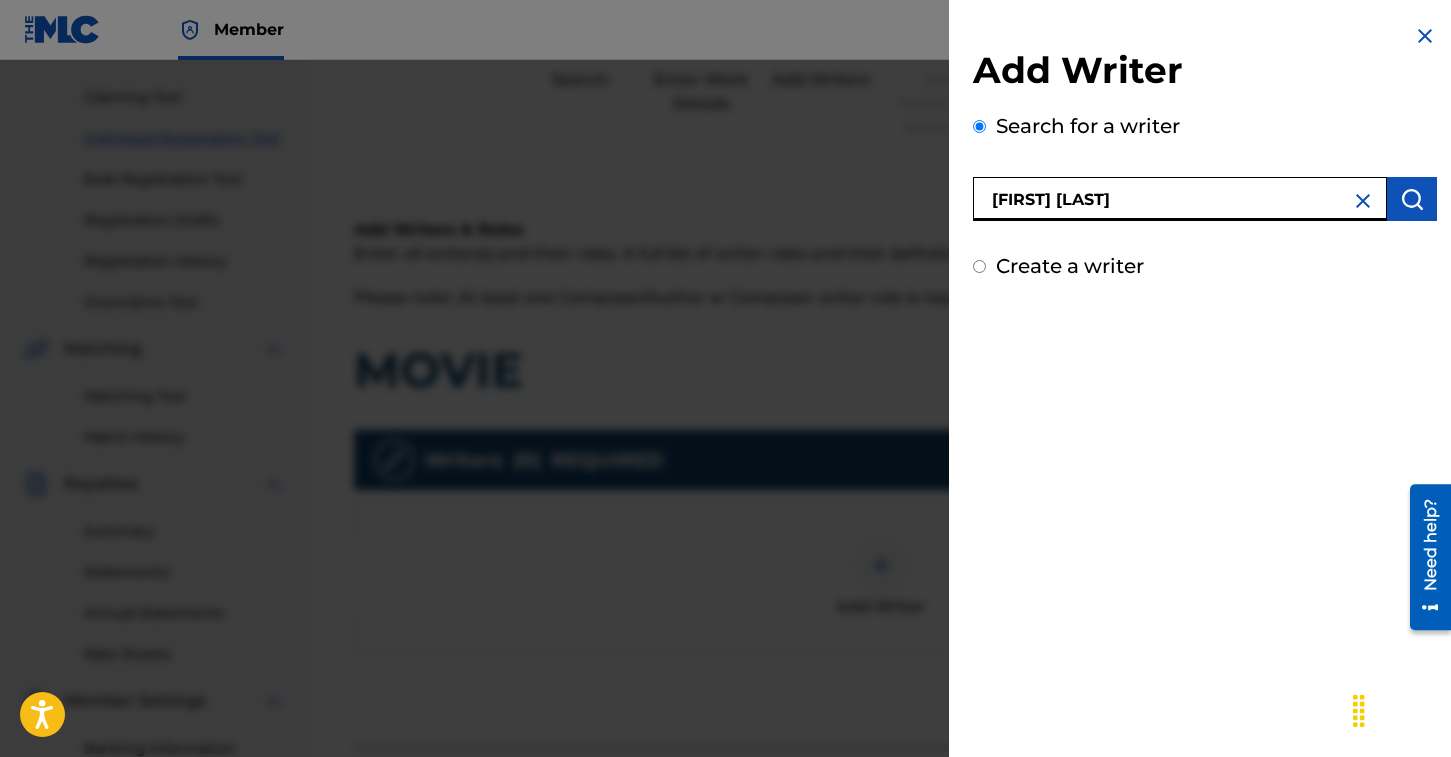type on "[FIRST] [LAST]" 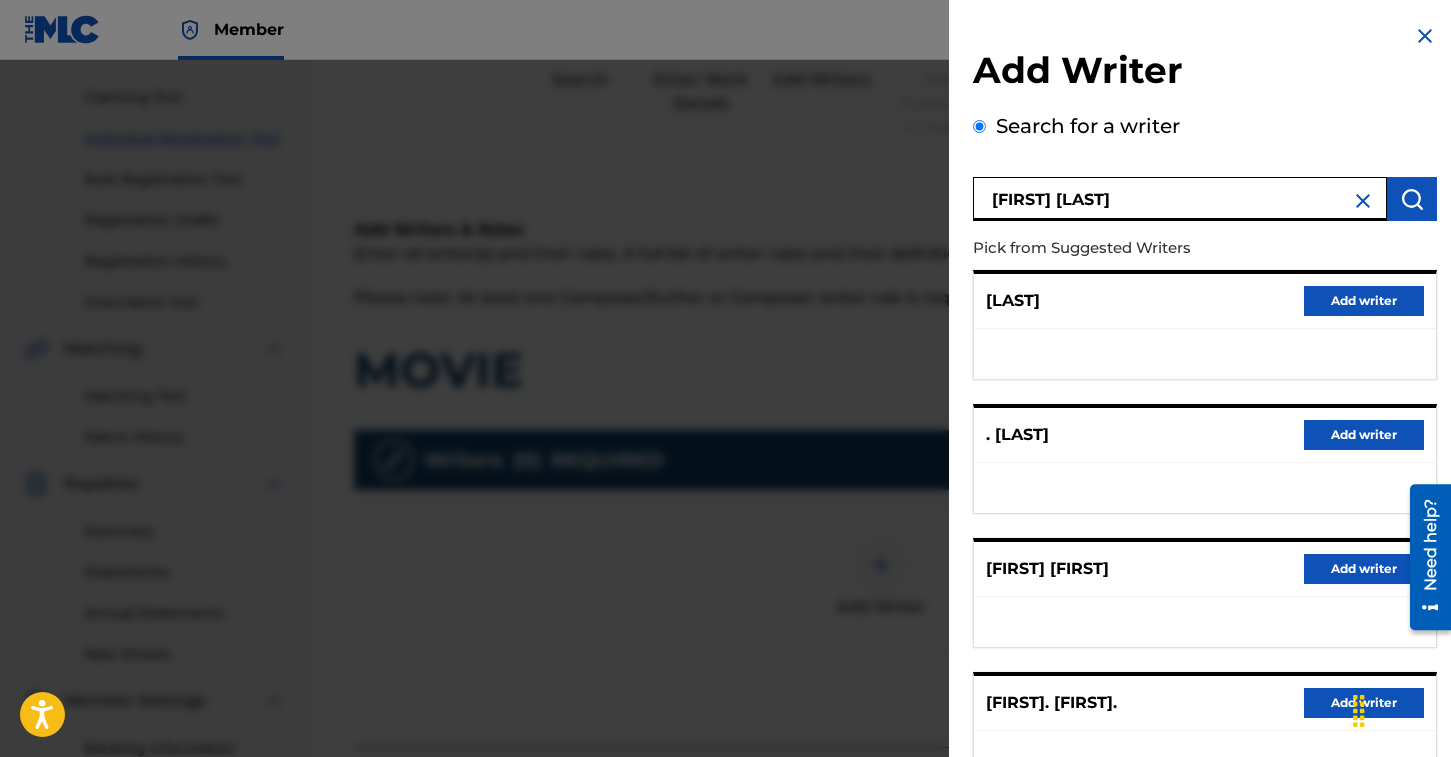 scroll, scrollTop: 285, scrollLeft: 0, axis: vertical 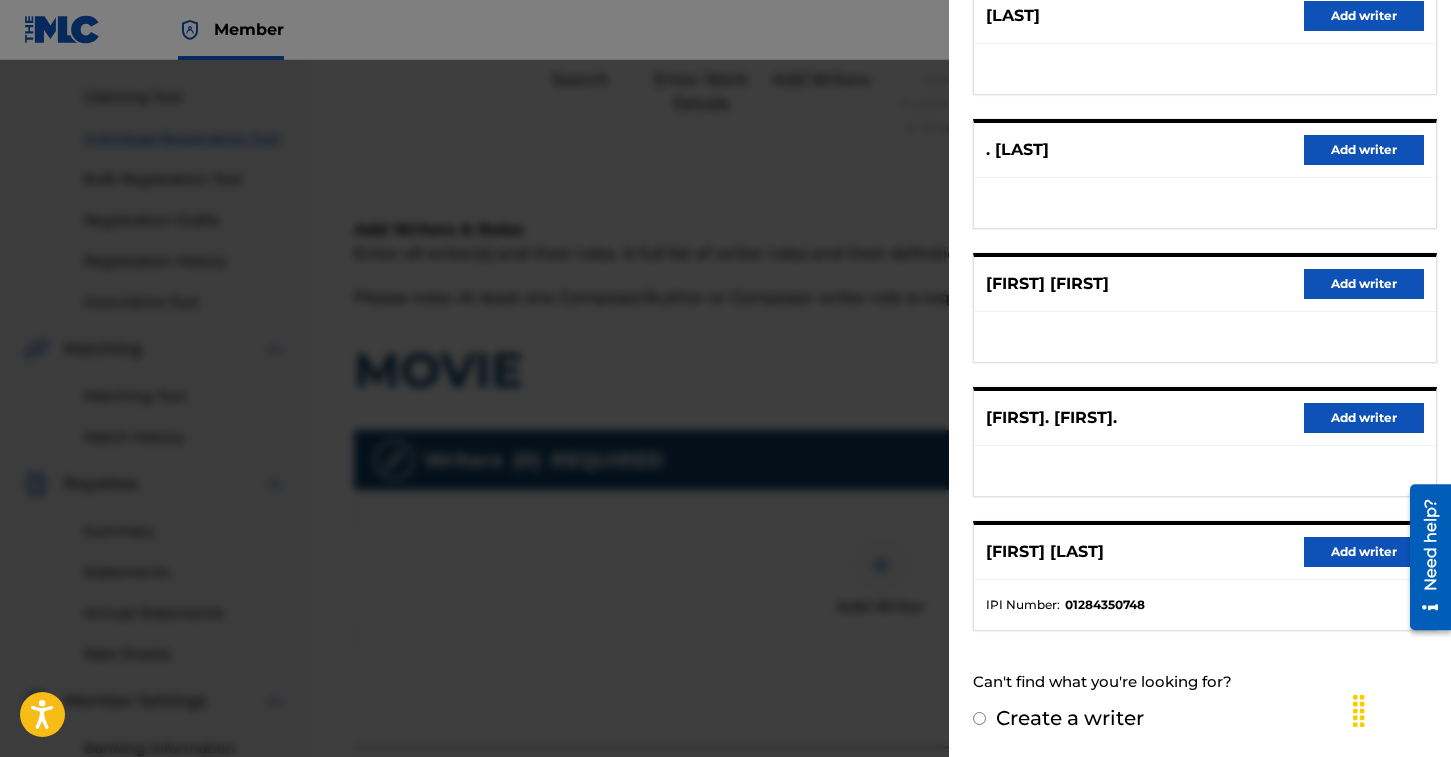 click on "Add writer" at bounding box center (1364, 552) 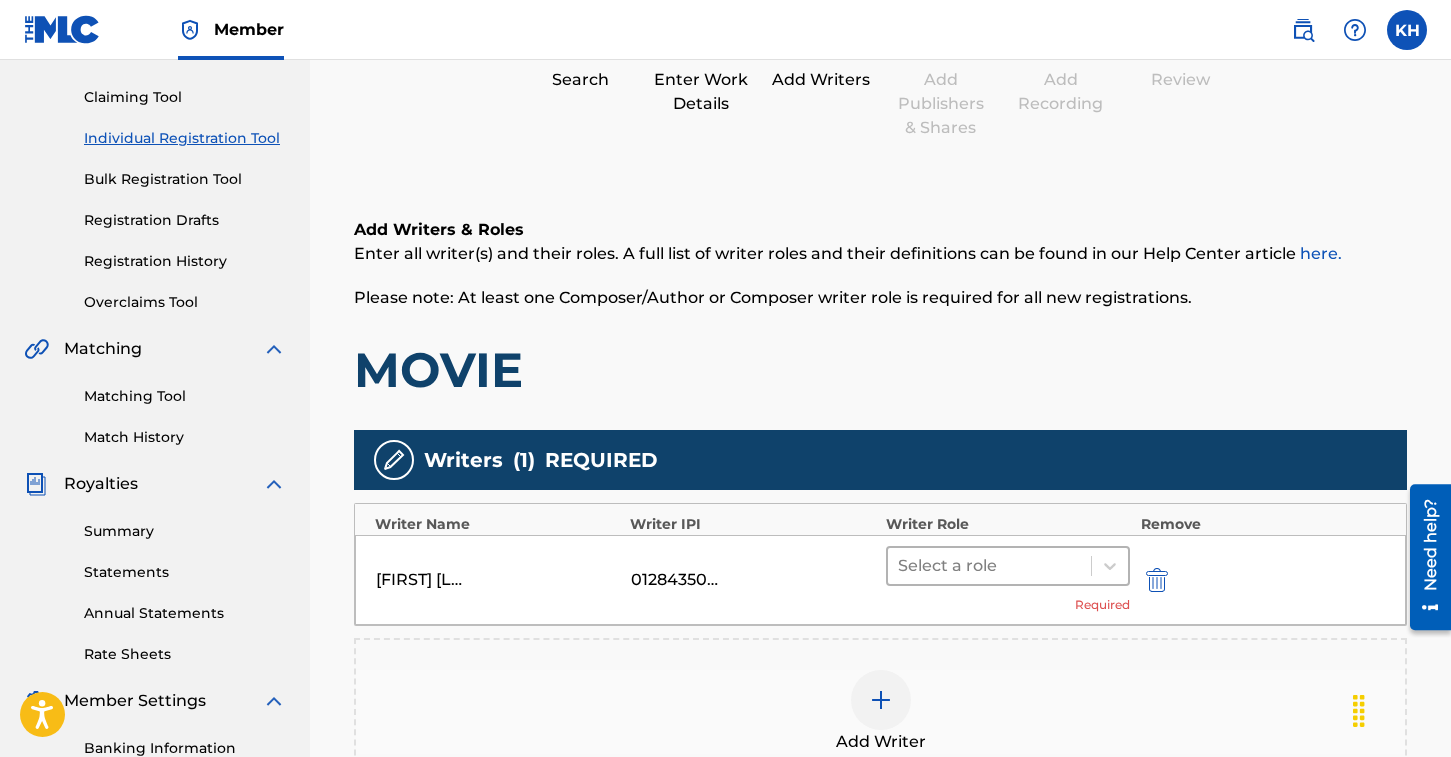 click at bounding box center (990, 566) 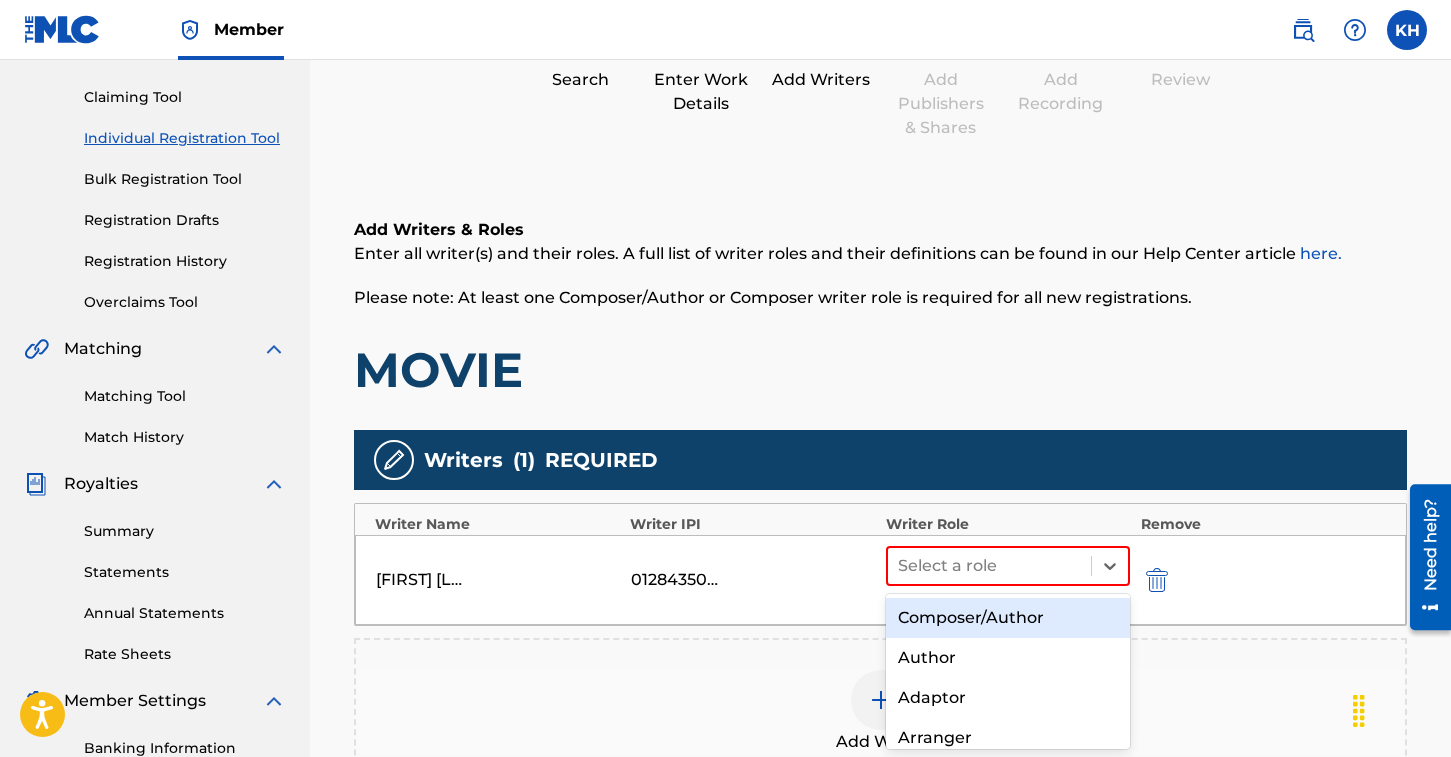 click on "Composer/Author" at bounding box center [1008, 618] 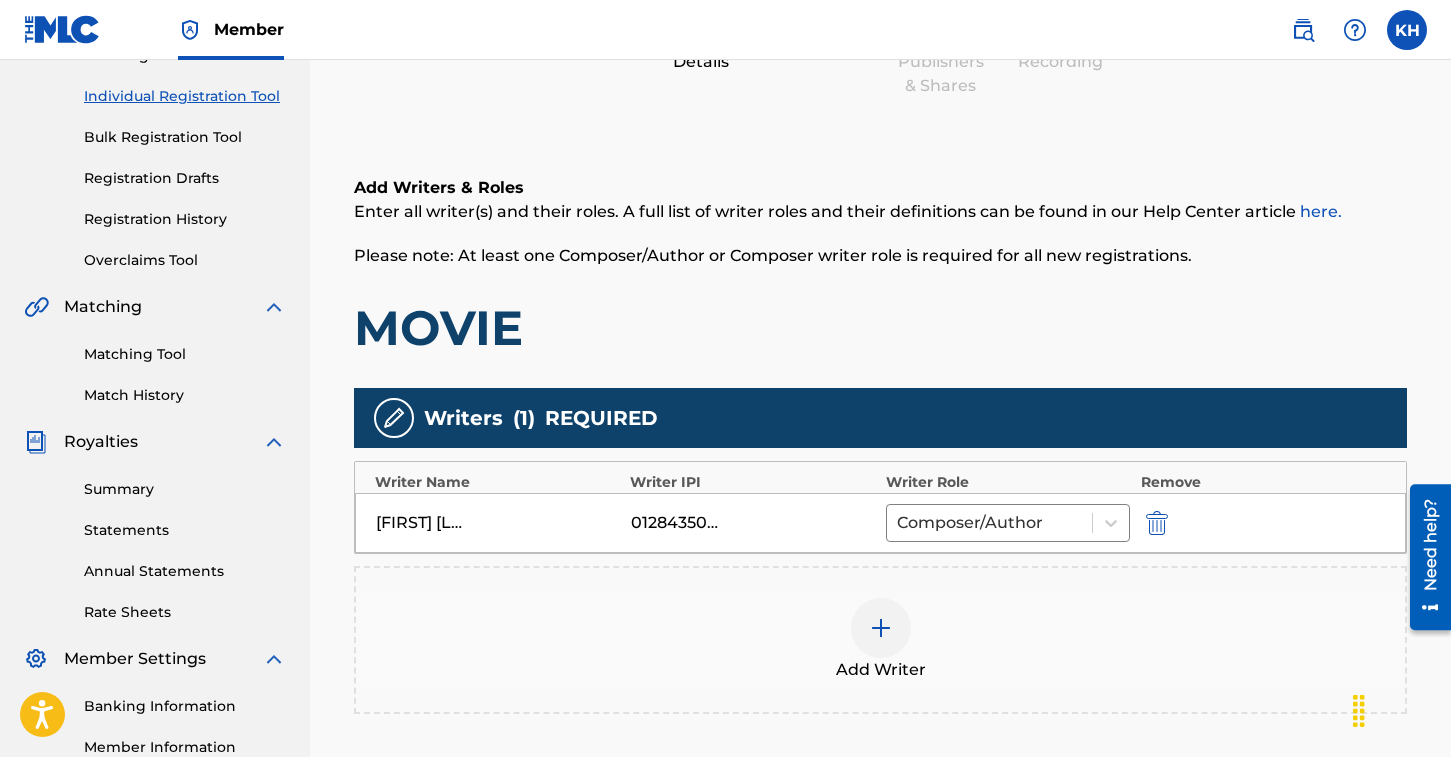 scroll, scrollTop: 288, scrollLeft: 0, axis: vertical 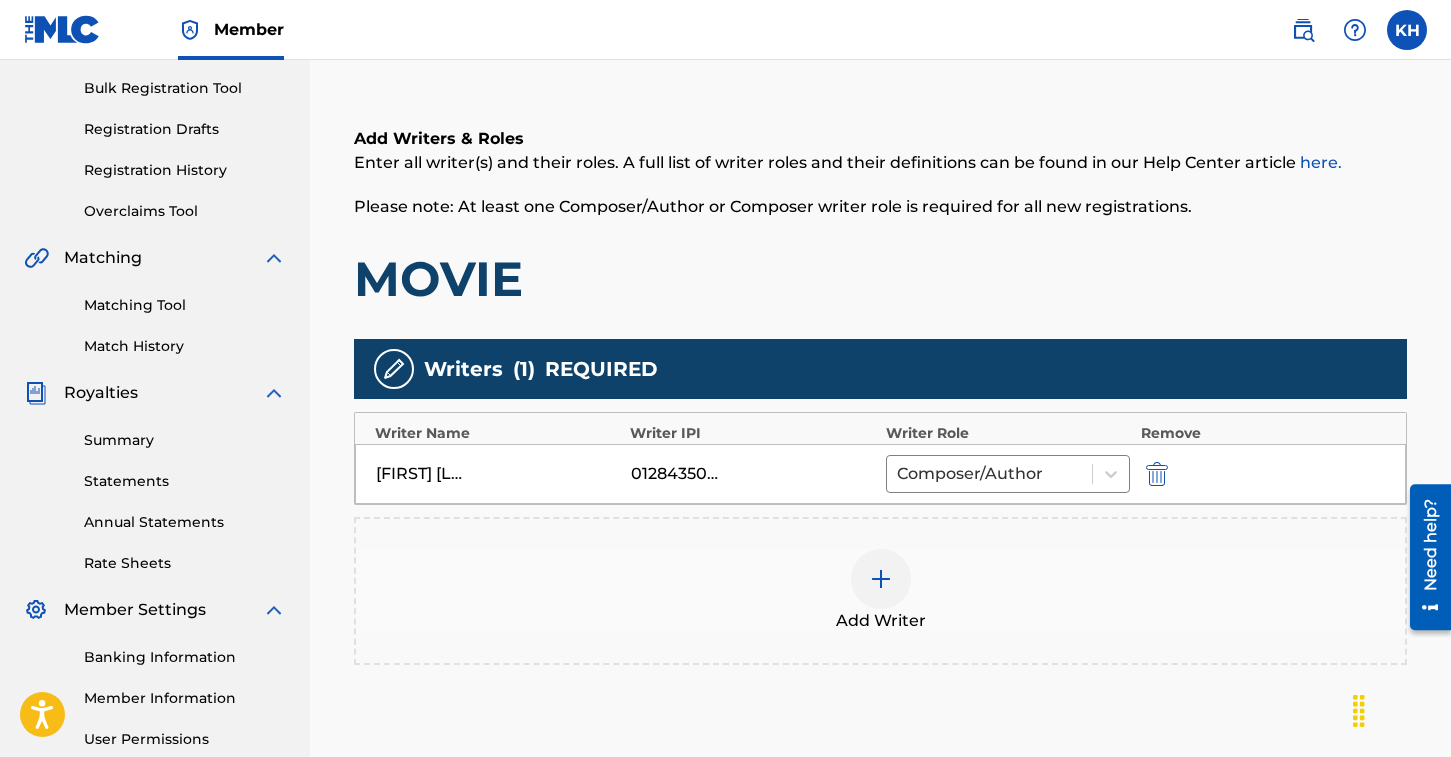 click on "Add Writer" at bounding box center [881, 621] 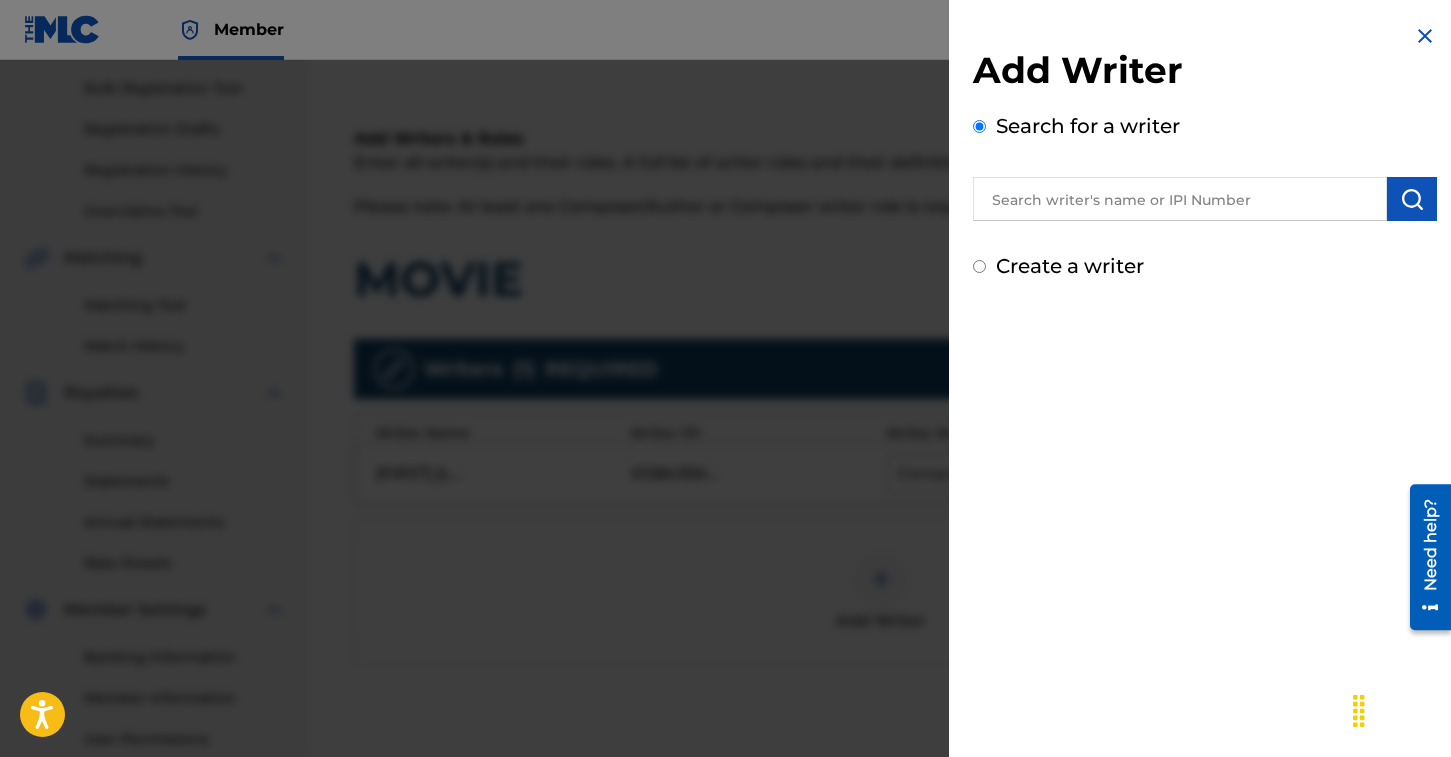 click at bounding box center [1180, 199] 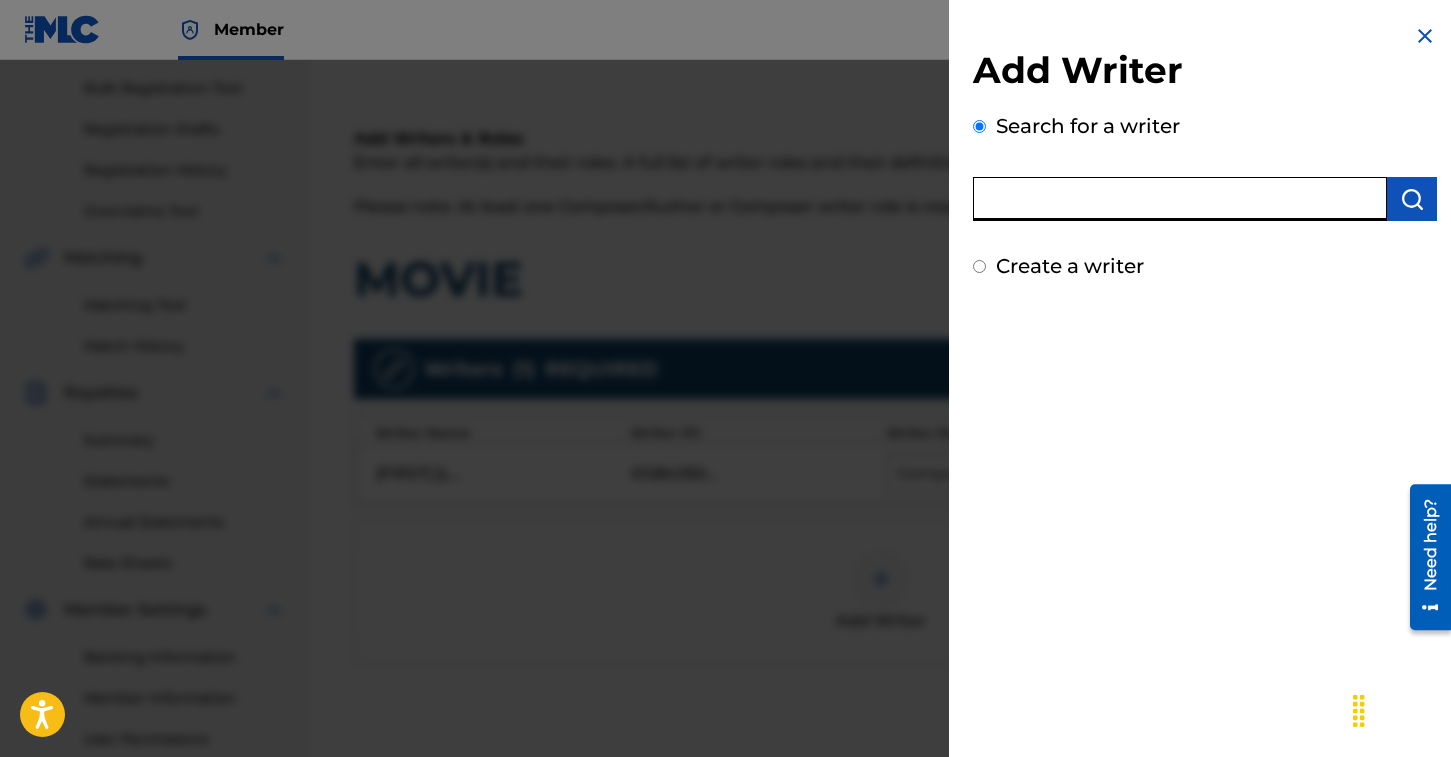 click on "Create a writer" at bounding box center [1070, 266] 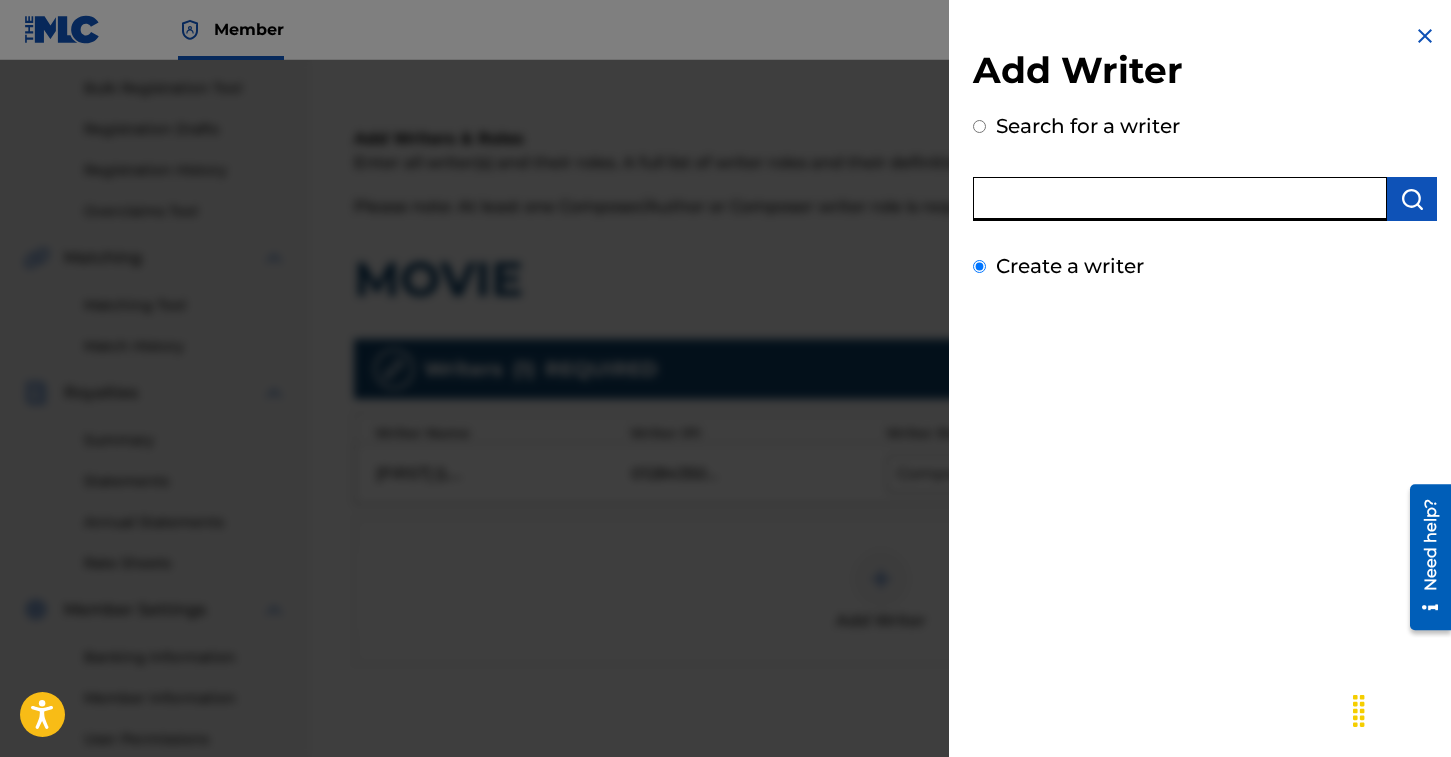 click on "Create a writer" at bounding box center (979, 266) 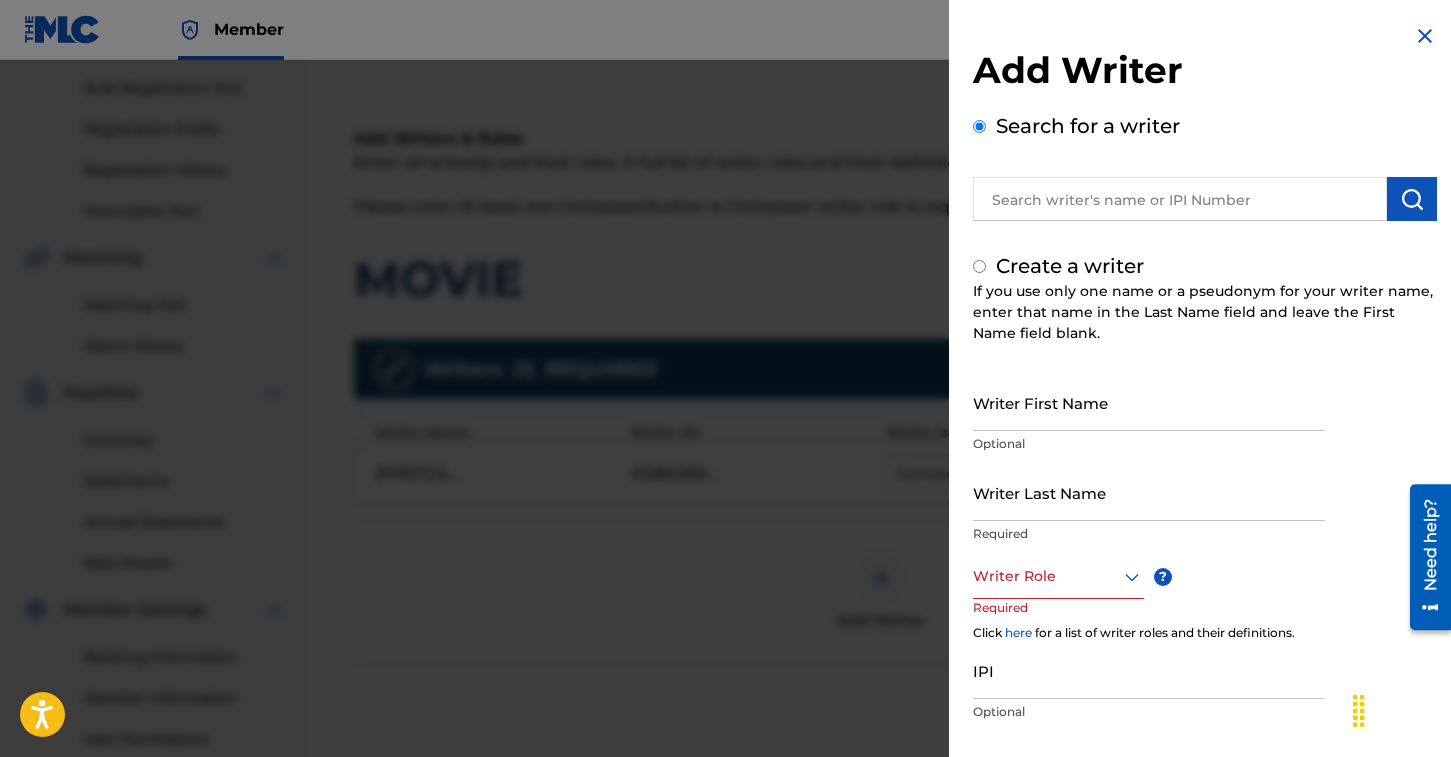 radio on "false" 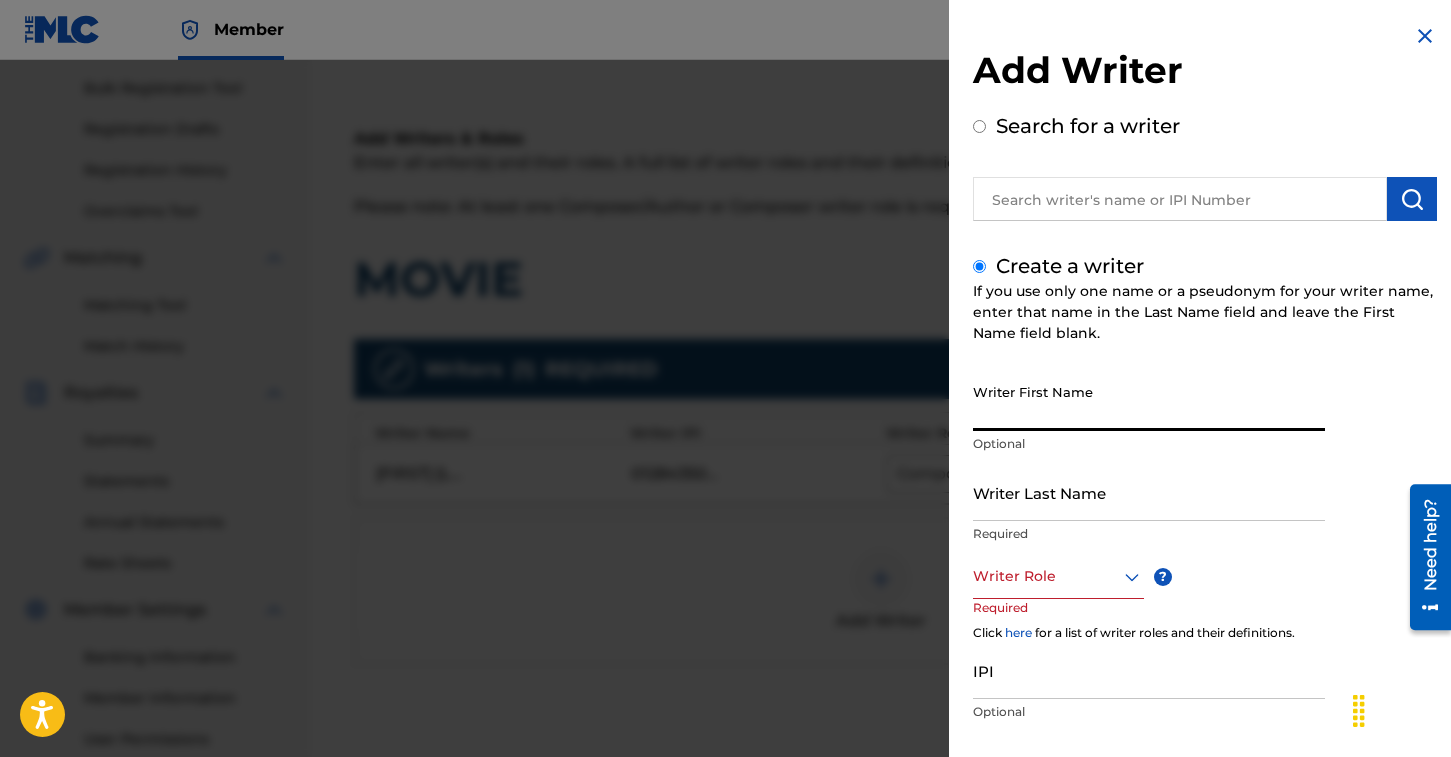 click on "Writer First Name" at bounding box center [1149, 402] 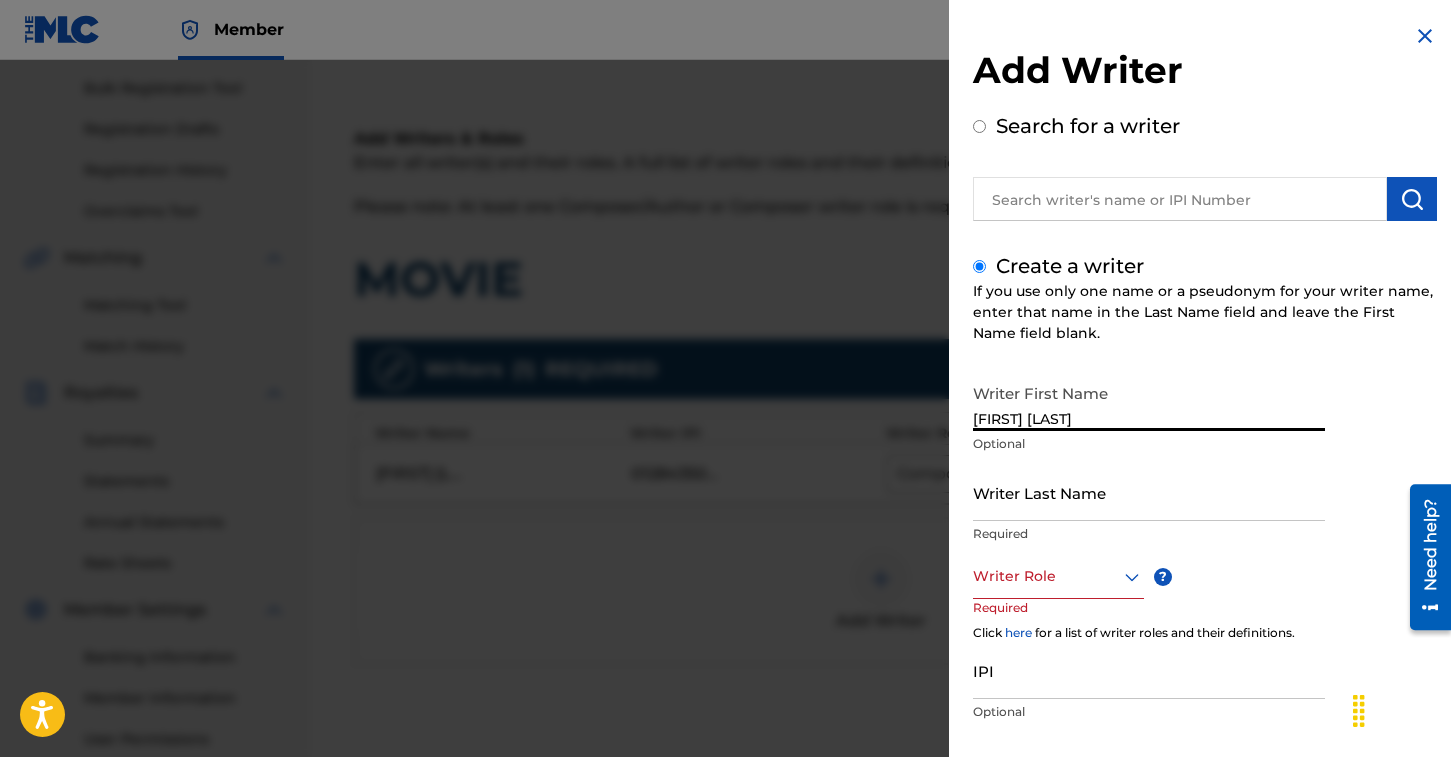 type on "[FIRST] [LAST]" 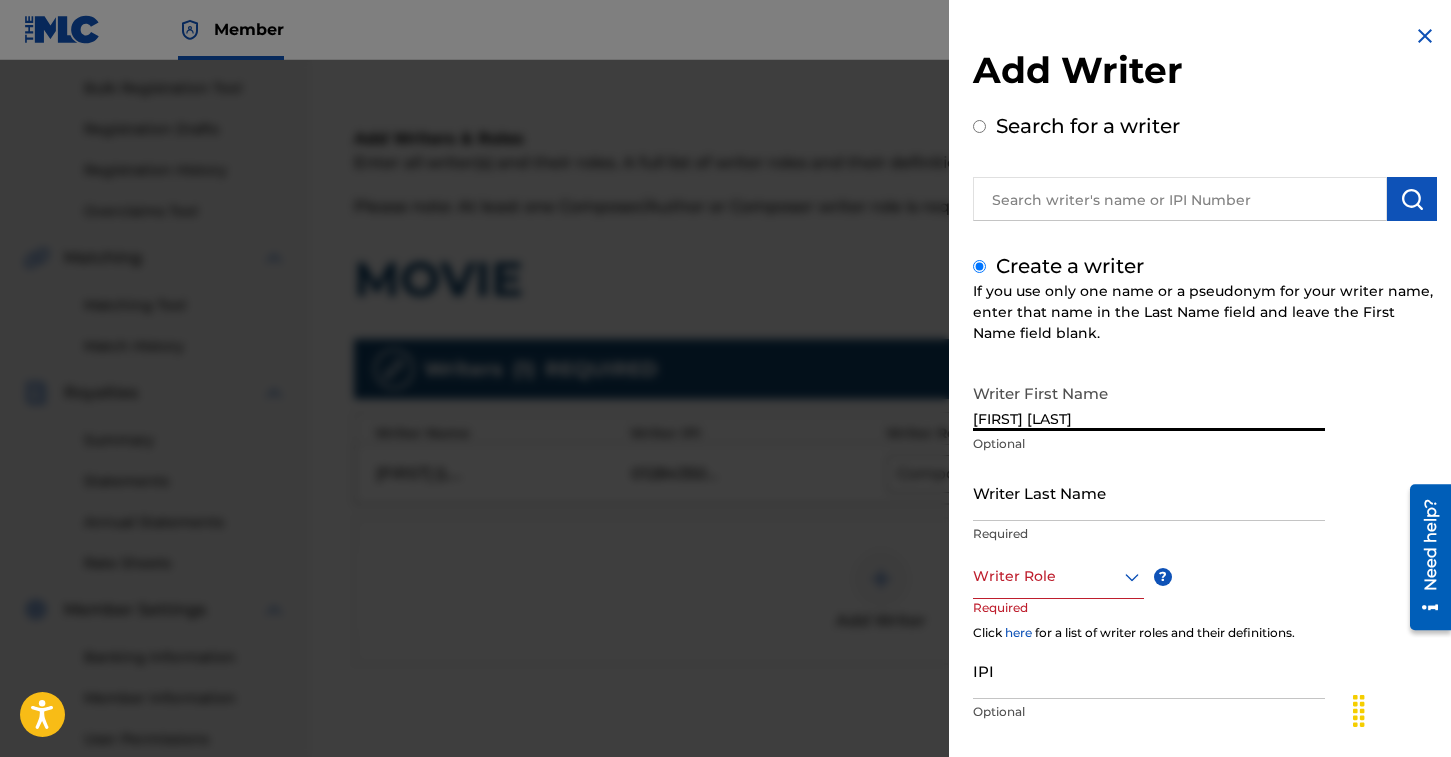 drag, startPoint x: 1099, startPoint y: 414, endPoint x: 1020, endPoint y: 413, distance: 79.00633 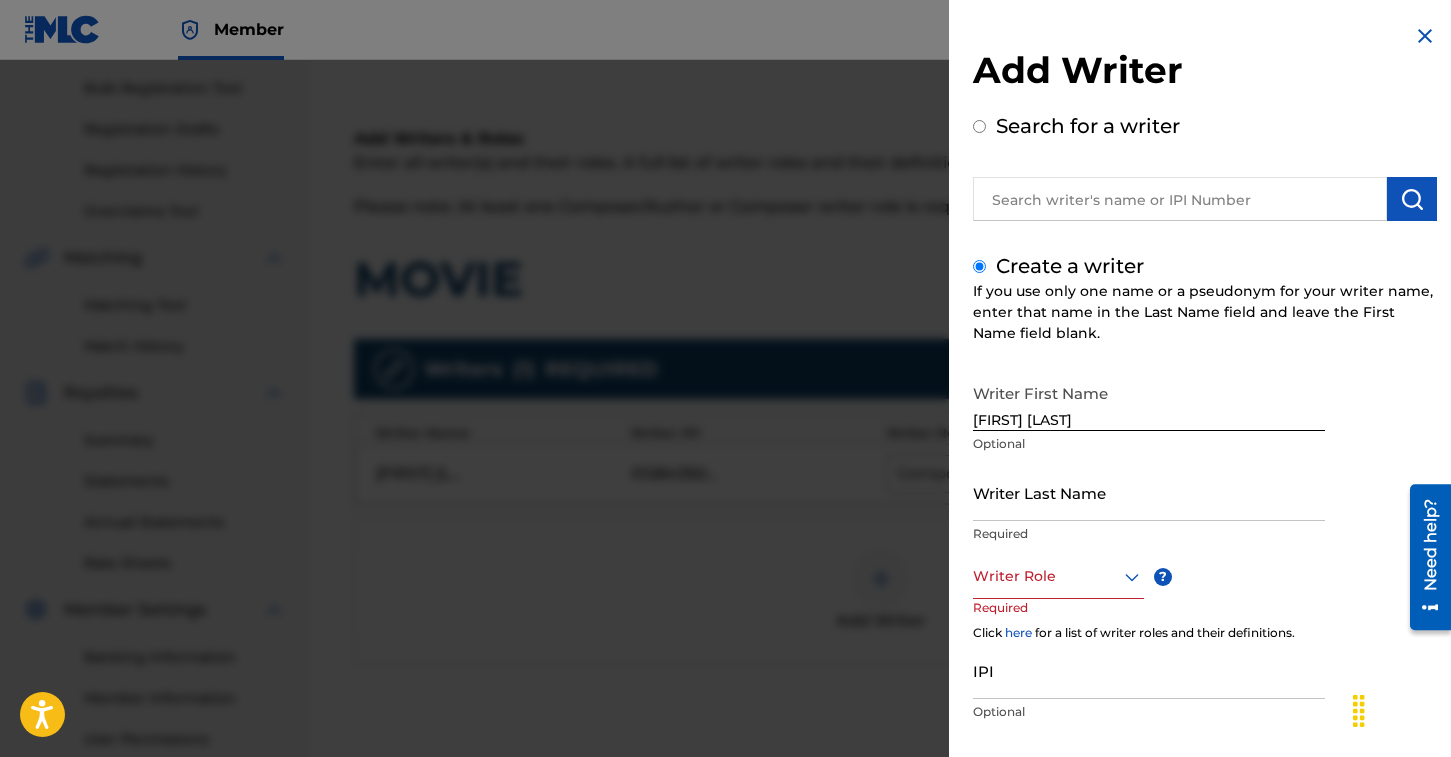 click on "Writer Last Name" at bounding box center [1149, 492] 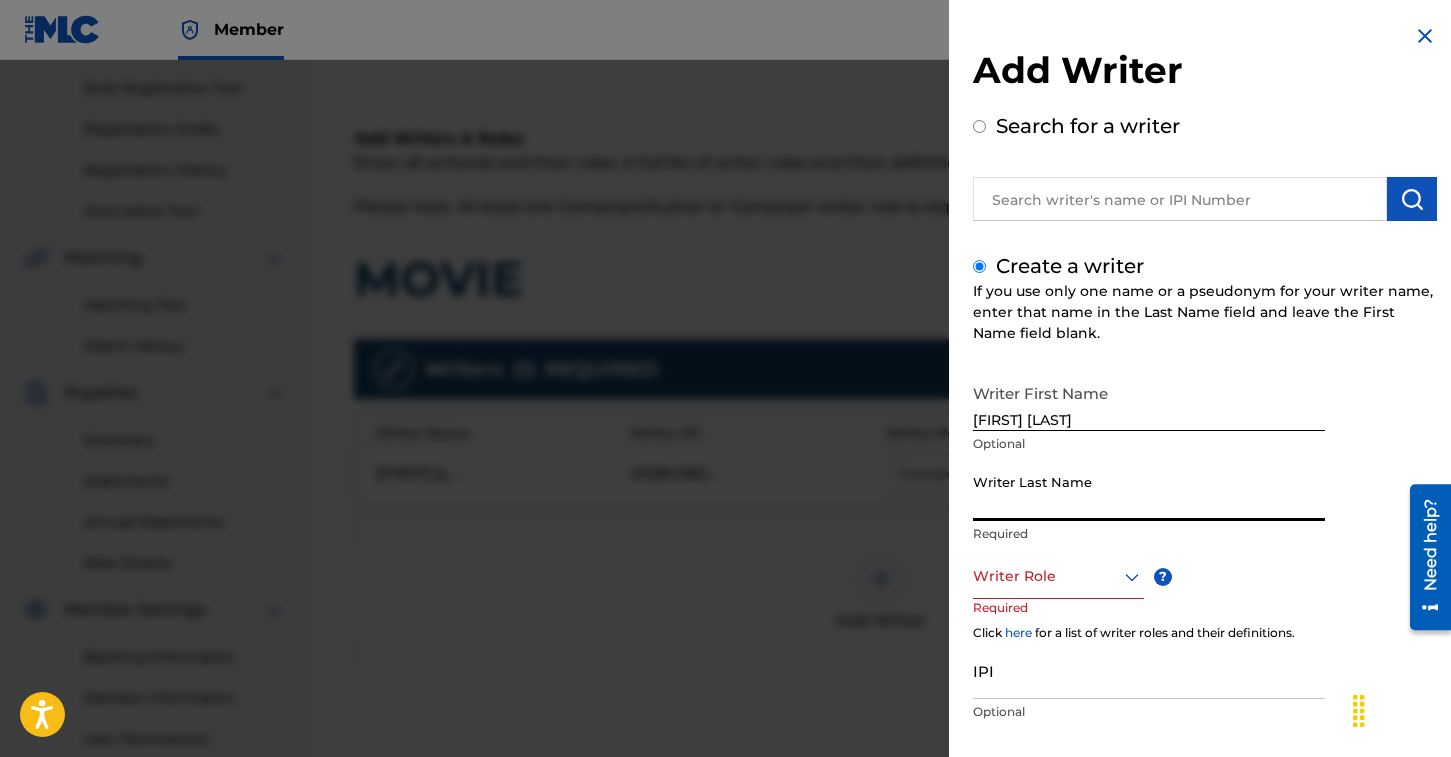 paste on "[LAST]" 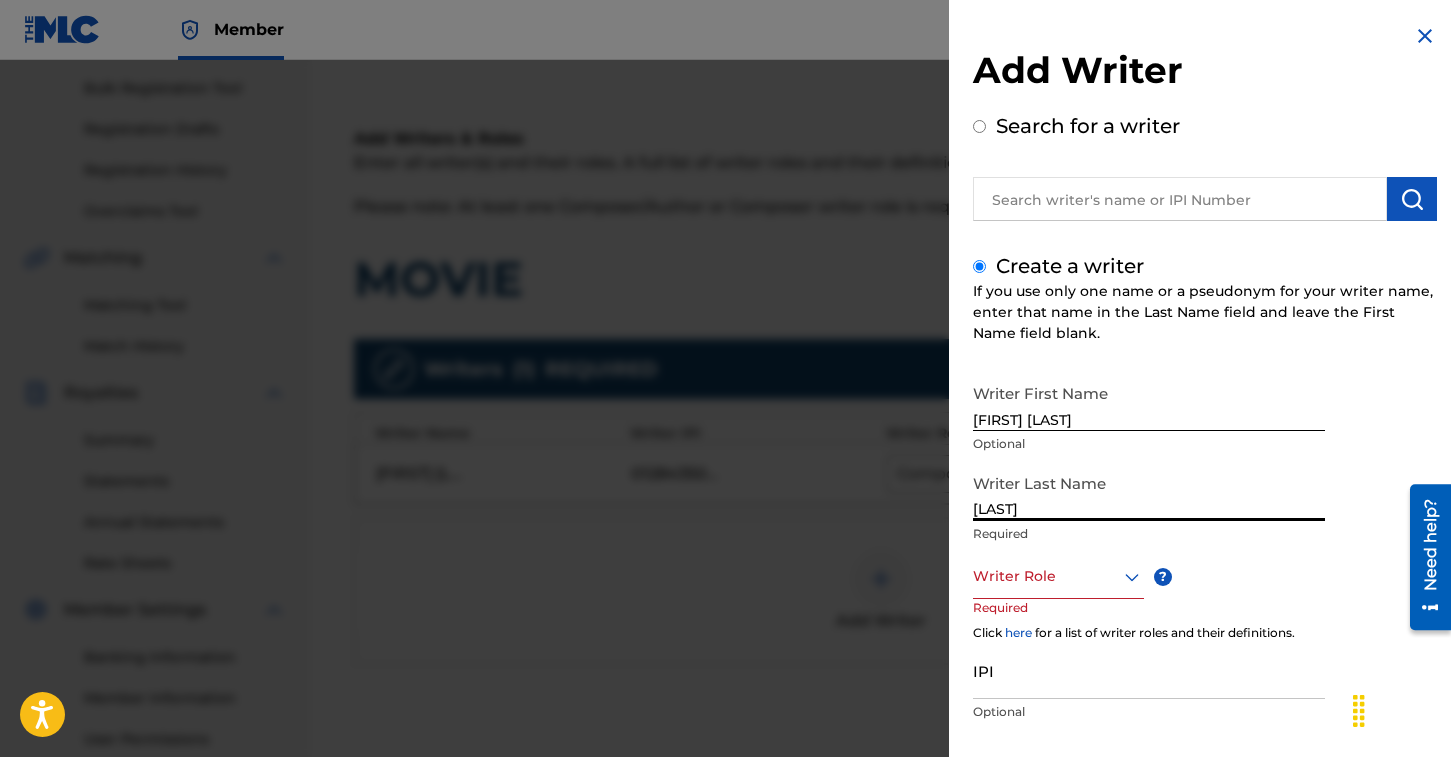 type on "[LAST]" 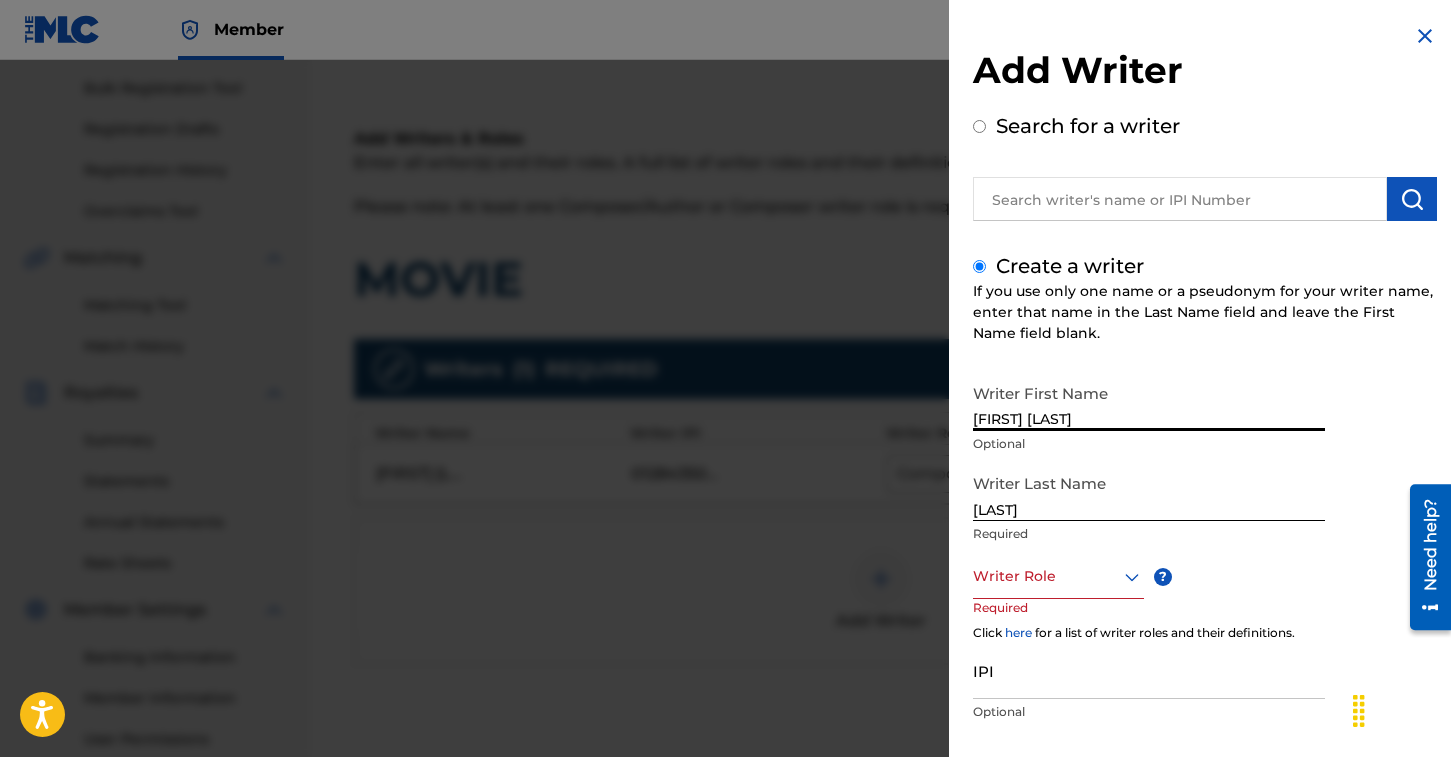 drag, startPoint x: 1094, startPoint y: 418, endPoint x: 1020, endPoint y: 416, distance: 74.02702 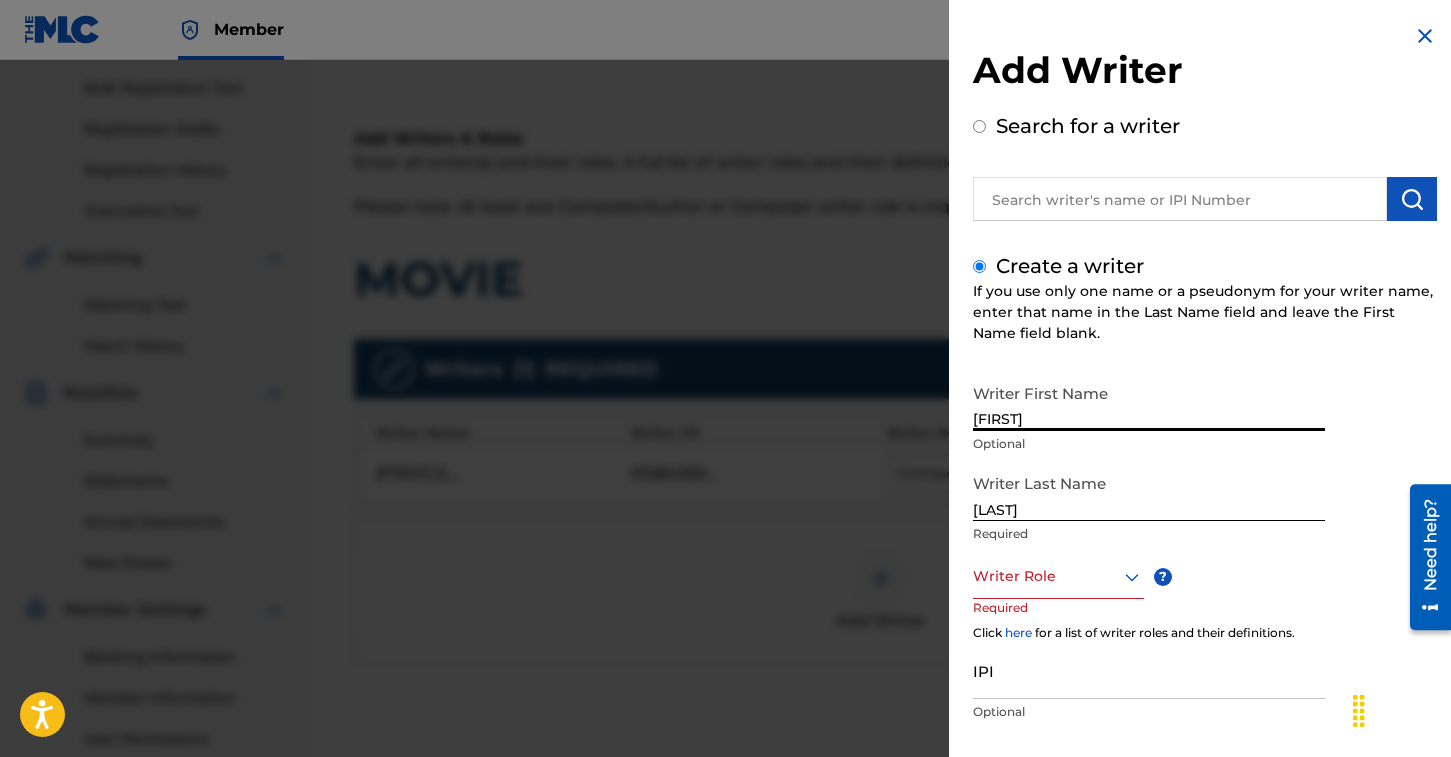 type on "[FIRST]" 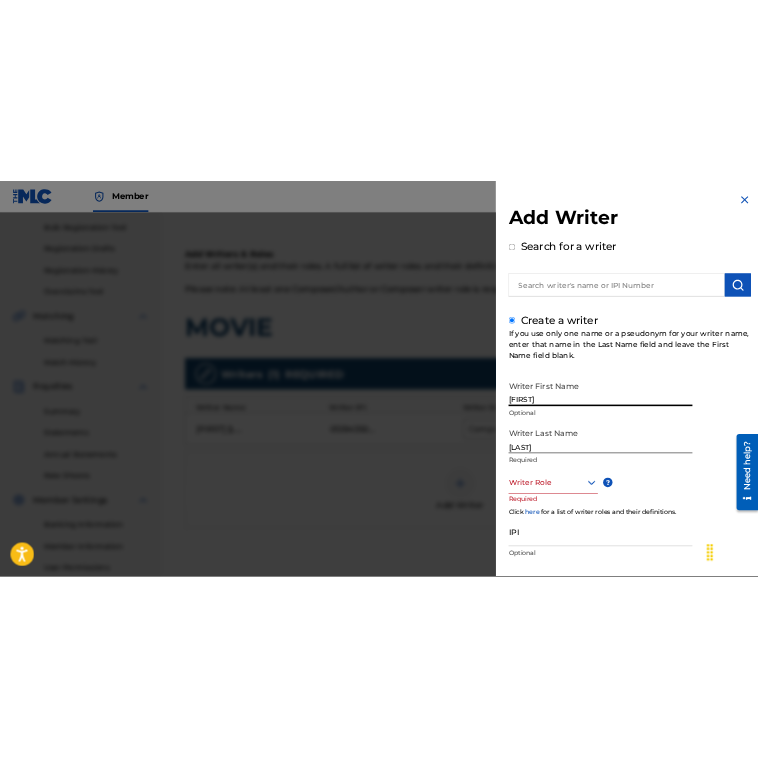 scroll, scrollTop: 109, scrollLeft: 0, axis: vertical 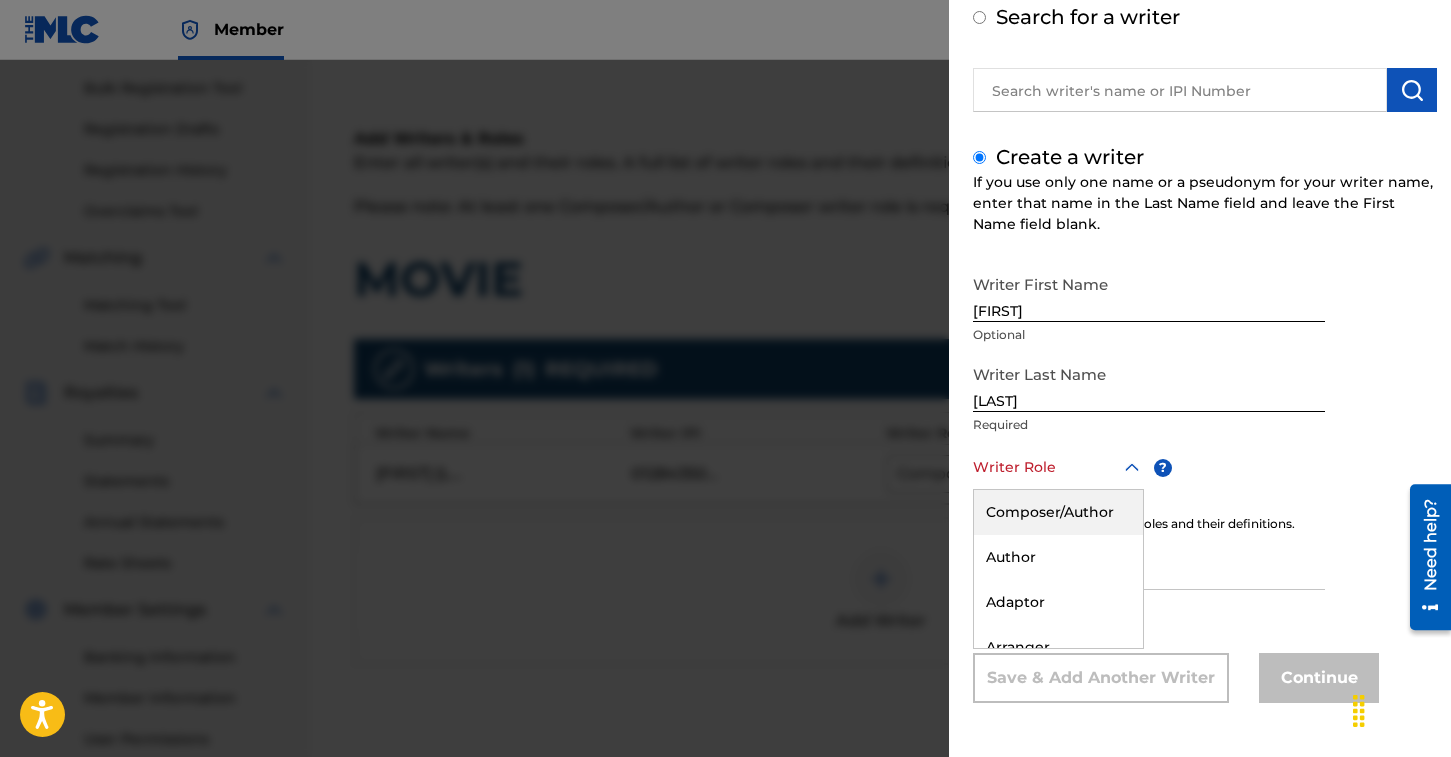 click on "Composer/Author" at bounding box center [1058, 512] 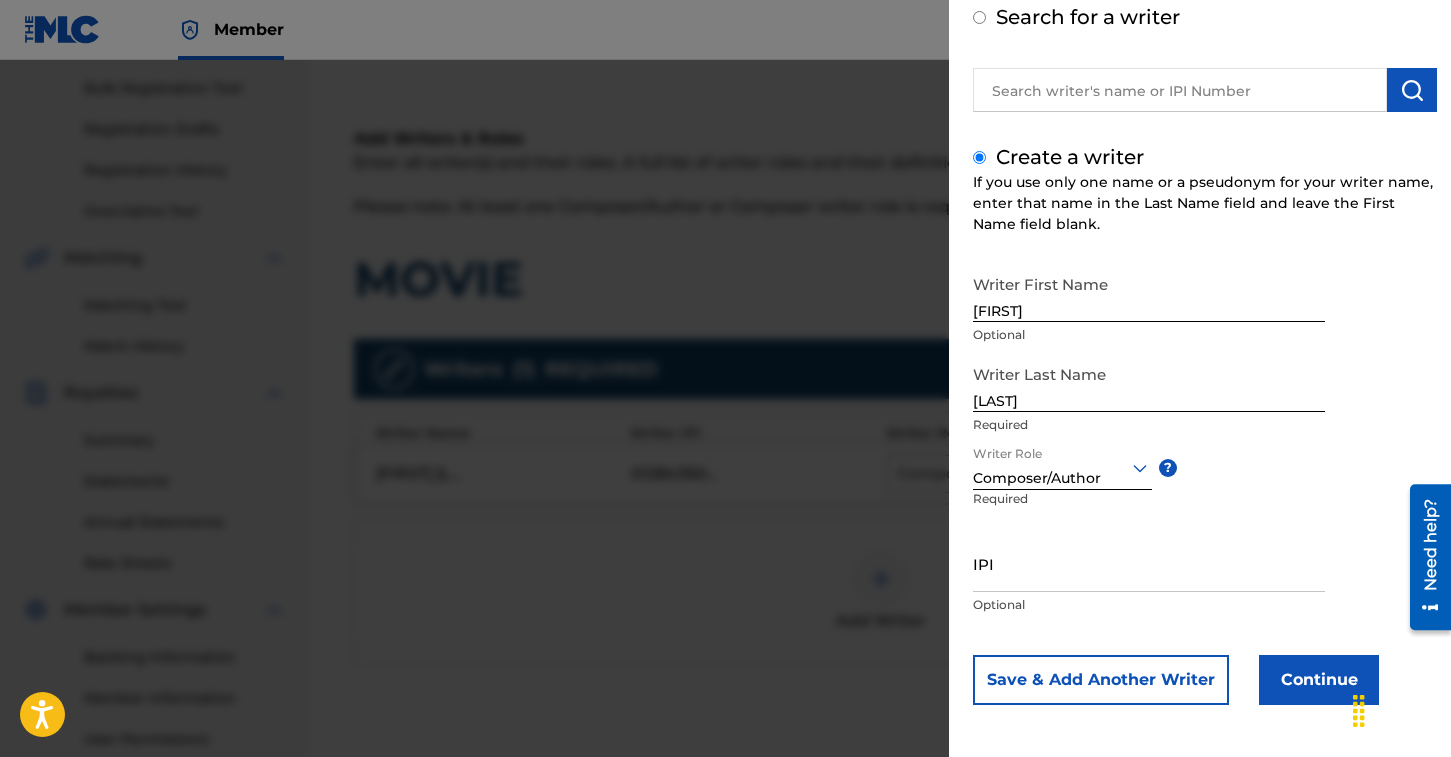 click on "IPI" at bounding box center [1149, 563] 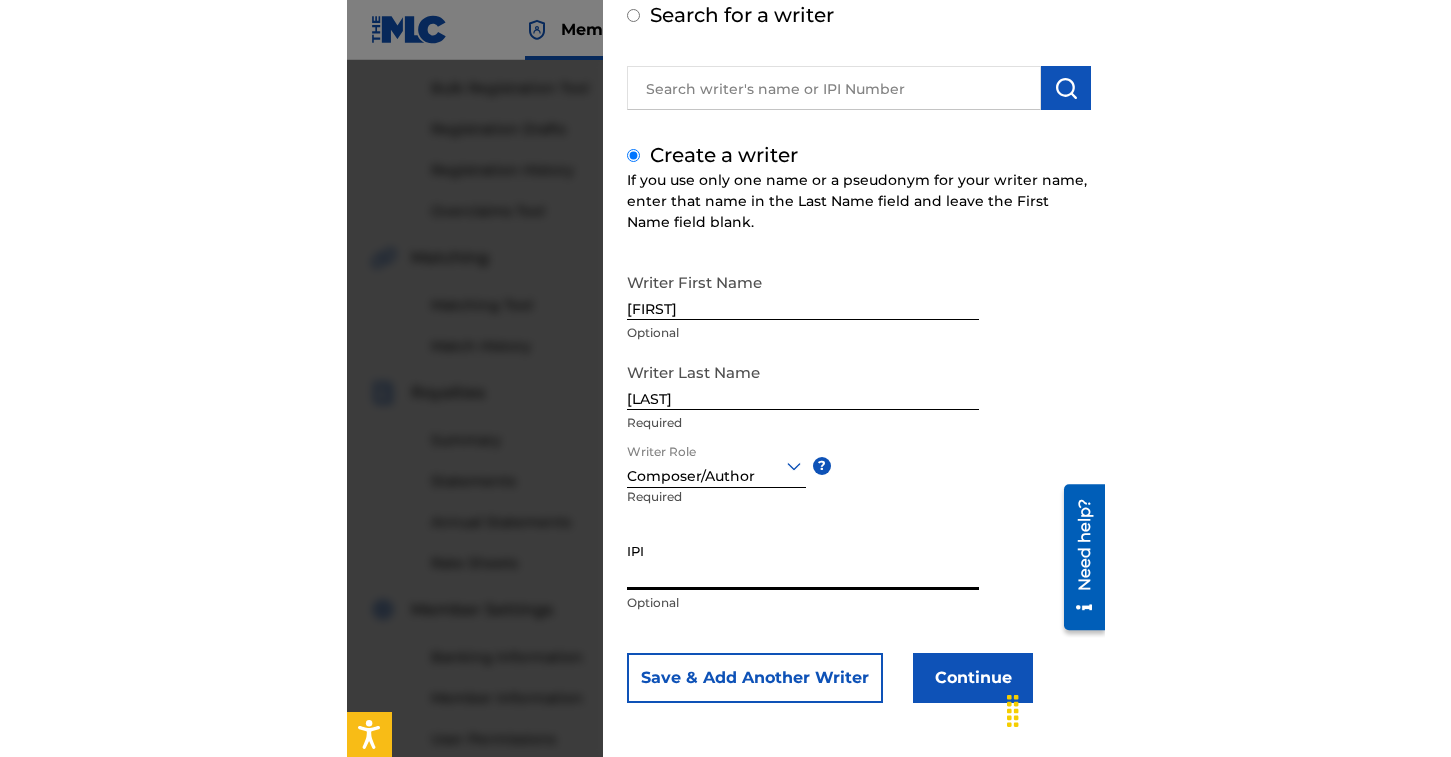 scroll, scrollTop: 104, scrollLeft: 0, axis: vertical 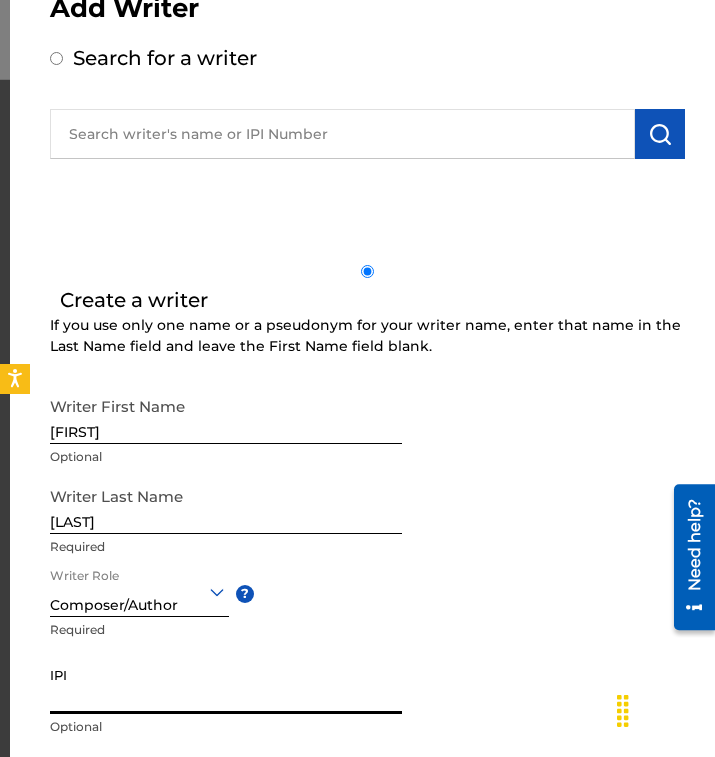 paste on "349187136" 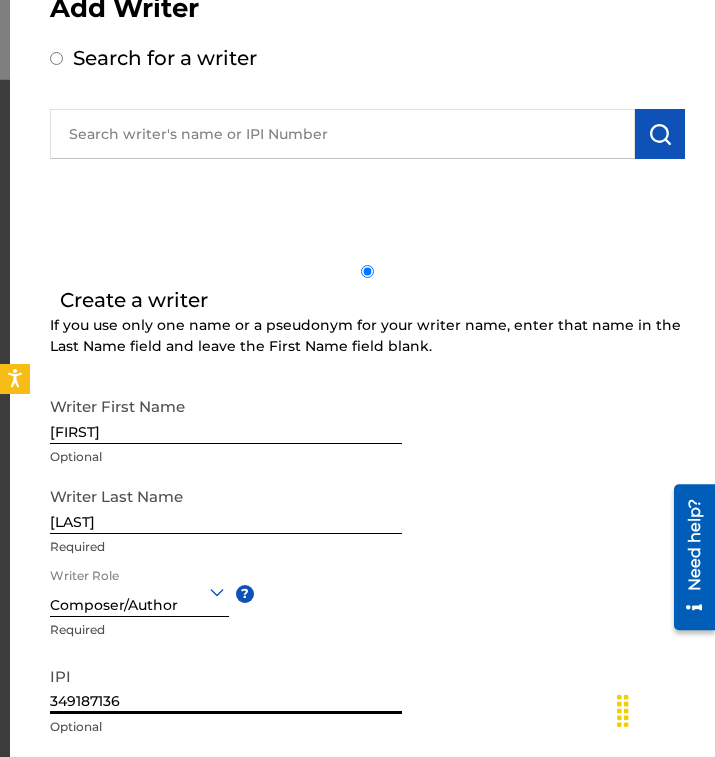 type on "349187136" 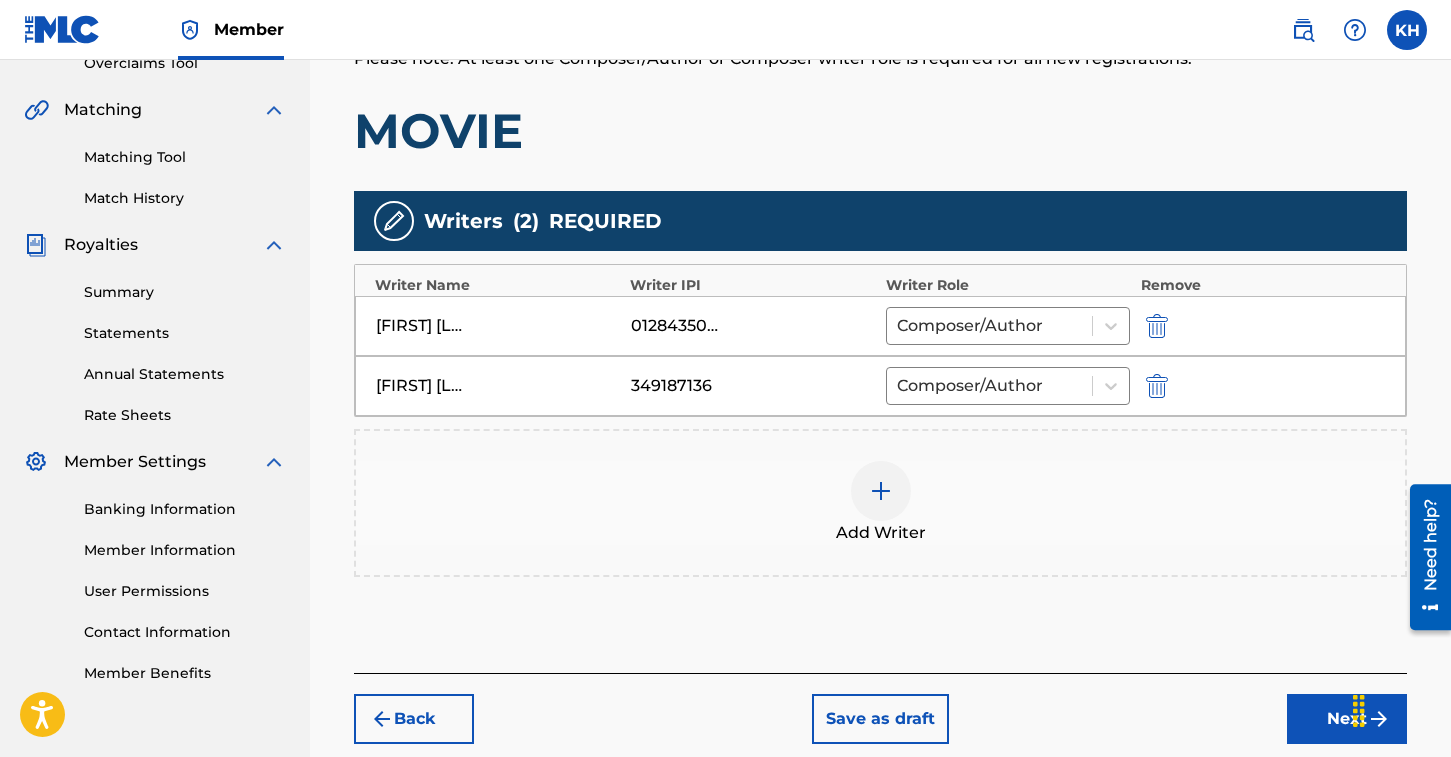 scroll, scrollTop: 539, scrollLeft: 0, axis: vertical 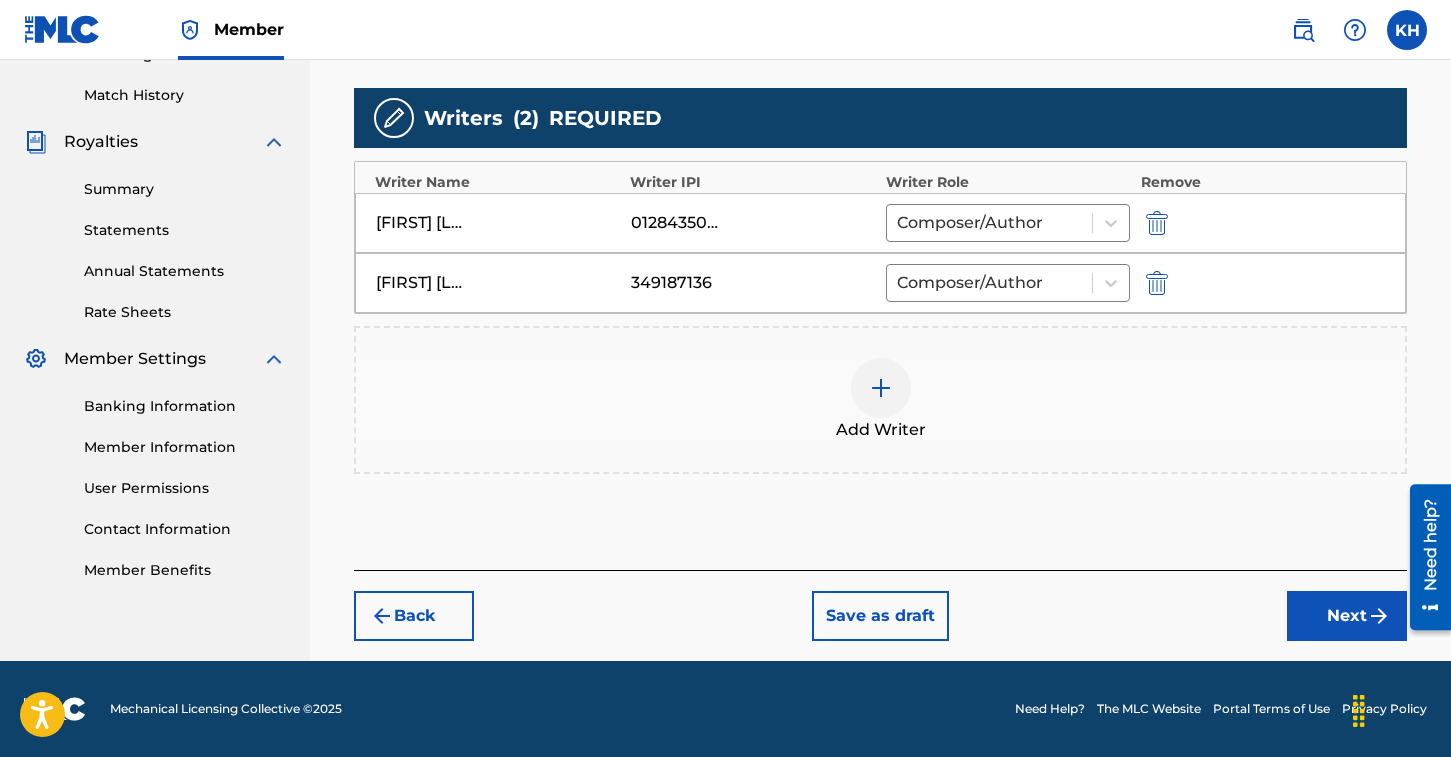 click on "Next" at bounding box center [1347, 616] 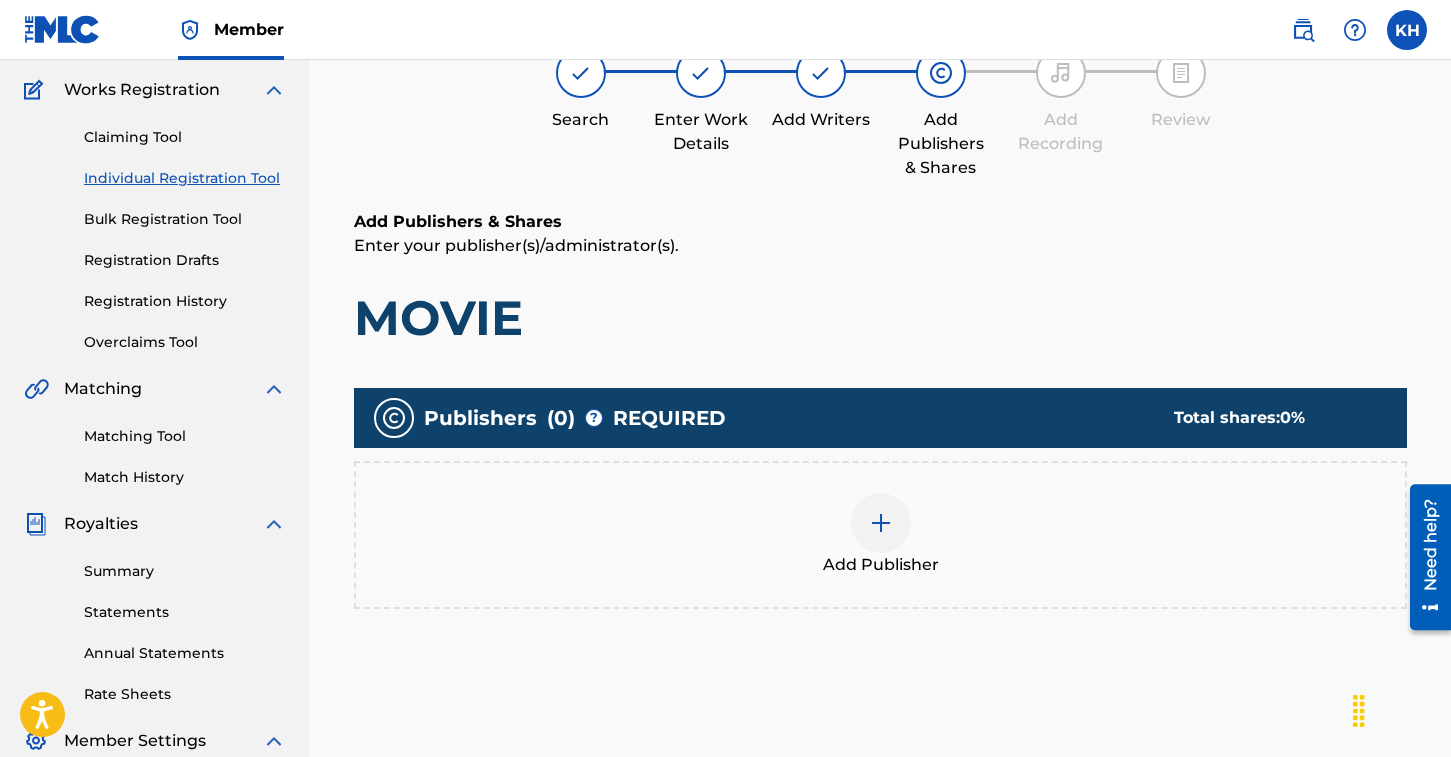 scroll, scrollTop: 90, scrollLeft: 0, axis: vertical 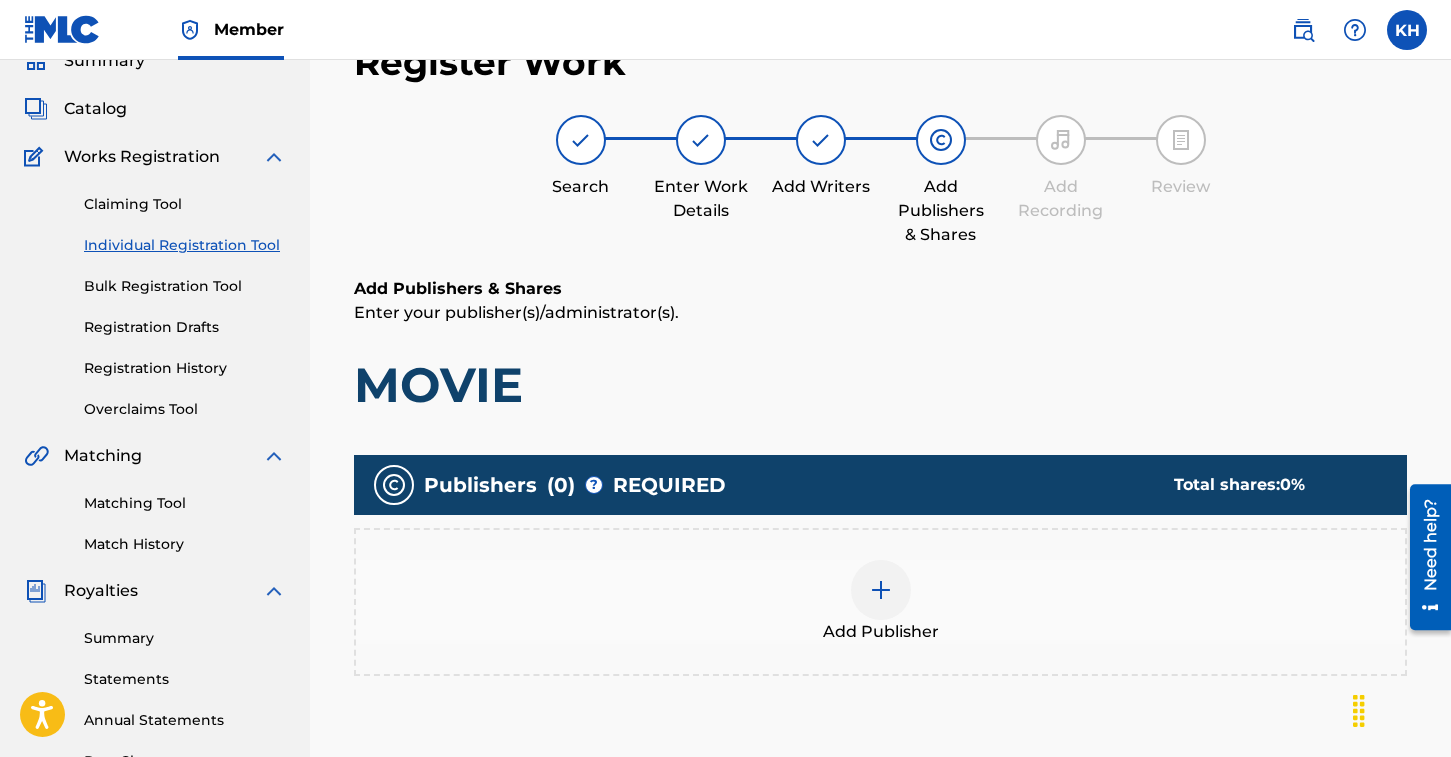 click at bounding box center [881, 590] 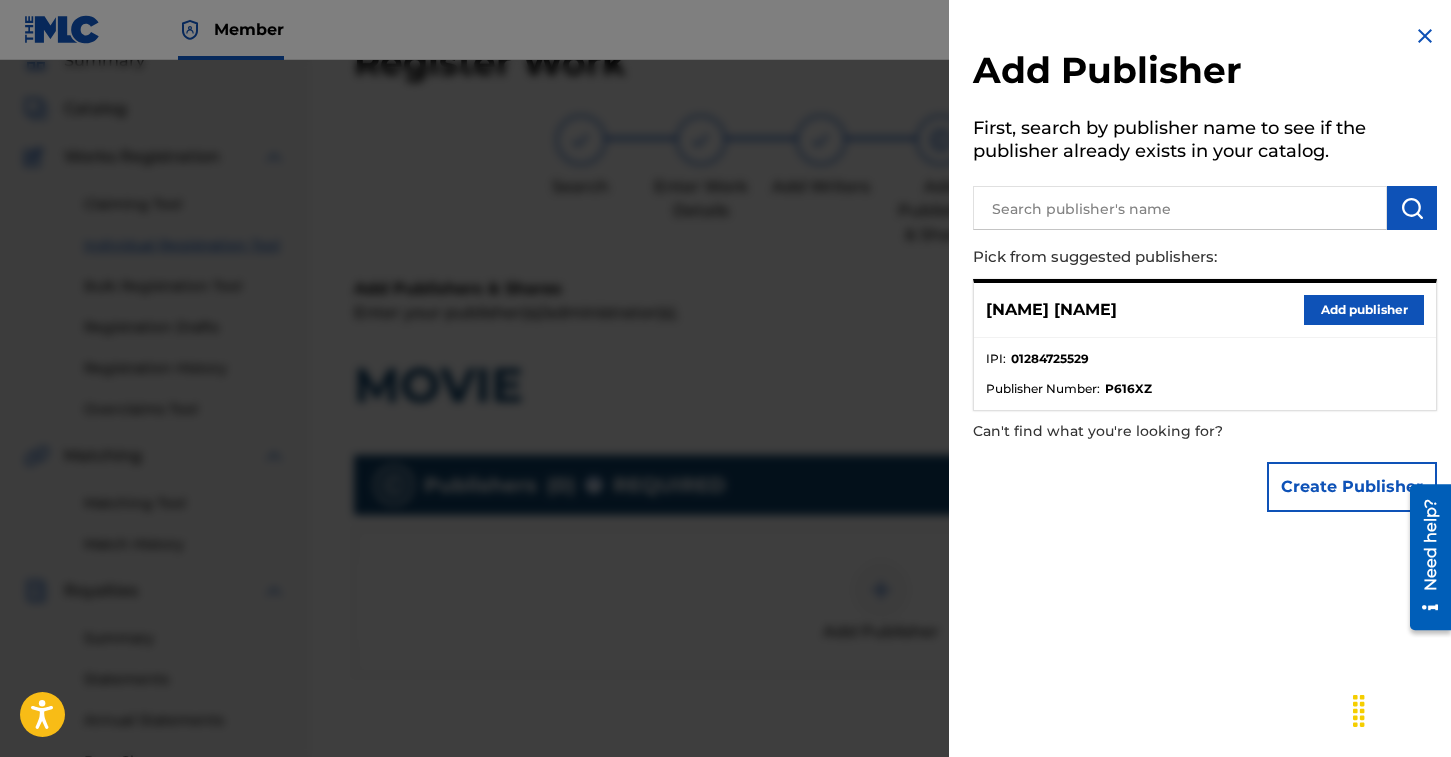 click on "Add publisher" at bounding box center [1364, 310] 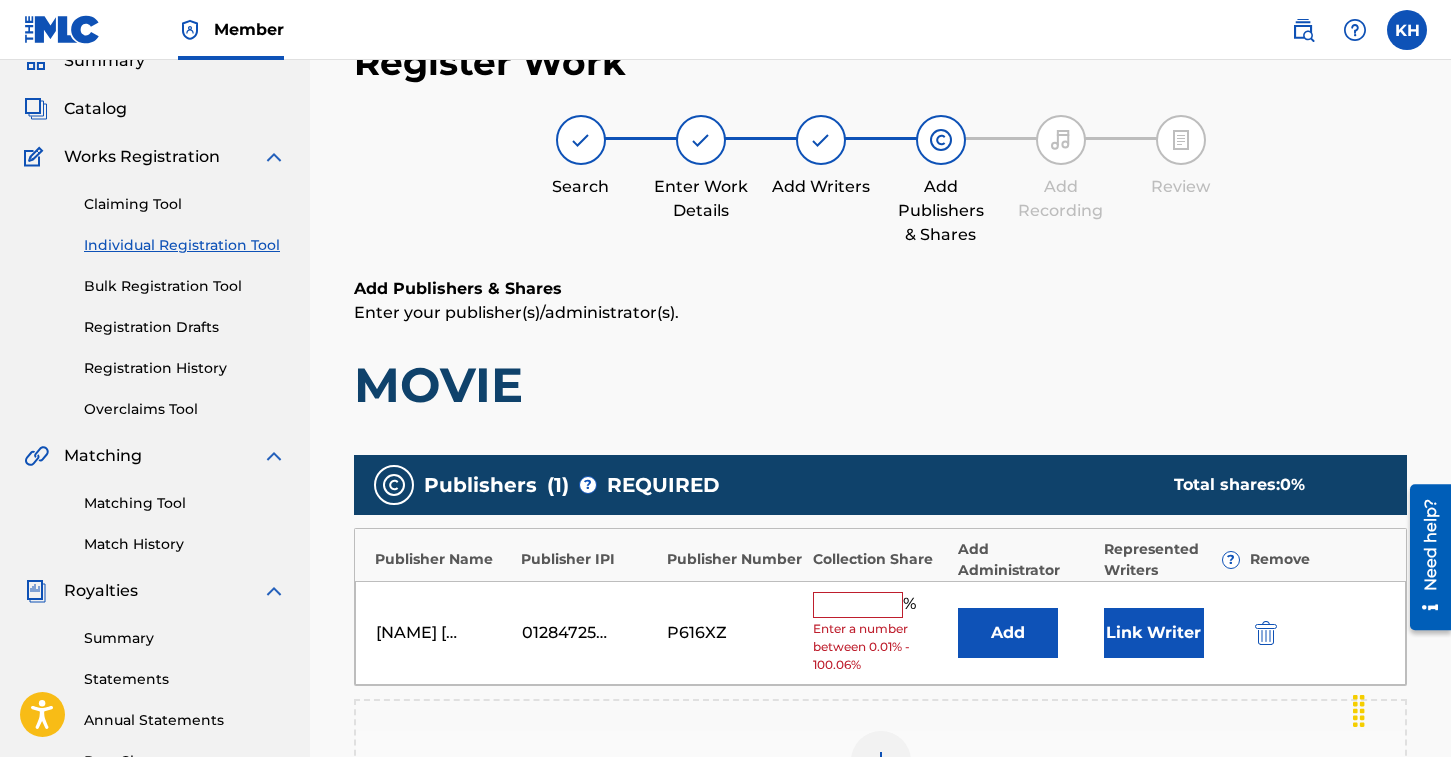 click at bounding box center (858, 605) 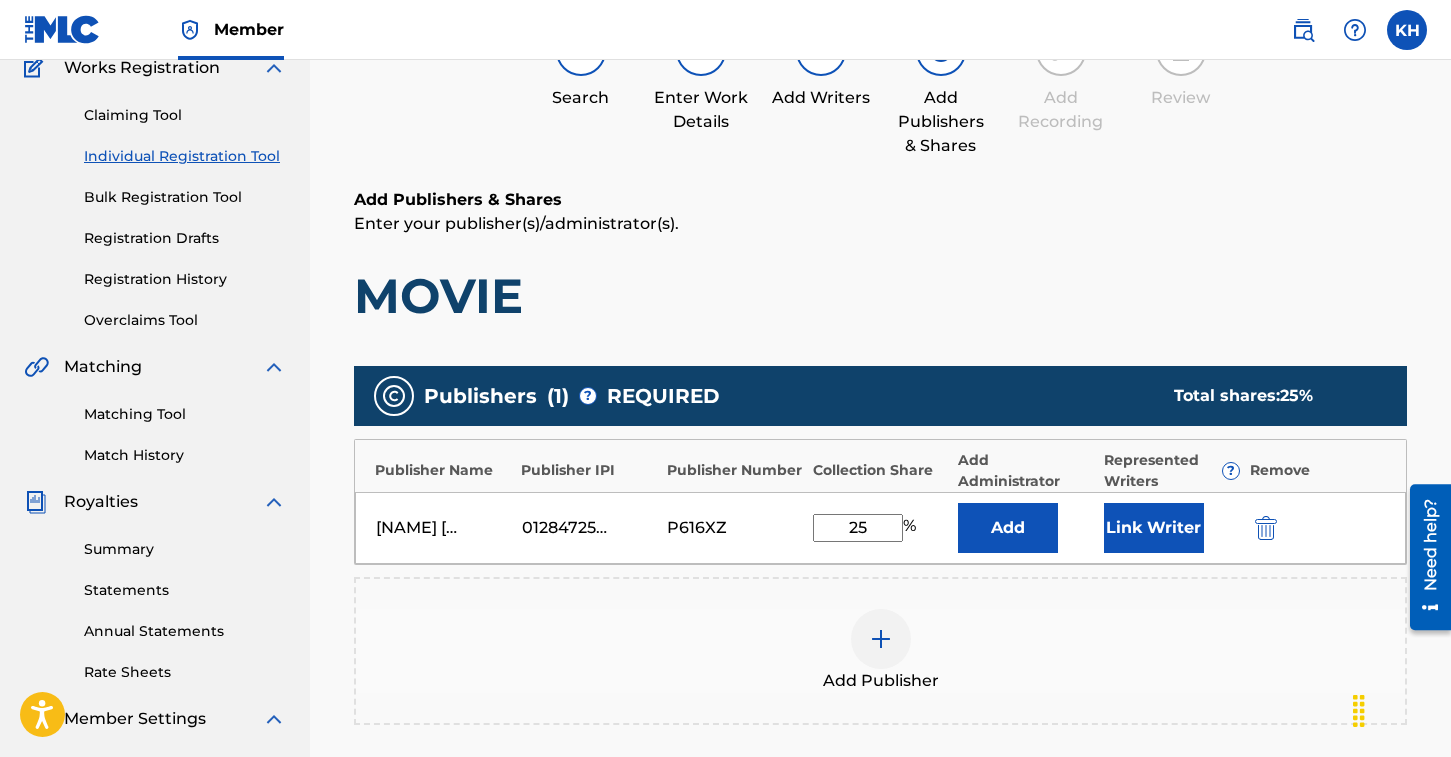 scroll, scrollTop: 306, scrollLeft: 0, axis: vertical 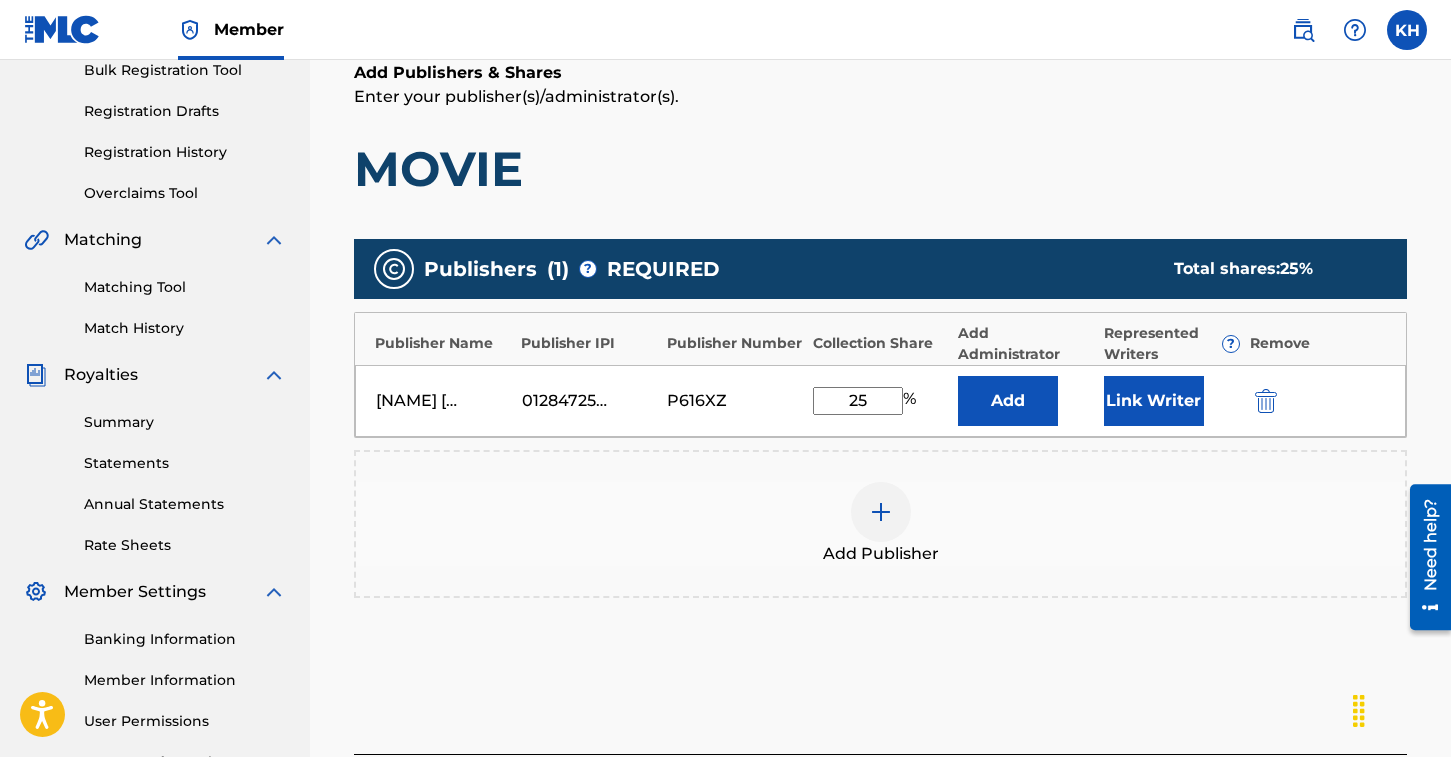 type on "25" 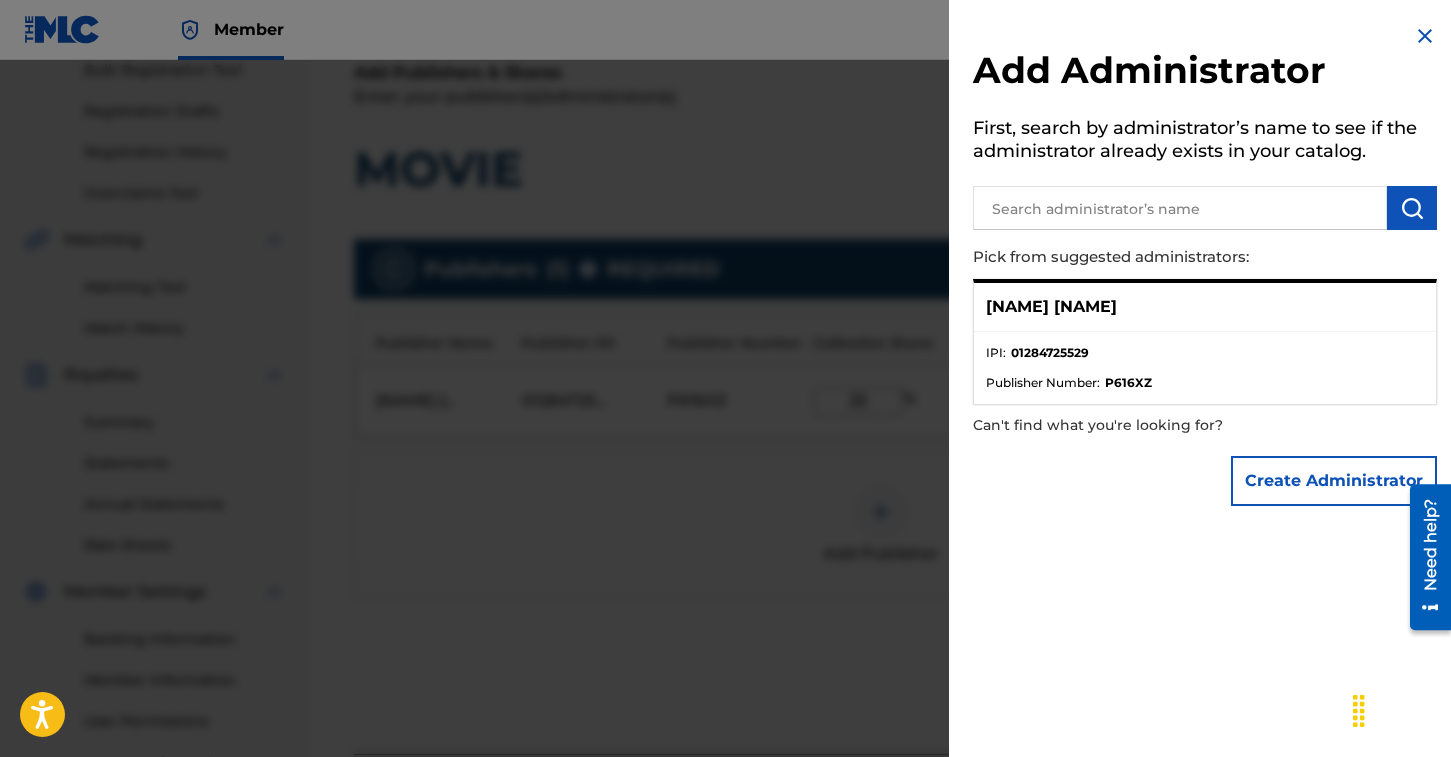 click at bounding box center [1180, 208] 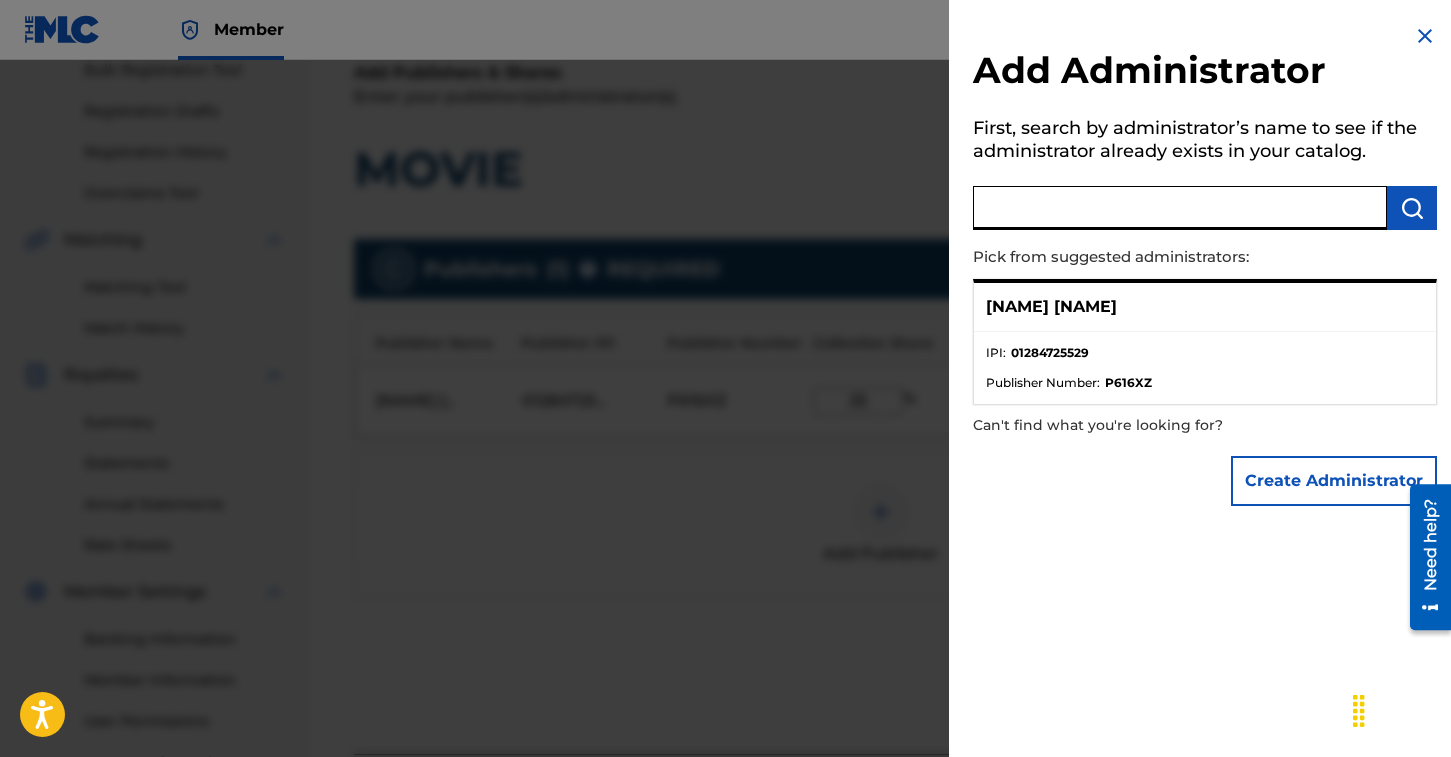 click at bounding box center (1425, 36) 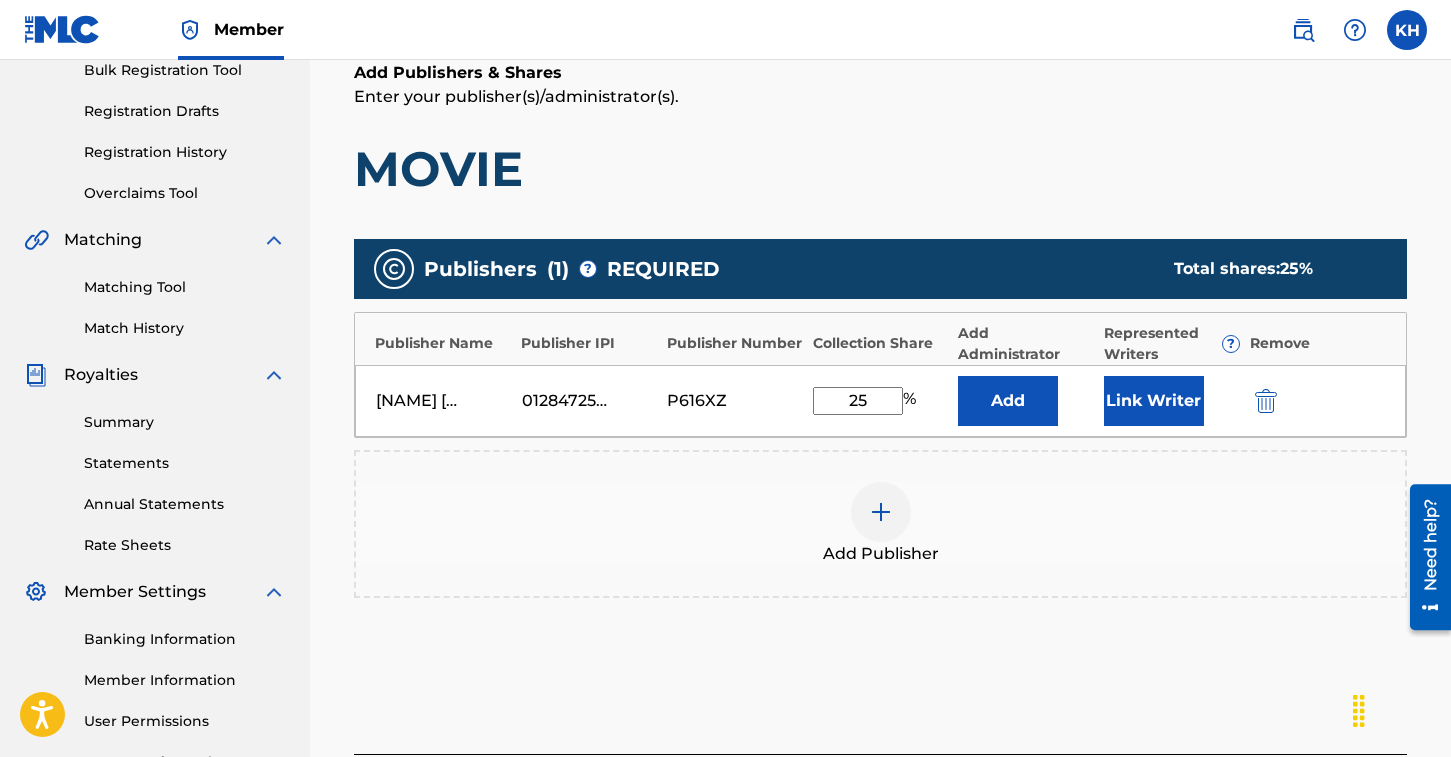 click at bounding box center [881, 512] 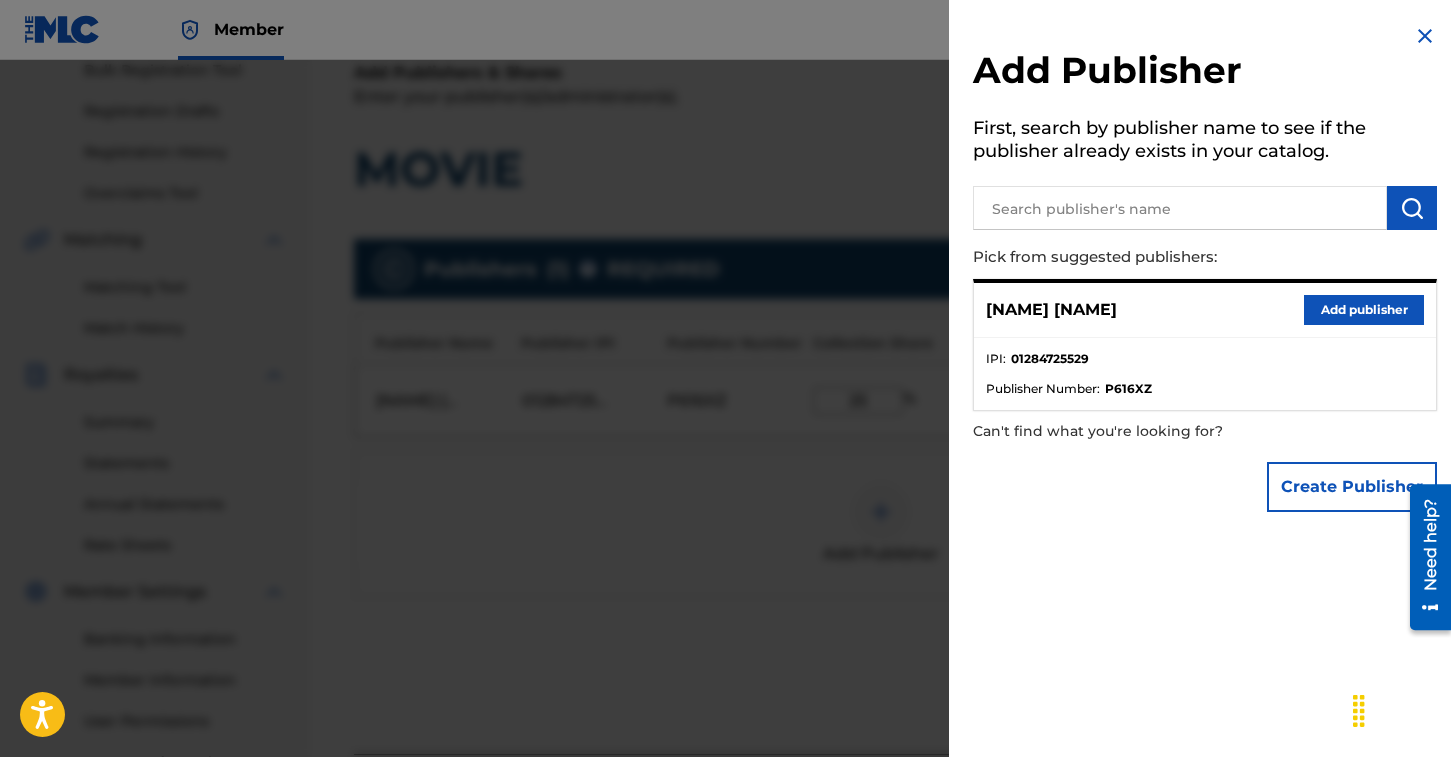 click at bounding box center [1180, 208] 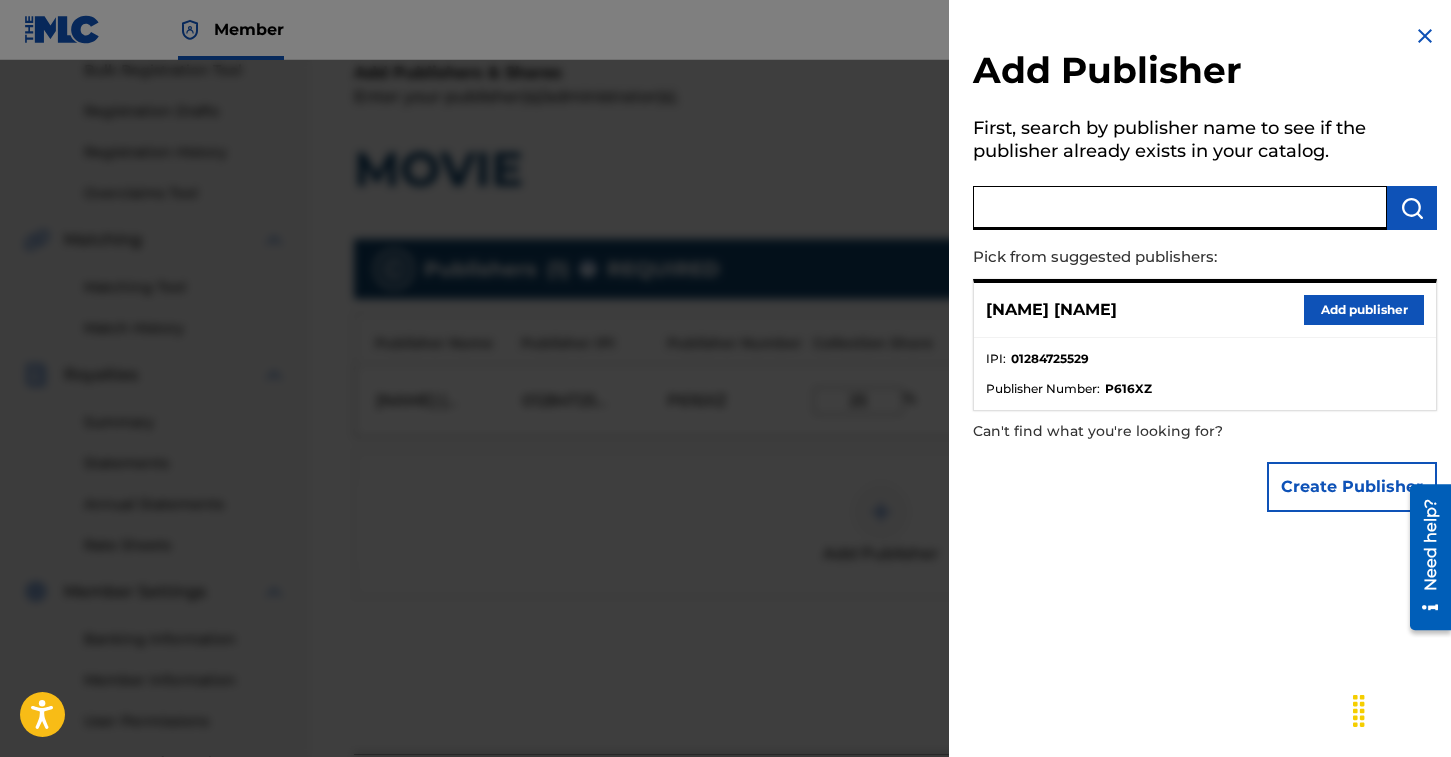 click on "Create Publisher" at bounding box center [1352, 487] 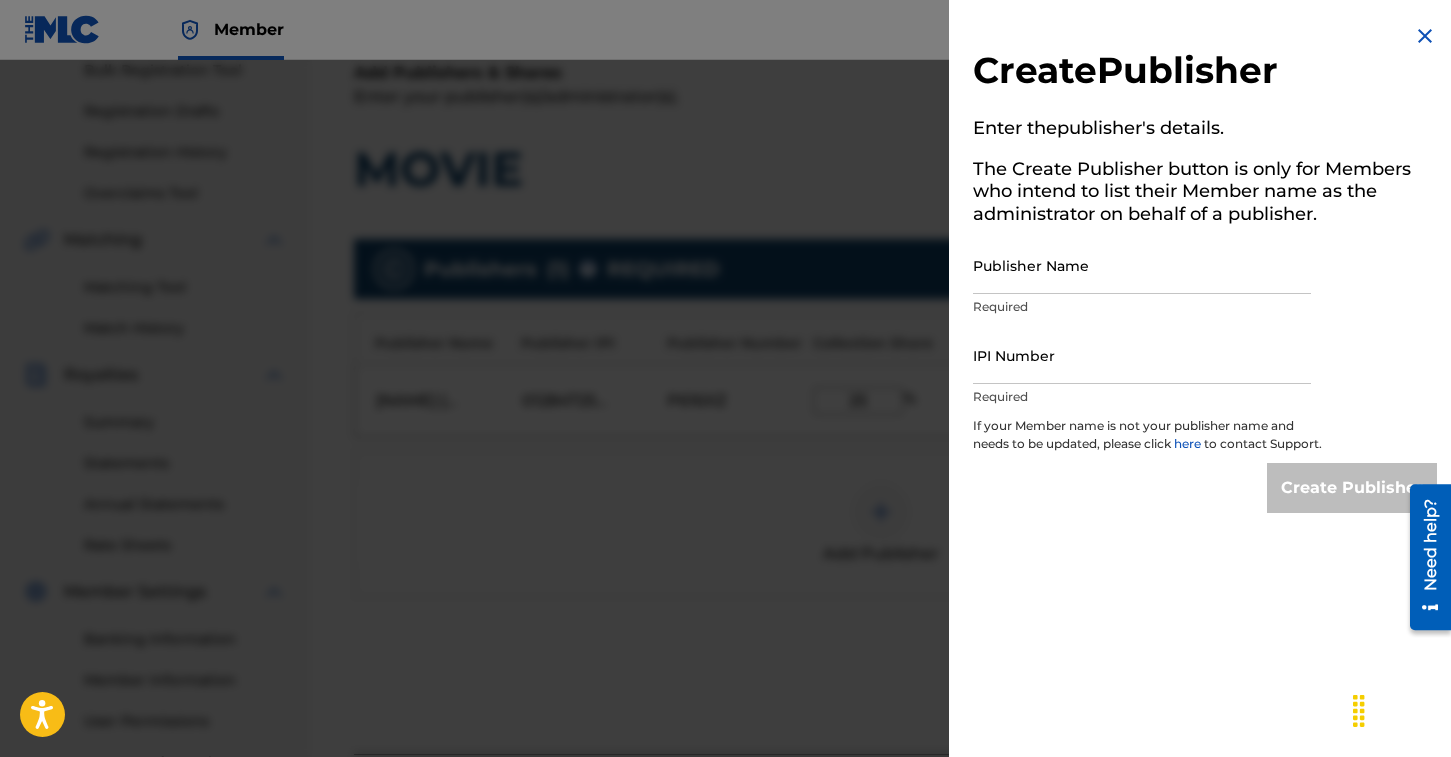 click on "Publisher Name" at bounding box center (1142, 265) 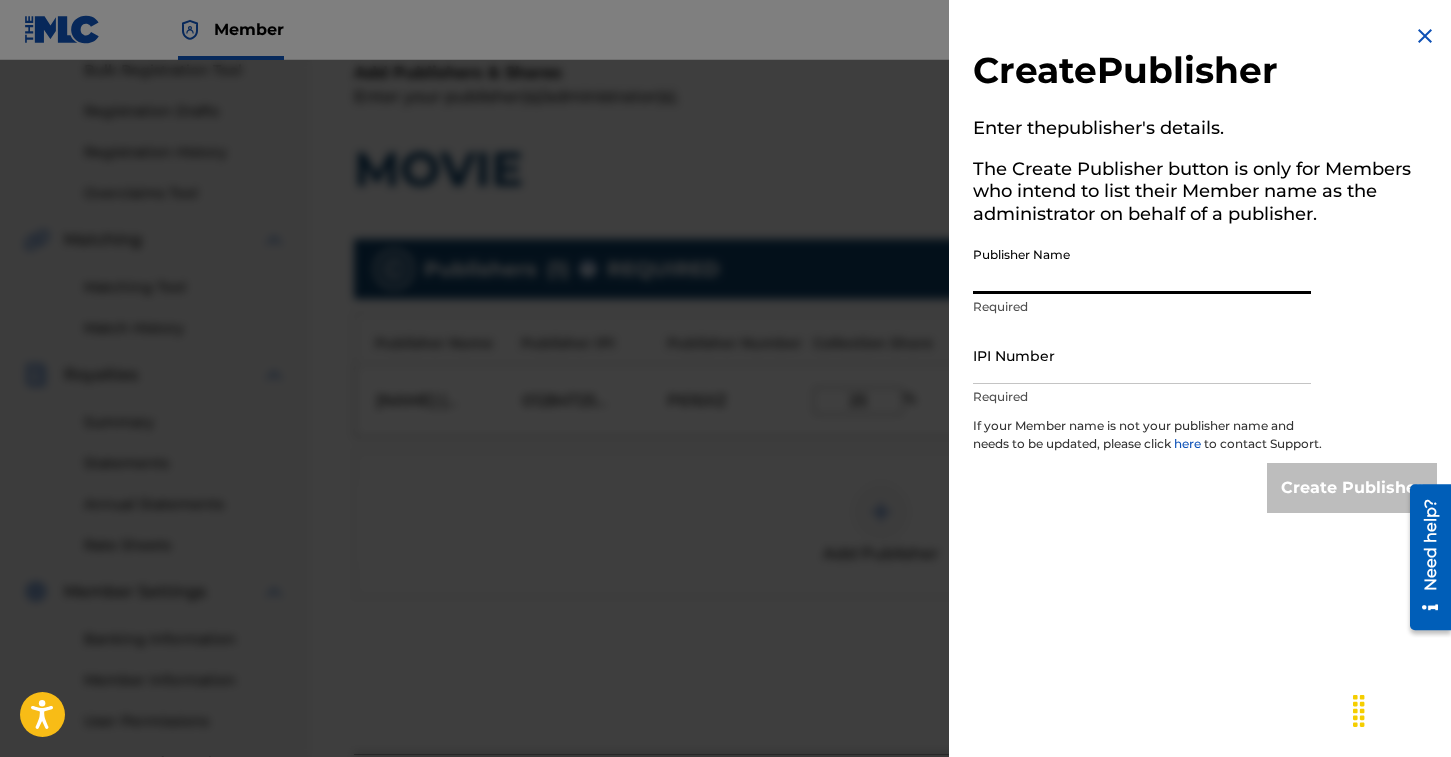 paste on "dls music" 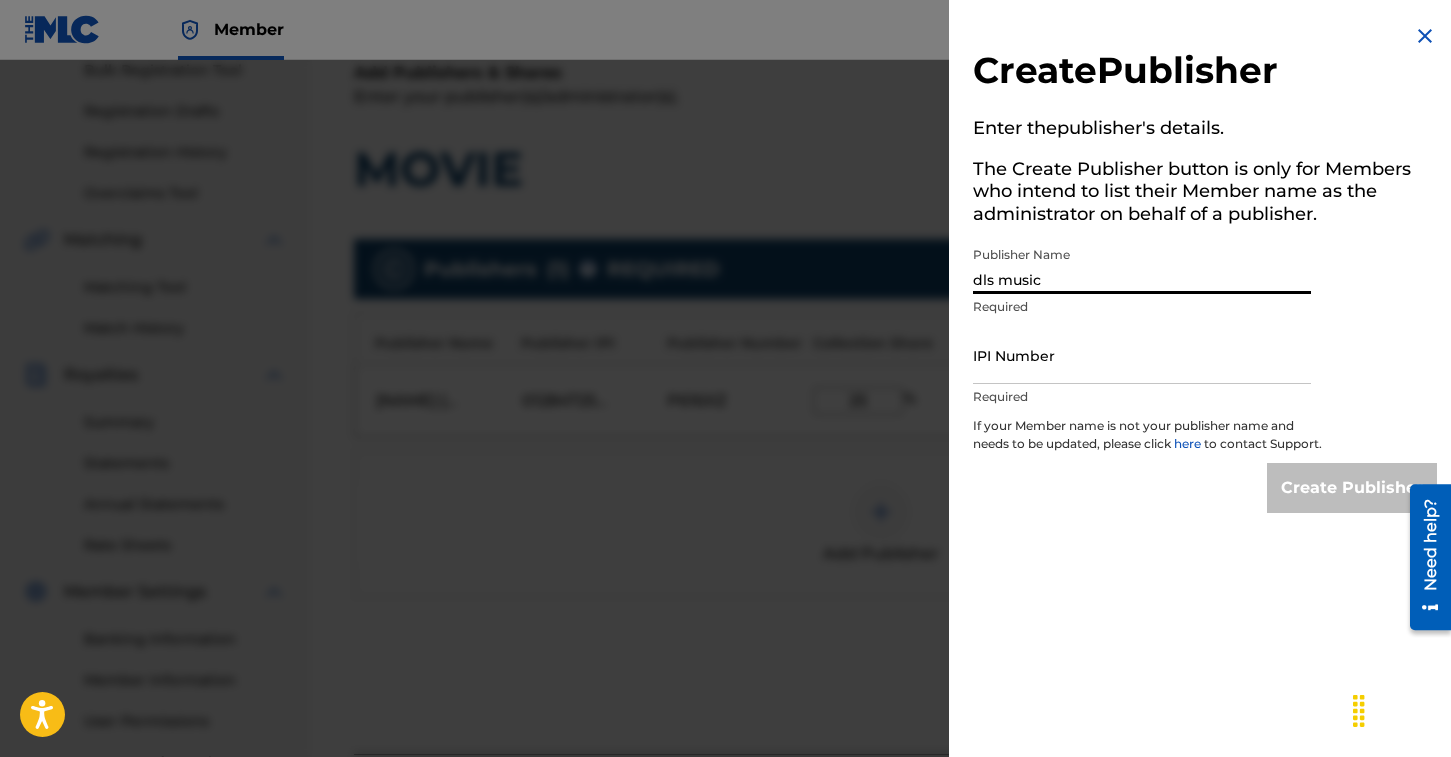 drag, startPoint x: 1081, startPoint y: 291, endPoint x: 931, endPoint y: 288, distance: 150.03 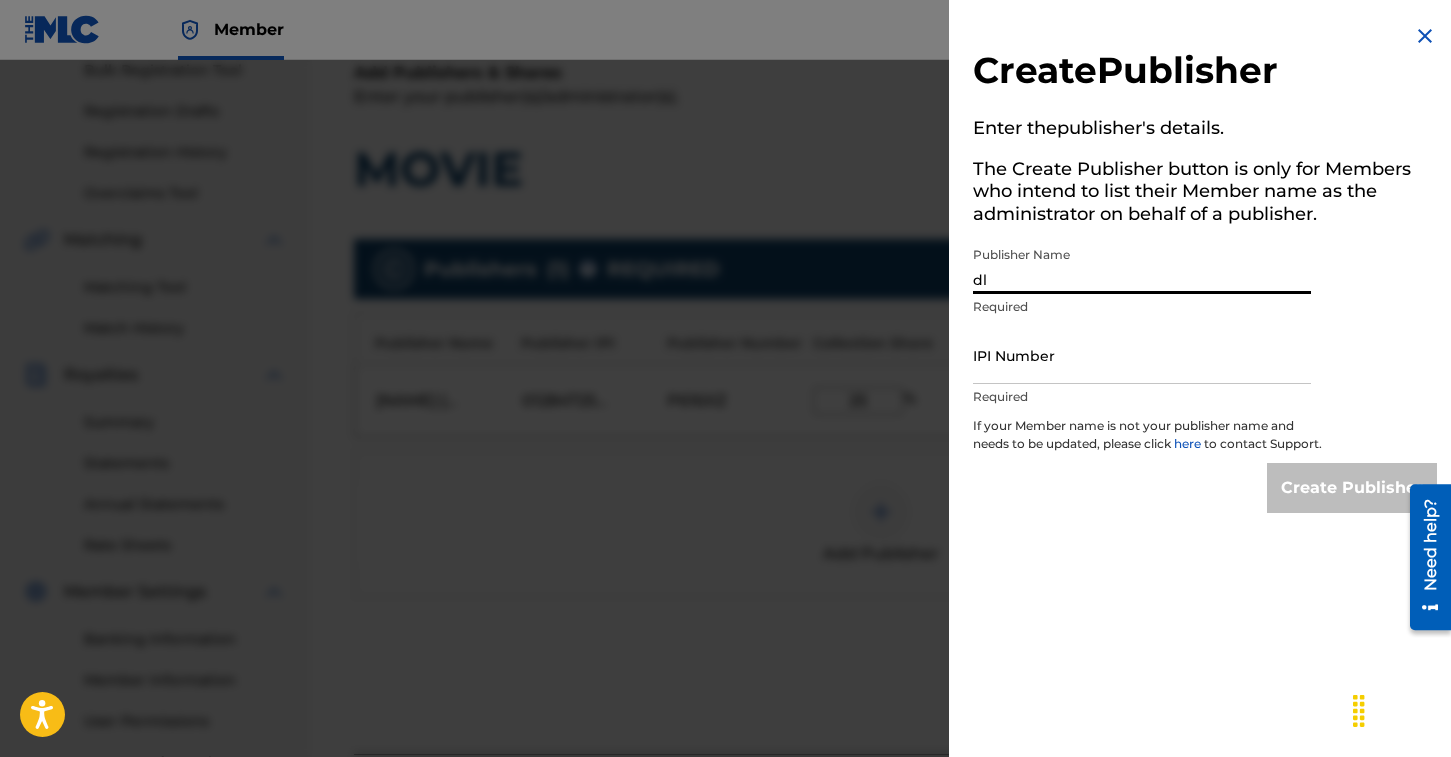 type on "d" 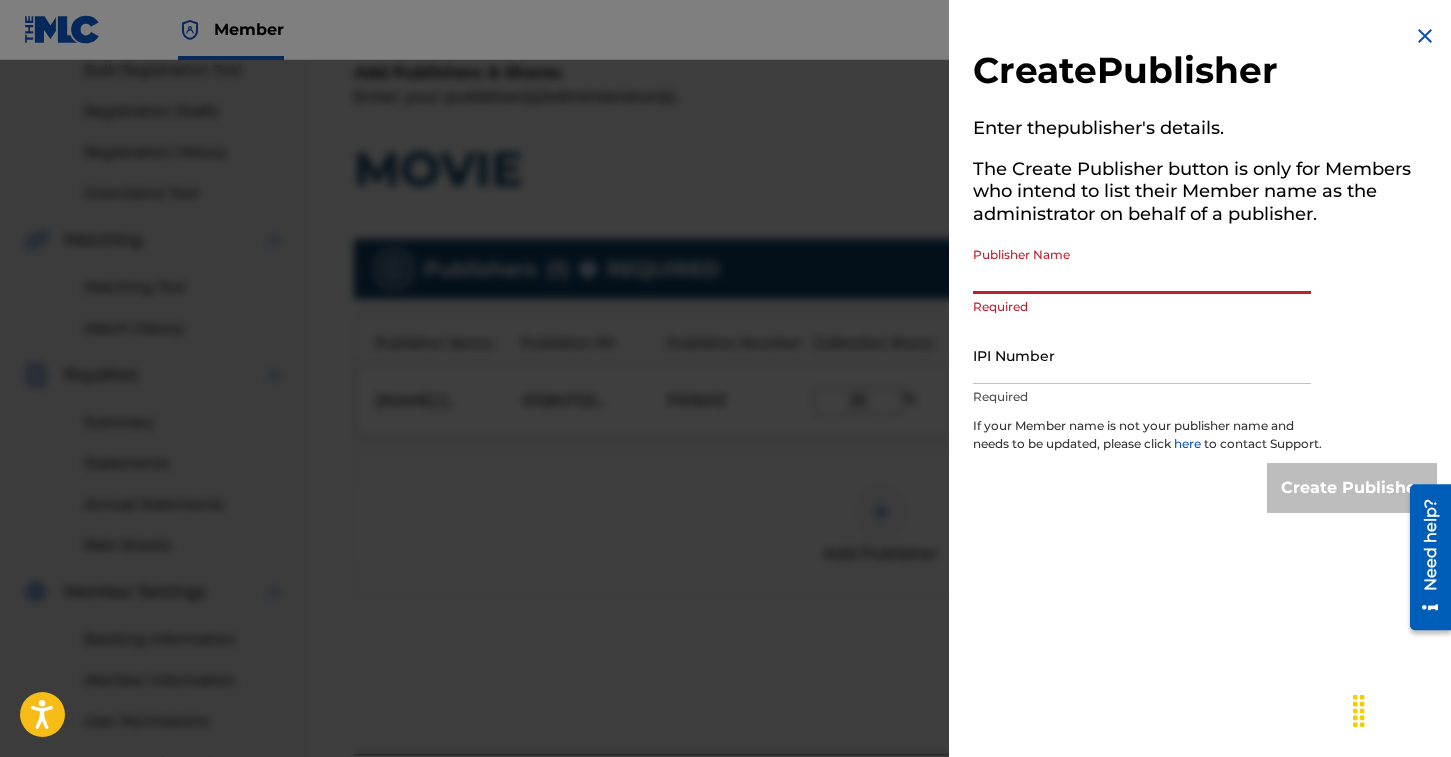 paste on "[FIRST] [LAST]" 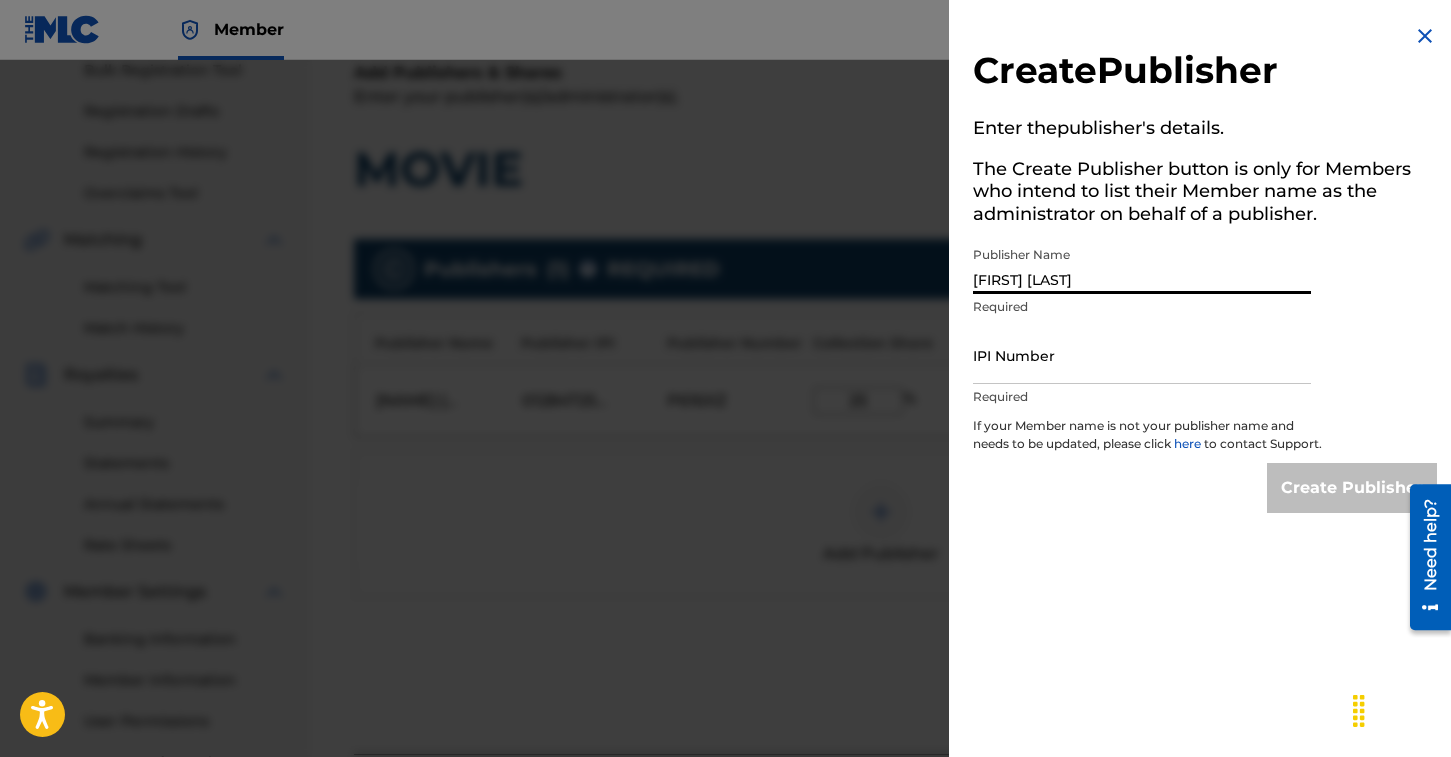 type on "[FIRST] [LAST]" 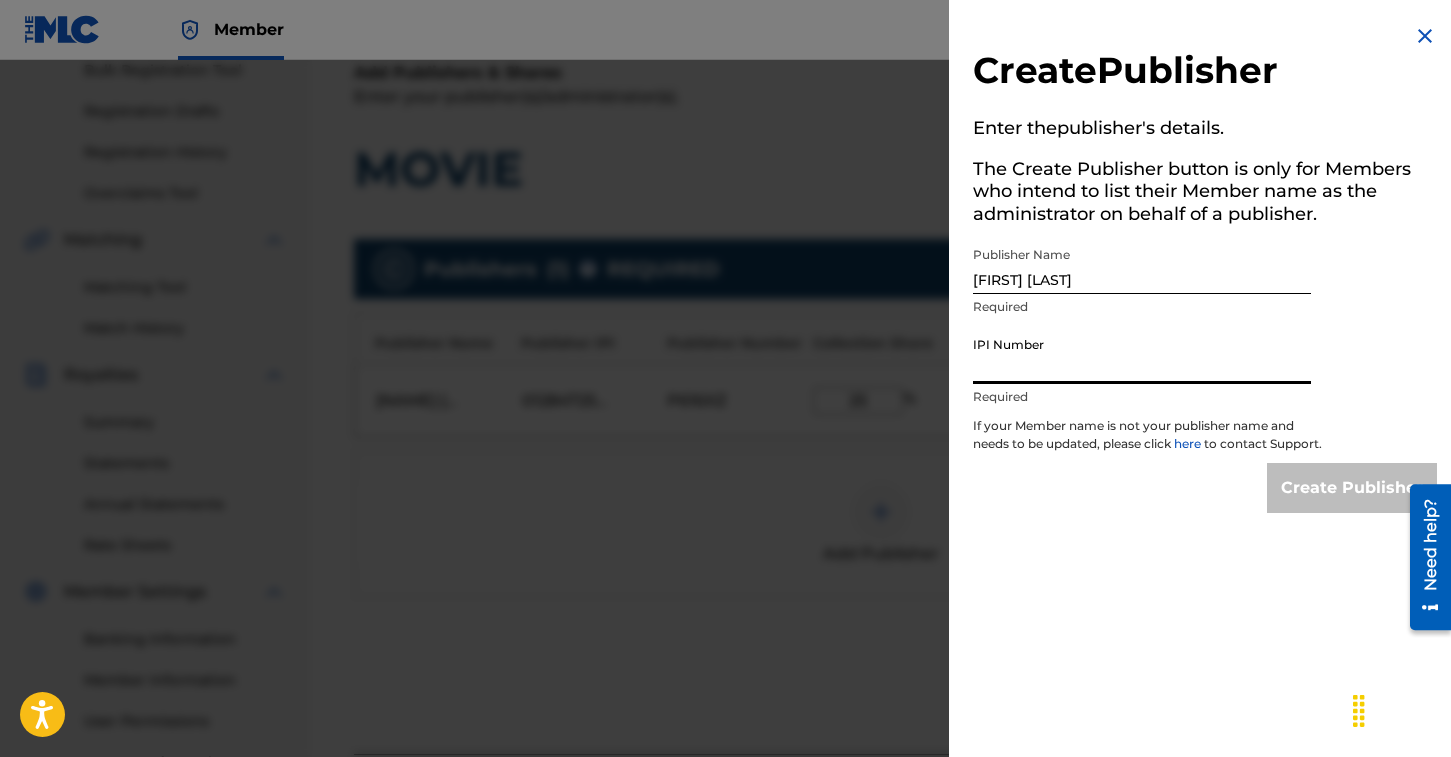 paste on "344253871" 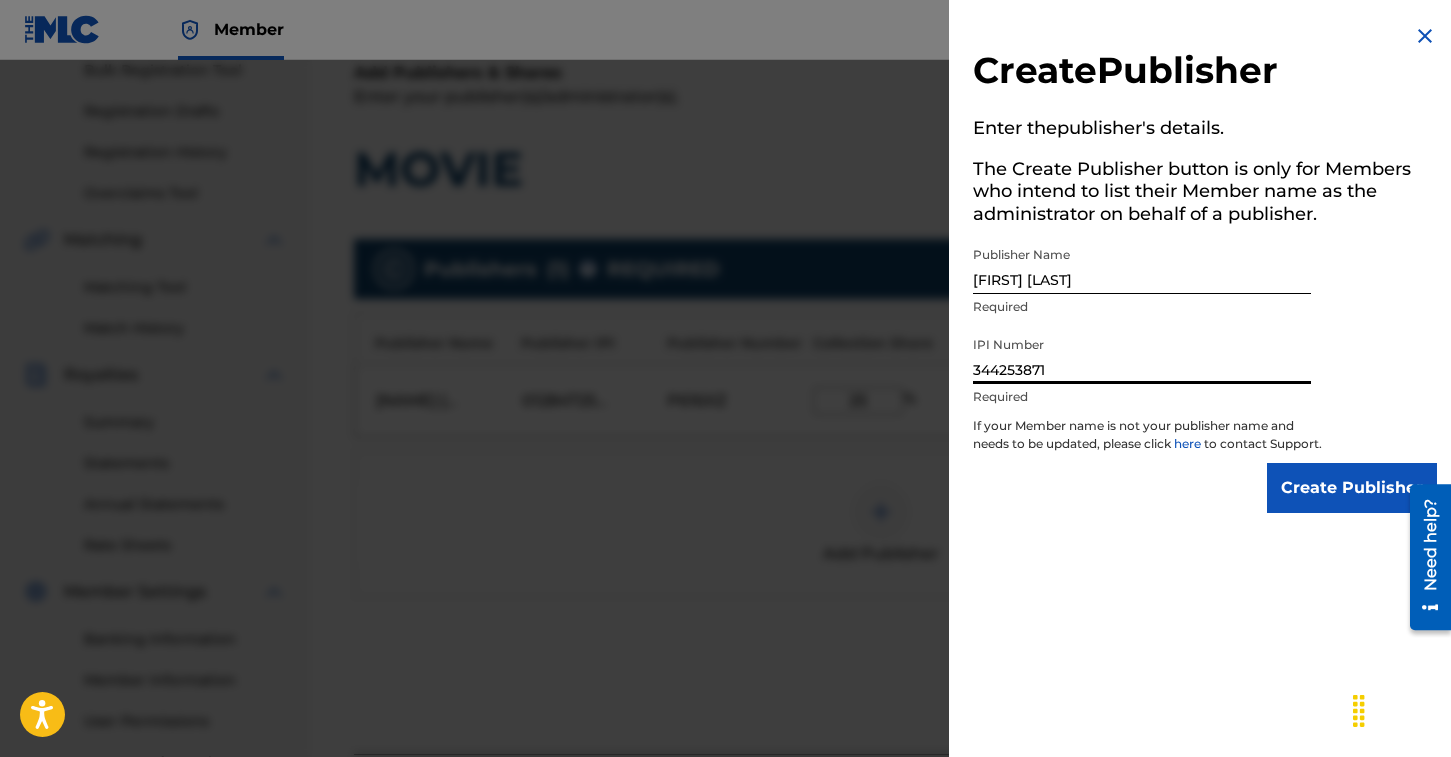 type on "344253871" 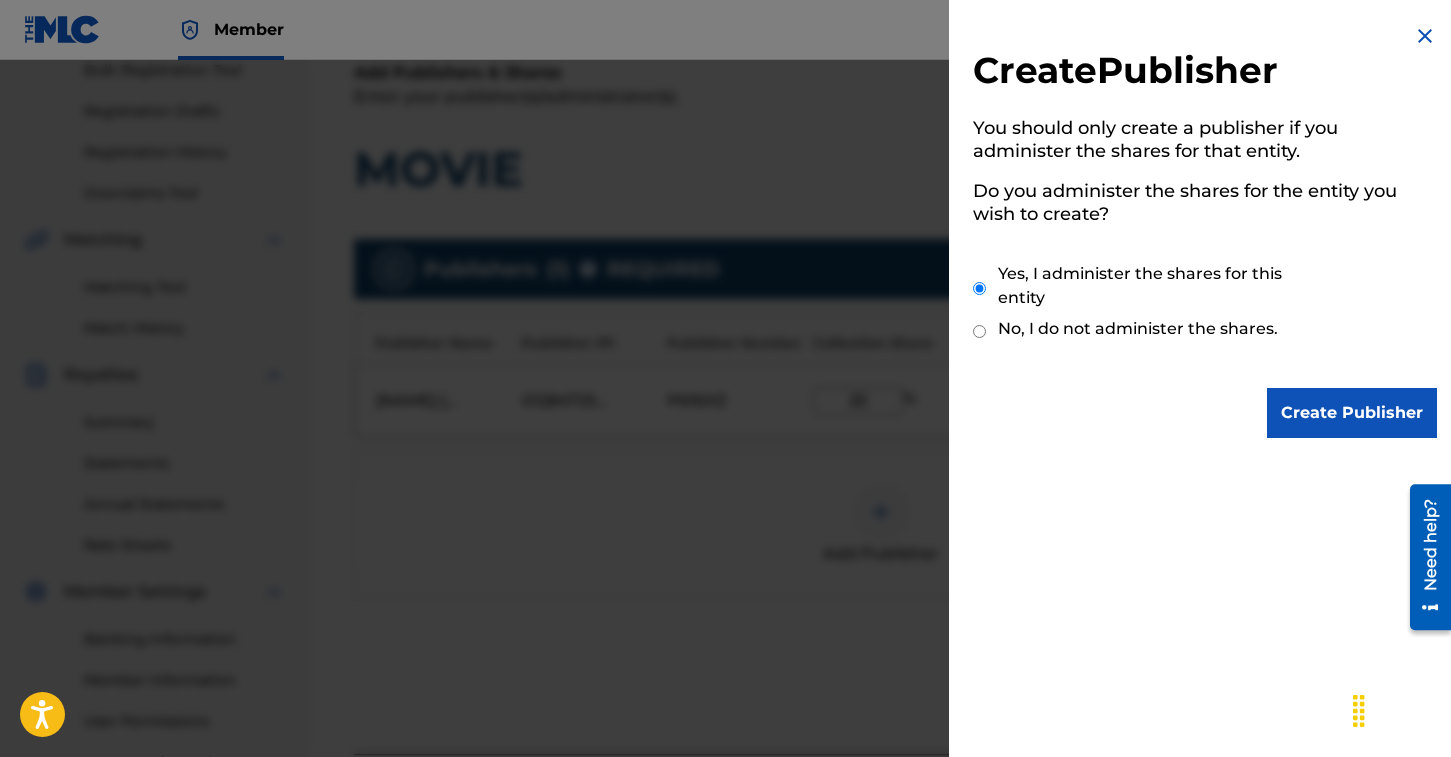 click on "Create Publisher" at bounding box center (1352, 413) 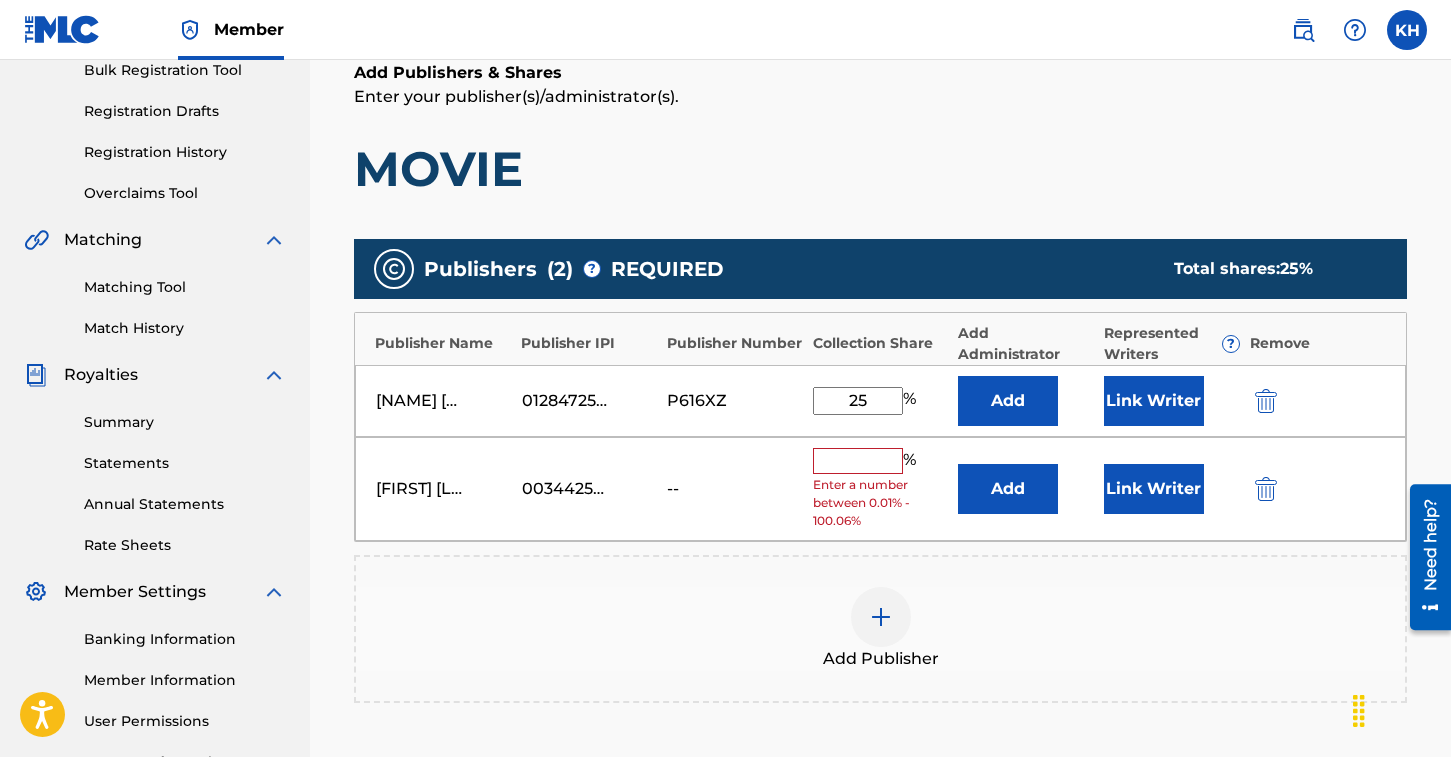 click at bounding box center [858, 461] 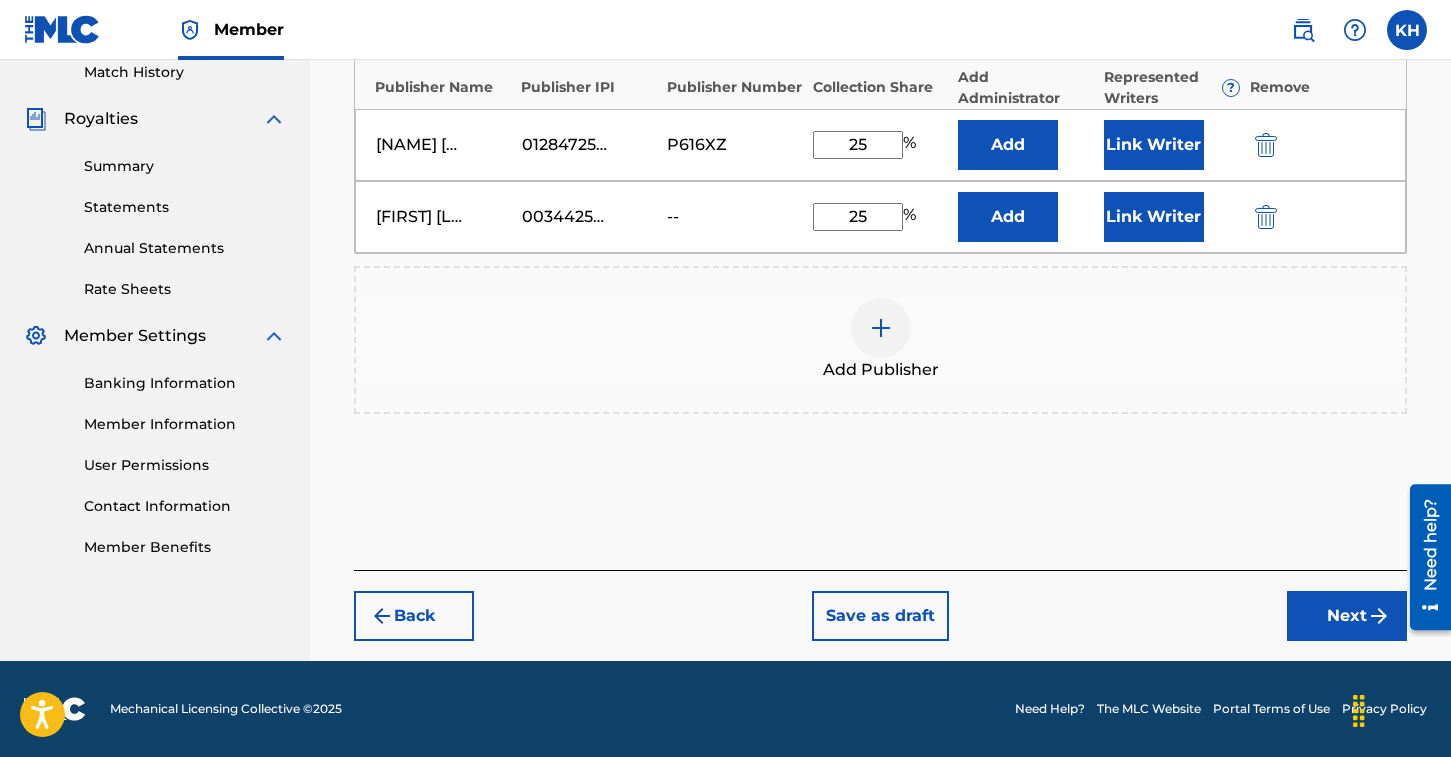 type on "25" 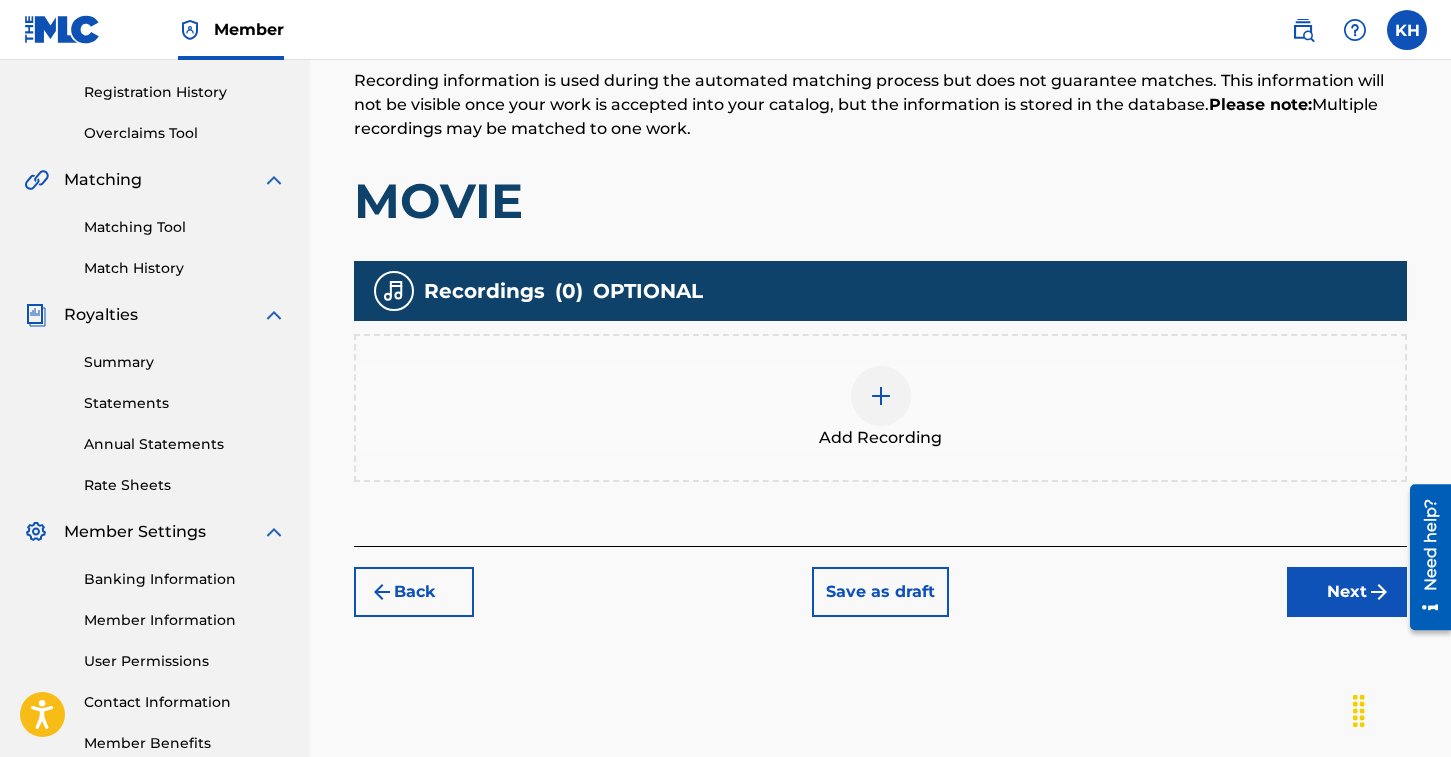 scroll, scrollTop: 376, scrollLeft: 0, axis: vertical 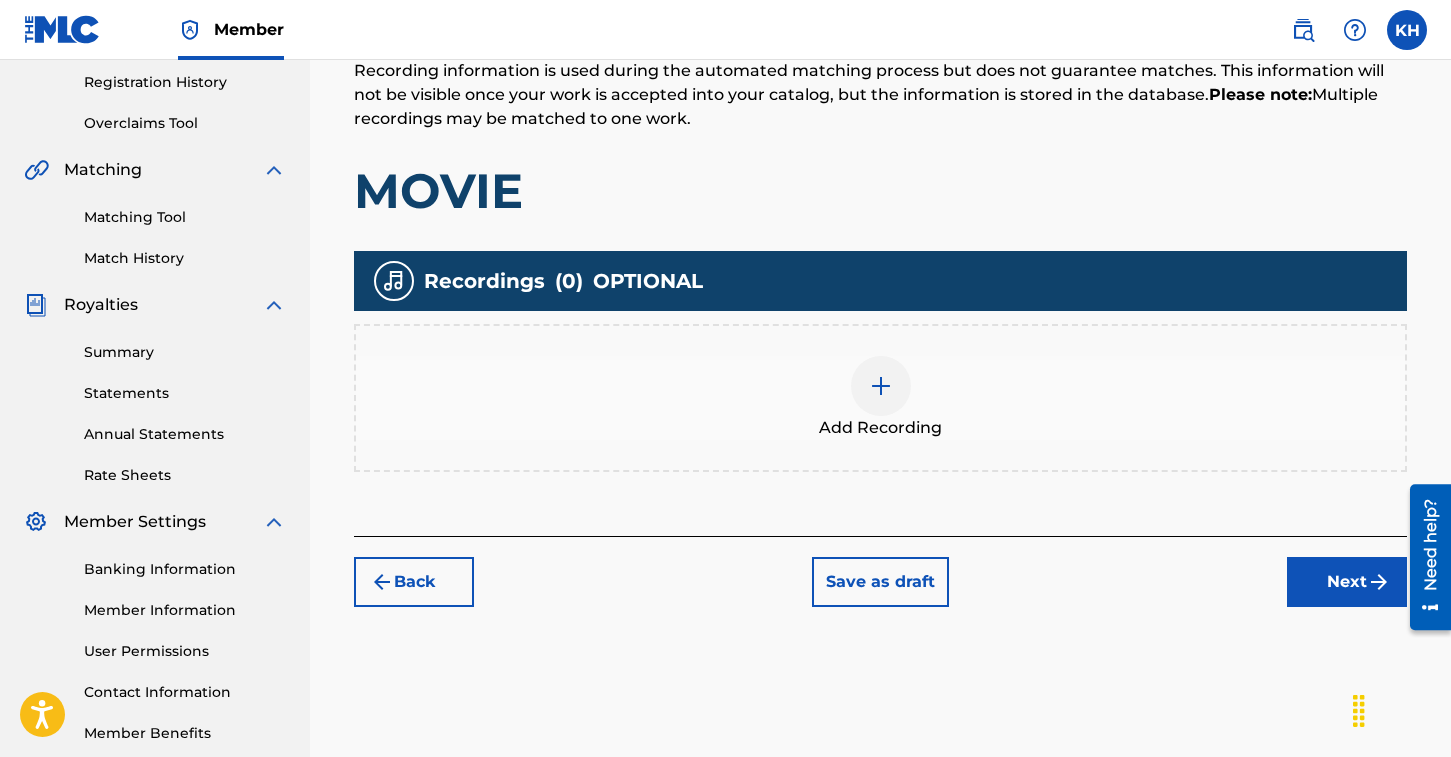 click at bounding box center [881, 386] 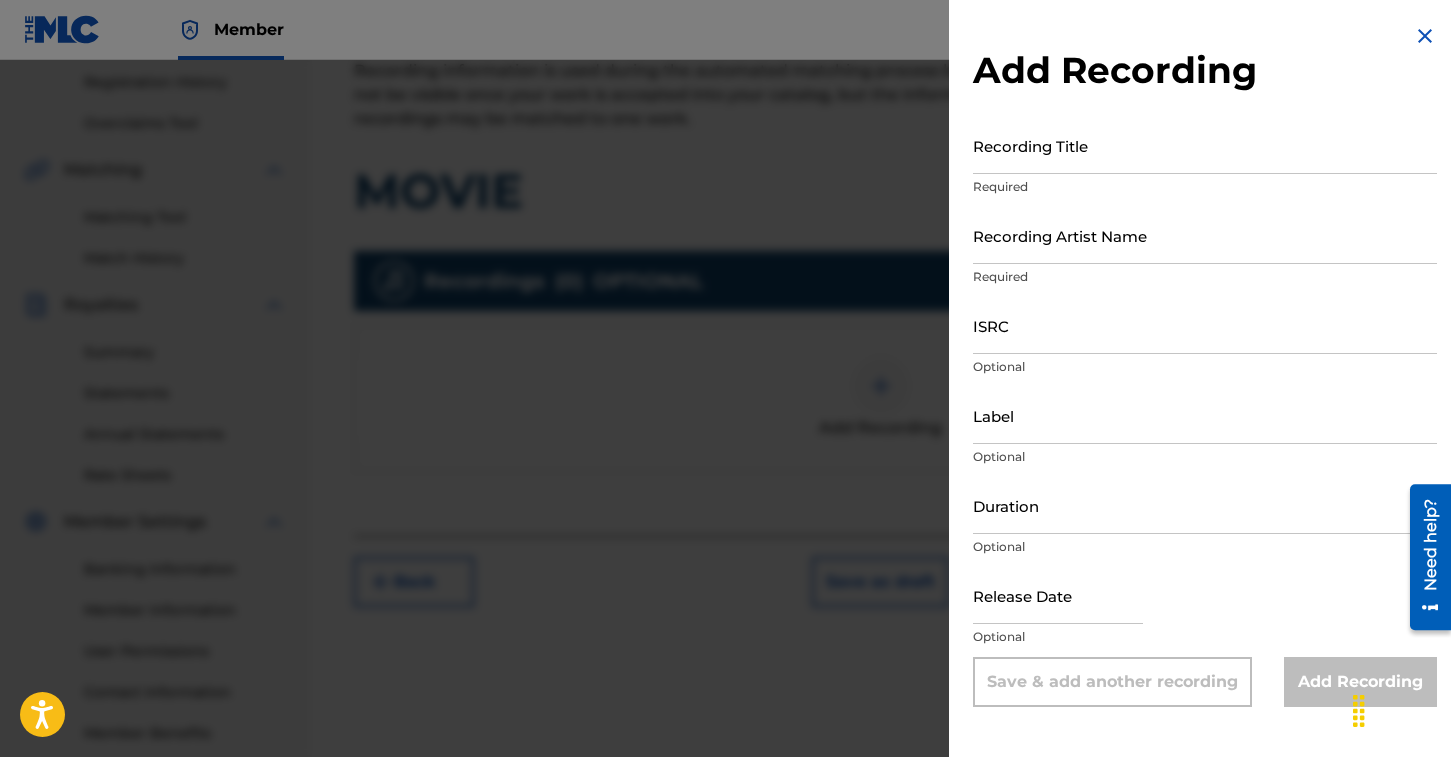 click at bounding box center (1425, 36) 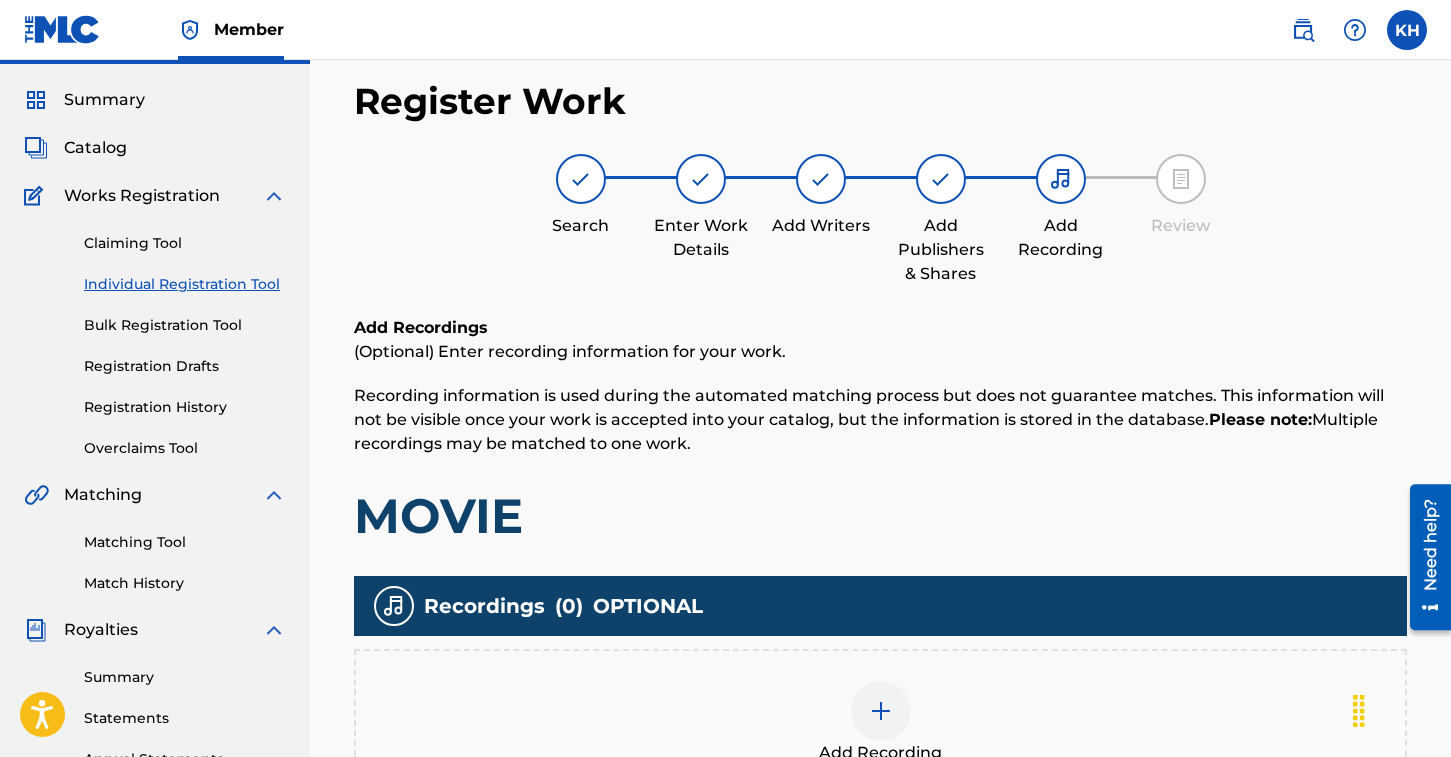 scroll, scrollTop: 0, scrollLeft: 0, axis: both 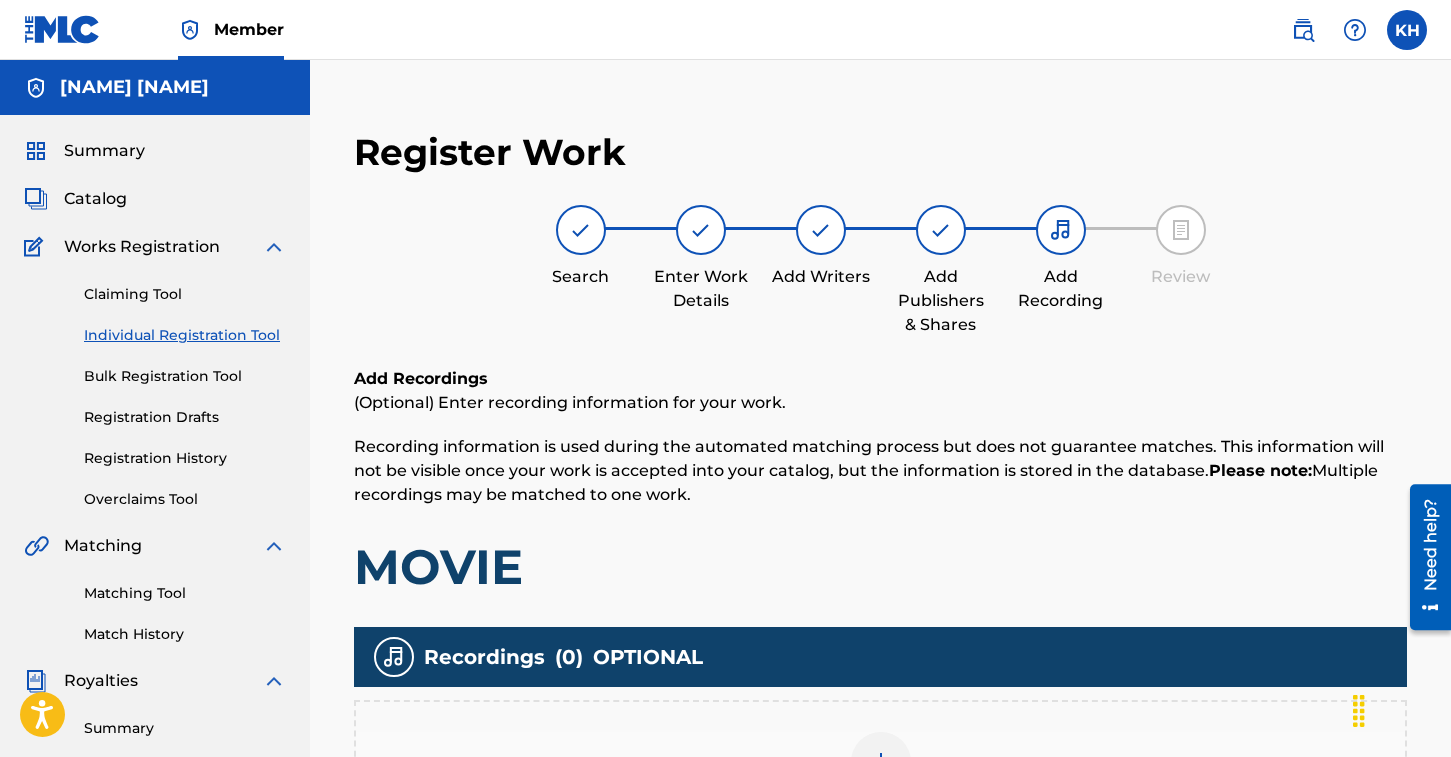 click at bounding box center (941, 230) 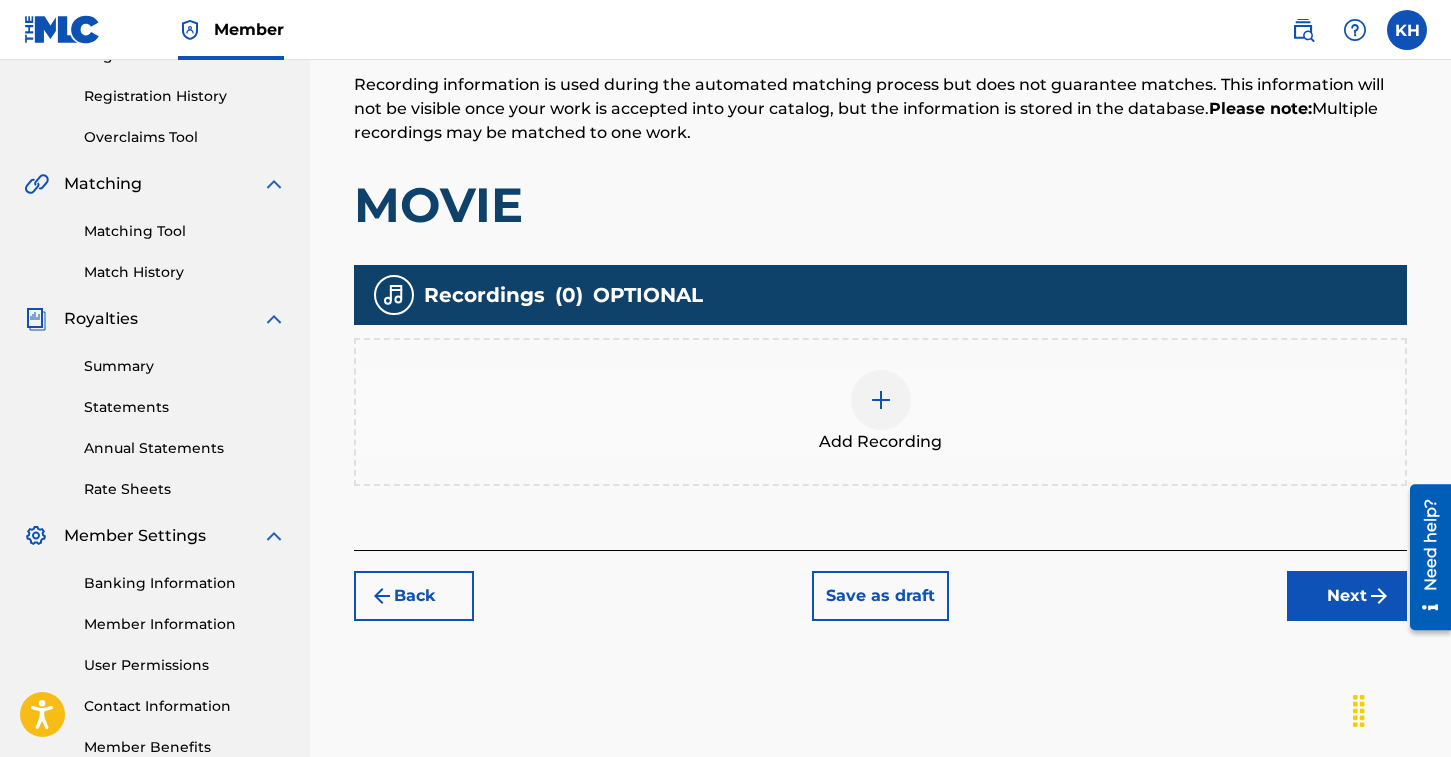 scroll, scrollTop: 483, scrollLeft: 0, axis: vertical 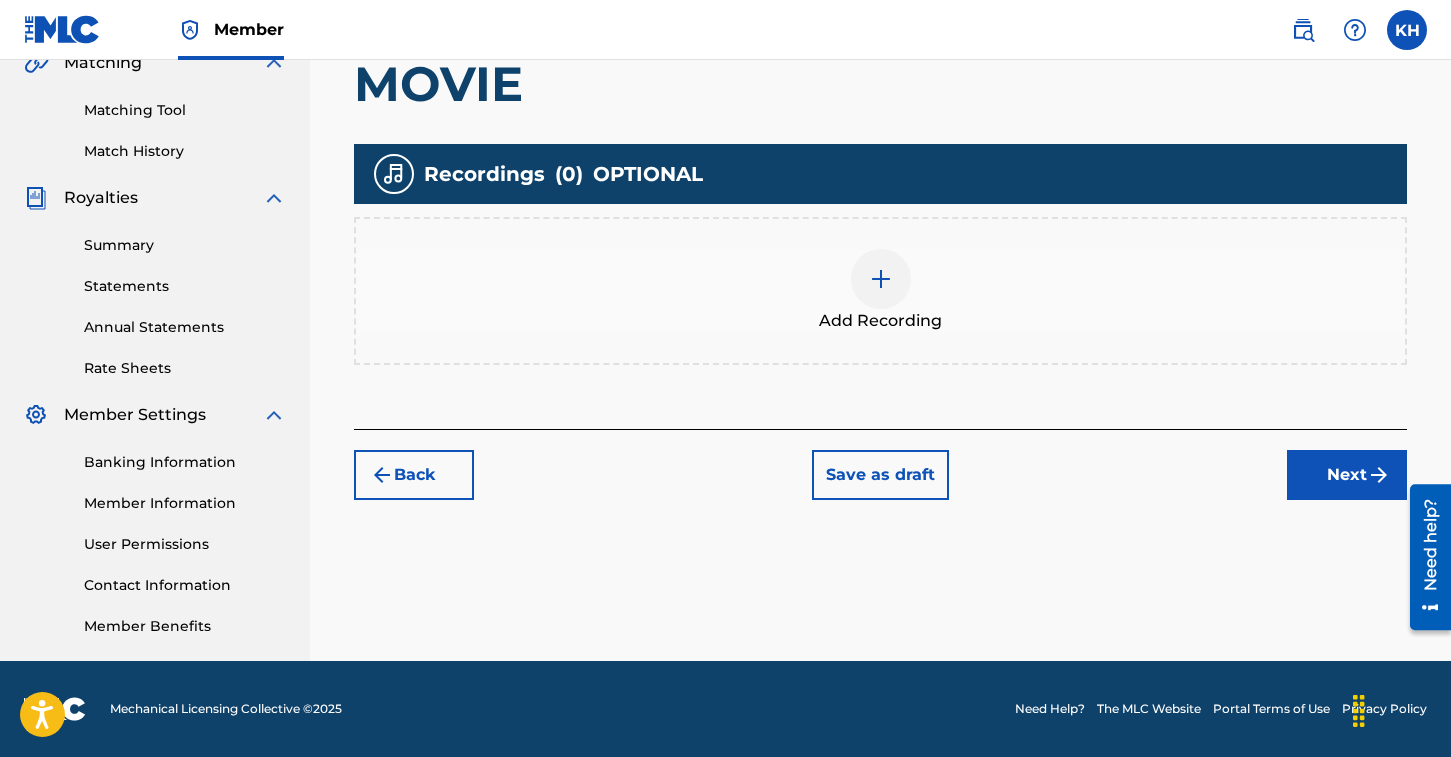 click on "Back" at bounding box center (414, 475) 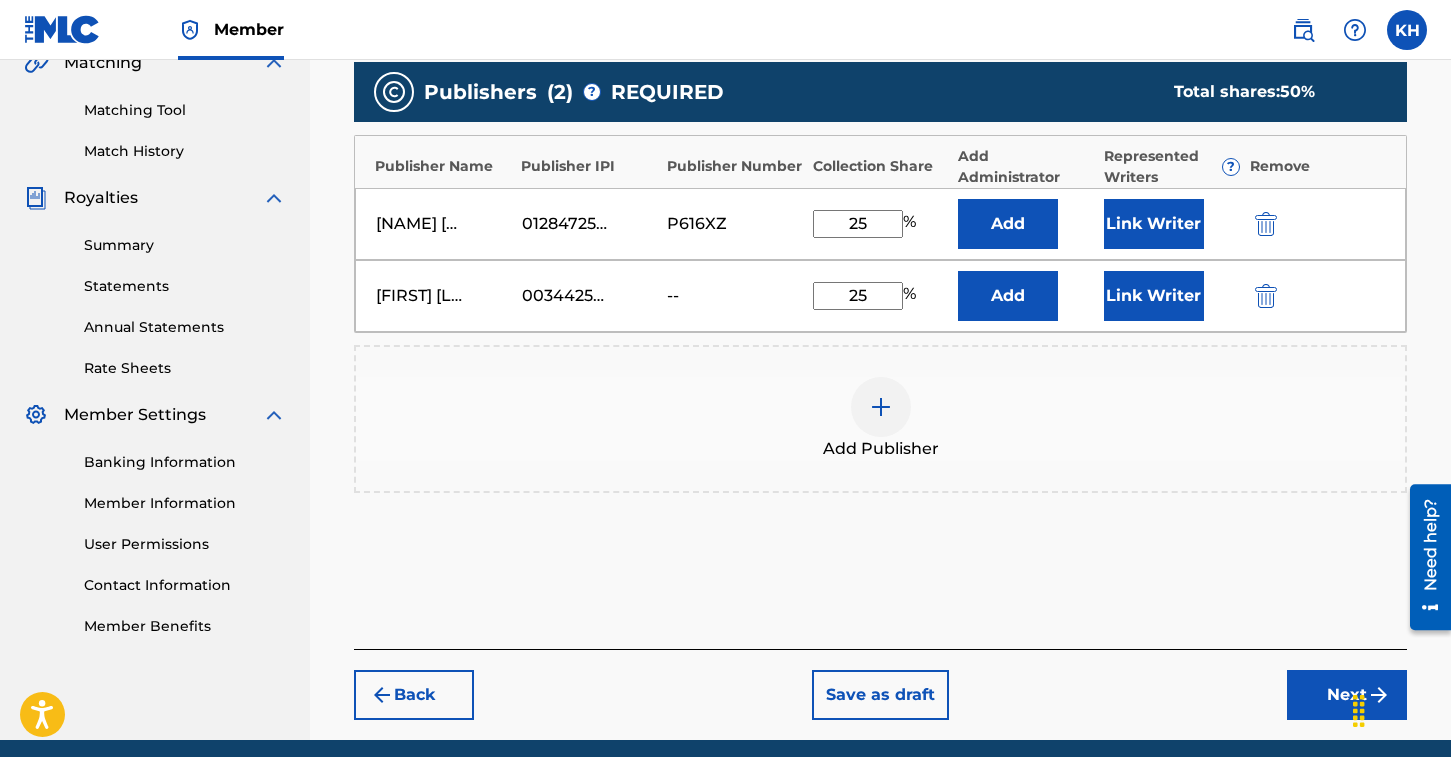 scroll, scrollTop: 467, scrollLeft: 0, axis: vertical 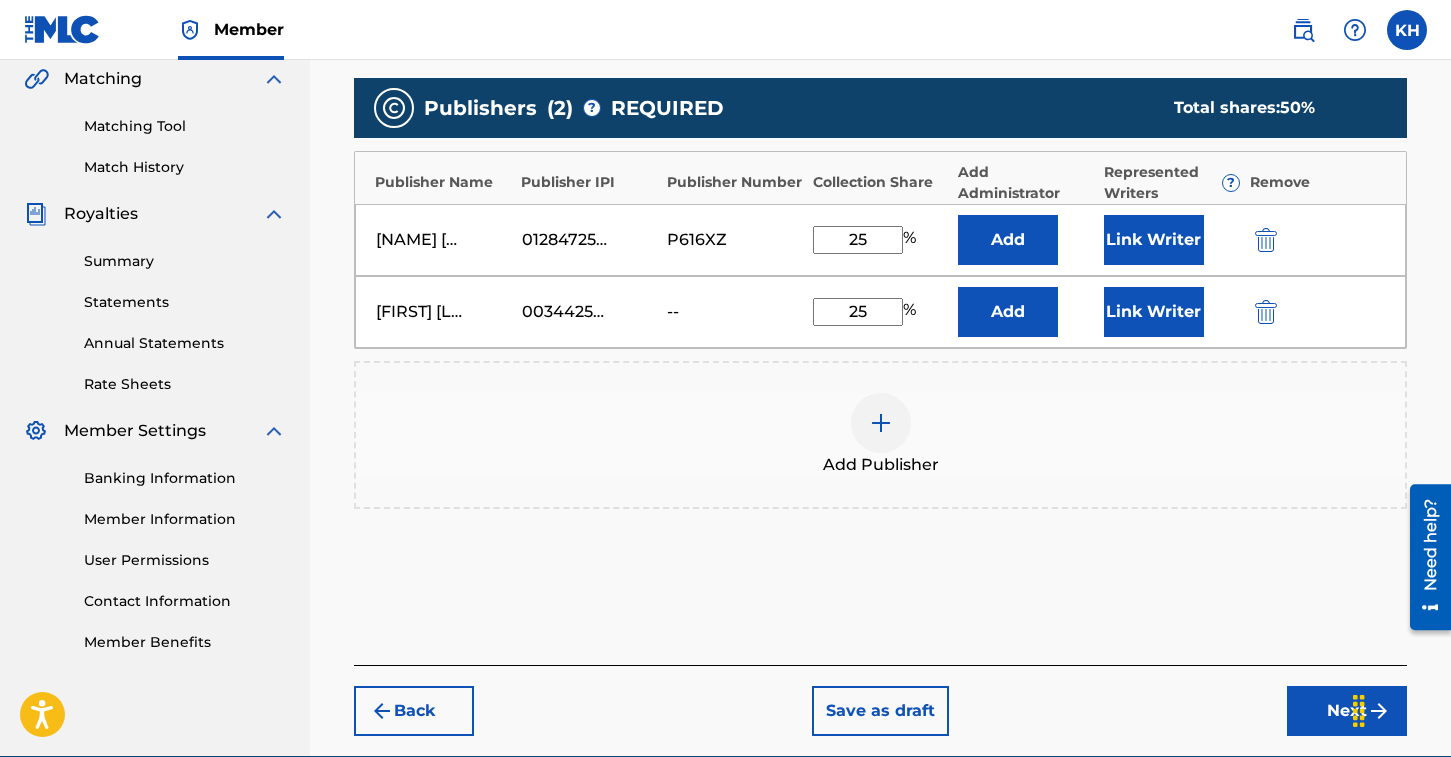 click on "Back" at bounding box center (414, 711) 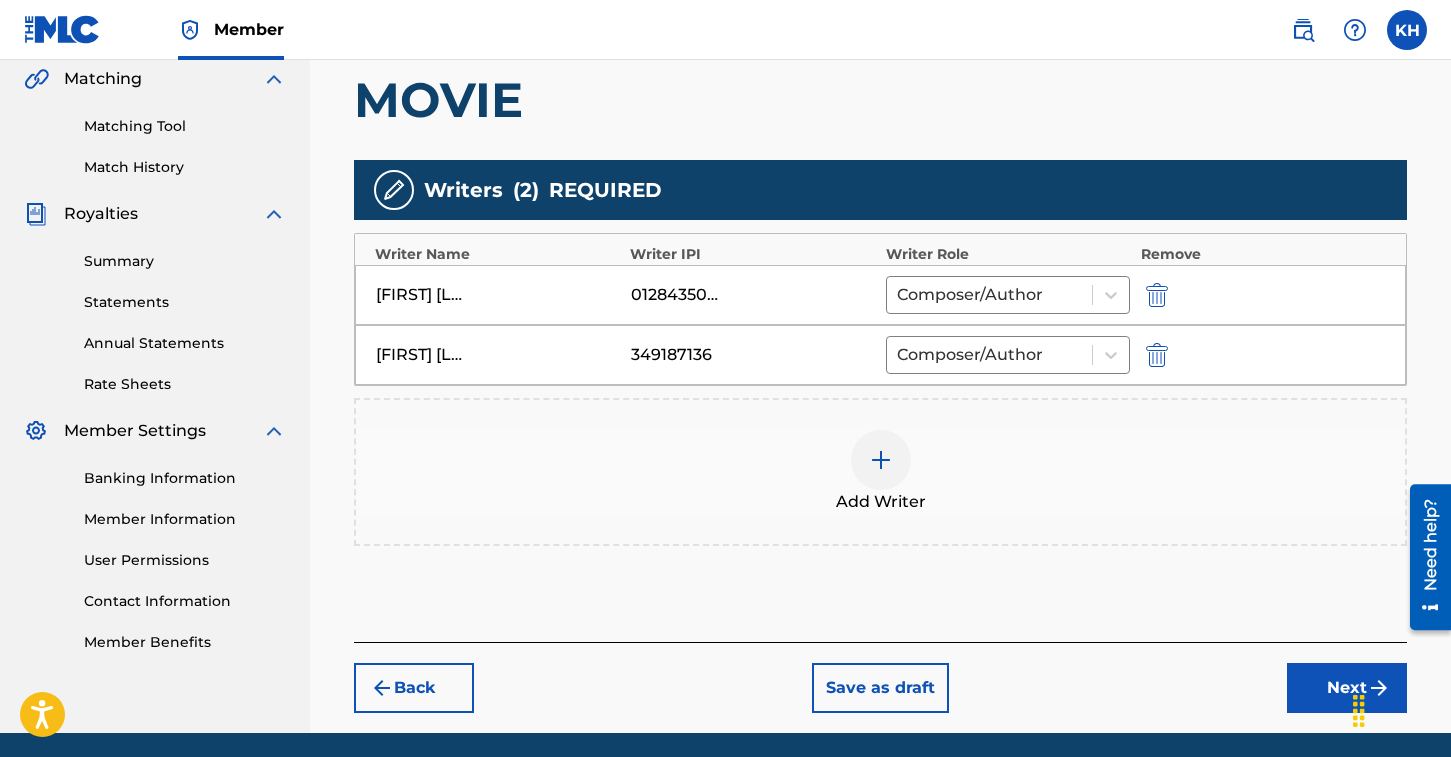 click at bounding box center (881, 460) 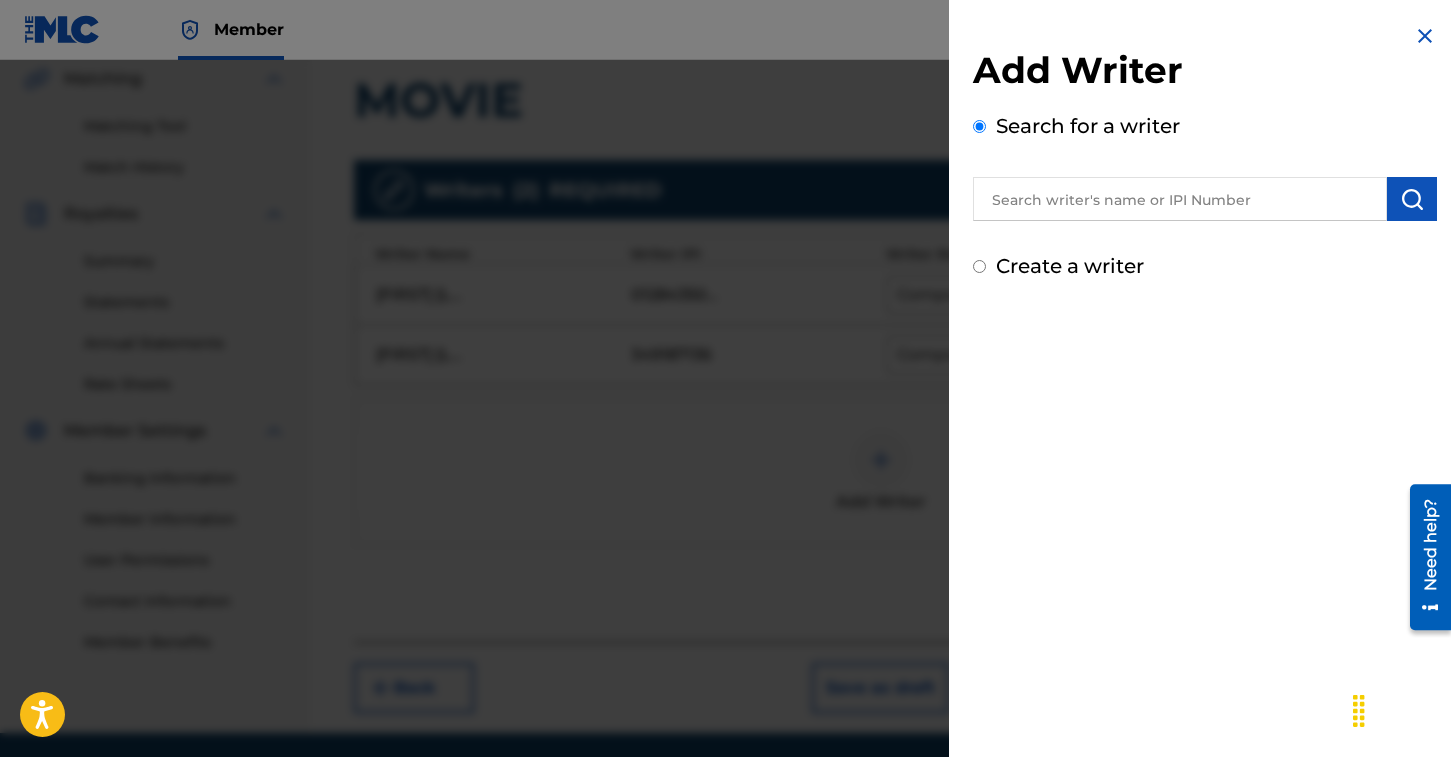 click at bounding box center [1180, 199] 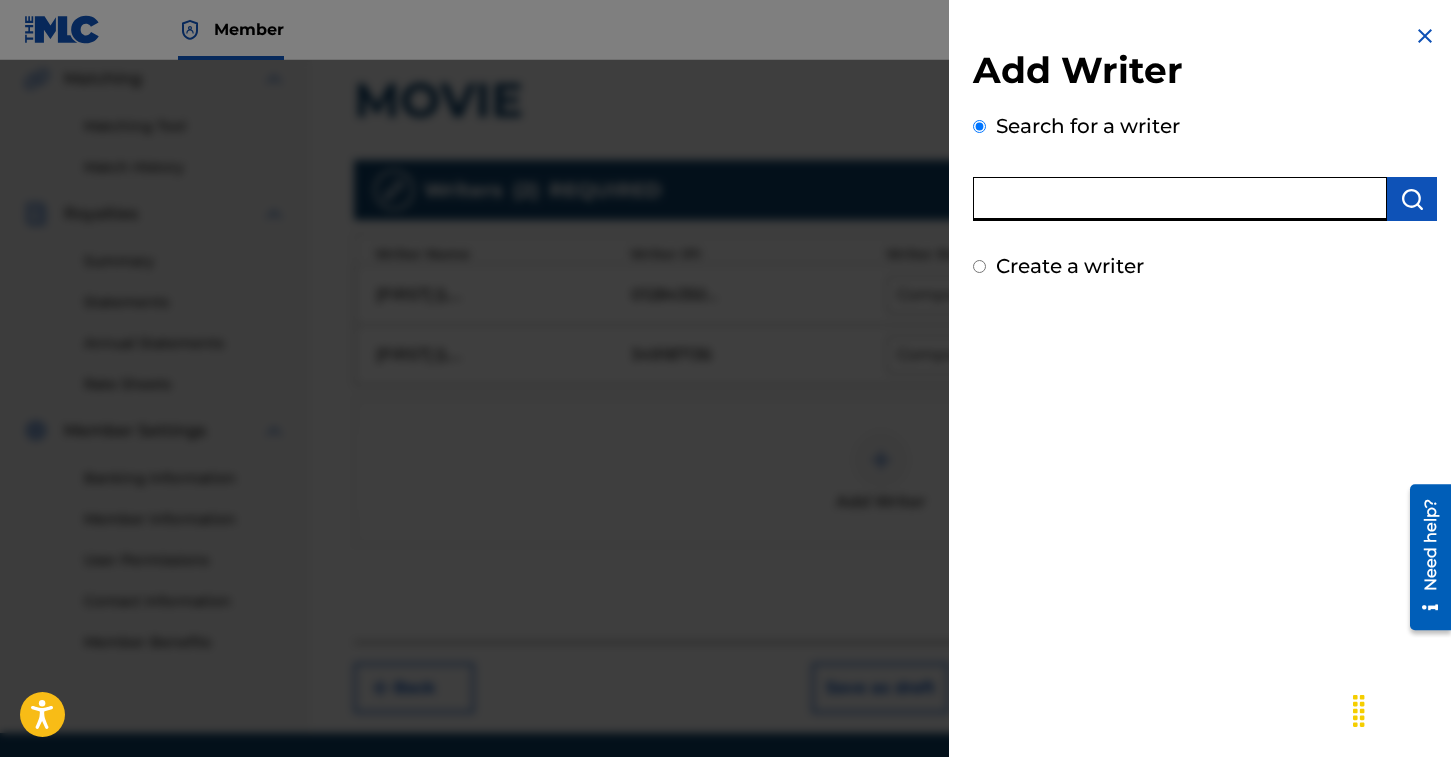 click at bounding box center (725, 438) 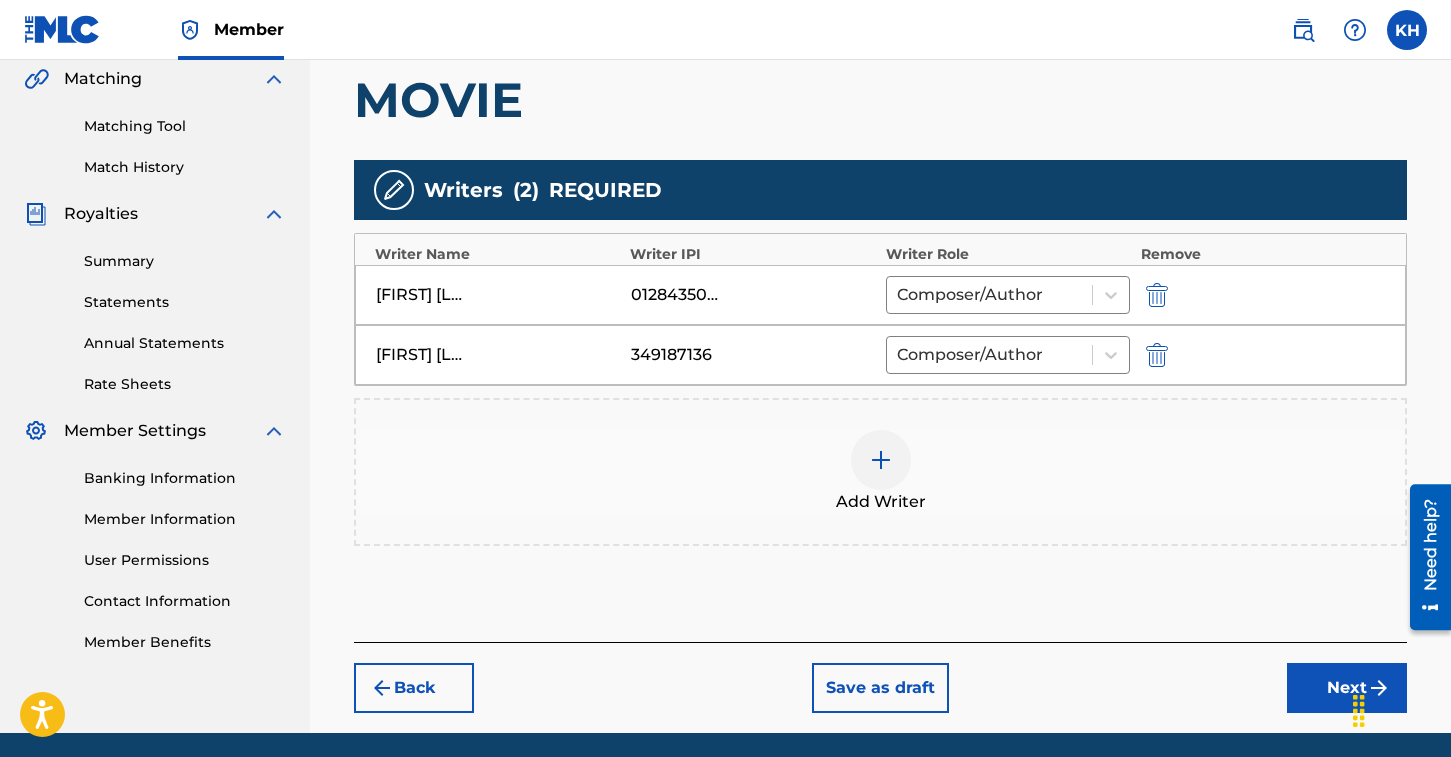 click on "Next" at bounding box center (1347, 688) 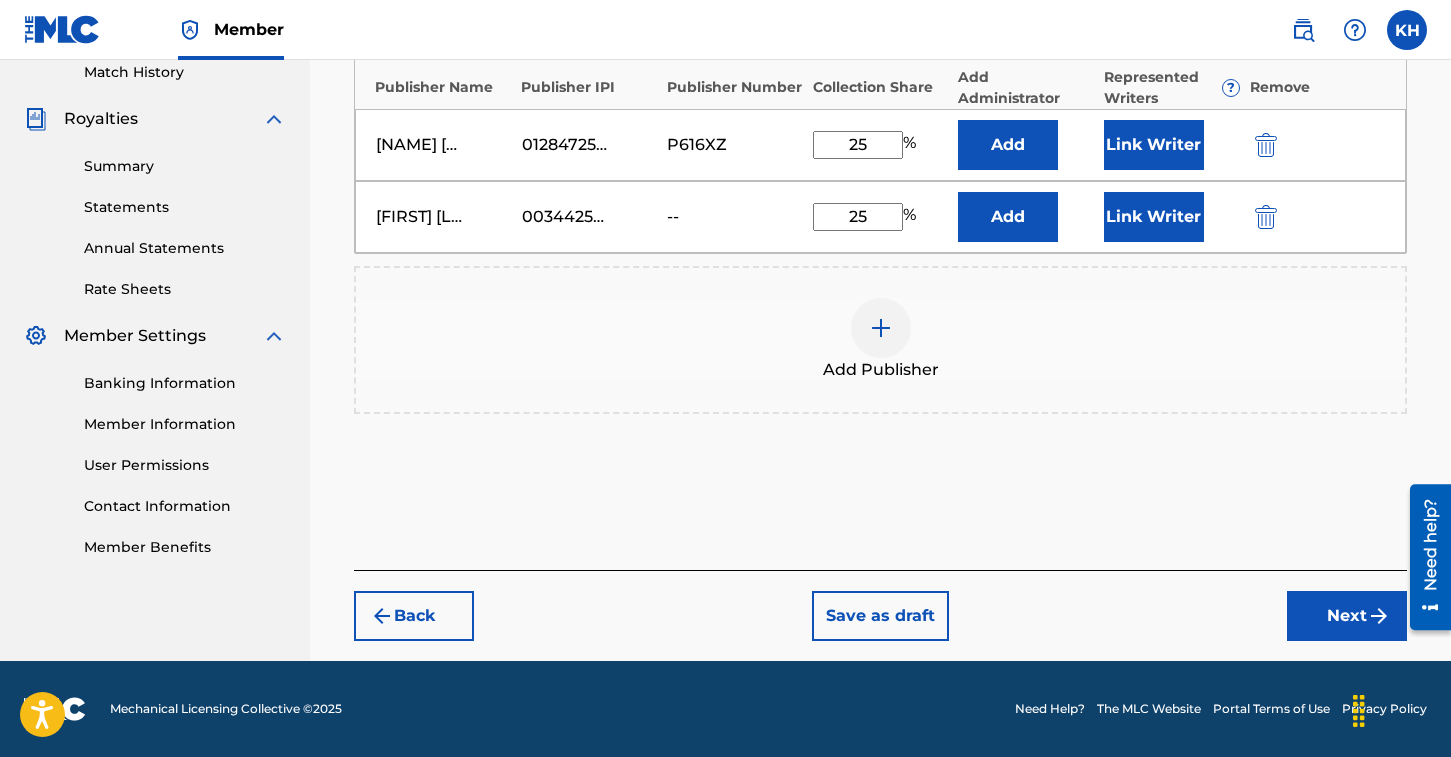 click on "Next" at bounding box center (1347, 616) 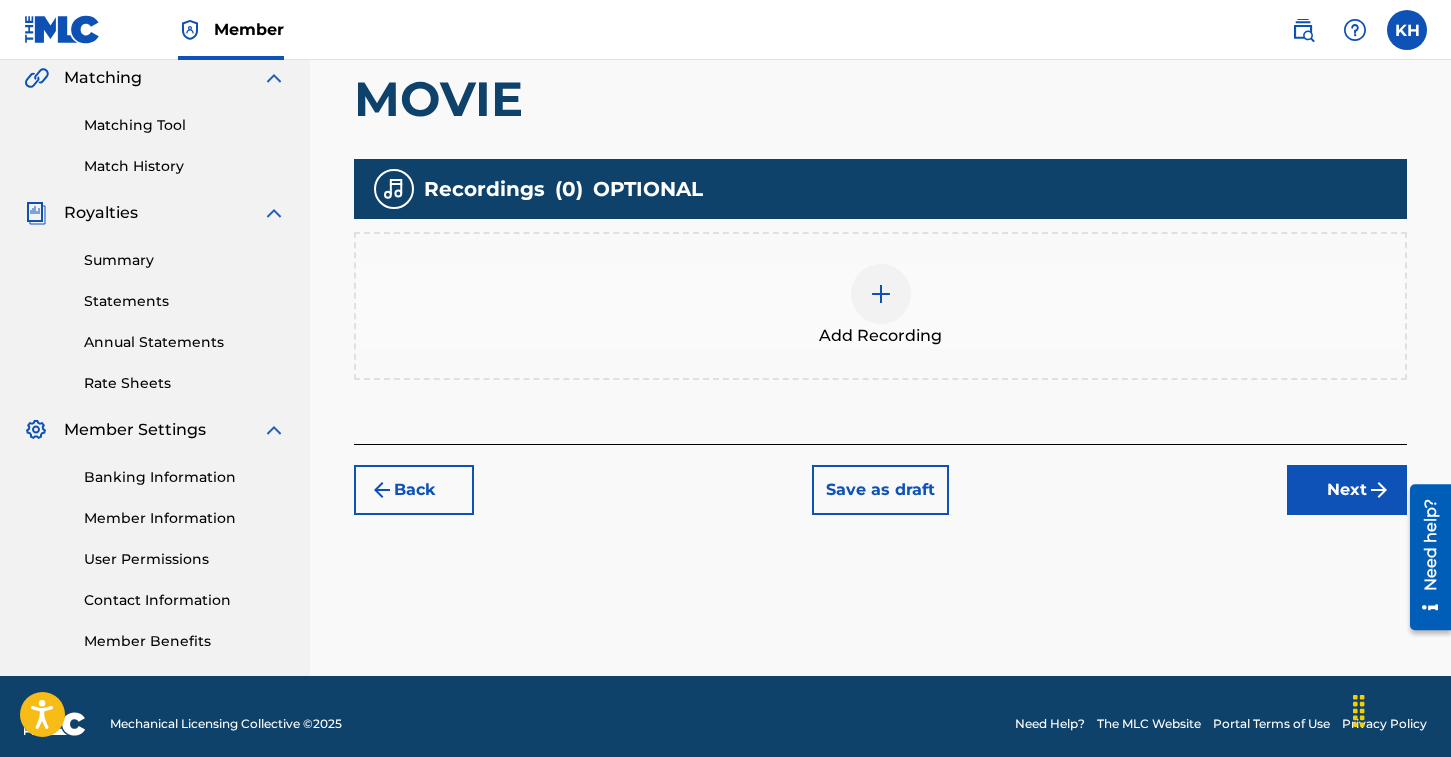 scroll, scrollTop: 483, scrollLeft: 0, axis: vertical 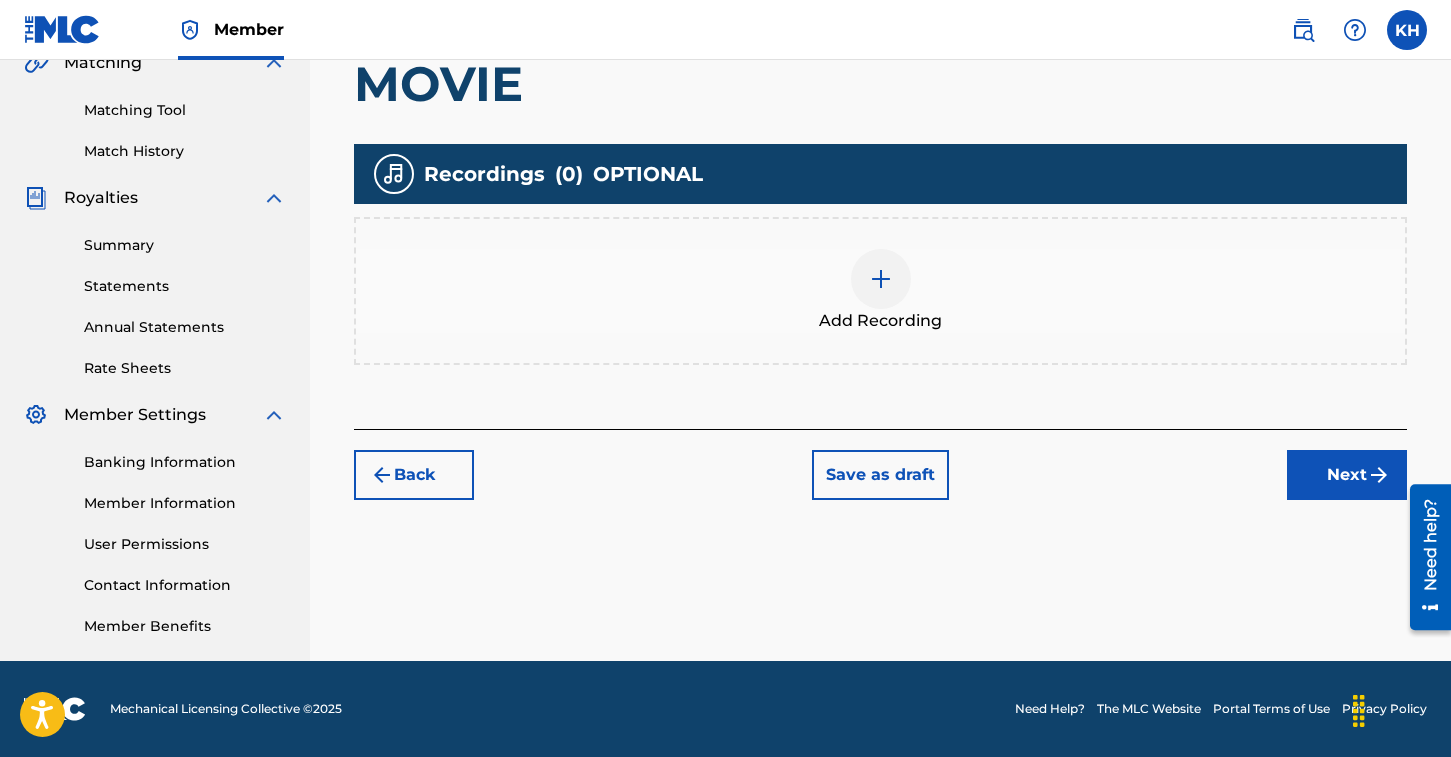 click at bounding box center [881, 279] 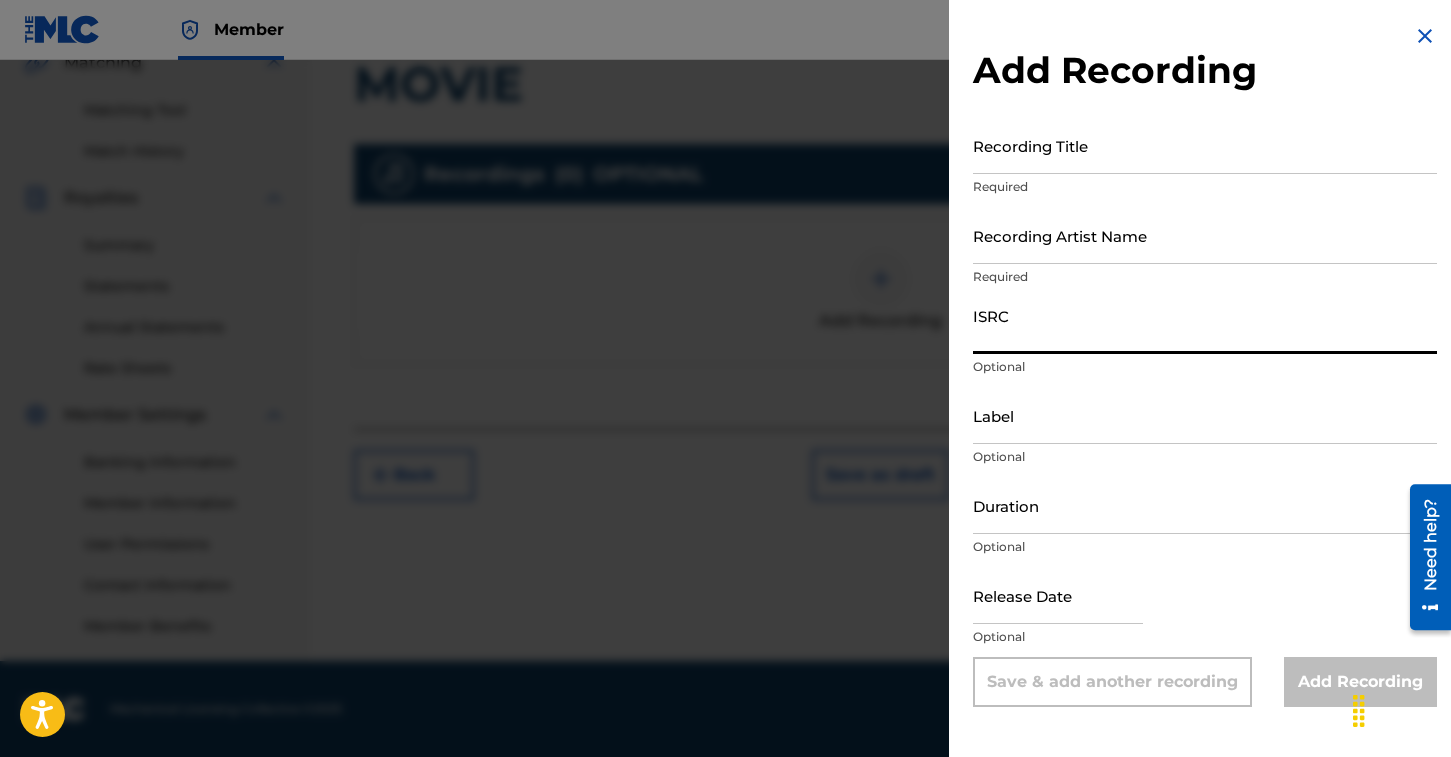 click on "ISRC" at bounding box center [1205, 325] 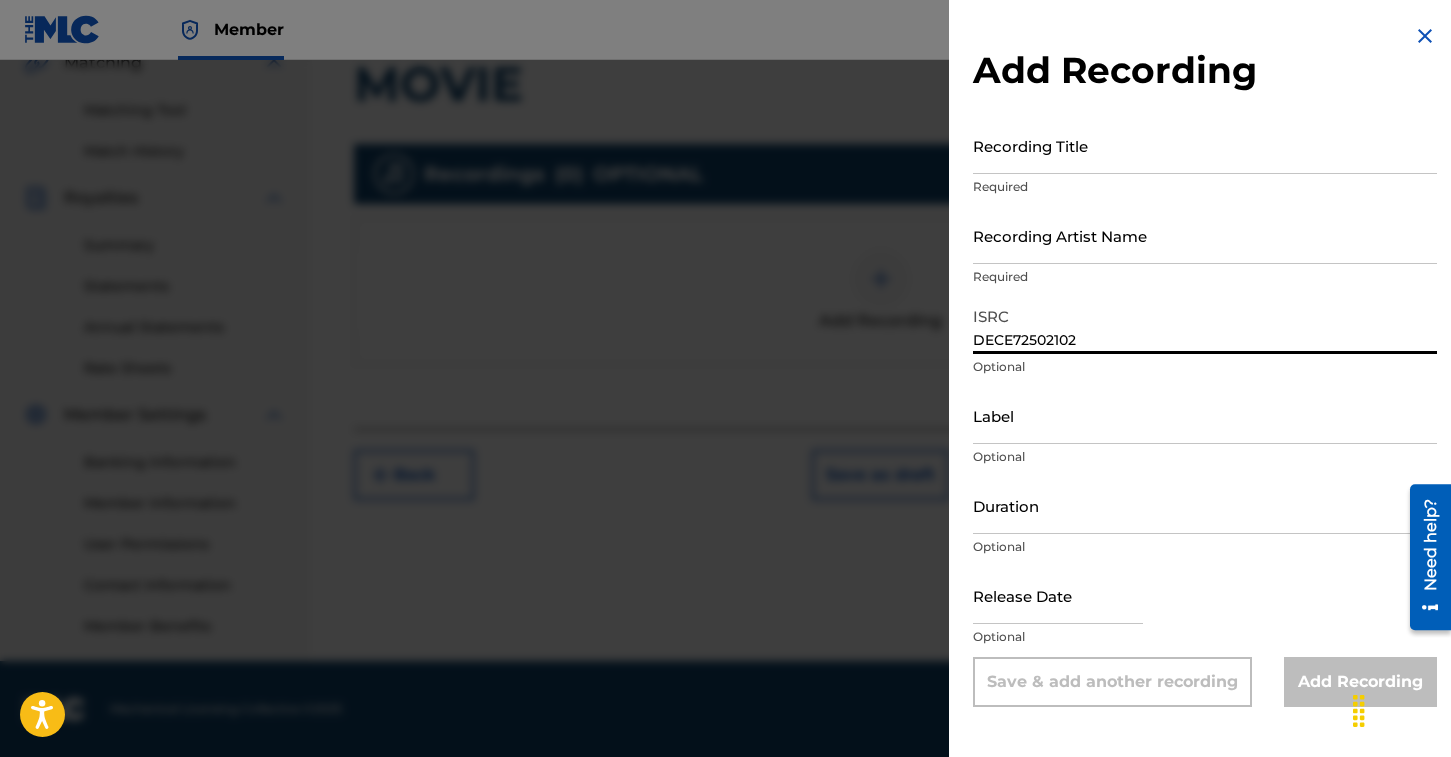 type on "DECE72502102" 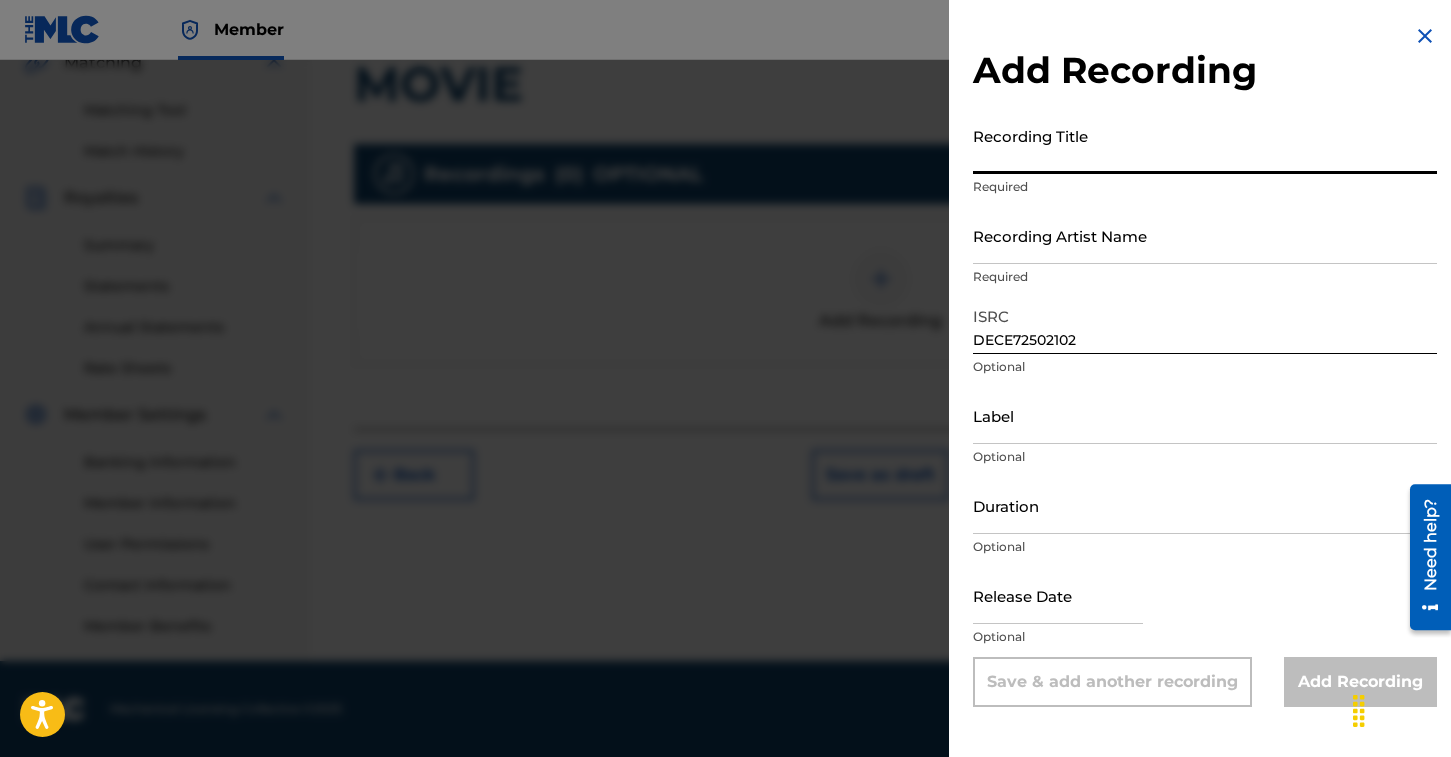 click on "Recording Title" at bounding box center [1205, 145] 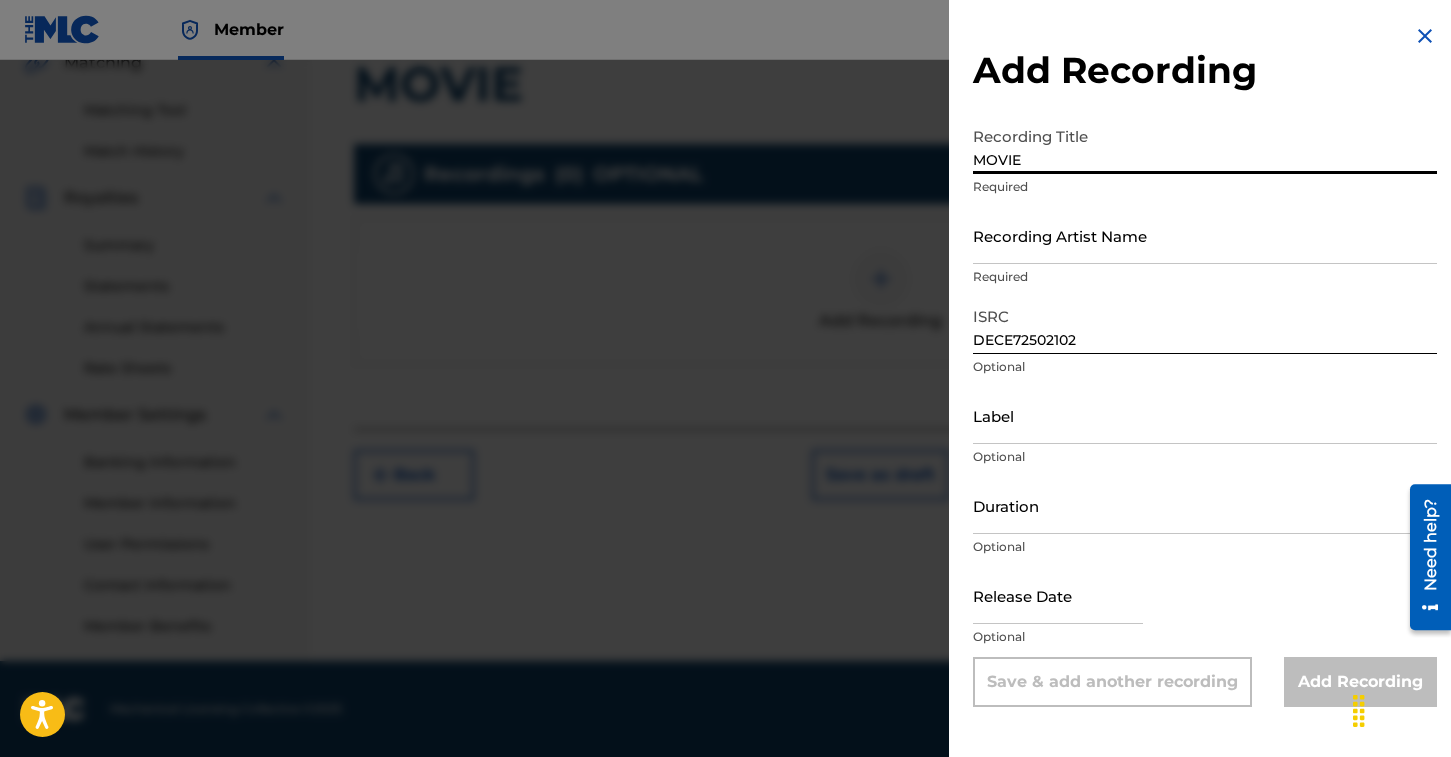 type on "MOVIE" 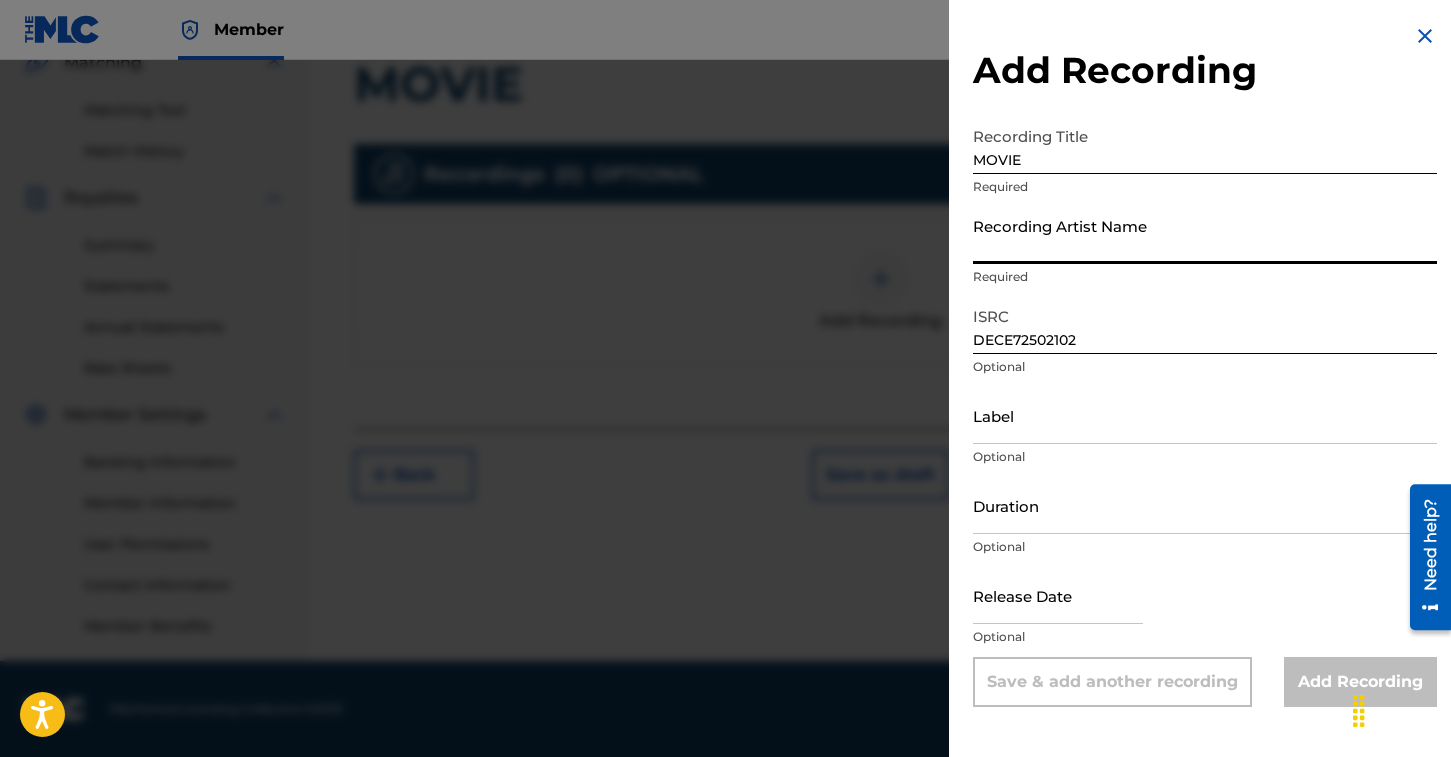 paste on "[FIRST] [LAST]" 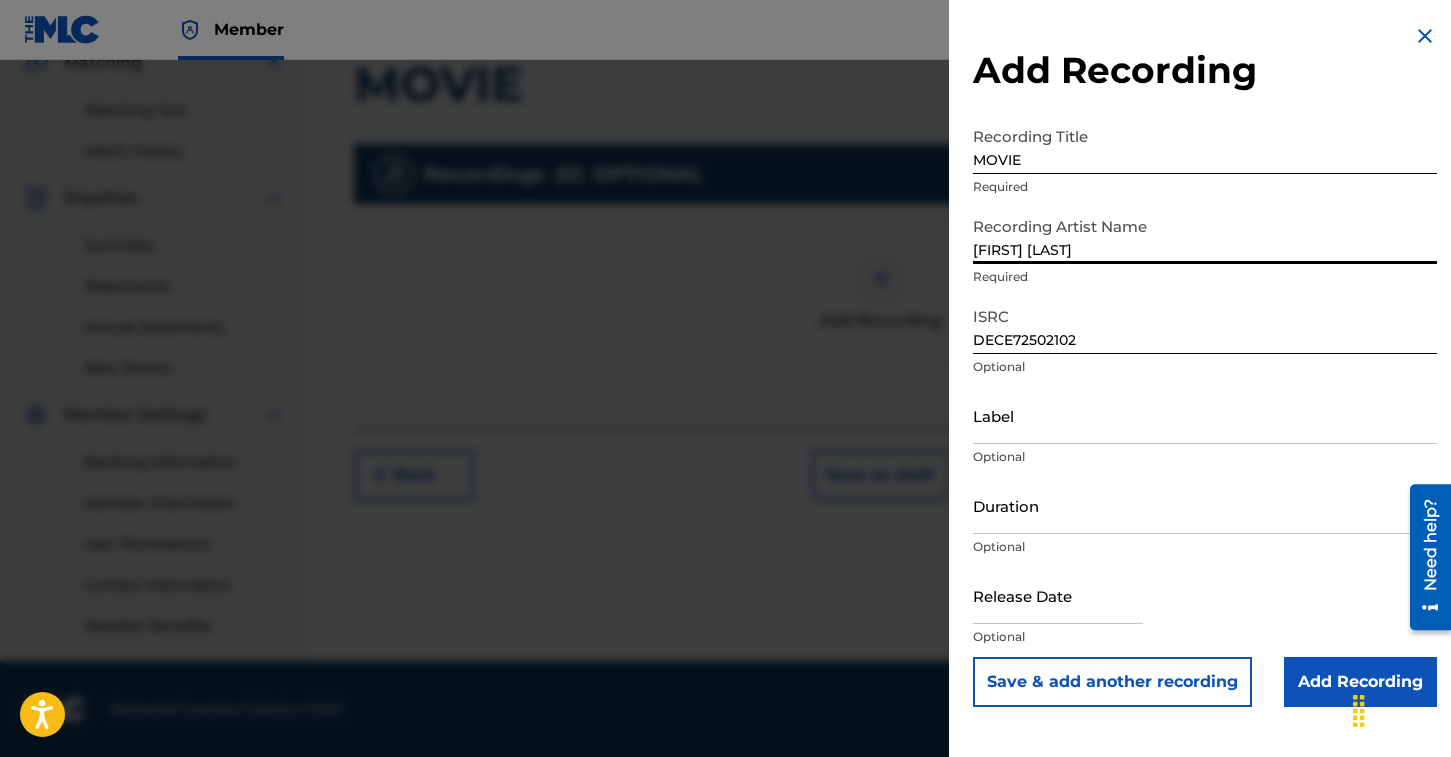 type on "[FIRST] [LAST]" 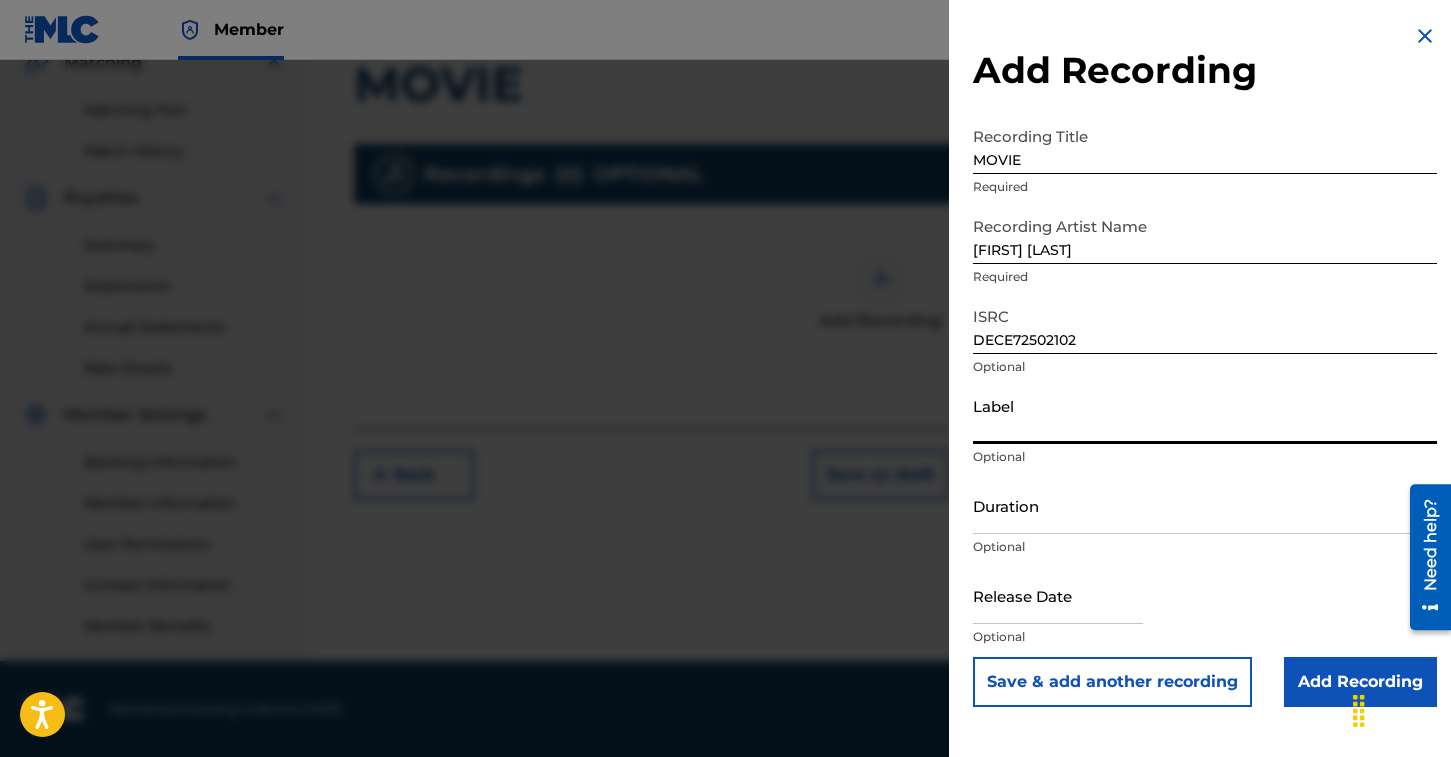 click on "Label" at bounding box center (1205, 415) 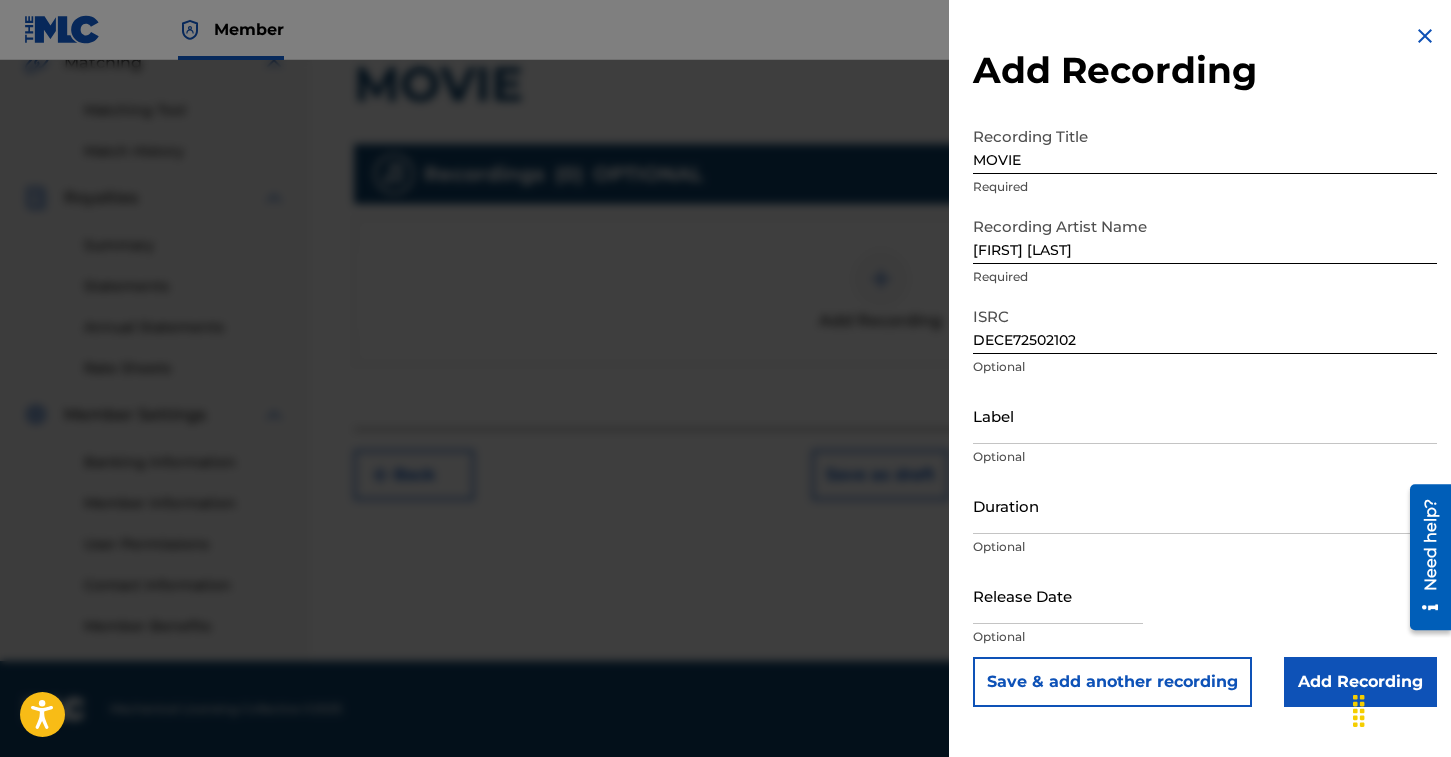 click at bounding box center [725, 438] 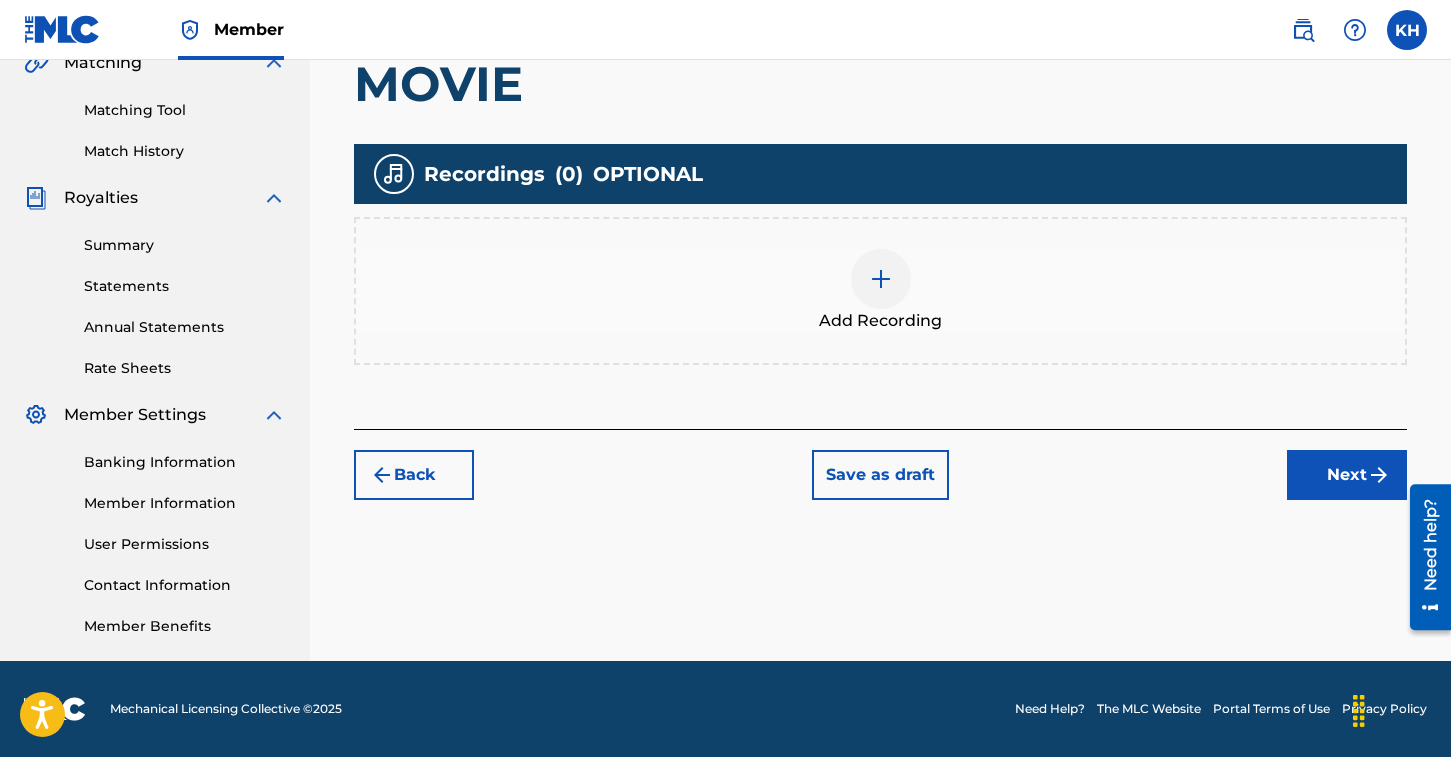 click on "Back" at bounding box center (414, 475) 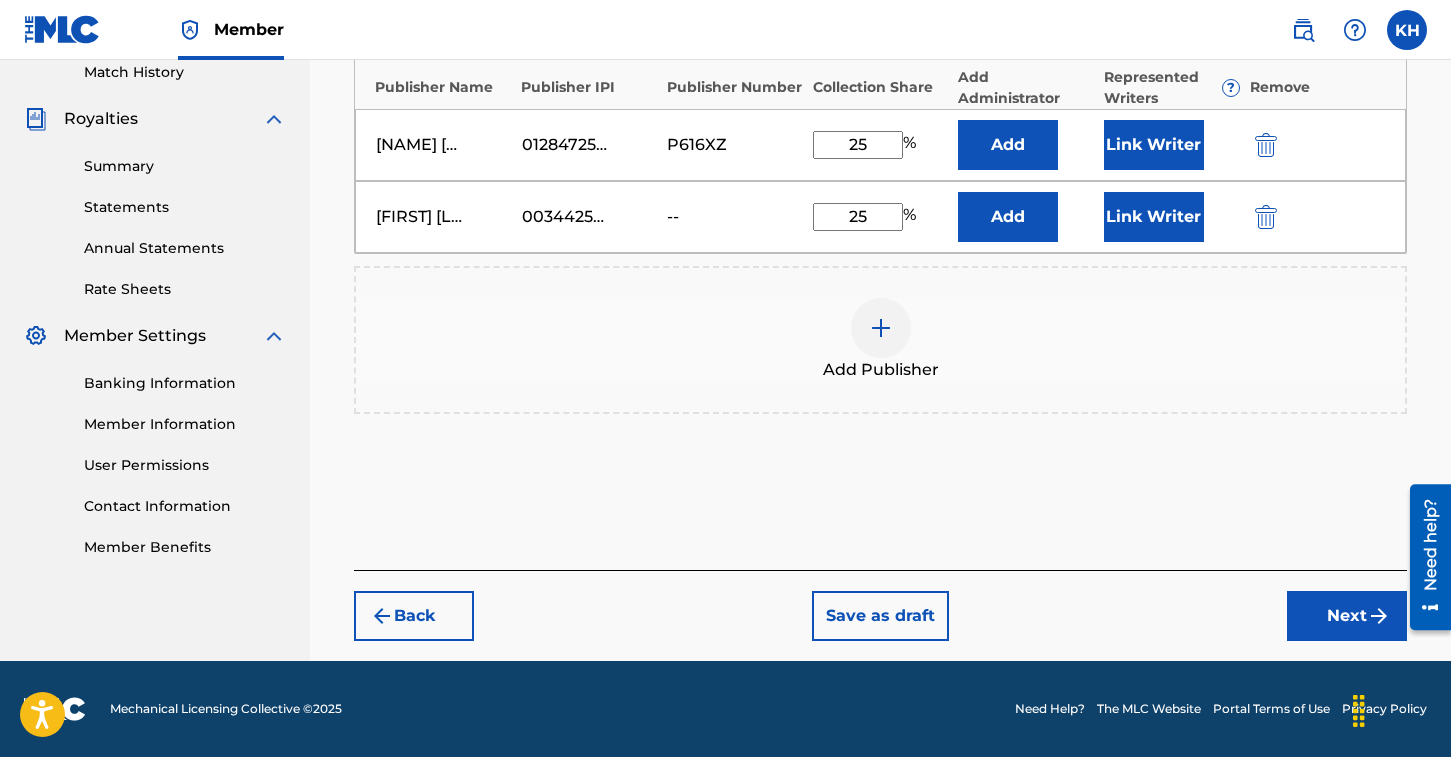click on "Back" at bounding box center [414, 616] 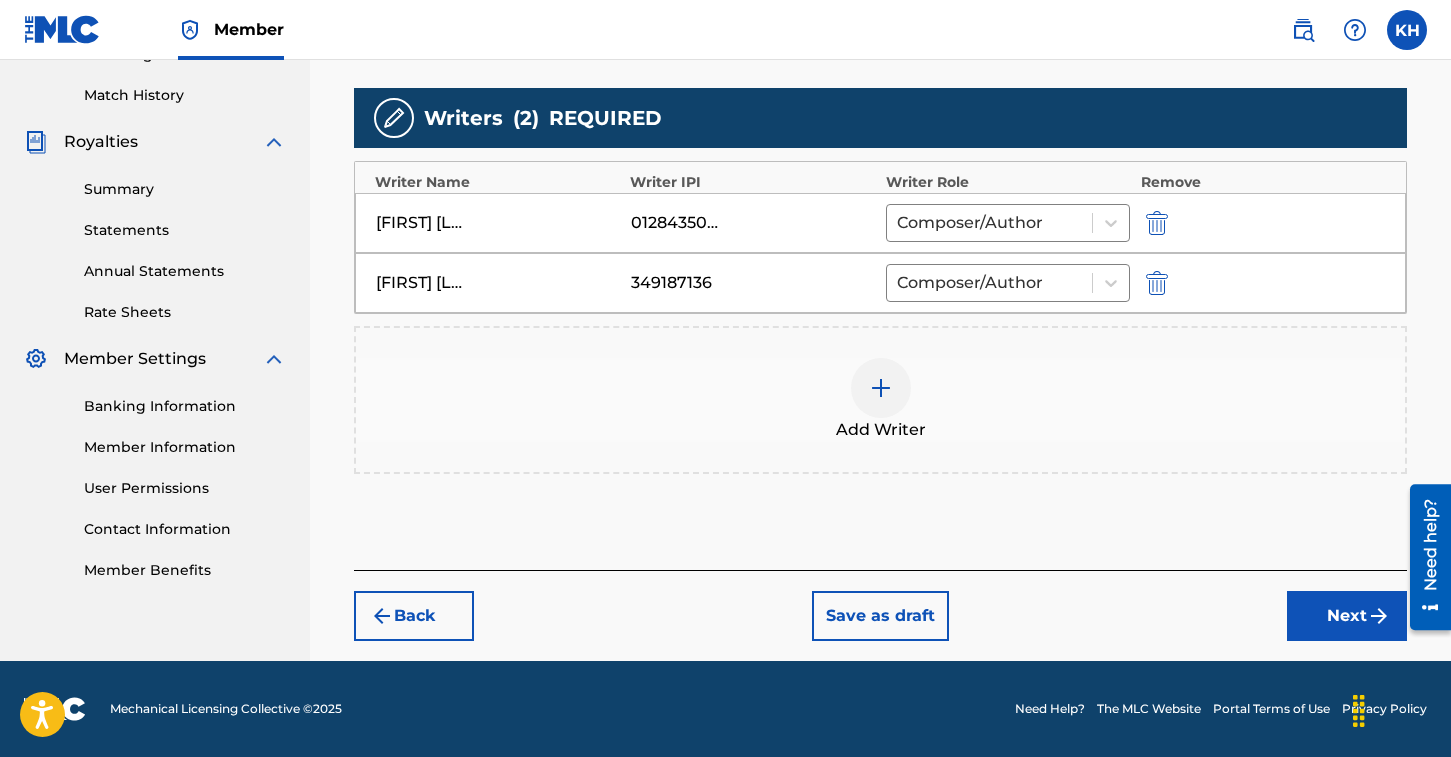 click on "Add Writer" at bounding box center [881, 430] 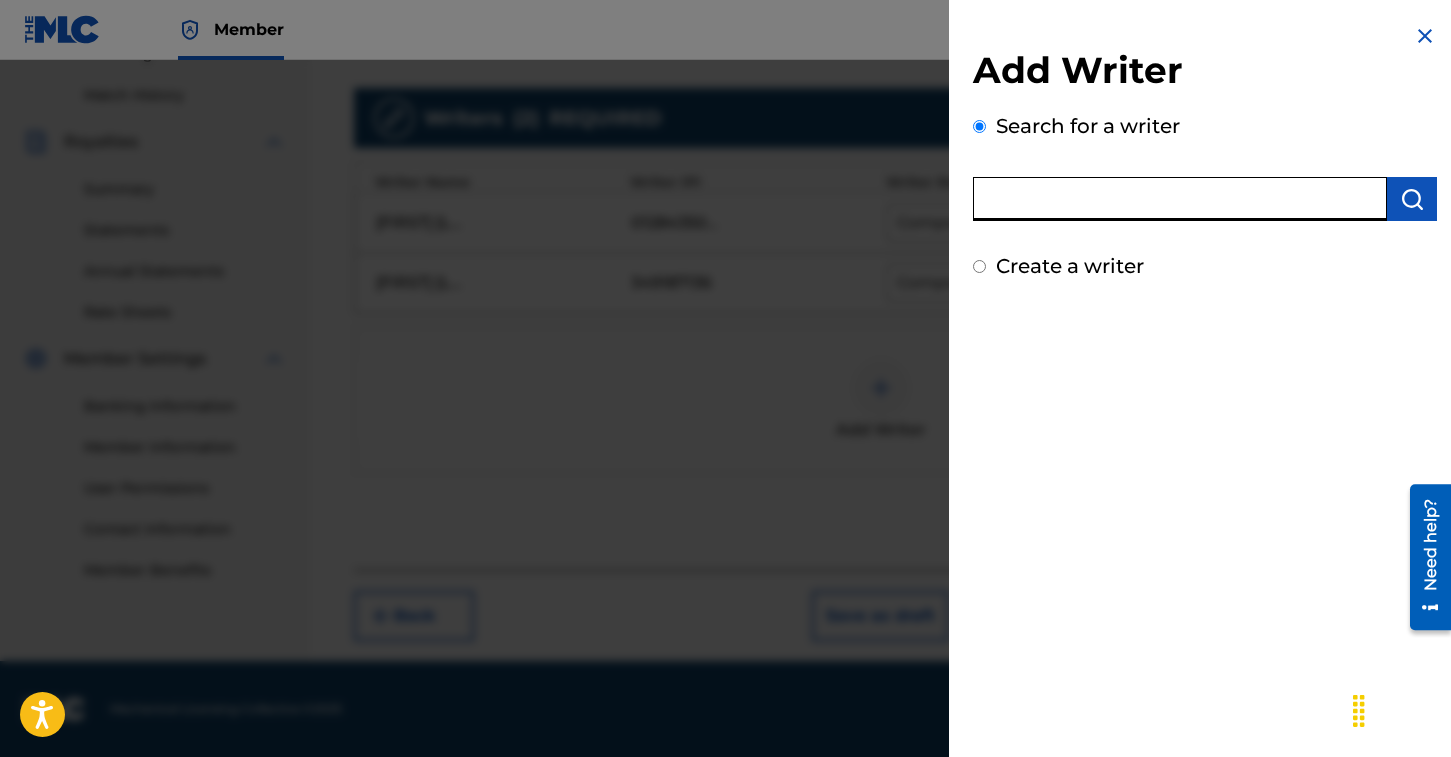 click at bounding box center (1180, 199) 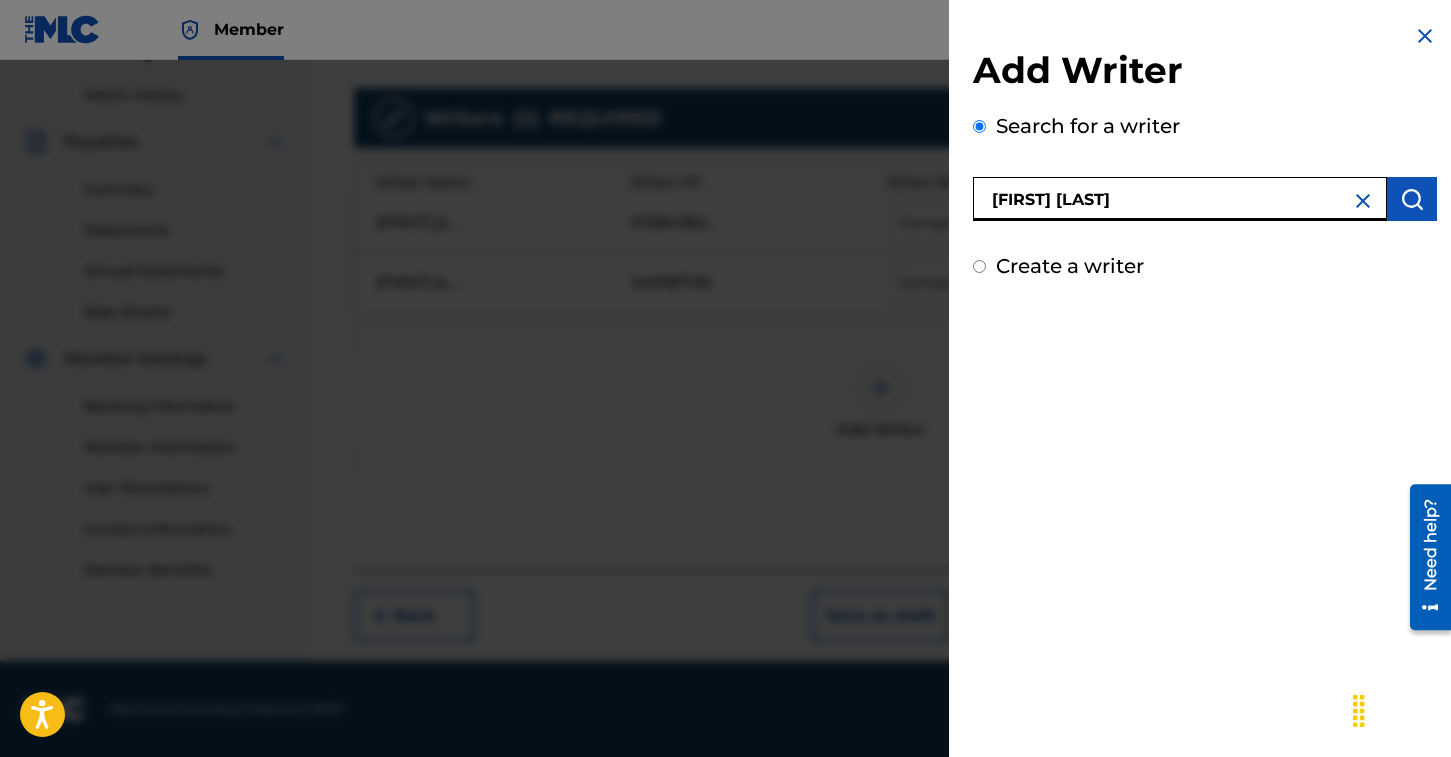 type on "[FIRST] [LAST]" 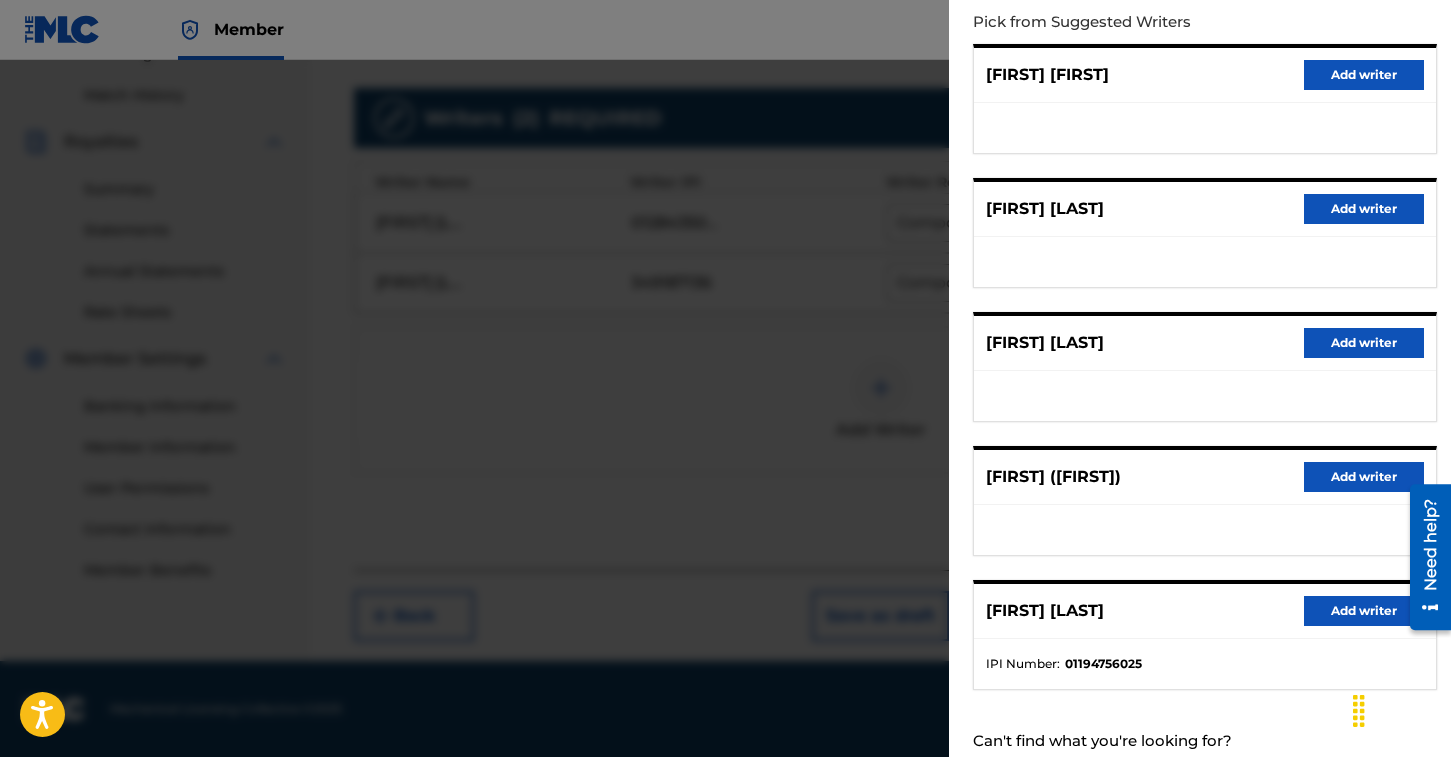 scroll, scrollTop: 285, scrollLeft: 0, axis: vertical 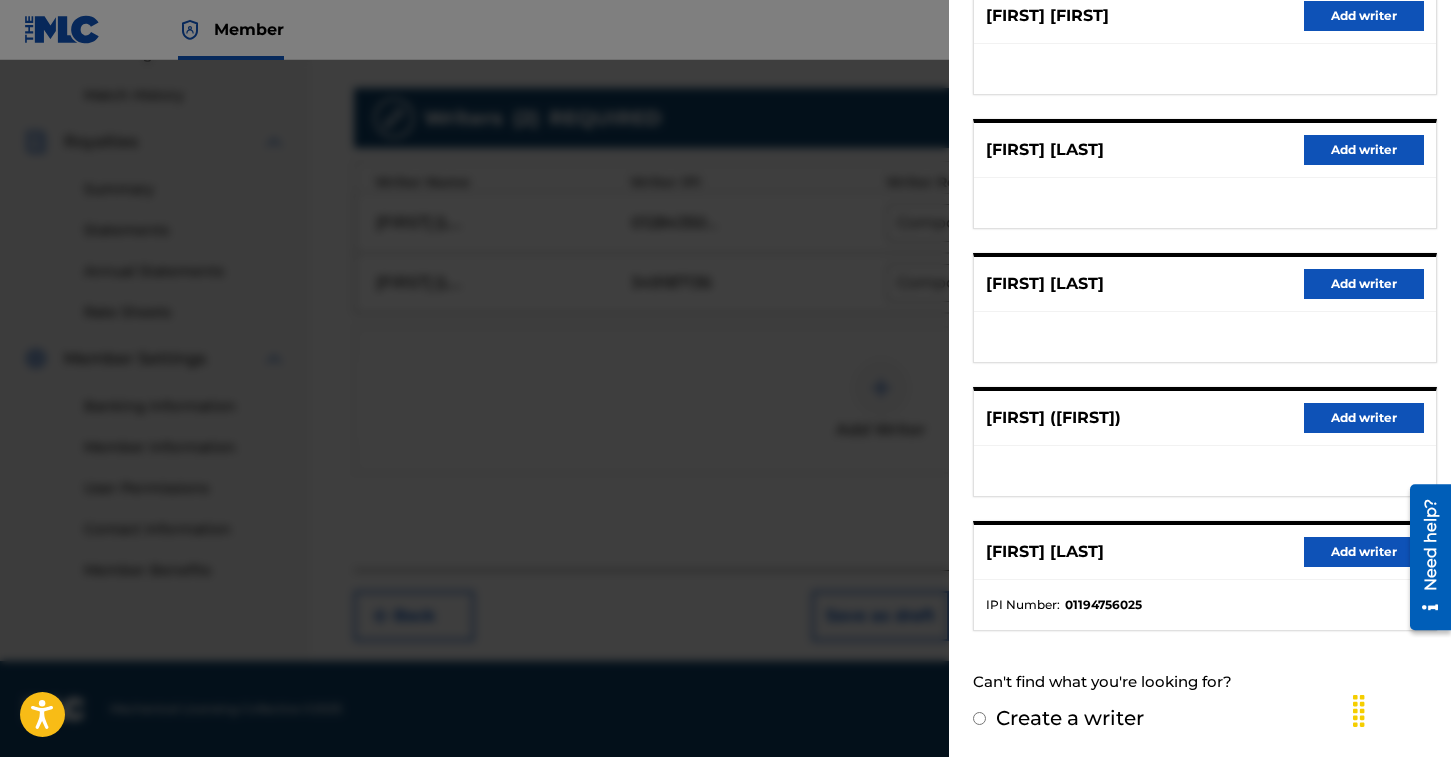 click at bounding box center [725, 438] 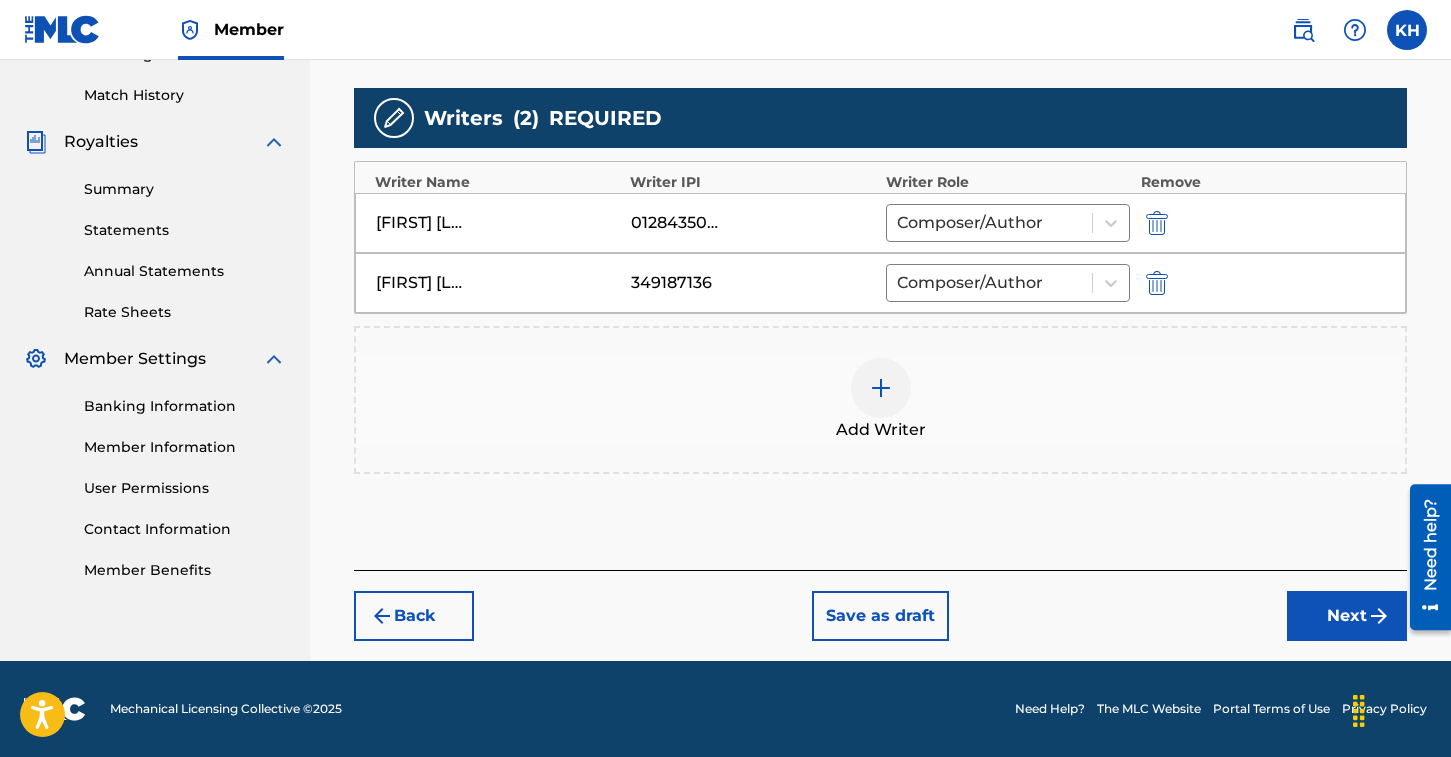 click on "Next" at bounding box center [1347, 616] 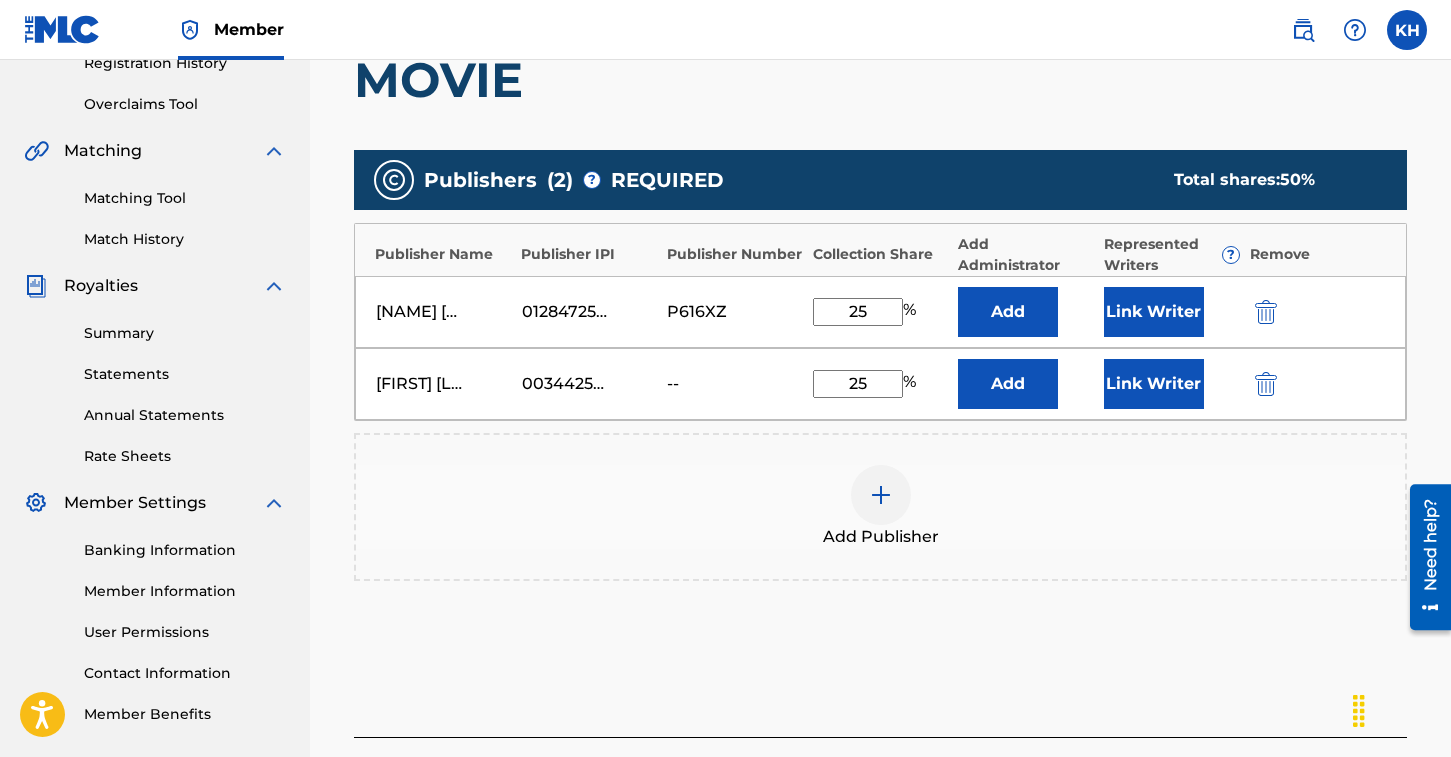 scroll, scrollTop: 498, scrollLeft: 0, axis: vertical 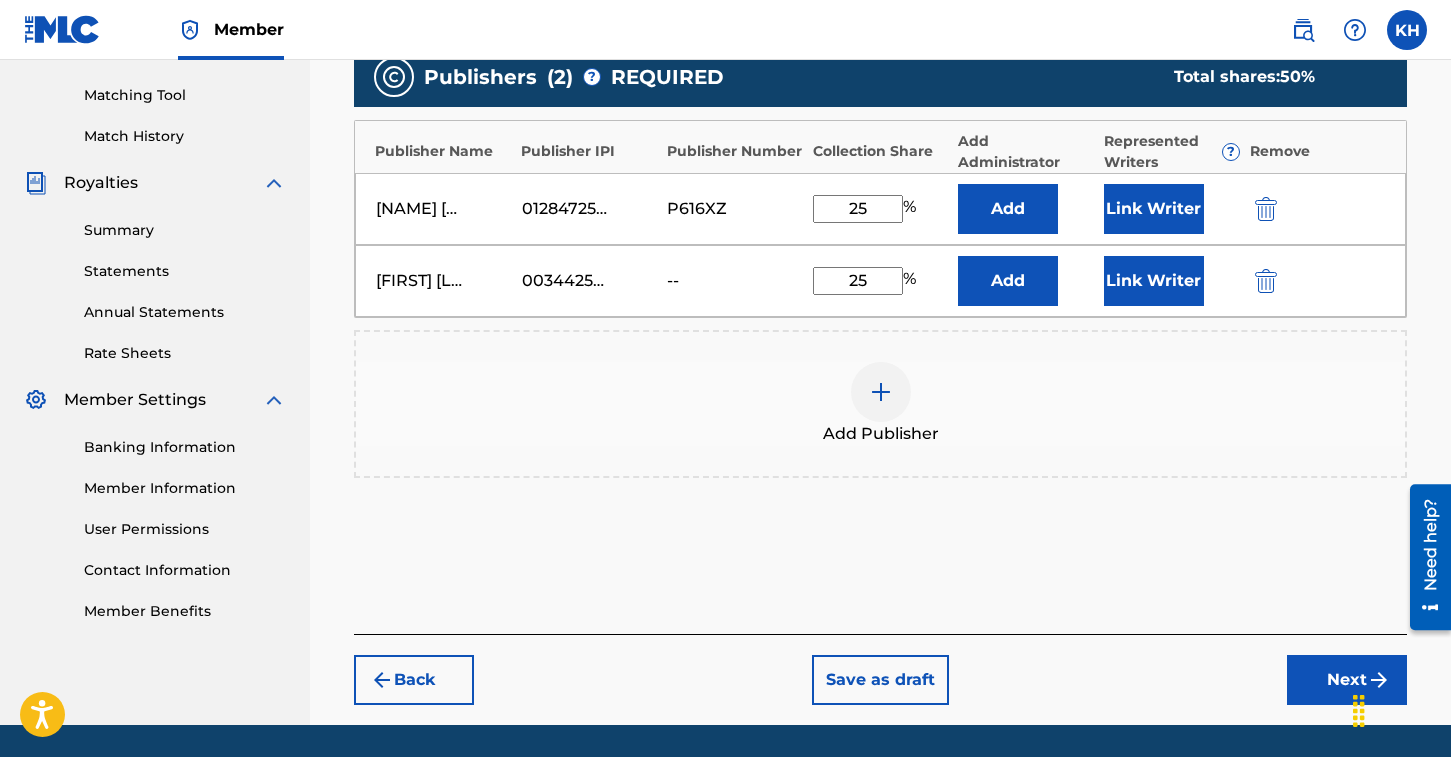 click at bounding box center [881, 392] 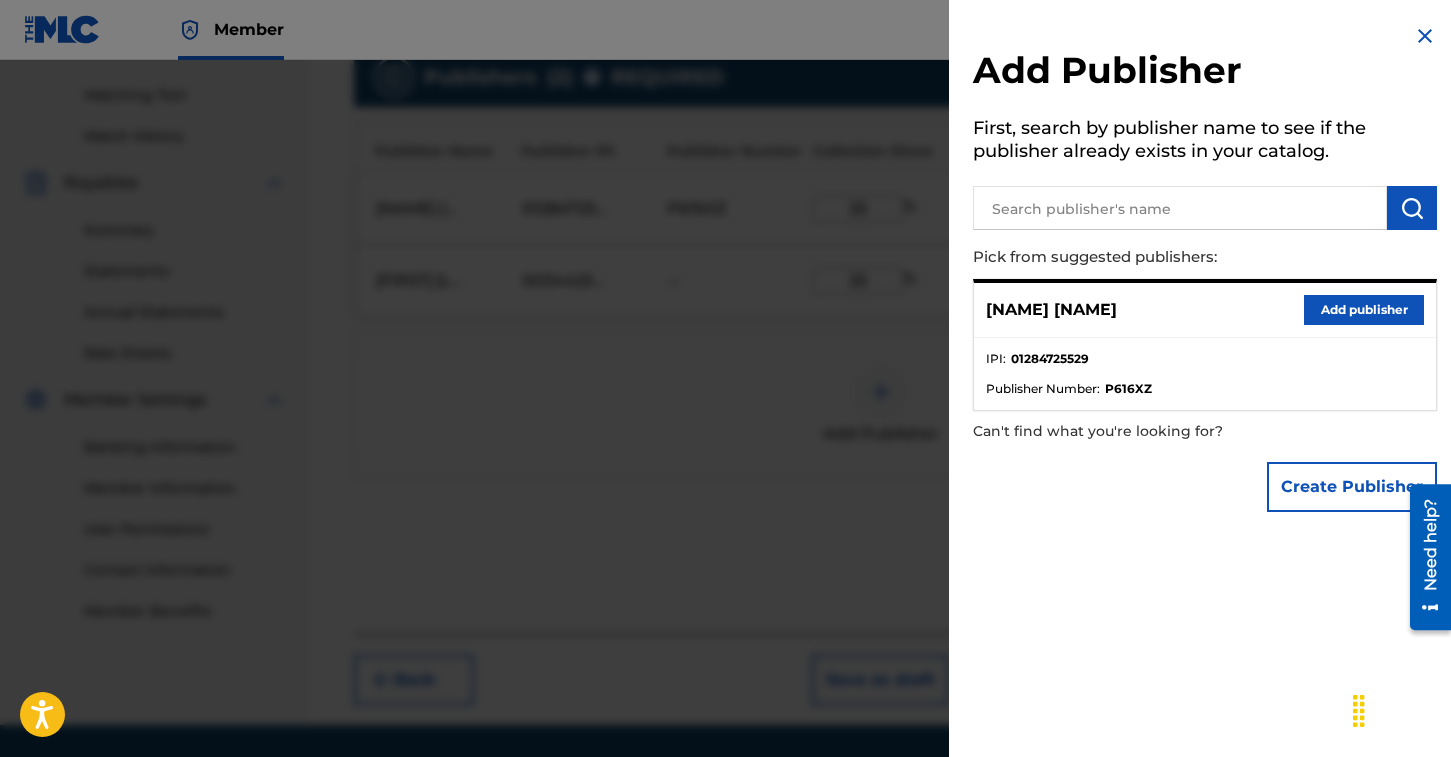 click at bounding box center (1180, 208) 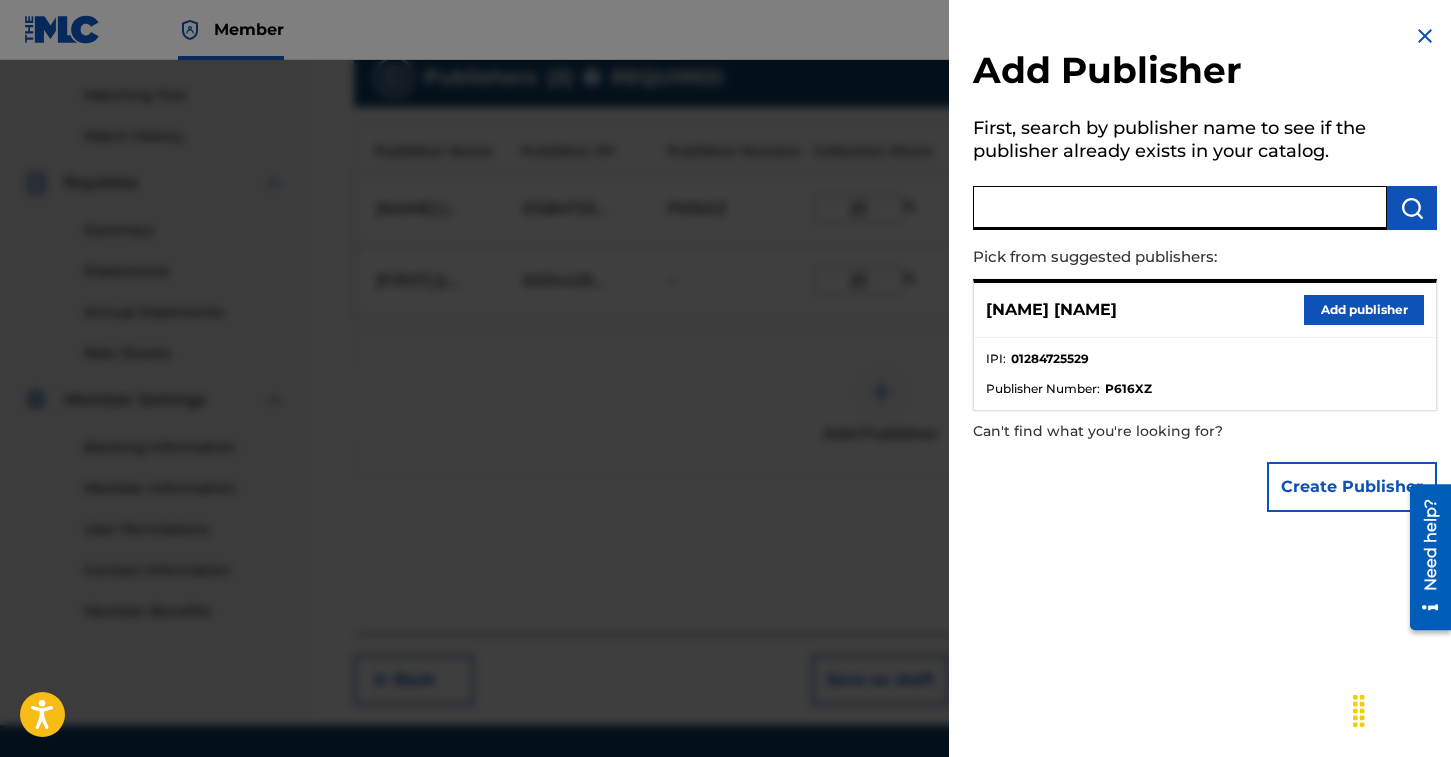 paste on "[FIRST] [LAST]" 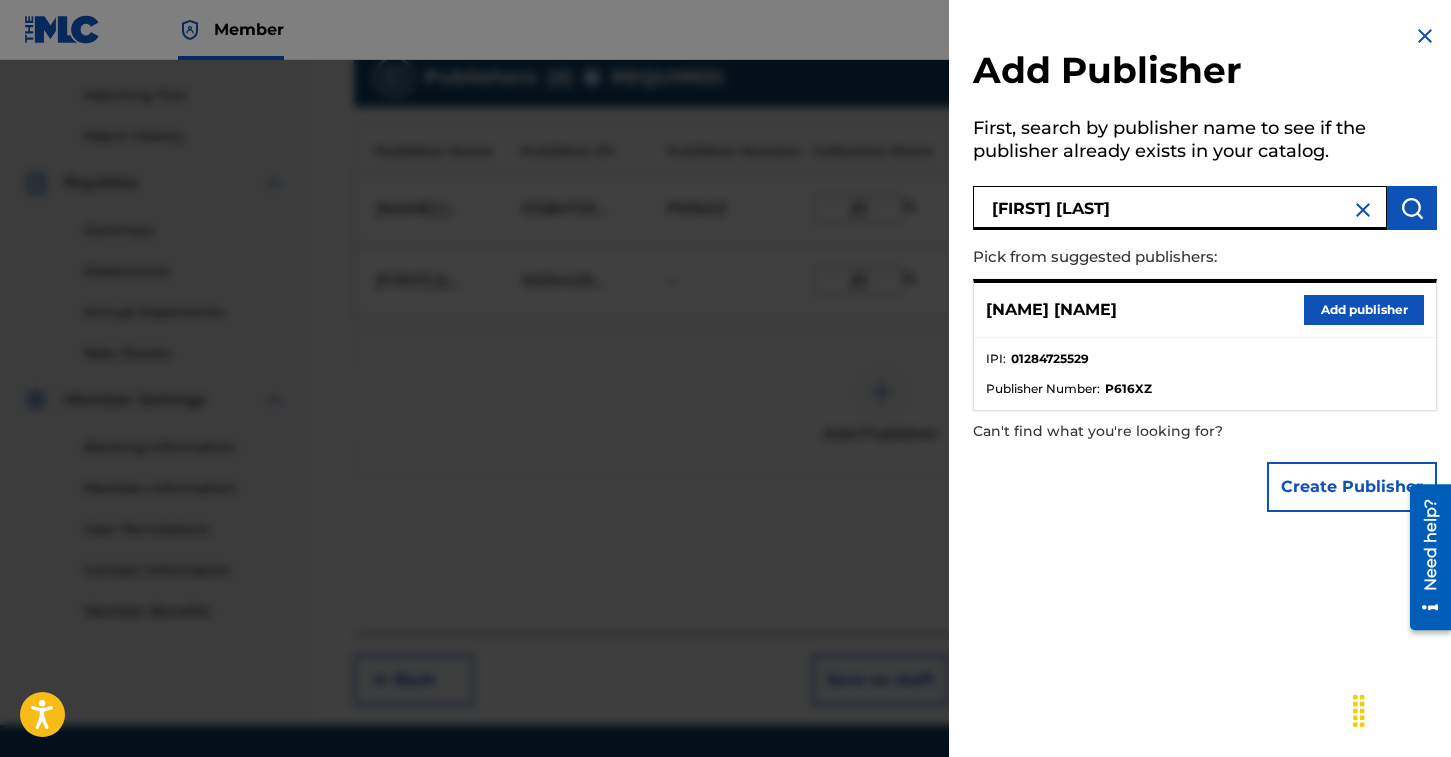 type on "[FIRST] [LAST]" 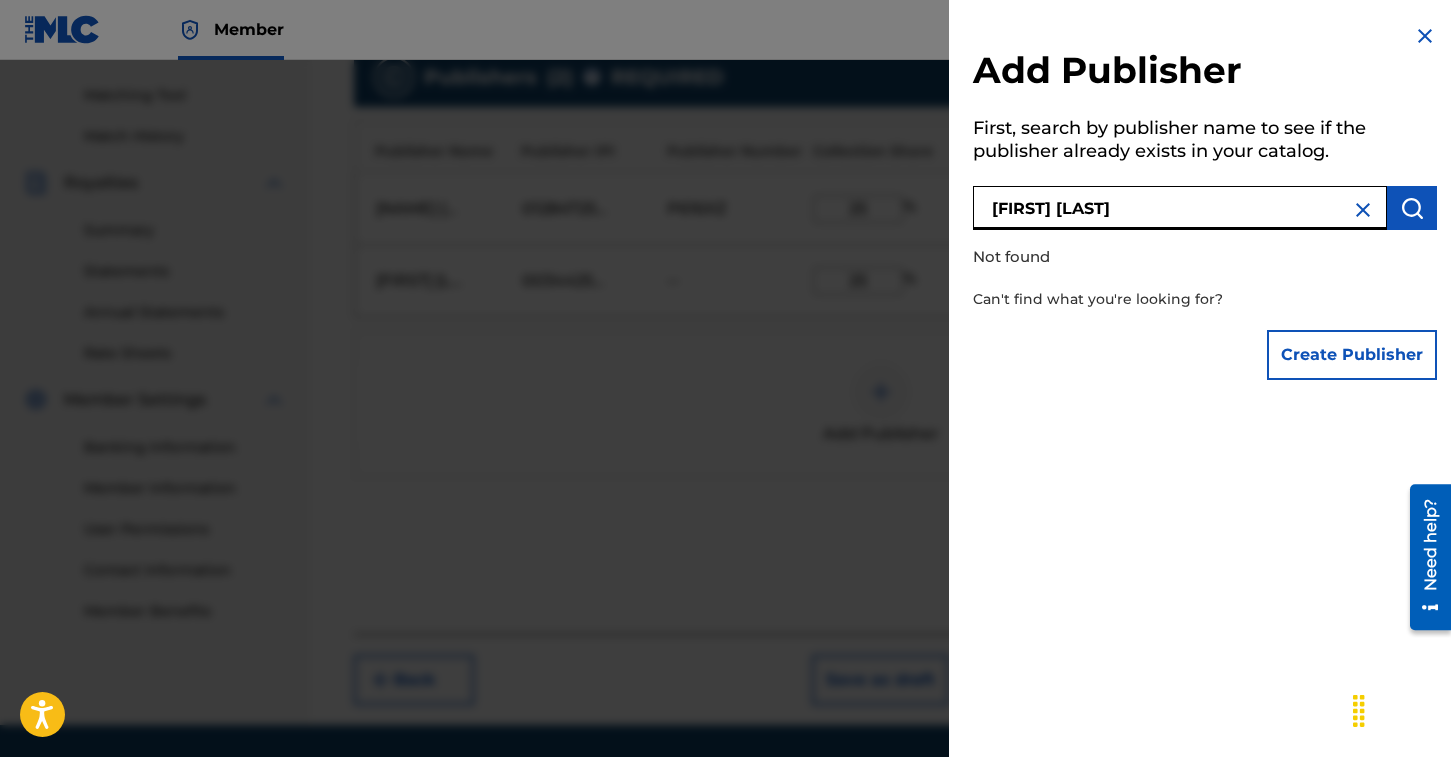 click at bounding box center (725, 438) 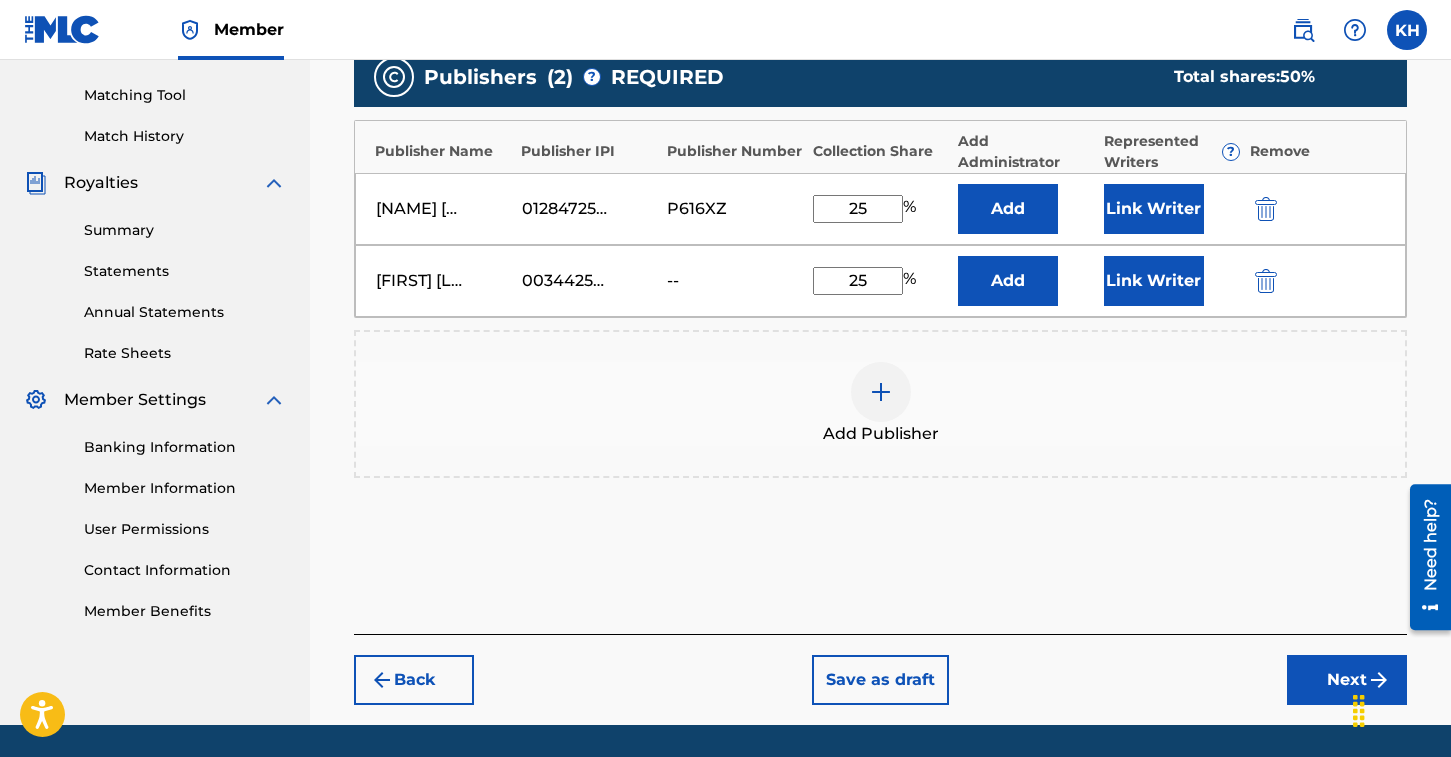 click on "Next" at bounding box center [1347, 680] 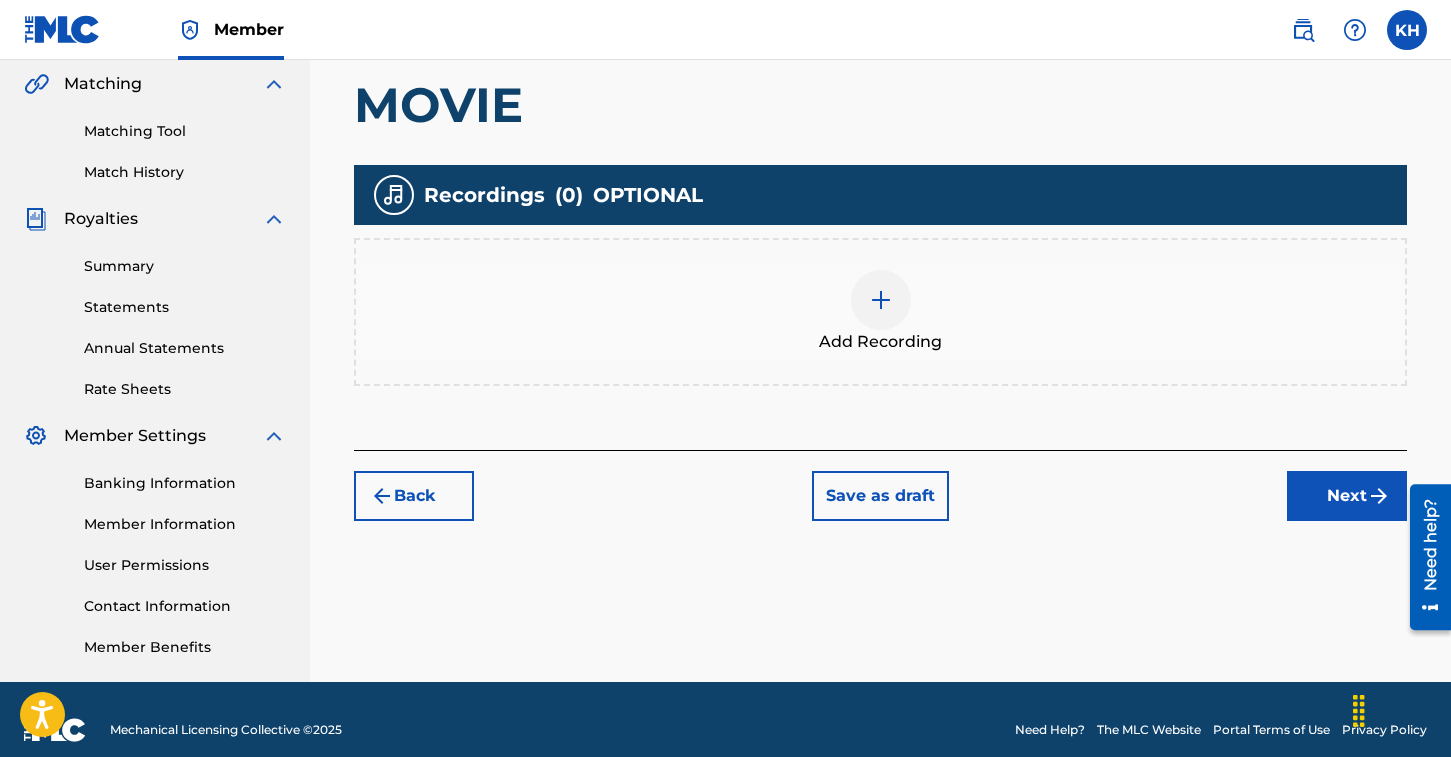 scroll, scrollTop: 482, scrollLeft: 0, axis: vertical 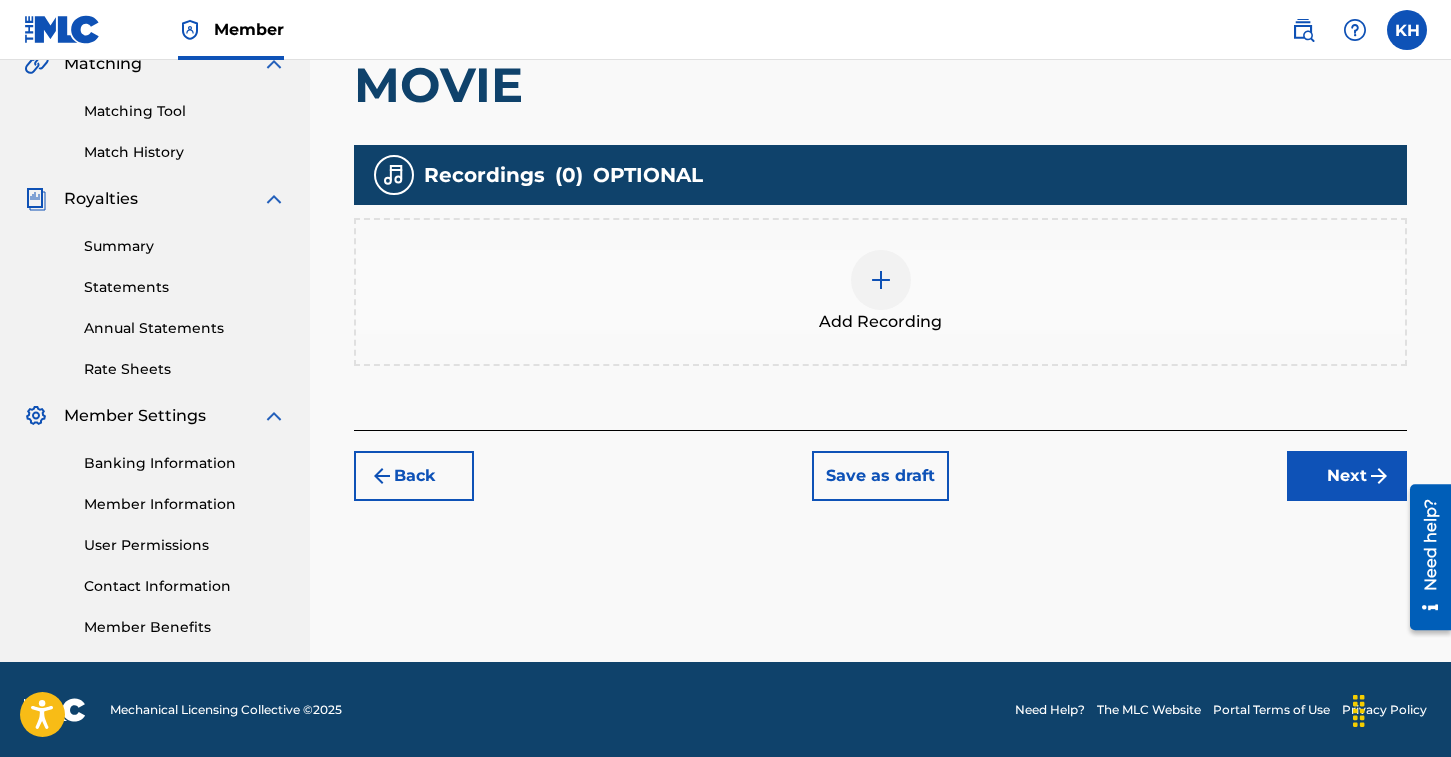 click on "Add Recording" at bounding box center (880, 292) 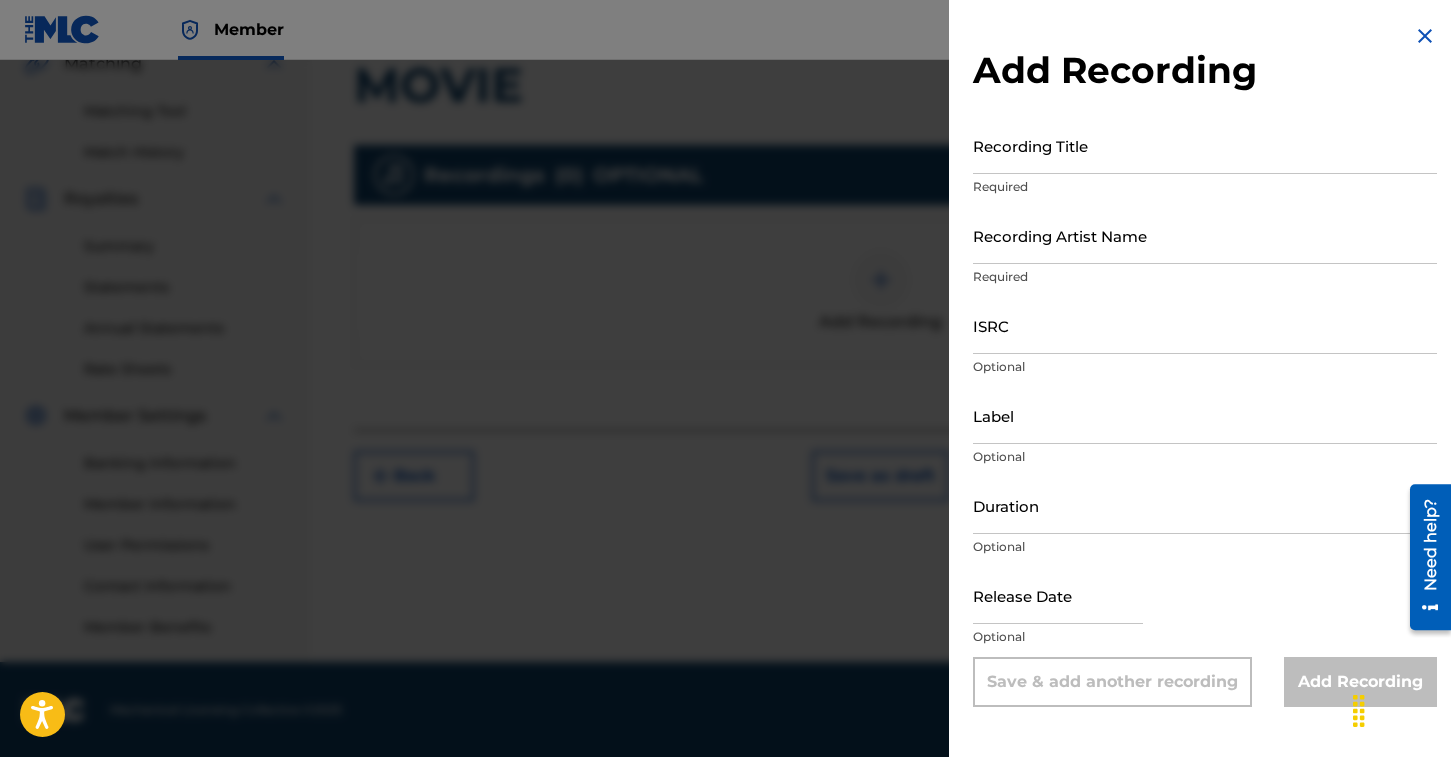 click on "Recording Title" at bounding box center [1205, 145] 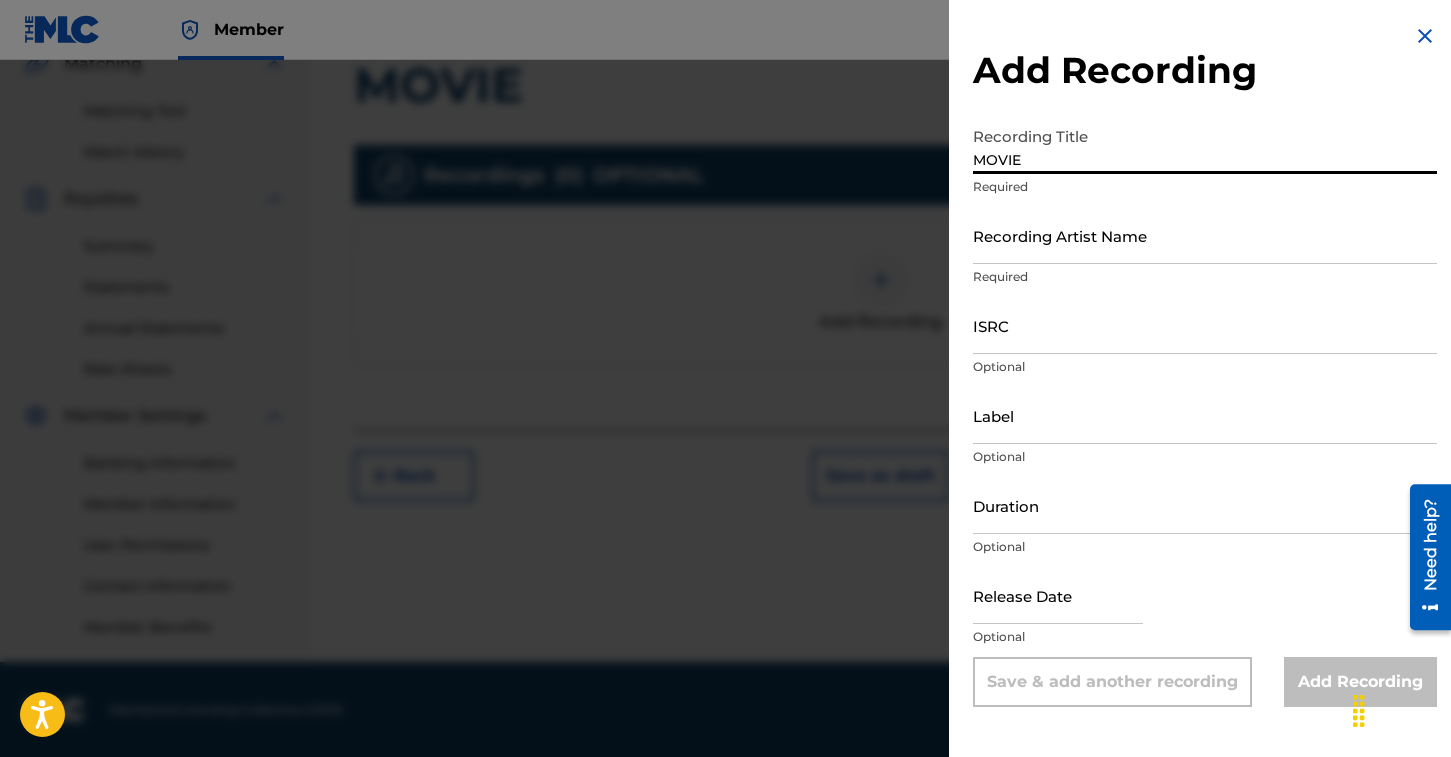 type on "MOVIE" 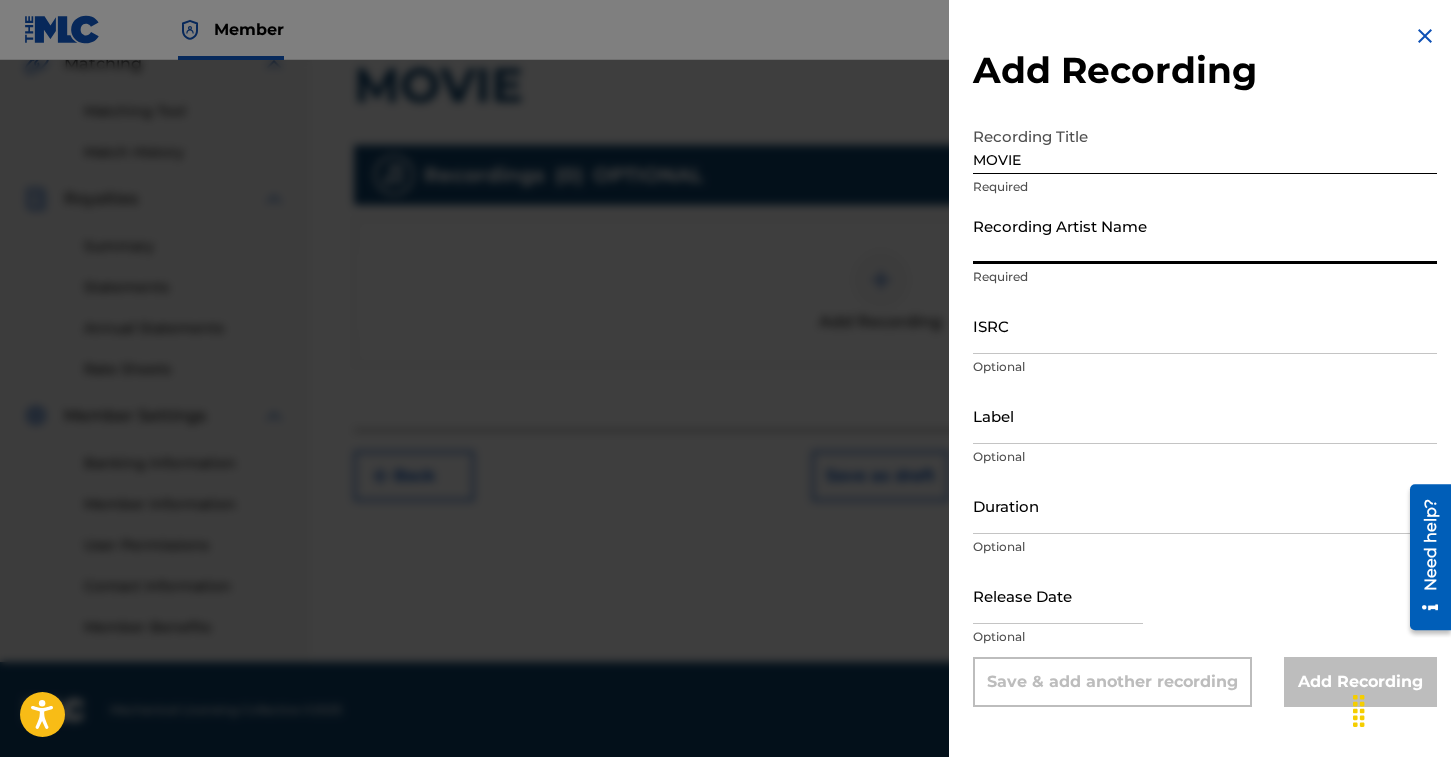 click on "Recording Artist Name" at bounding box center (1205, 235) 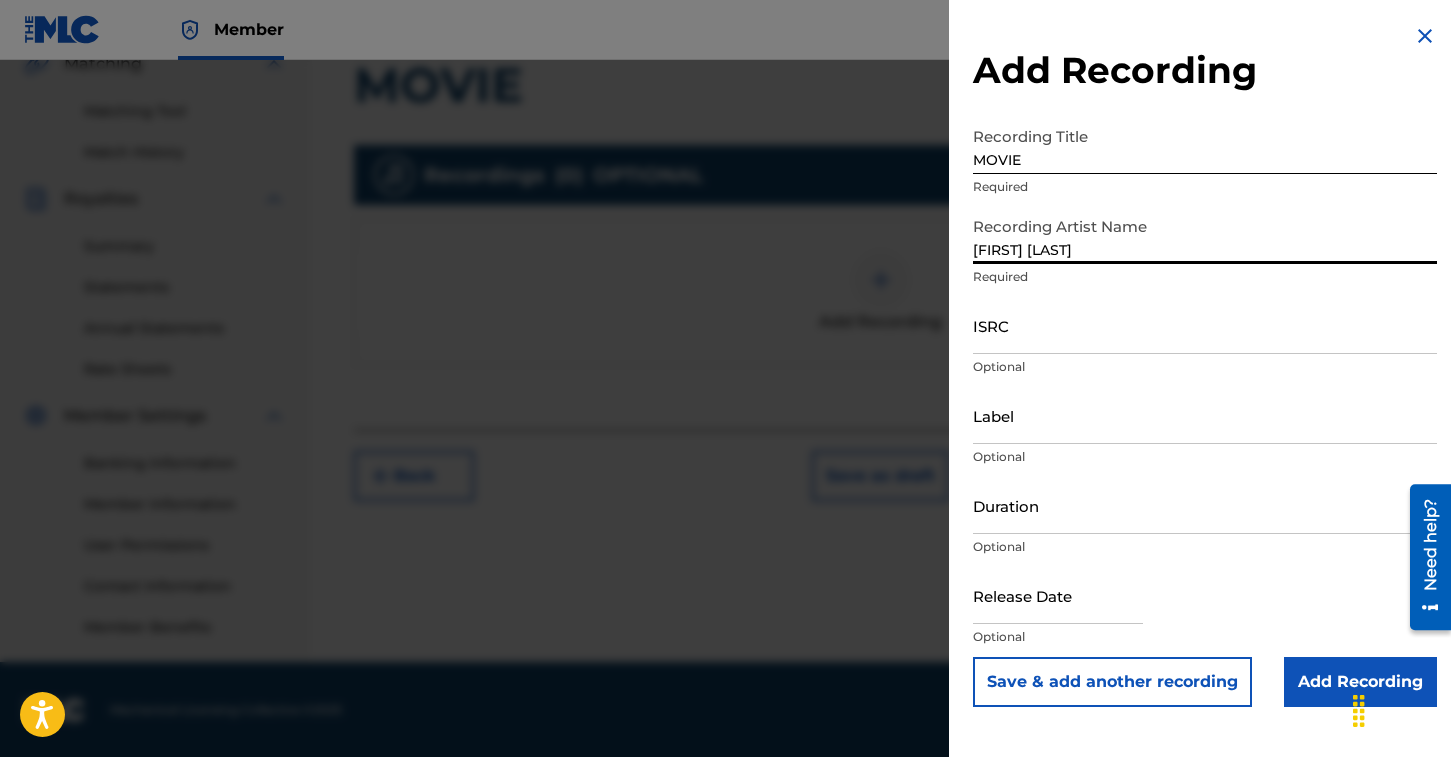 type on "[FIRST] [LAST]" 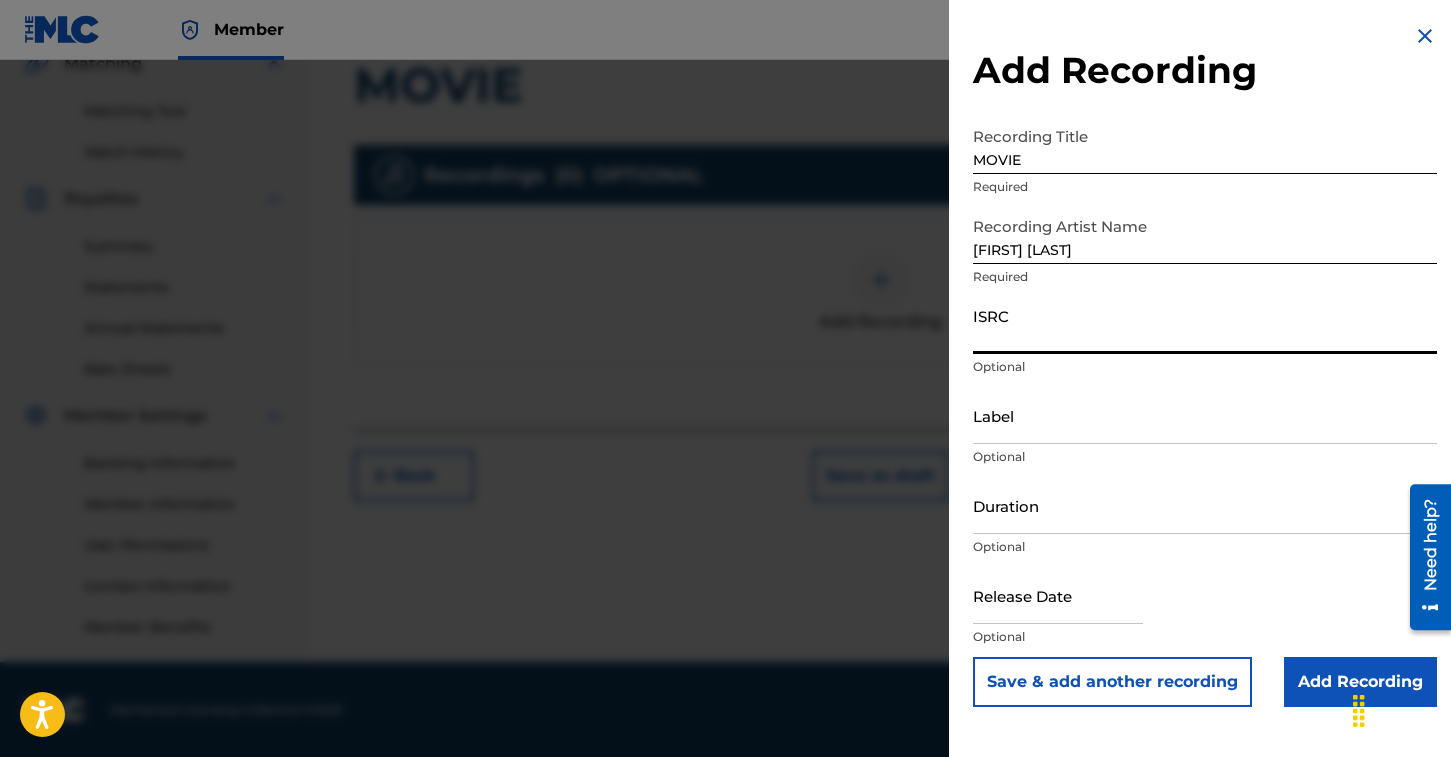 type on "DECE72502102" 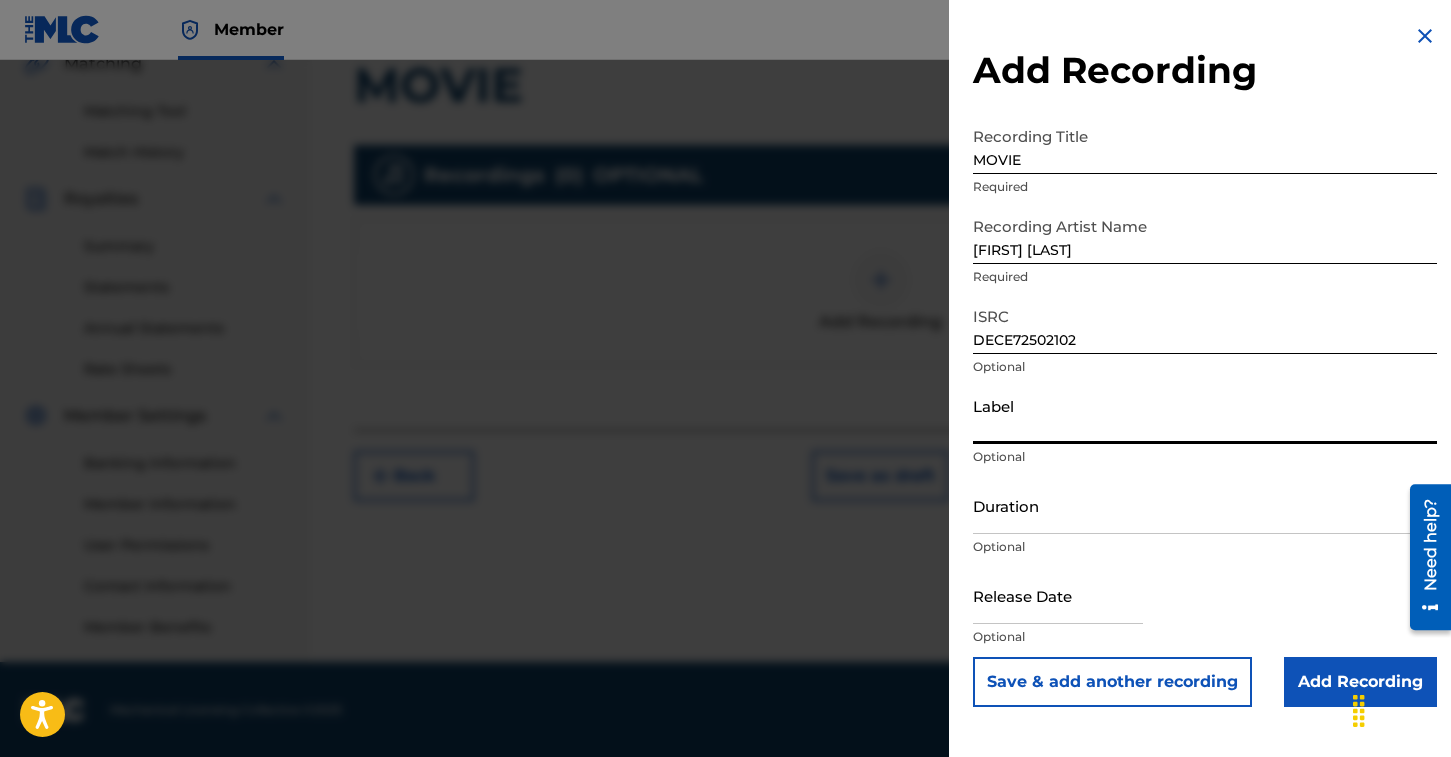 click on "Label" at bounding box center [1205, 415] 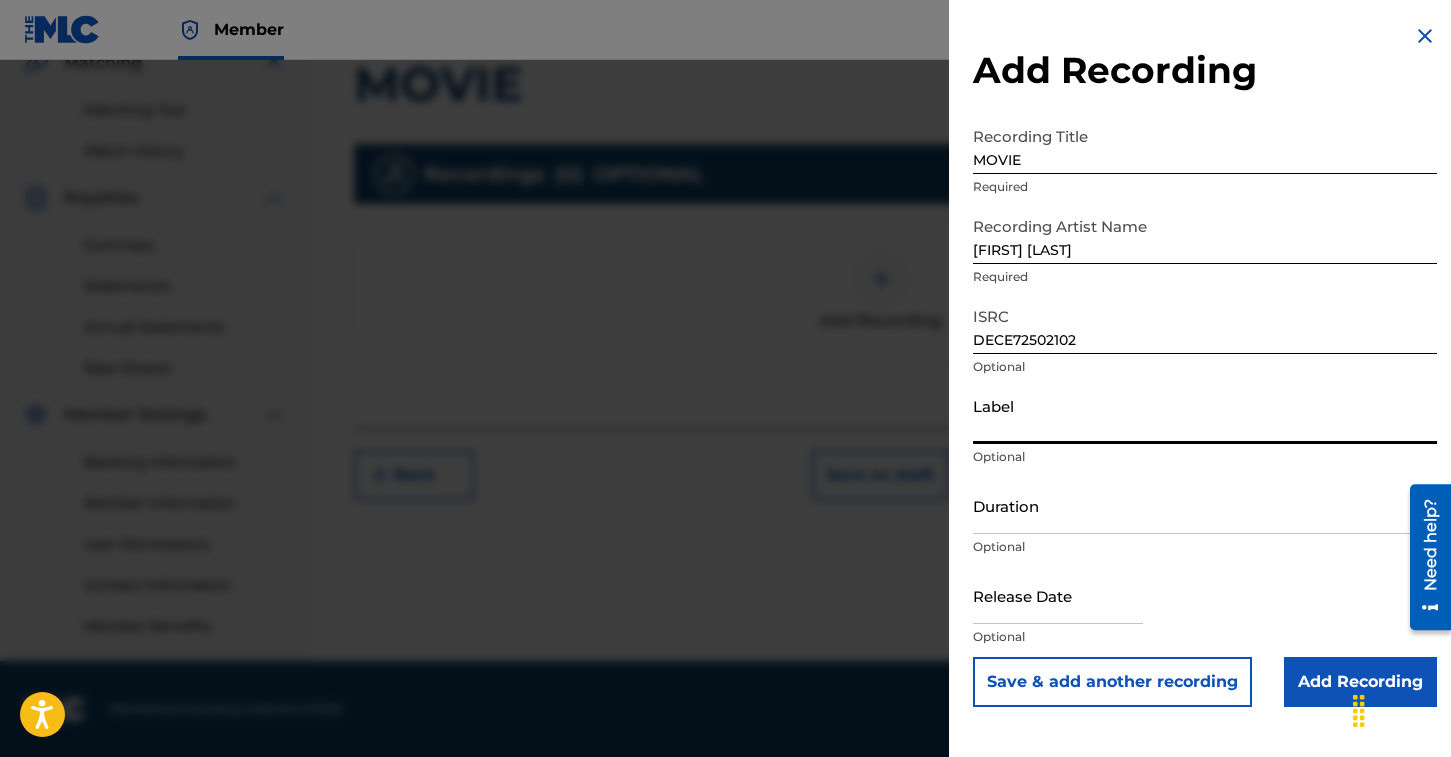 click on "Add Recording" at bounding box center [1360, 682] 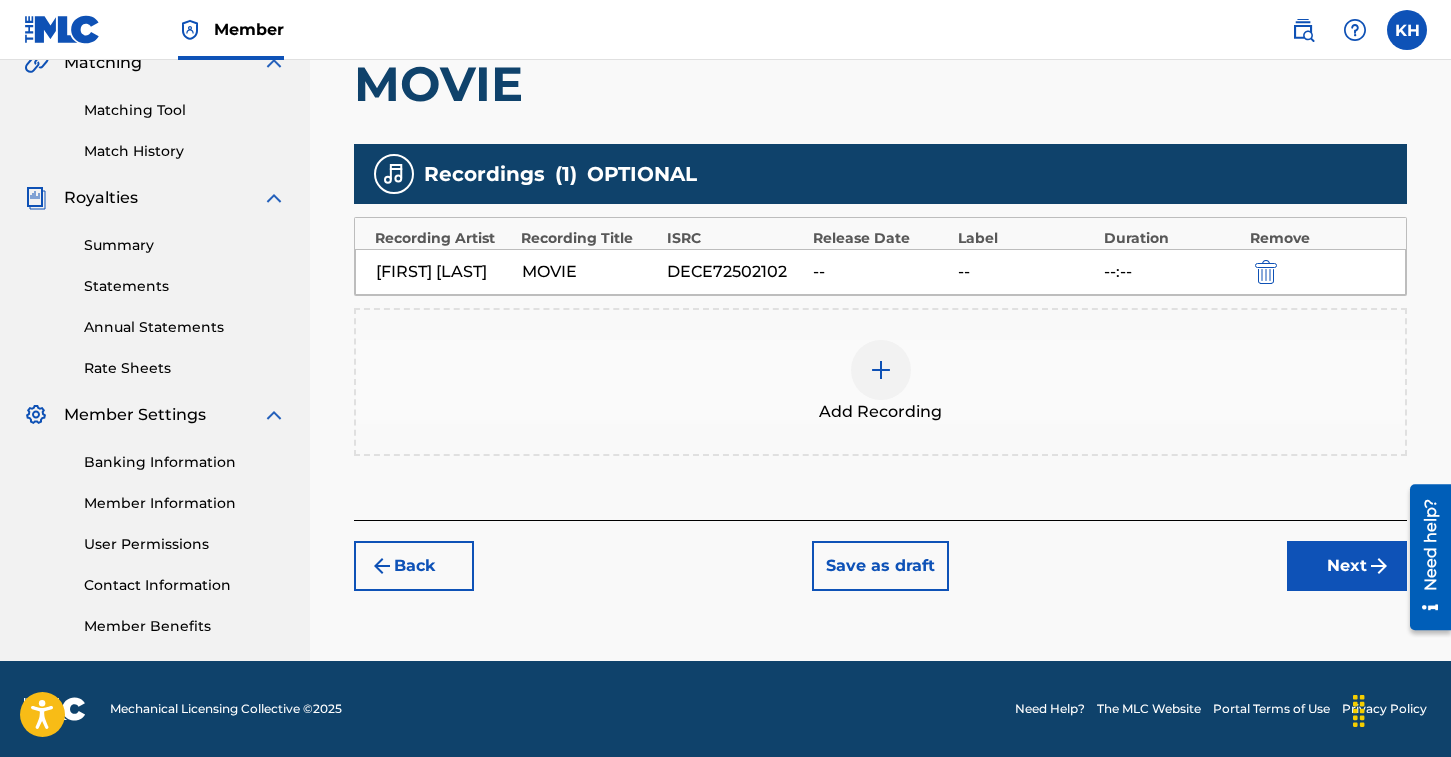click on "[FIRST] [LAST] [PRODUCT] [PRODUCT] [NUMBER] -- -- --:--" at bounding box center [880, 272] 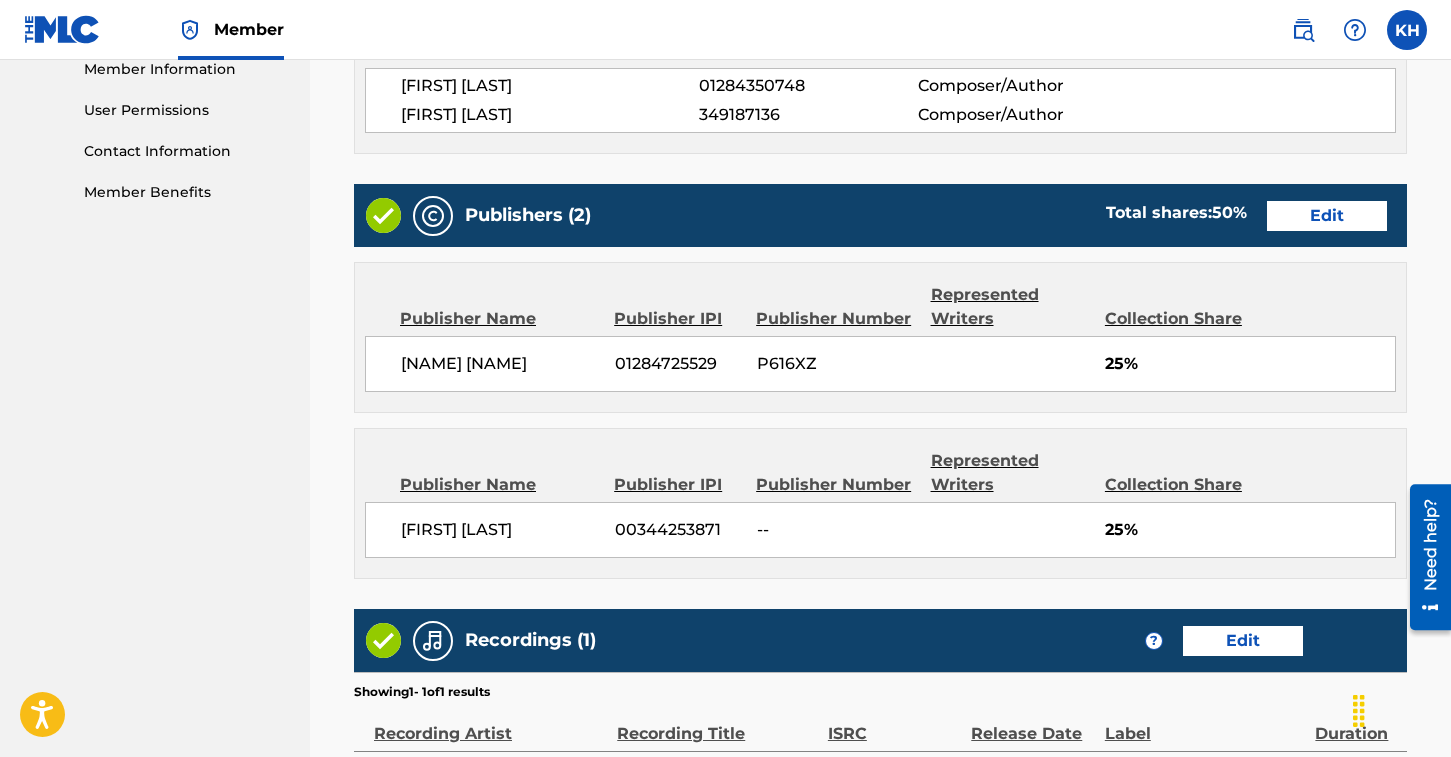 scroll, scrollTop: 1175, scrollLeft: 0, axis: vertical 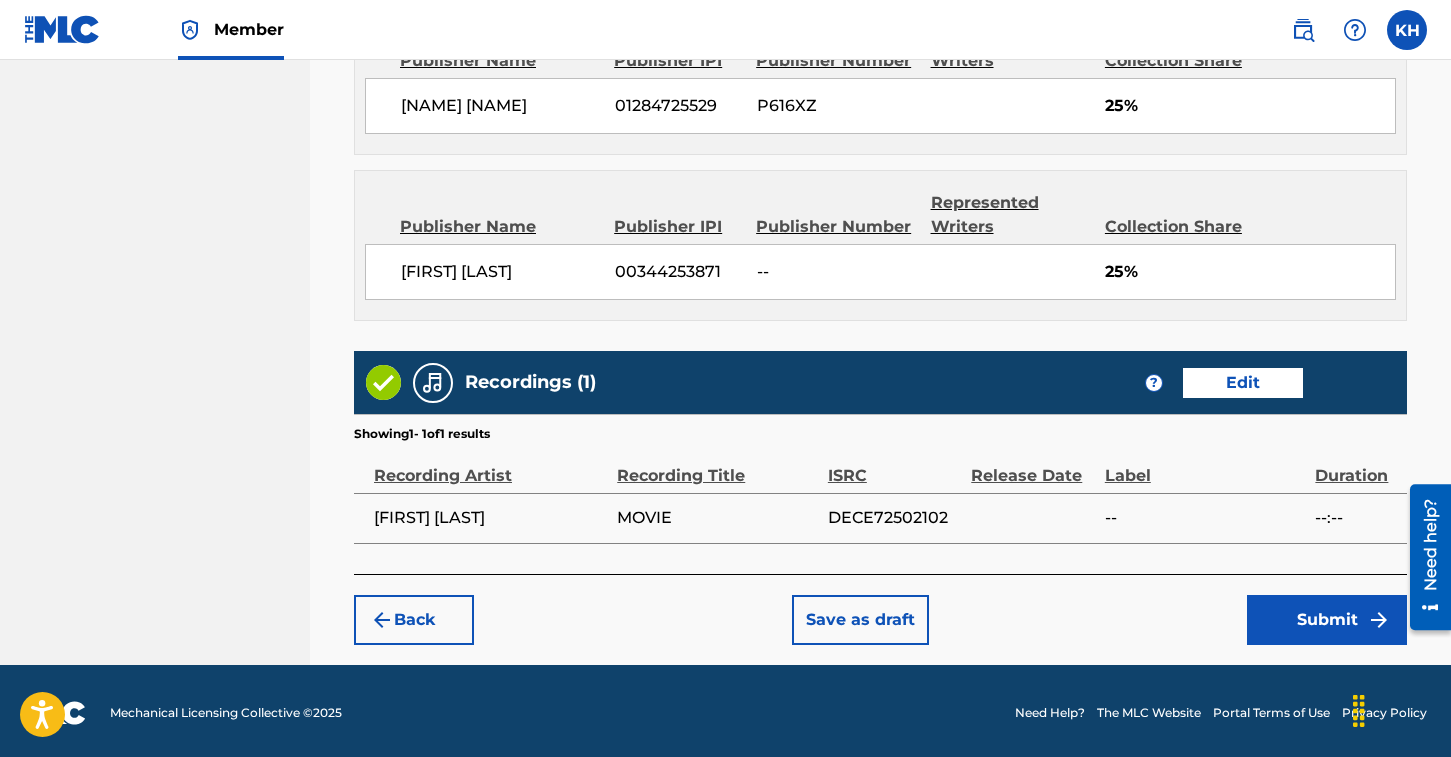 click on "Submit" at bounding box center (1327, 620) 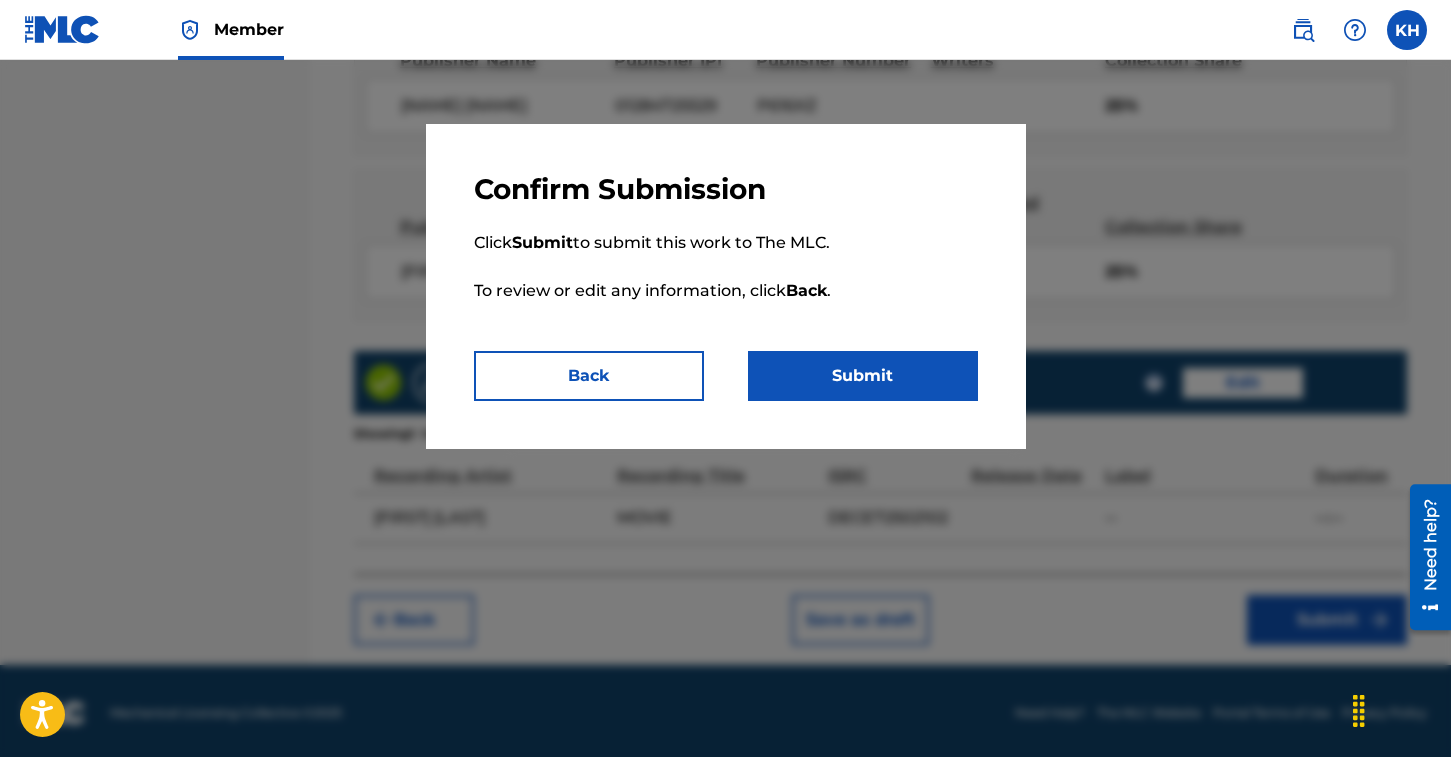 click on "Submit" at bounding box center [863, 376] 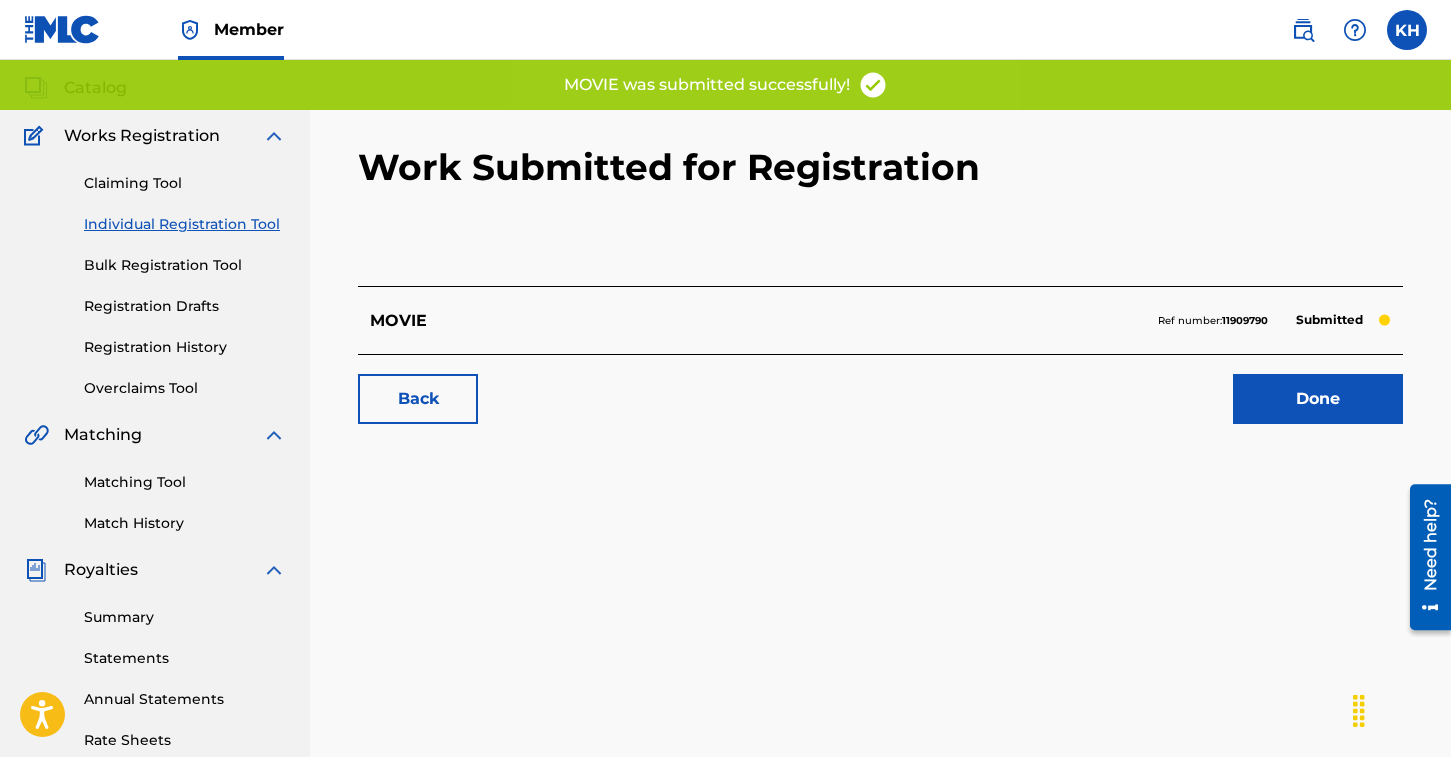 scroll, scrollTop: 123, scrollLeft: 0, axis: vertical 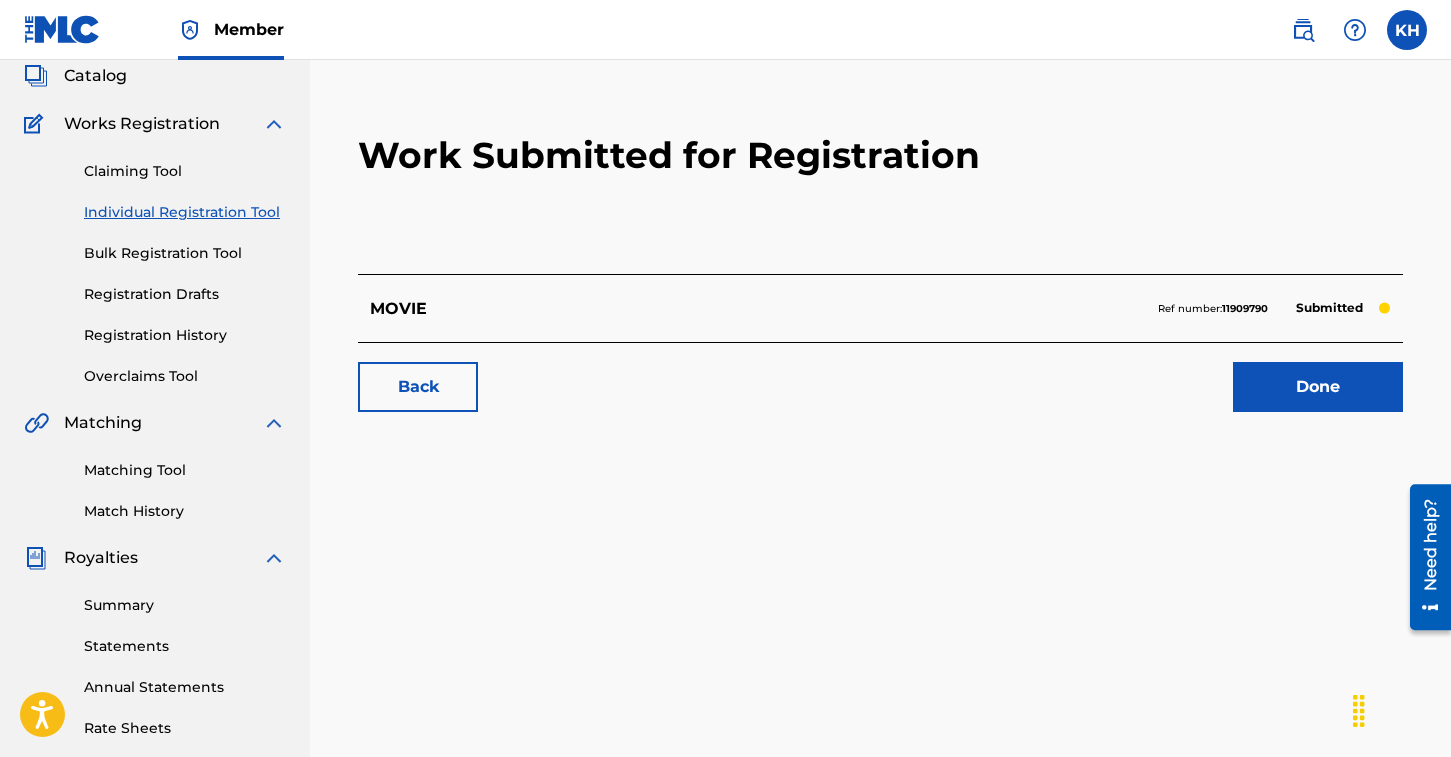 click on "MOVIE" at bounding box center [398, 309] 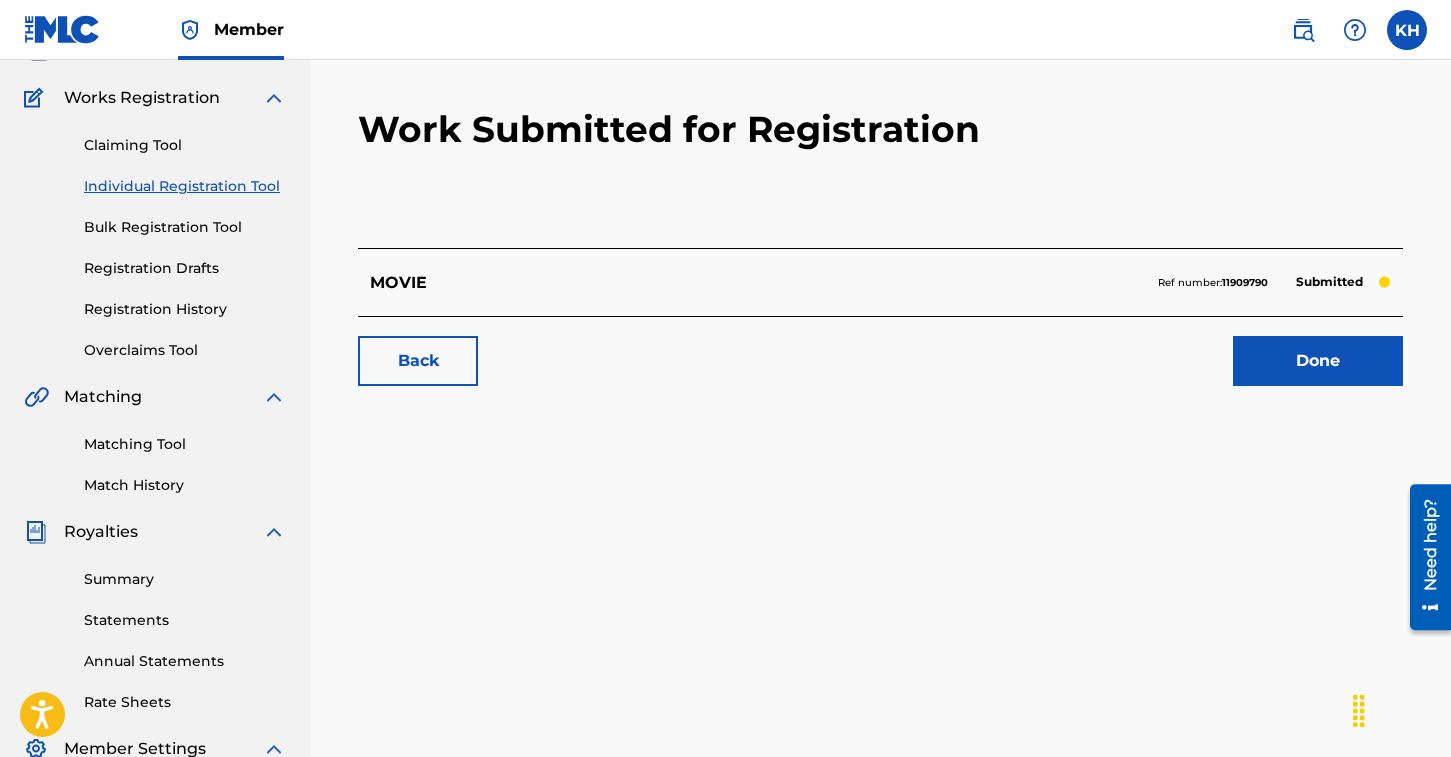 scroll, scrollTop: 147, scrollLeft: 0, axis: vertical 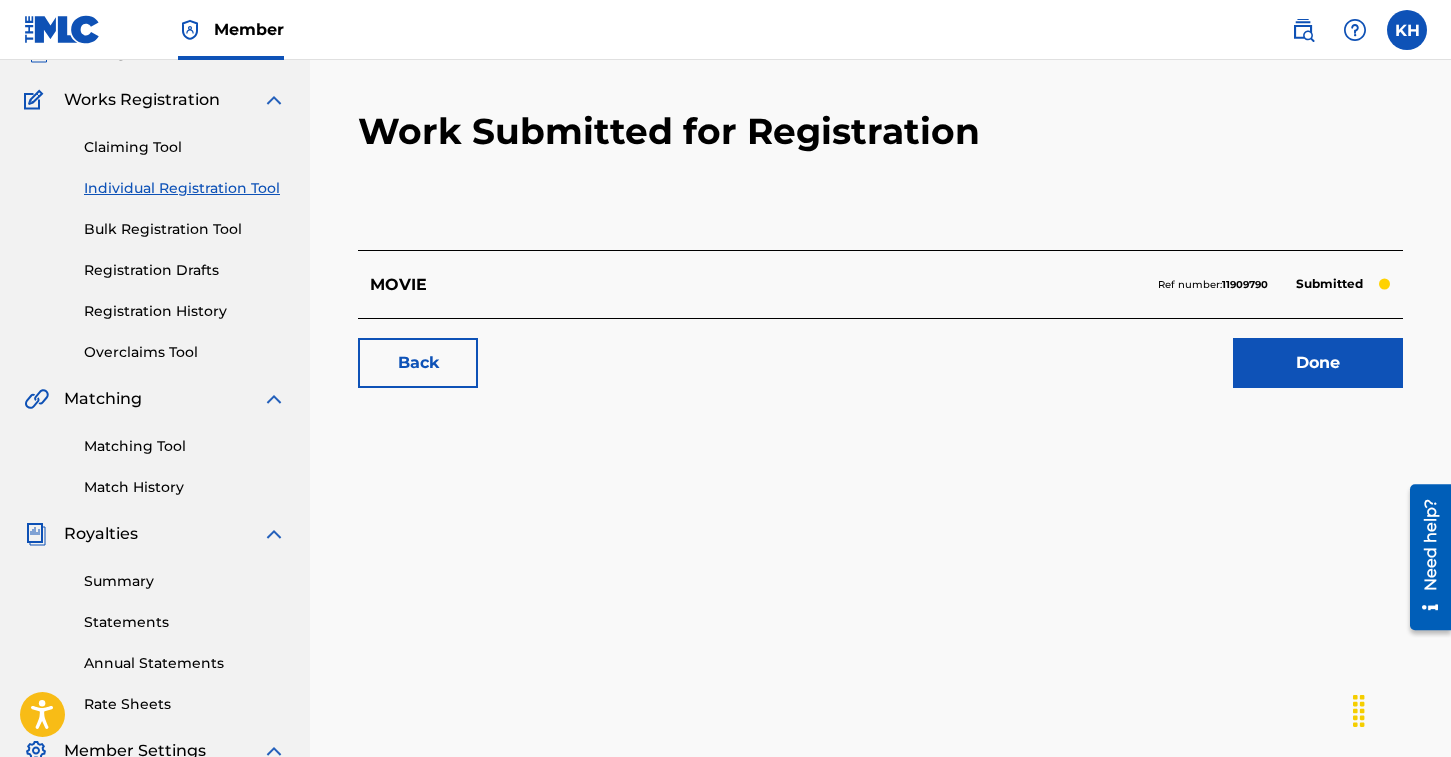 click on "Matching Tool" at bounding box center [185, 446] 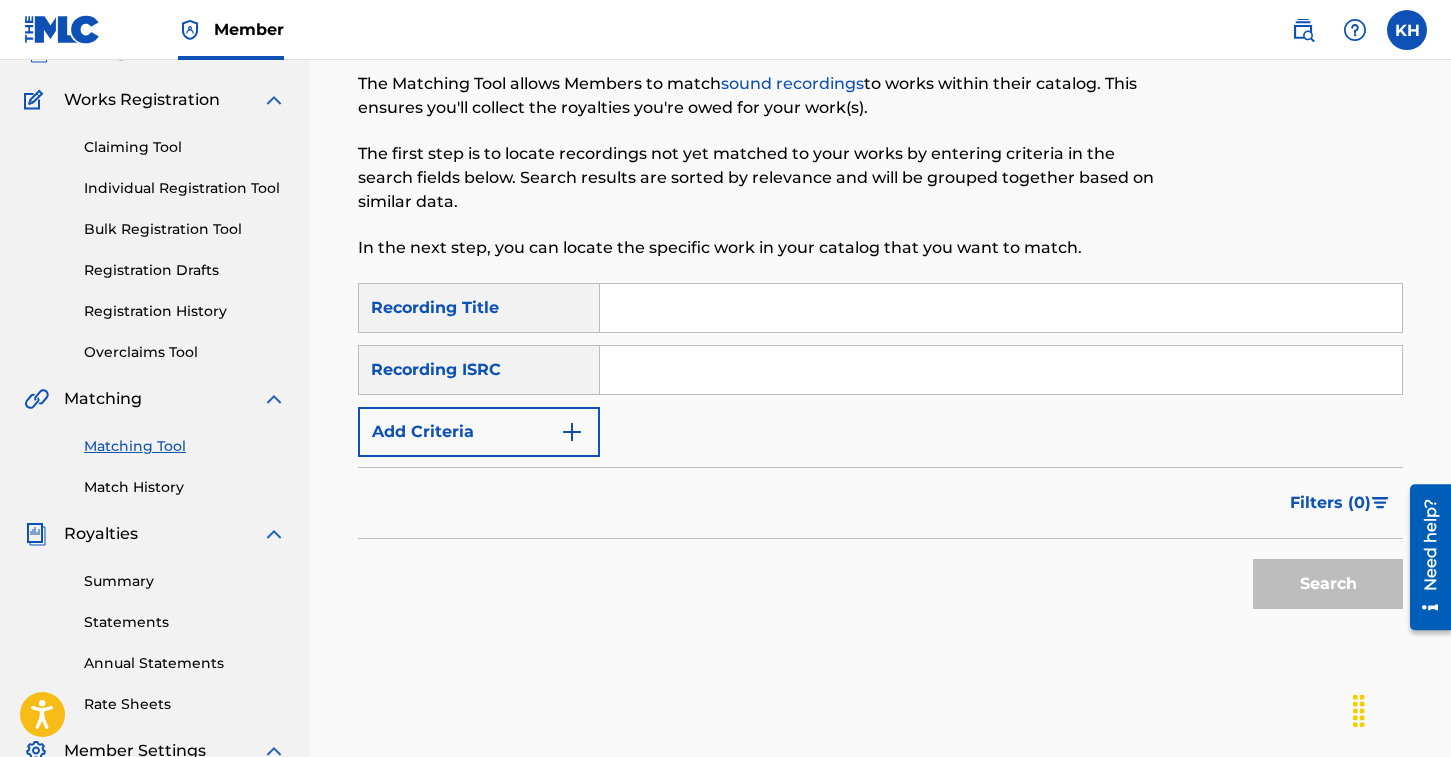 scroll, scrollTop: 0, scrollLeft: 0, axis: both 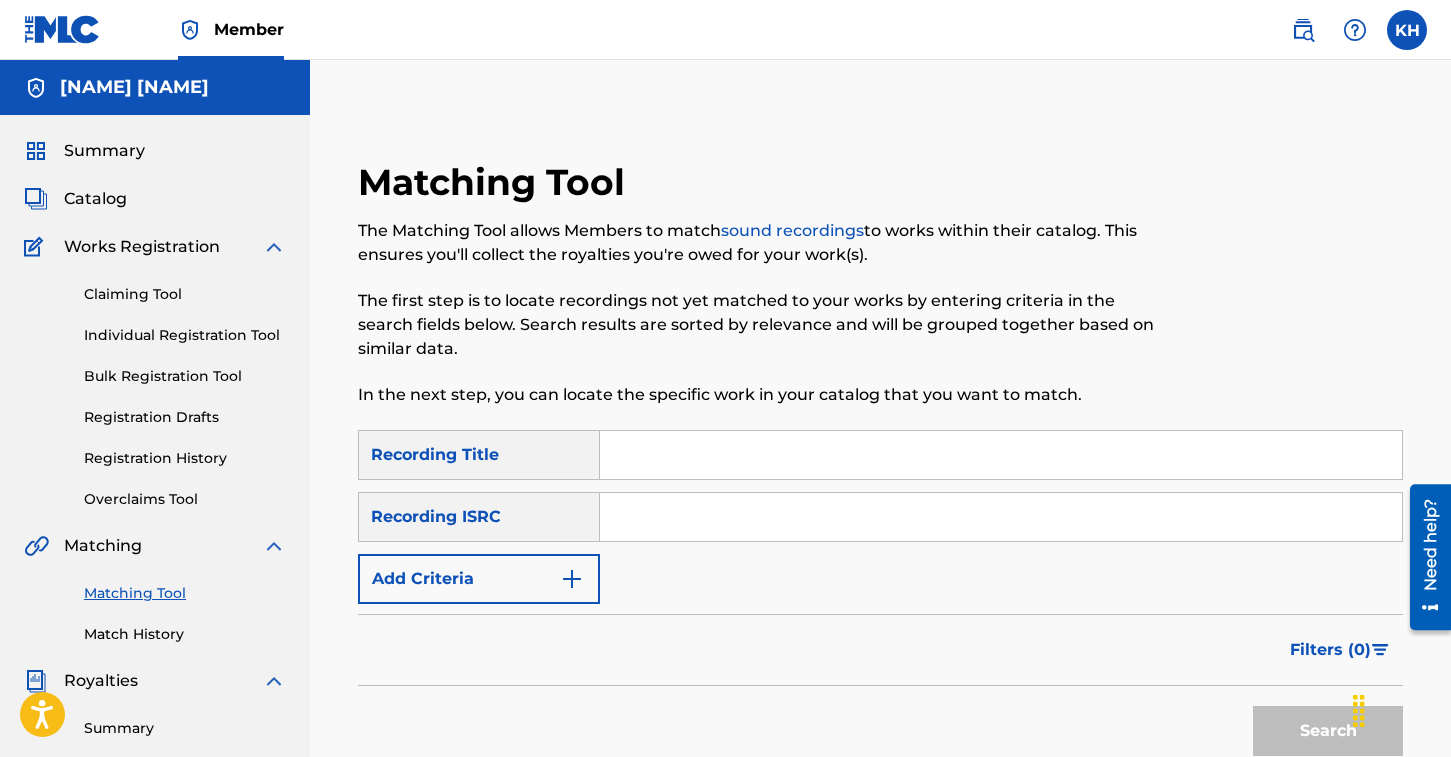 click at bounding box center [1001, 455] 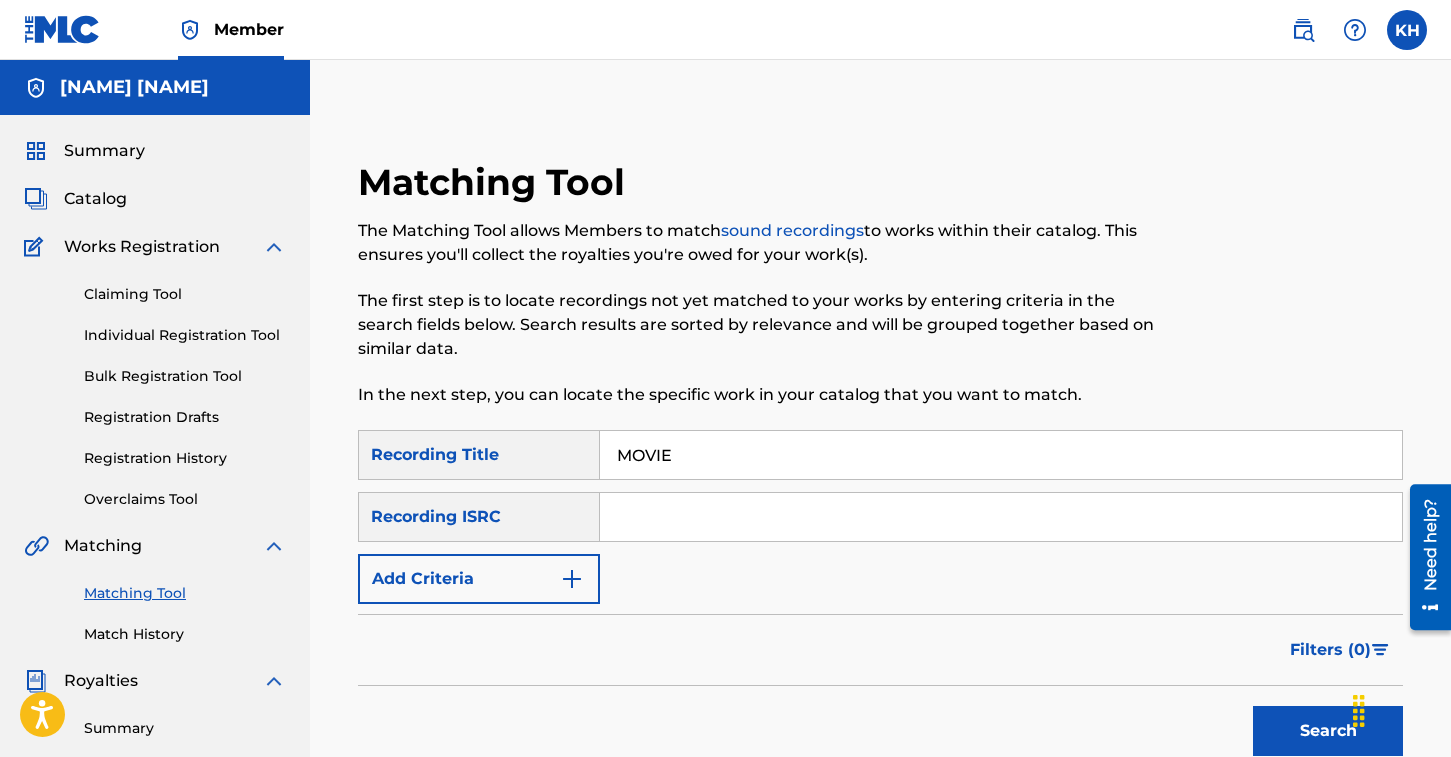 type on "MOVIE" 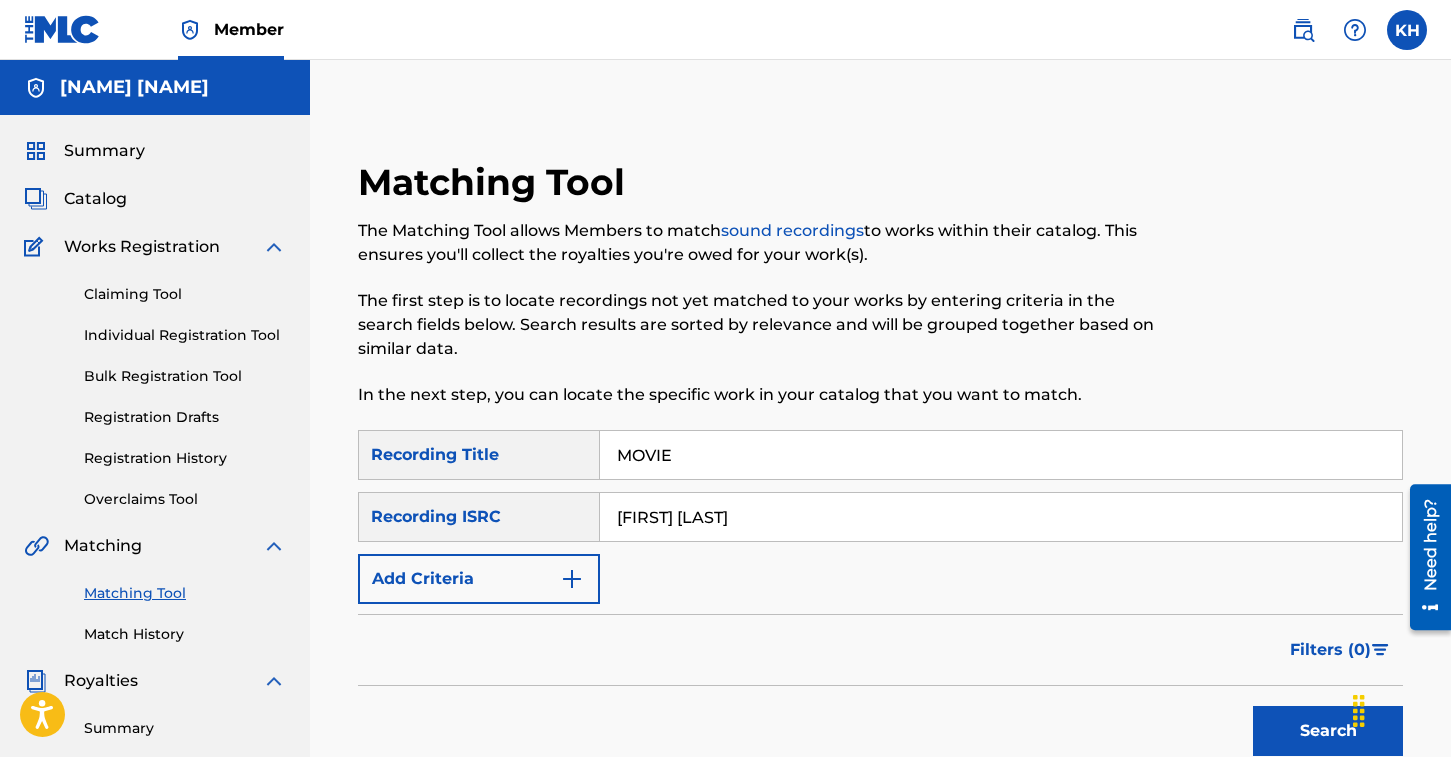 drag, startPoint x: 756, startPoint y: 524, endPoint x: 474, endPoint y: 493, distance: 283.6988 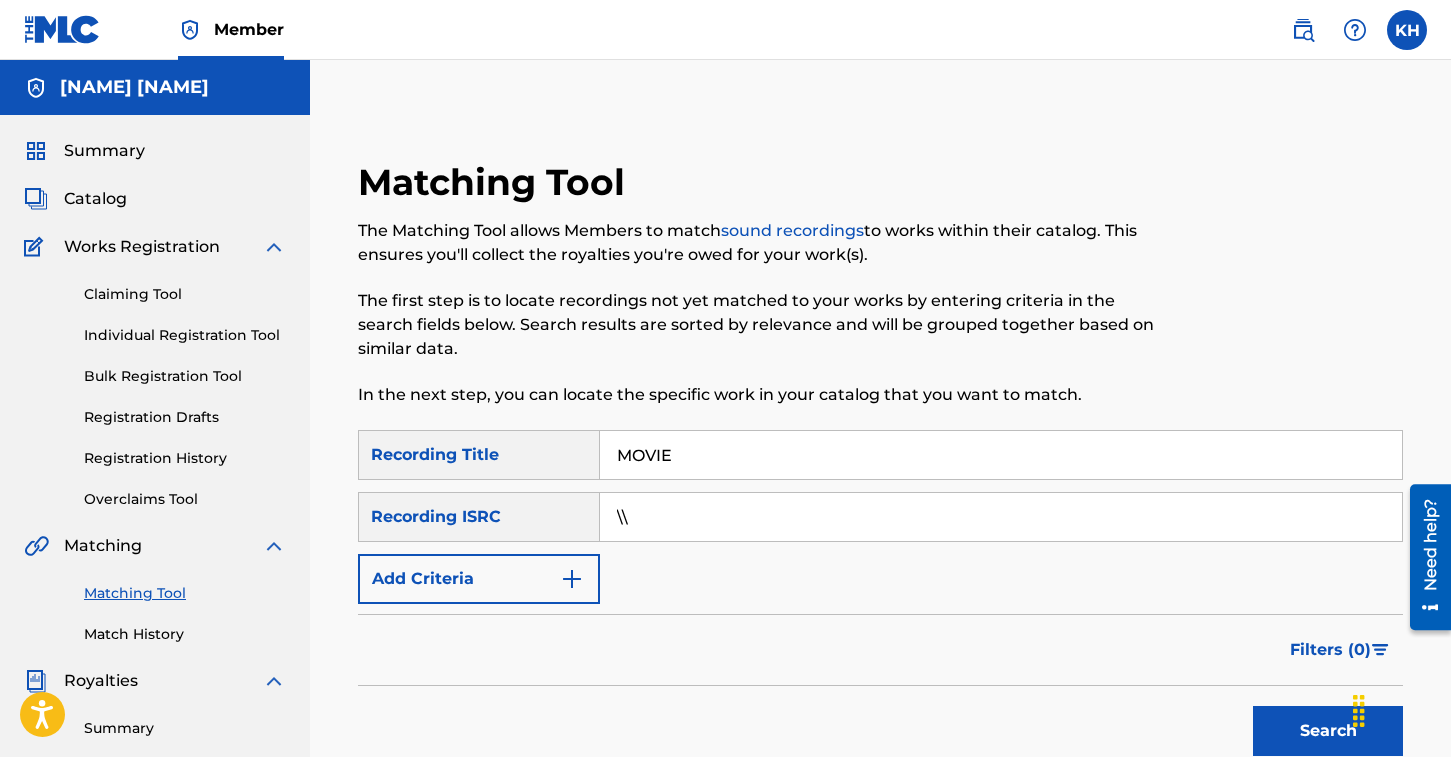 type on "\" 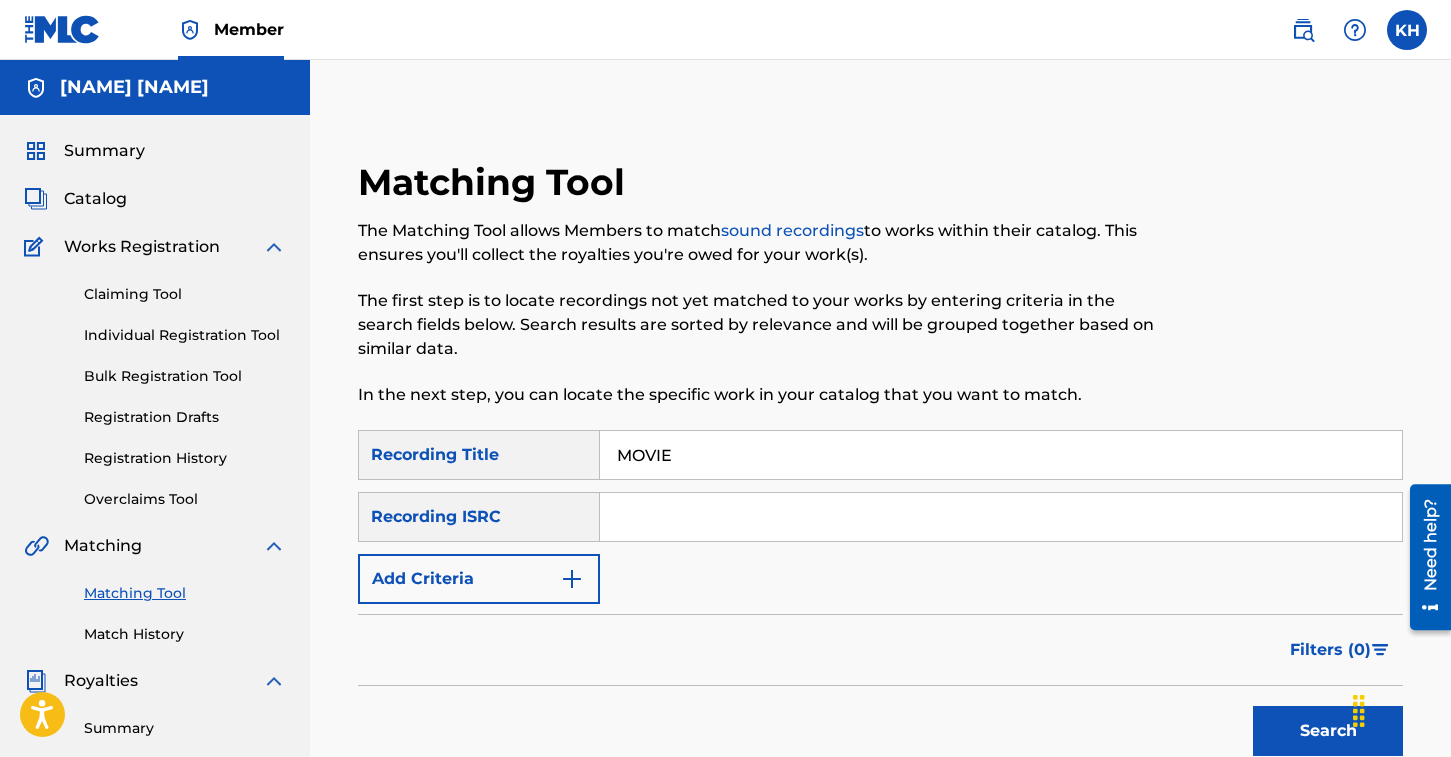 paste on "DECE72502102" 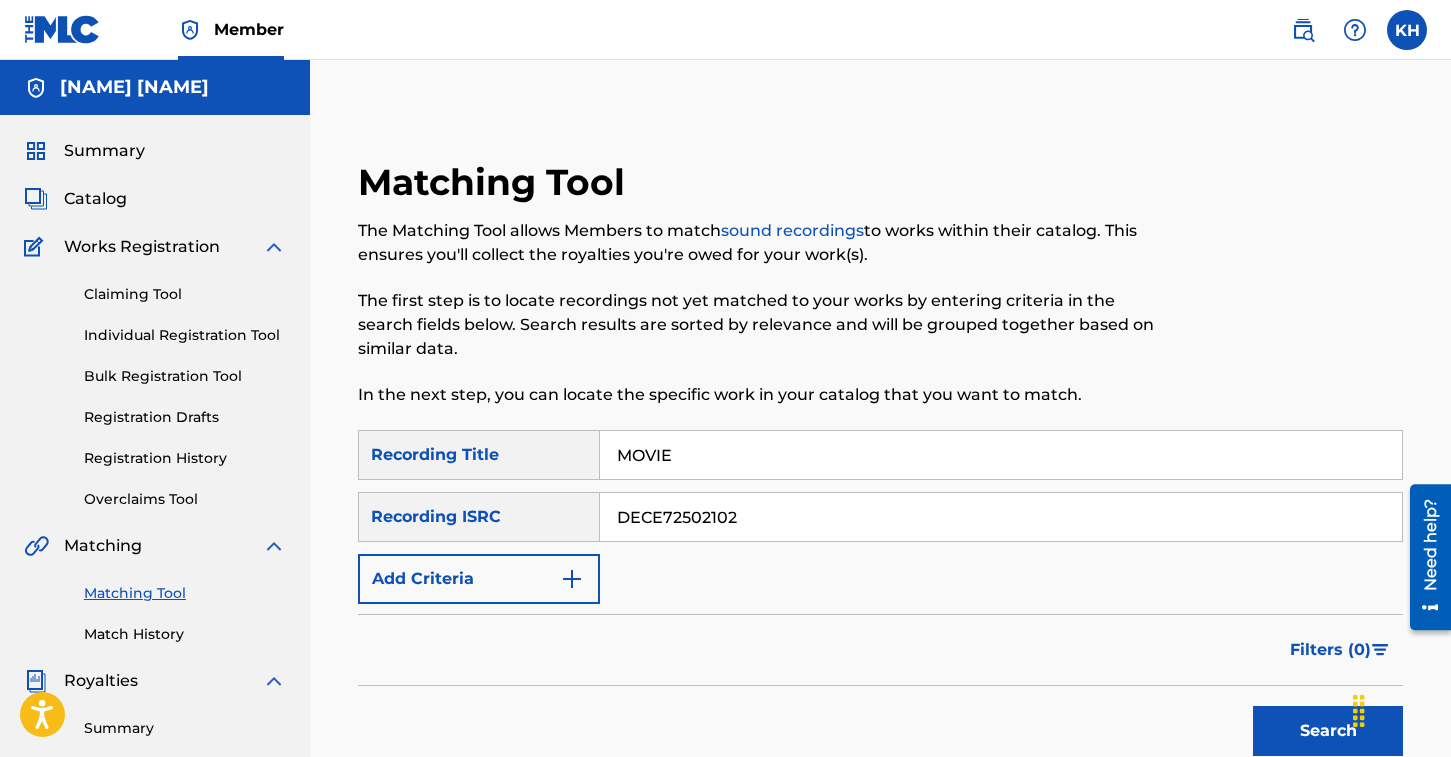 type on "DECE72502102" 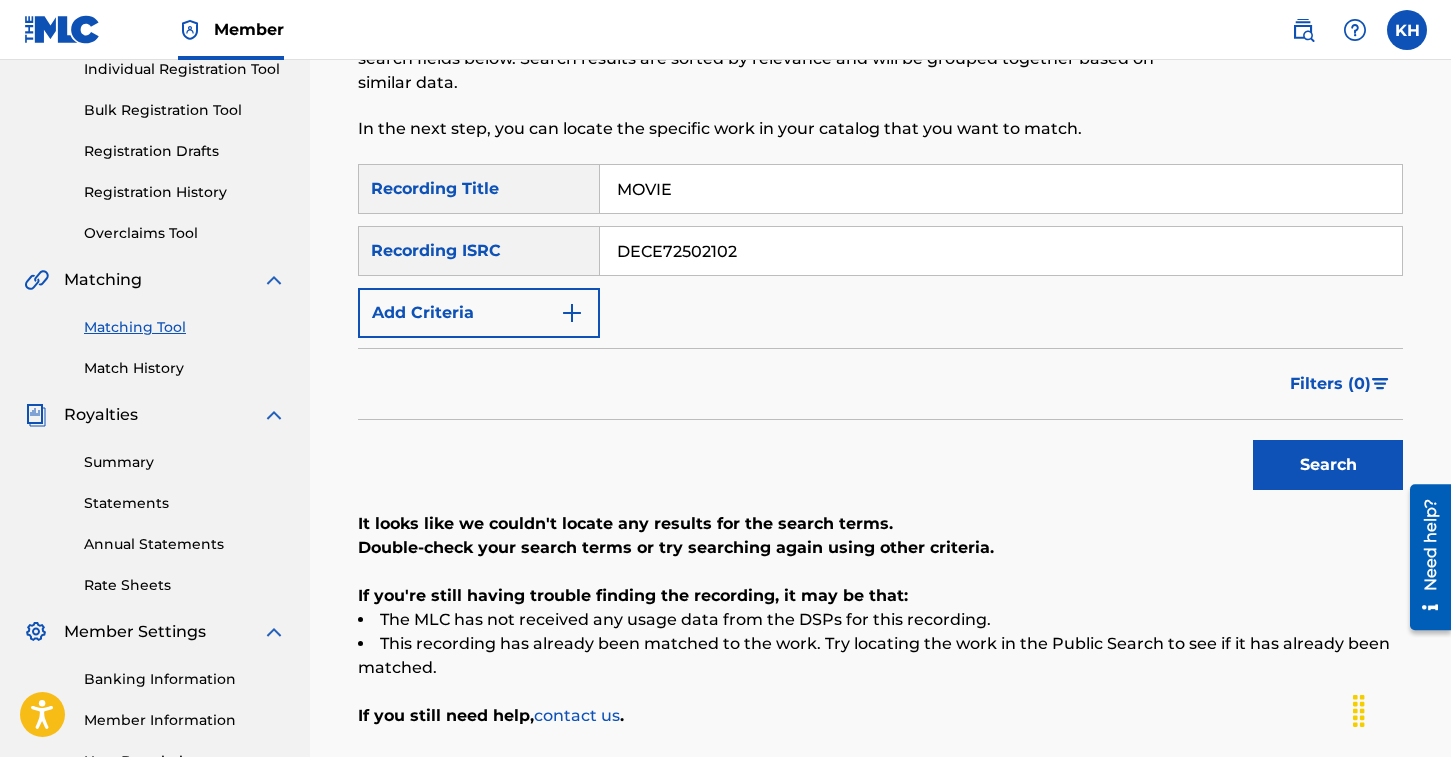 scroll, scrollTop: 308, scrollLeft: 0, axis: vertical 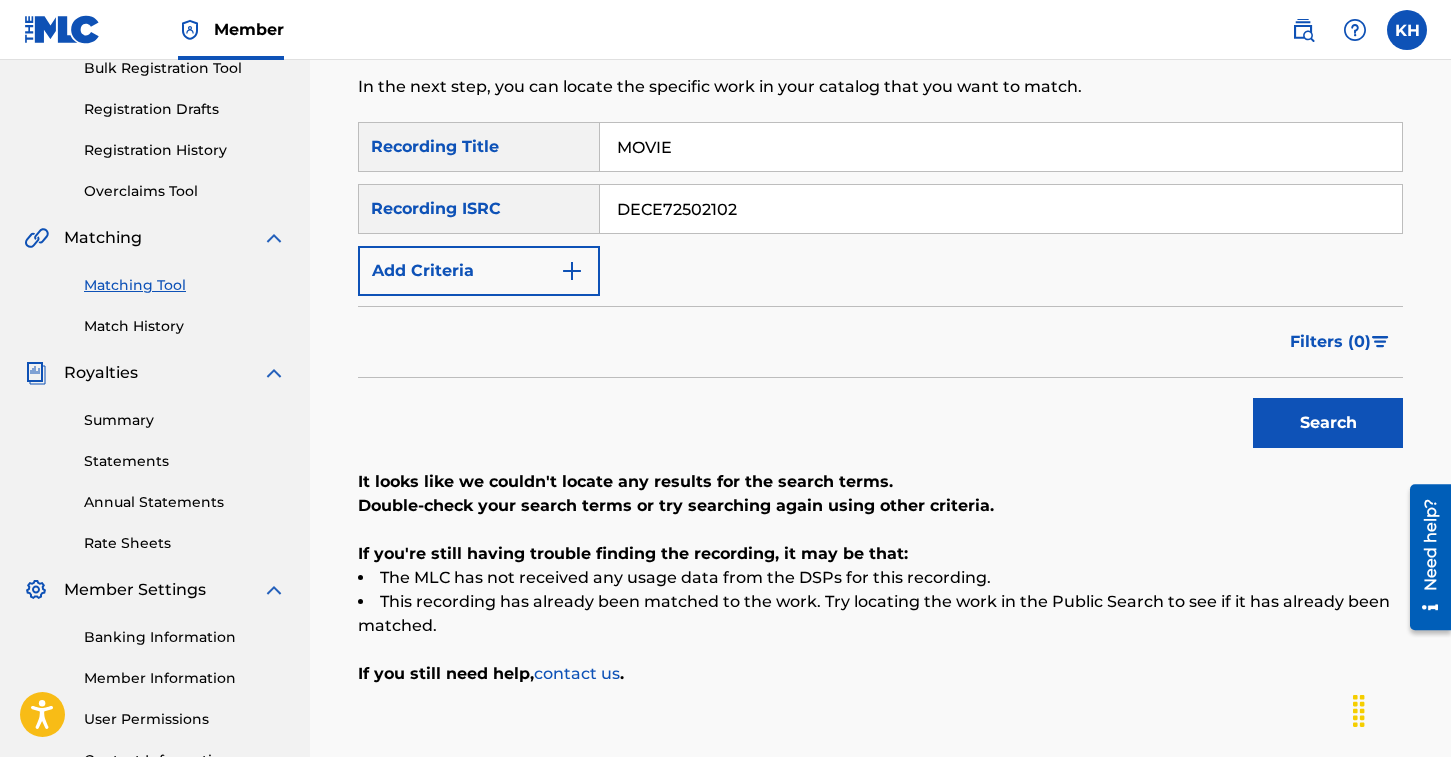 click on "Search" at bounding box center [1328, 423] 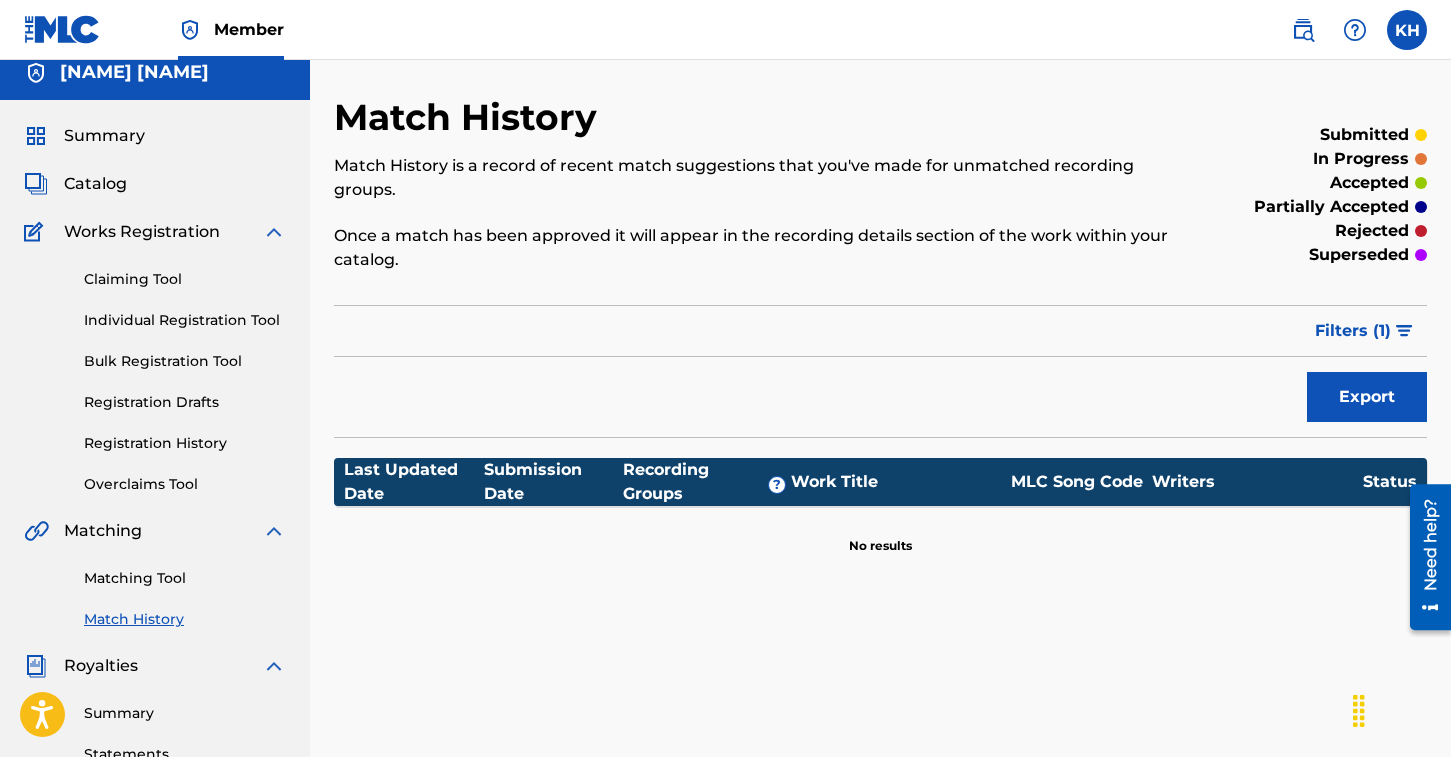 scroll, scrollTop: 14, scrollLeft: 0, axis: vertical 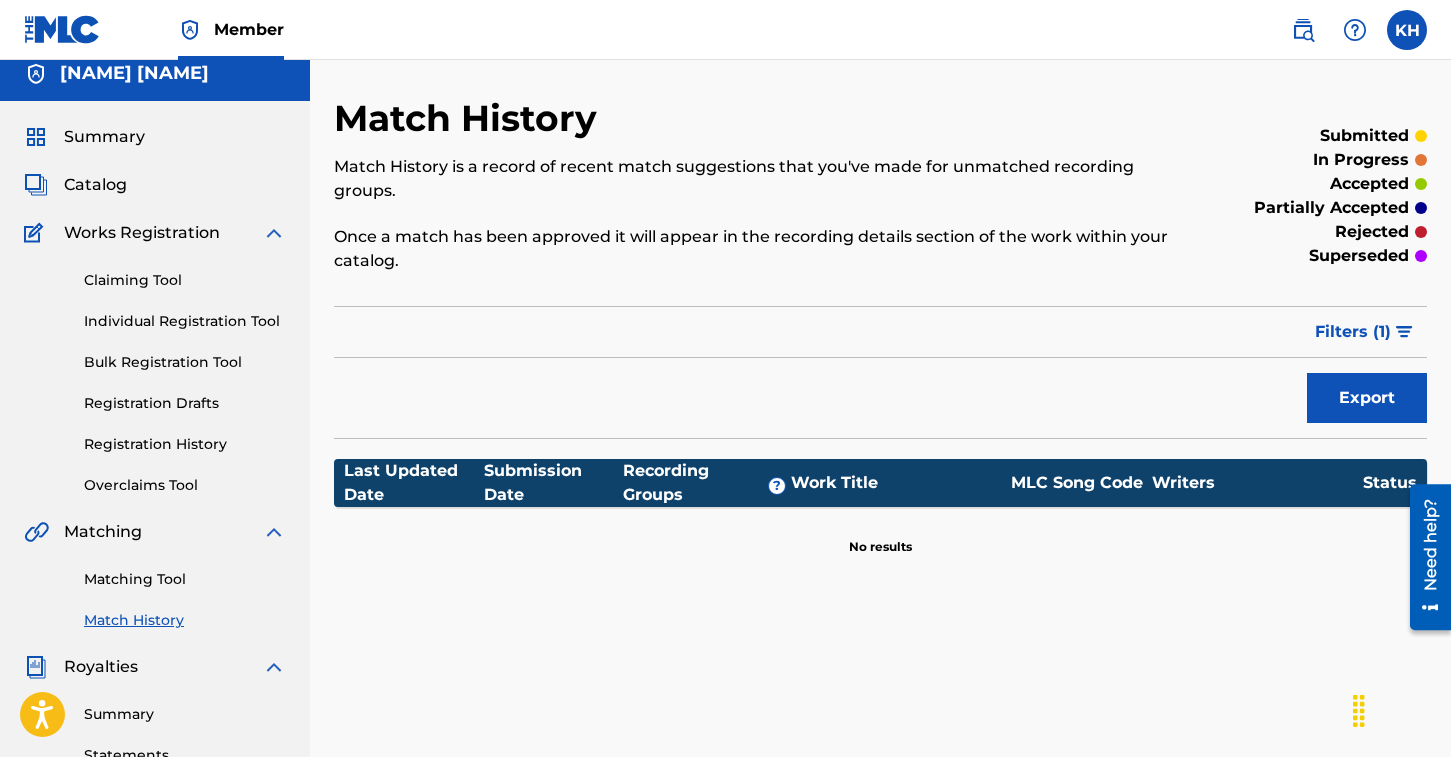 click on "Works Registration" at bounding box center [142, 233] 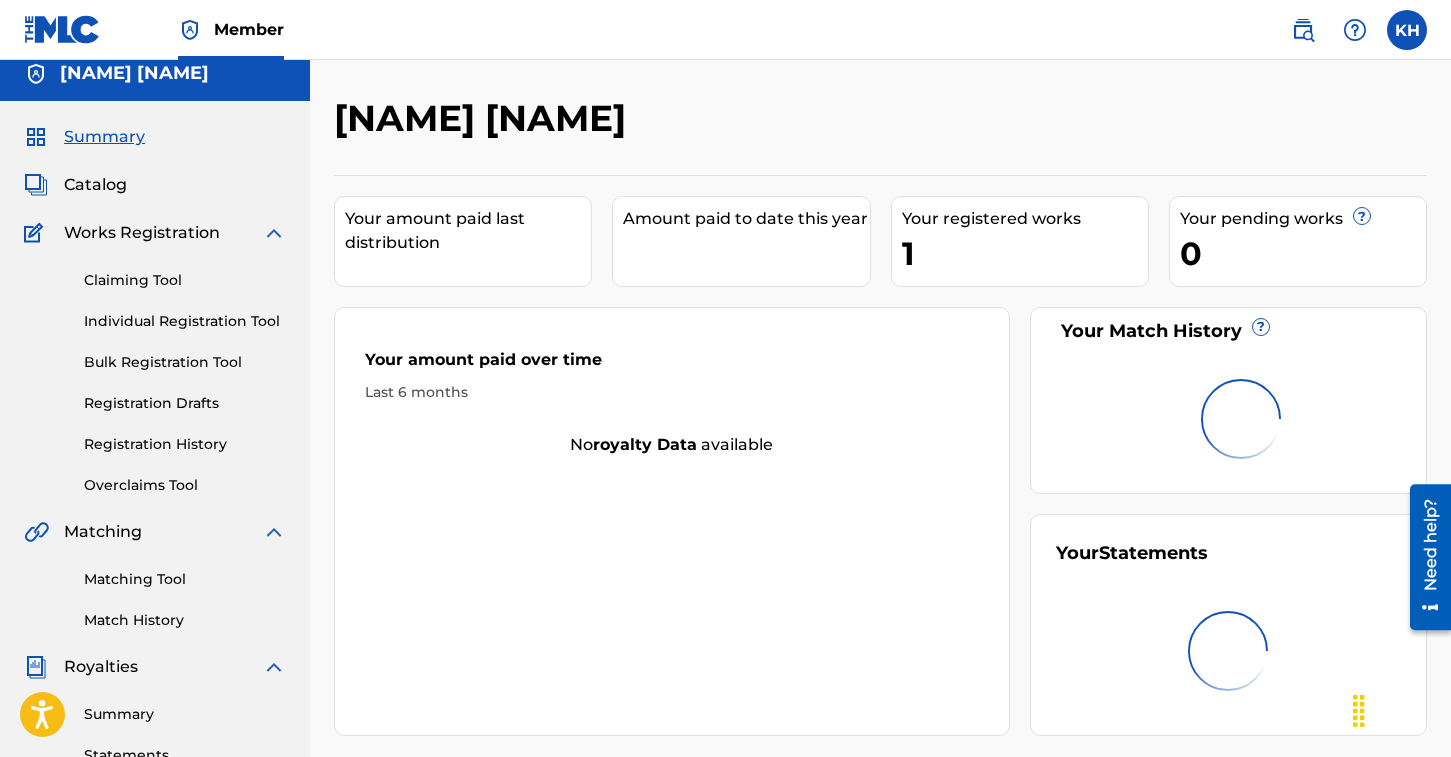 scroll, scrollTop: 0, scrollLeft: 0, axis: both 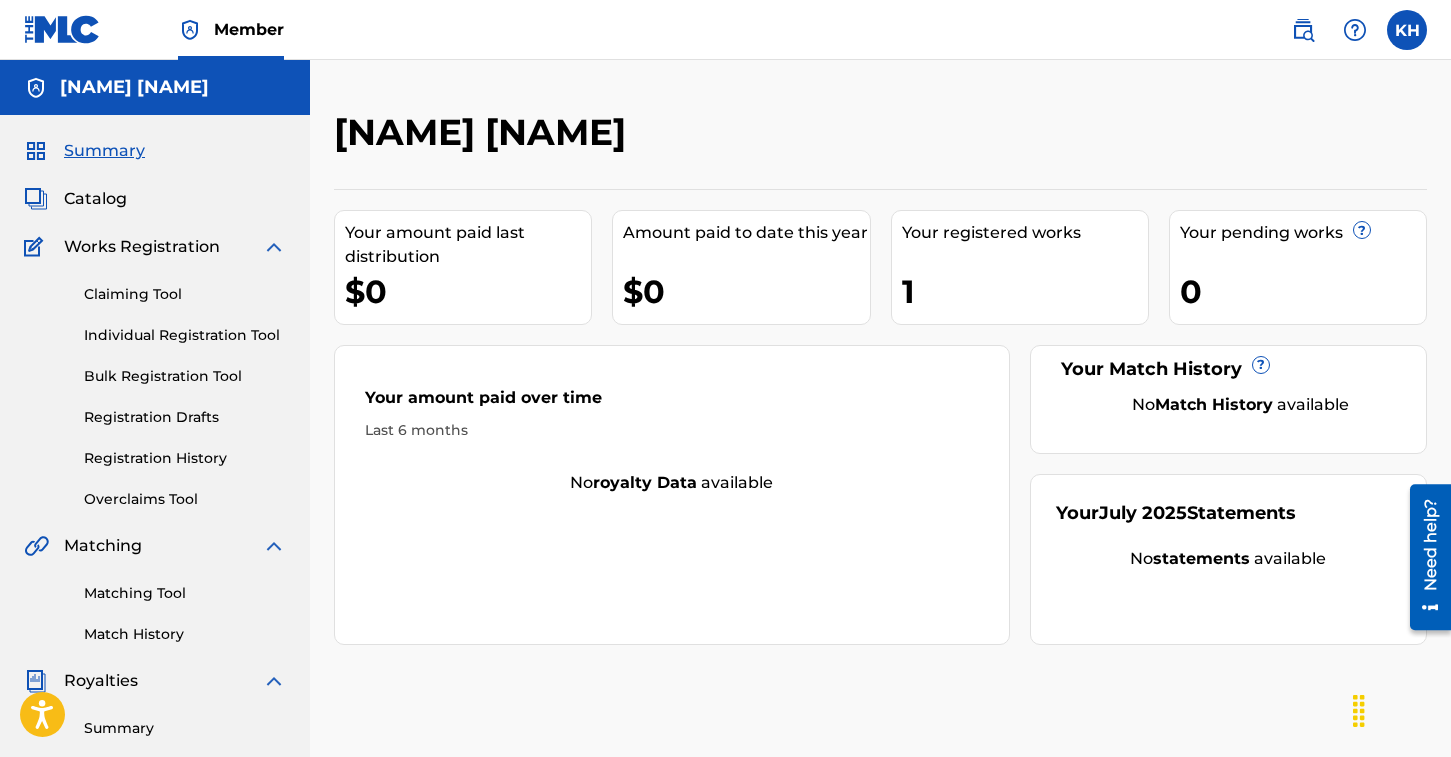 click on "Catalog" at bounding box center (95, 199) 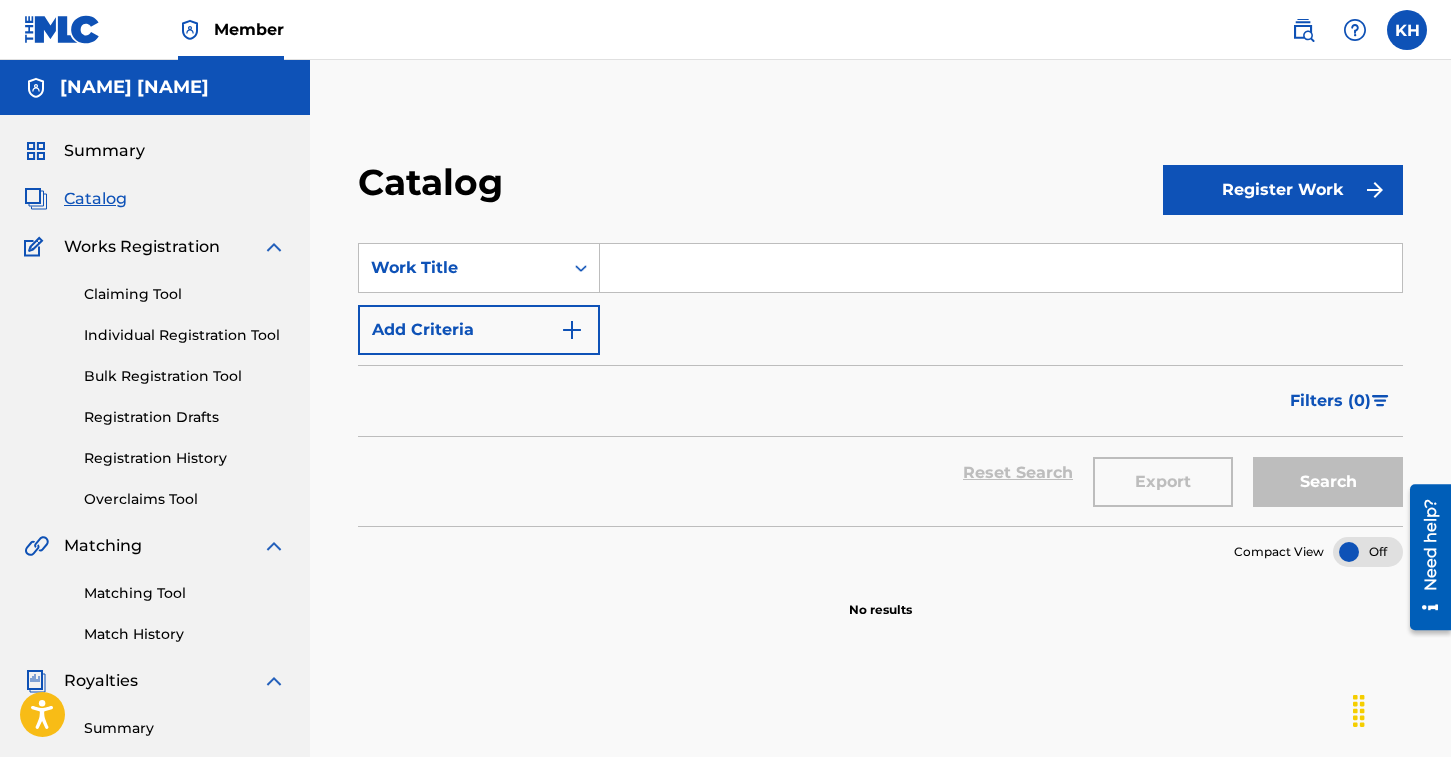 click on "Works Registration" at bounding box center [142, 247] 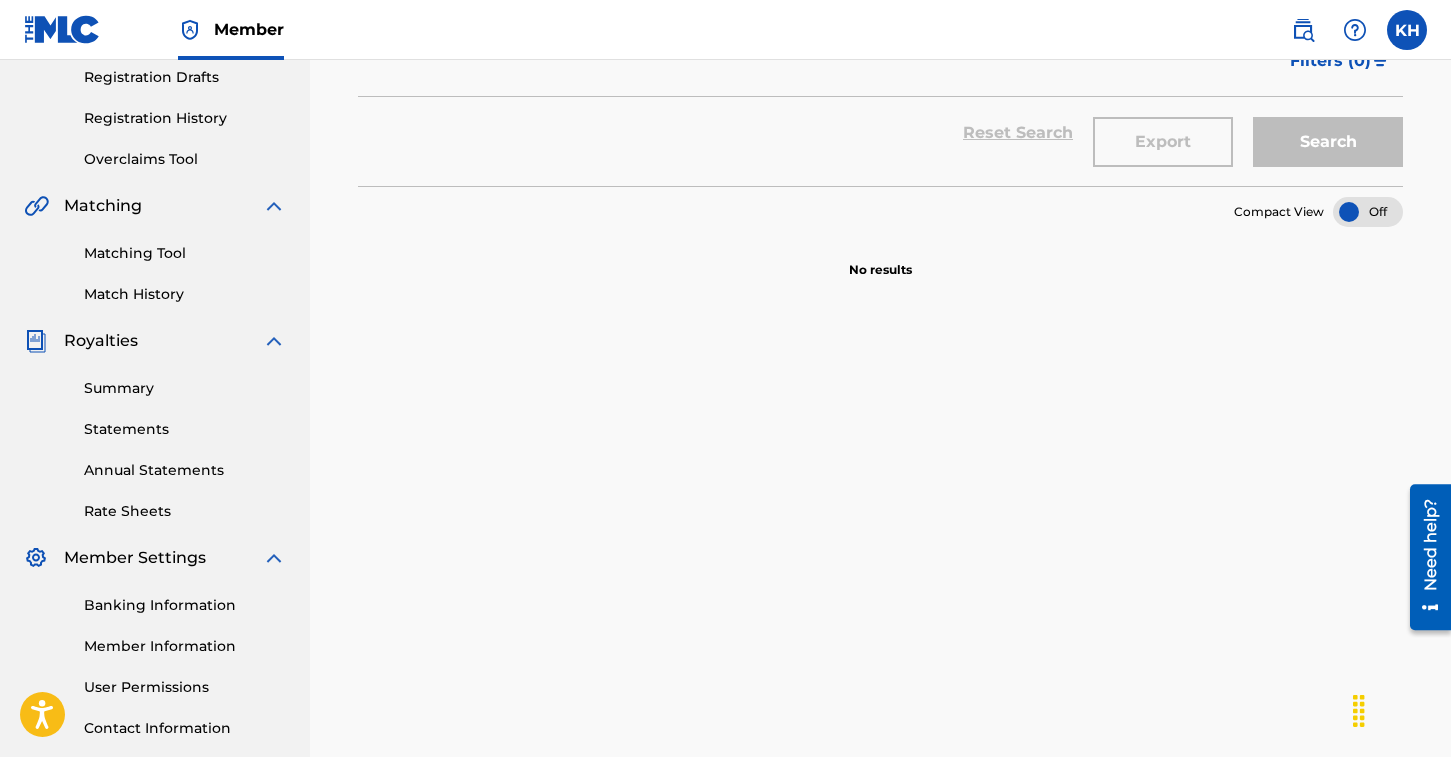 scroll, scrollTop: 0, scrollLeft: 0, axis: both 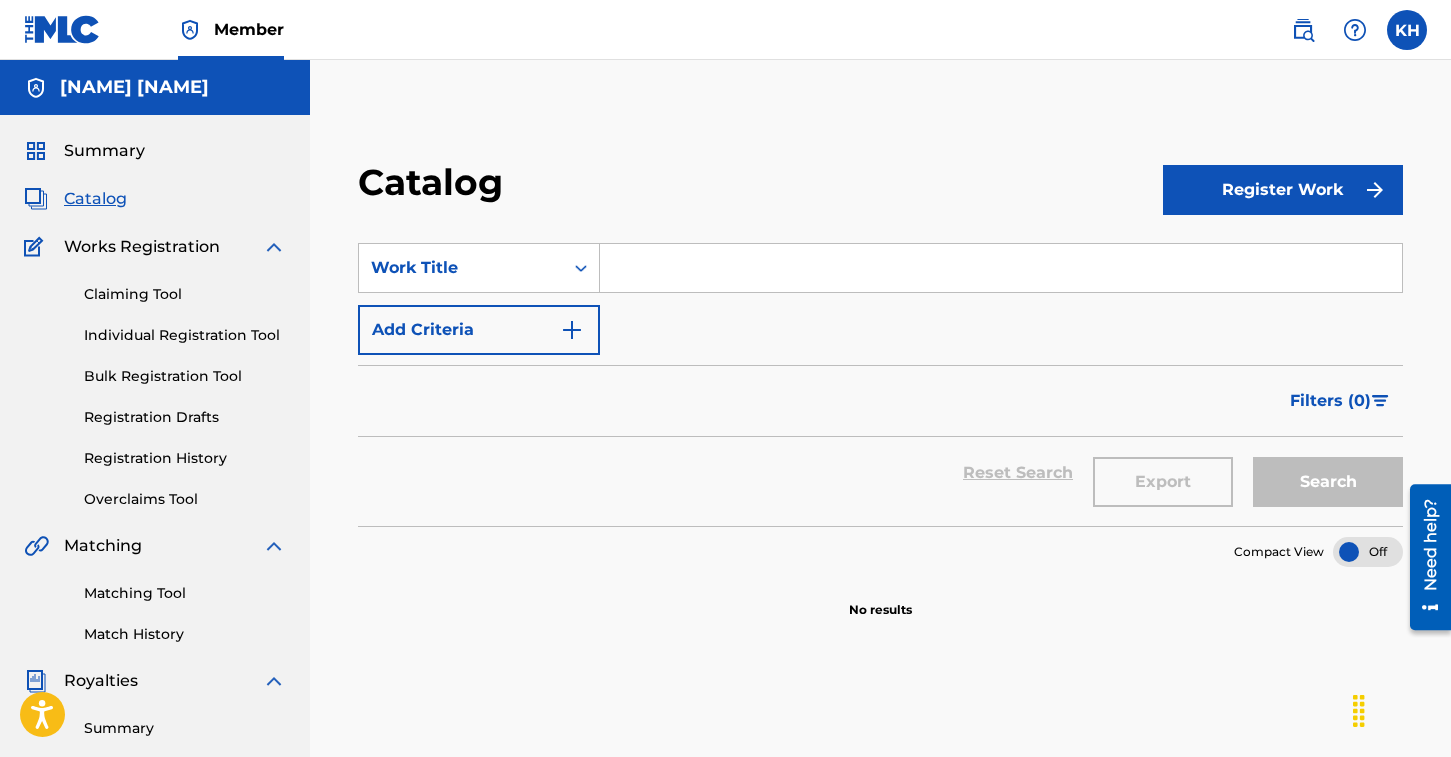 click on "Summary" at bounding box center [104, 151] 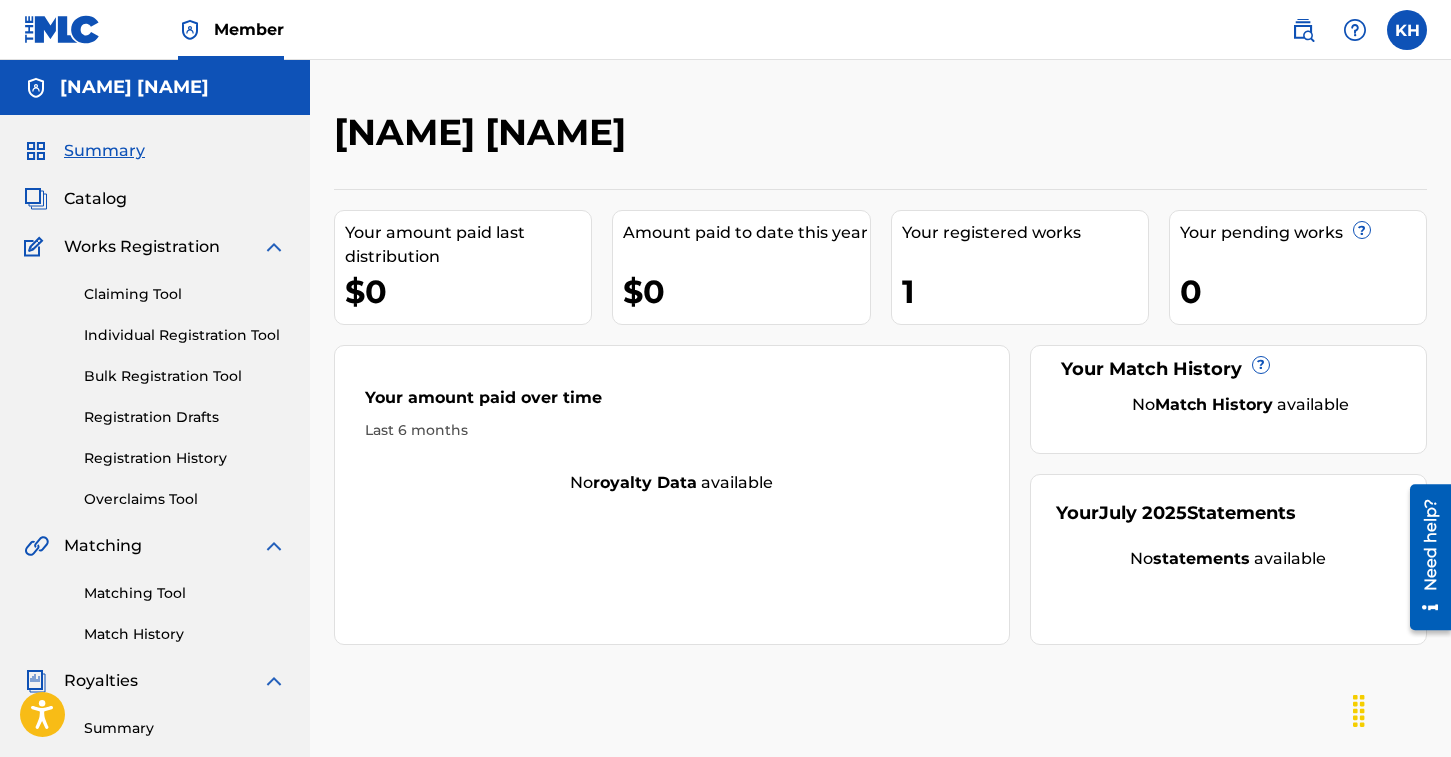 click on "Works Registration" at bounding box center [142, 247] 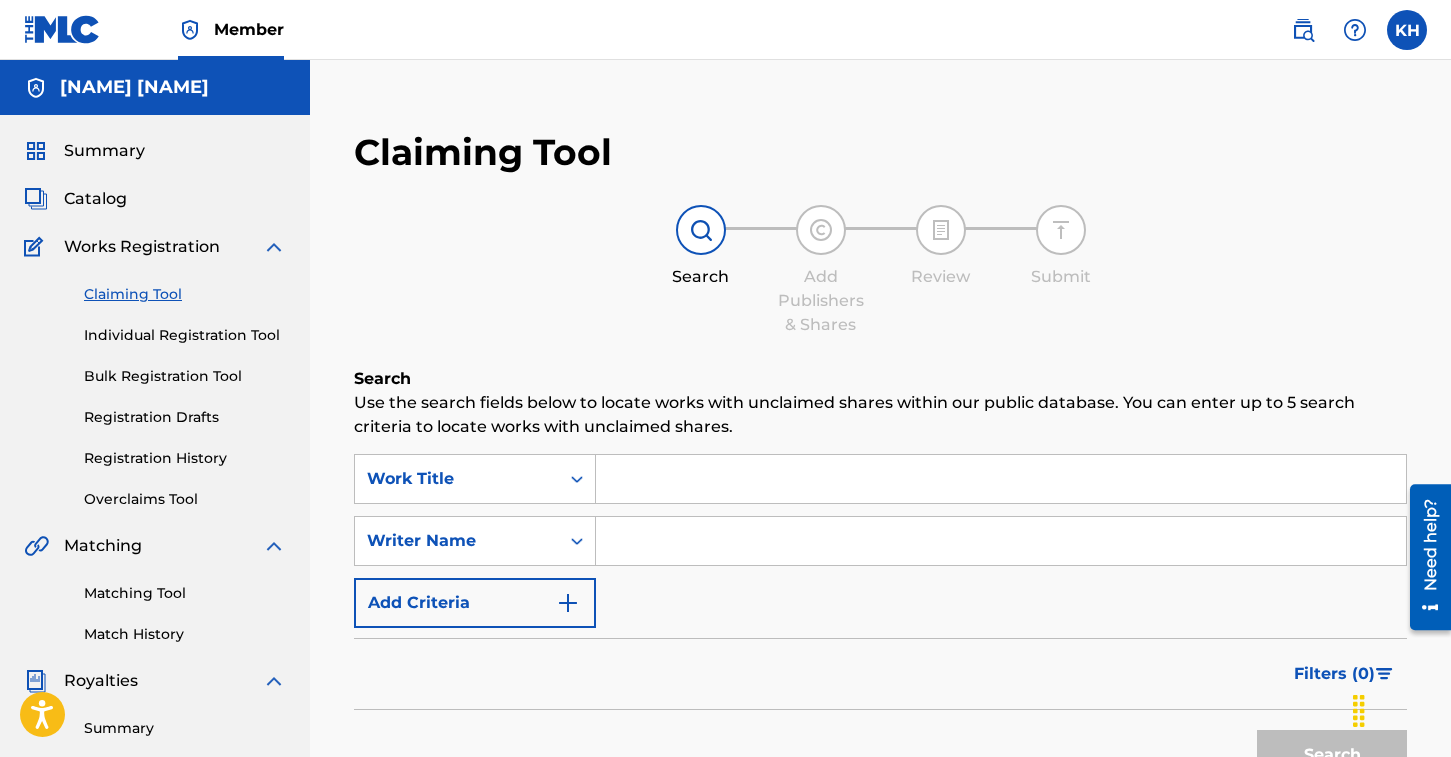 click on "Claiming Tool Individual Registration Tool Bulk Registration Tool Registration Drafts Registration History Overclaims Tool" at bounding box center (155, 384) 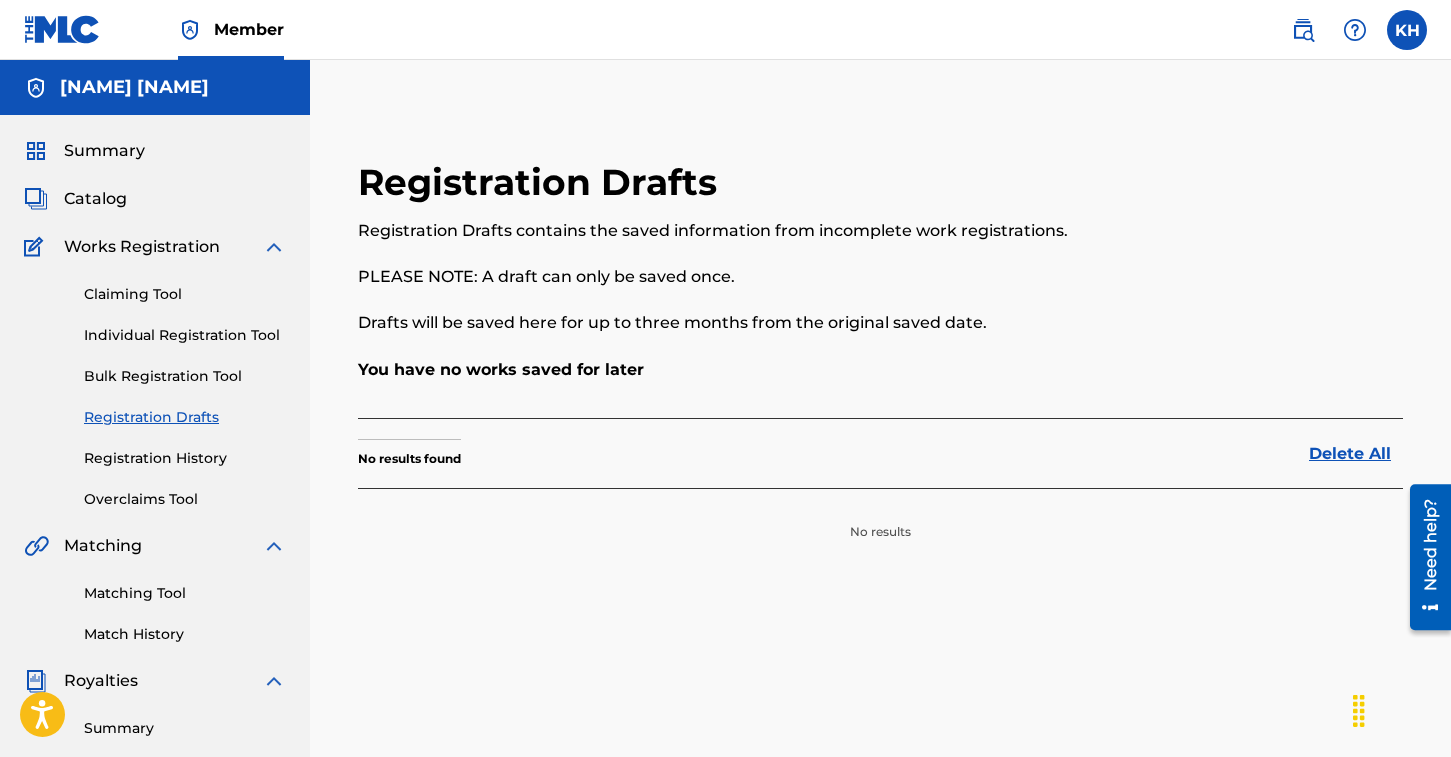 click on "Claiming Tool Individual Registration Tool Bulk Registration Tool Registration Drafts Registration History Overclaims Tool" at bounding box center (155, 384) 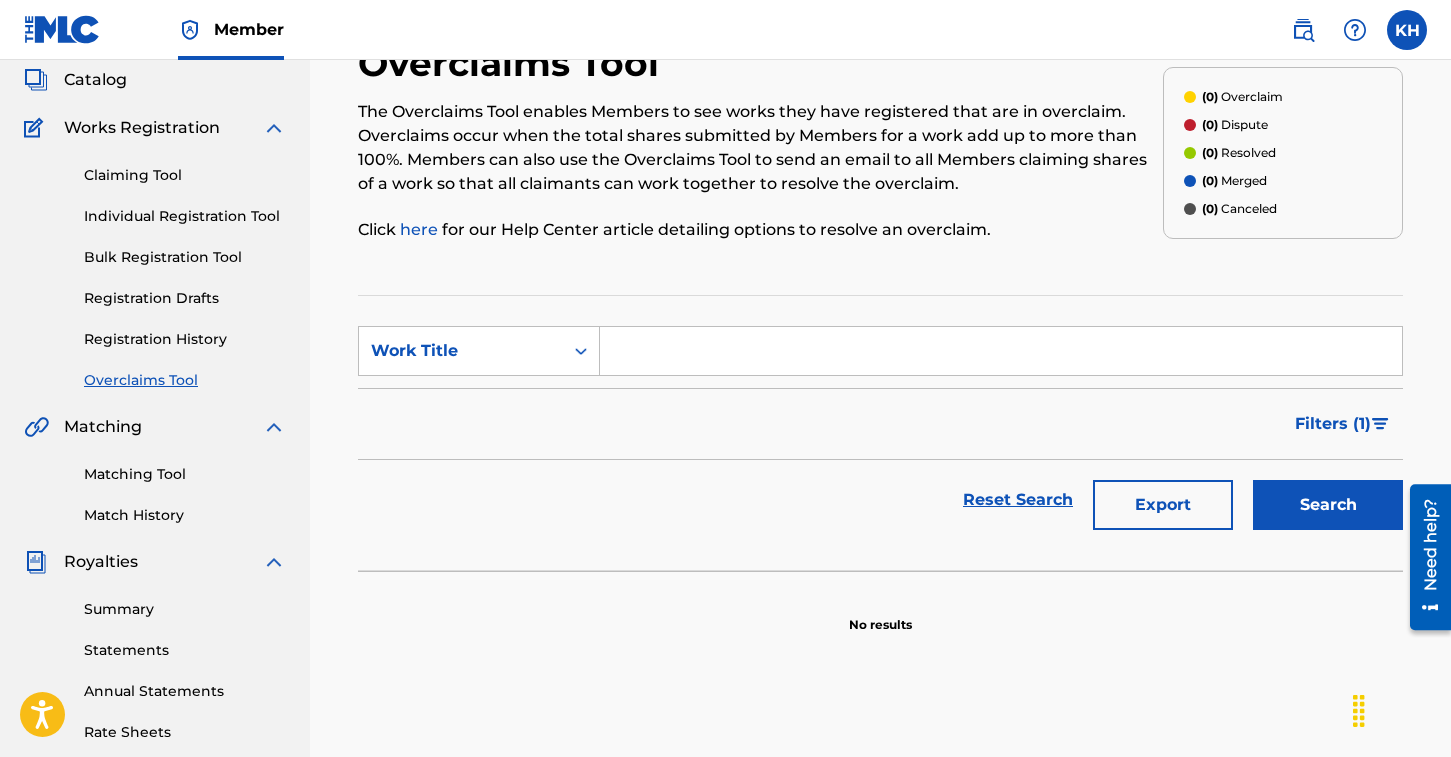 scroll, scrollTop: 0, scrollLeft: 0, axis: both 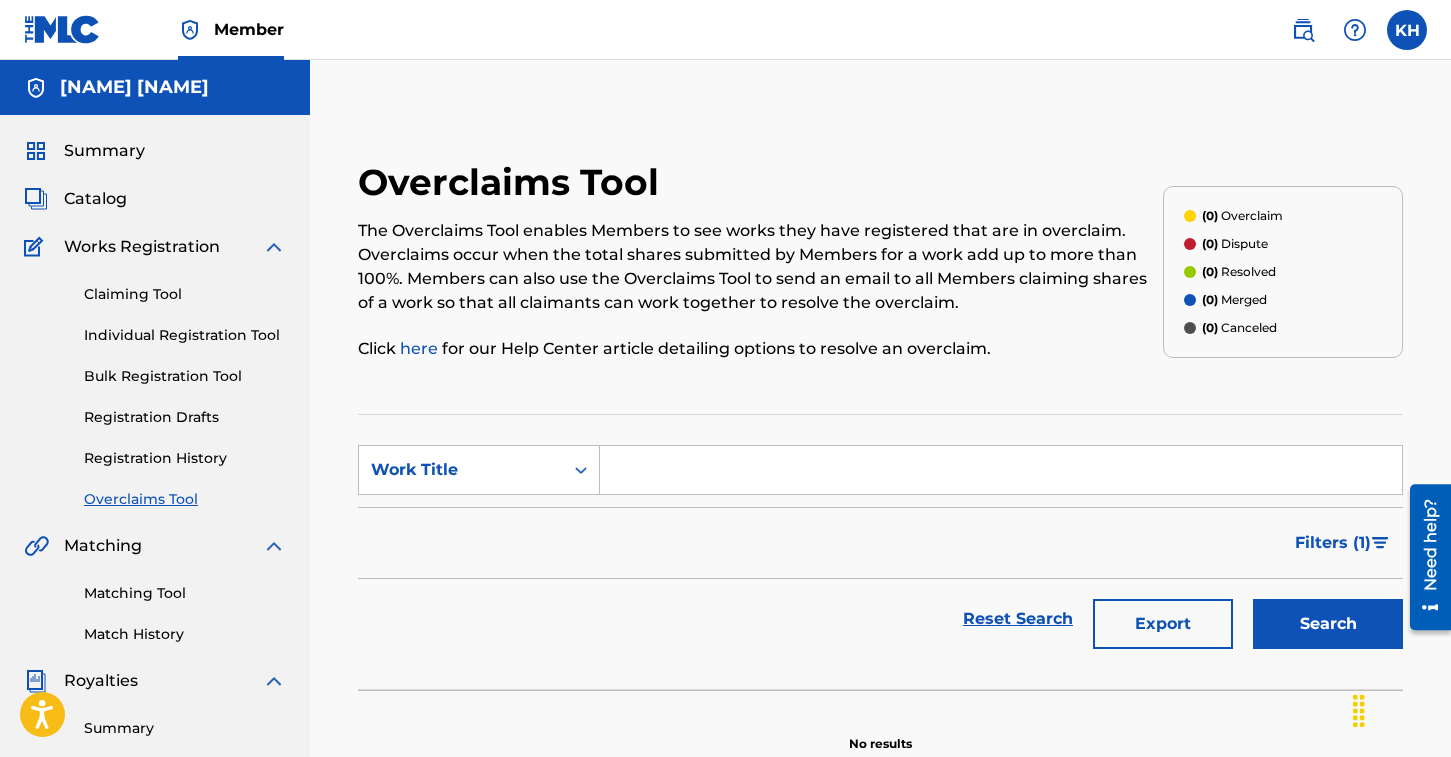 click on "Summary" at bounding box center [104, 151] 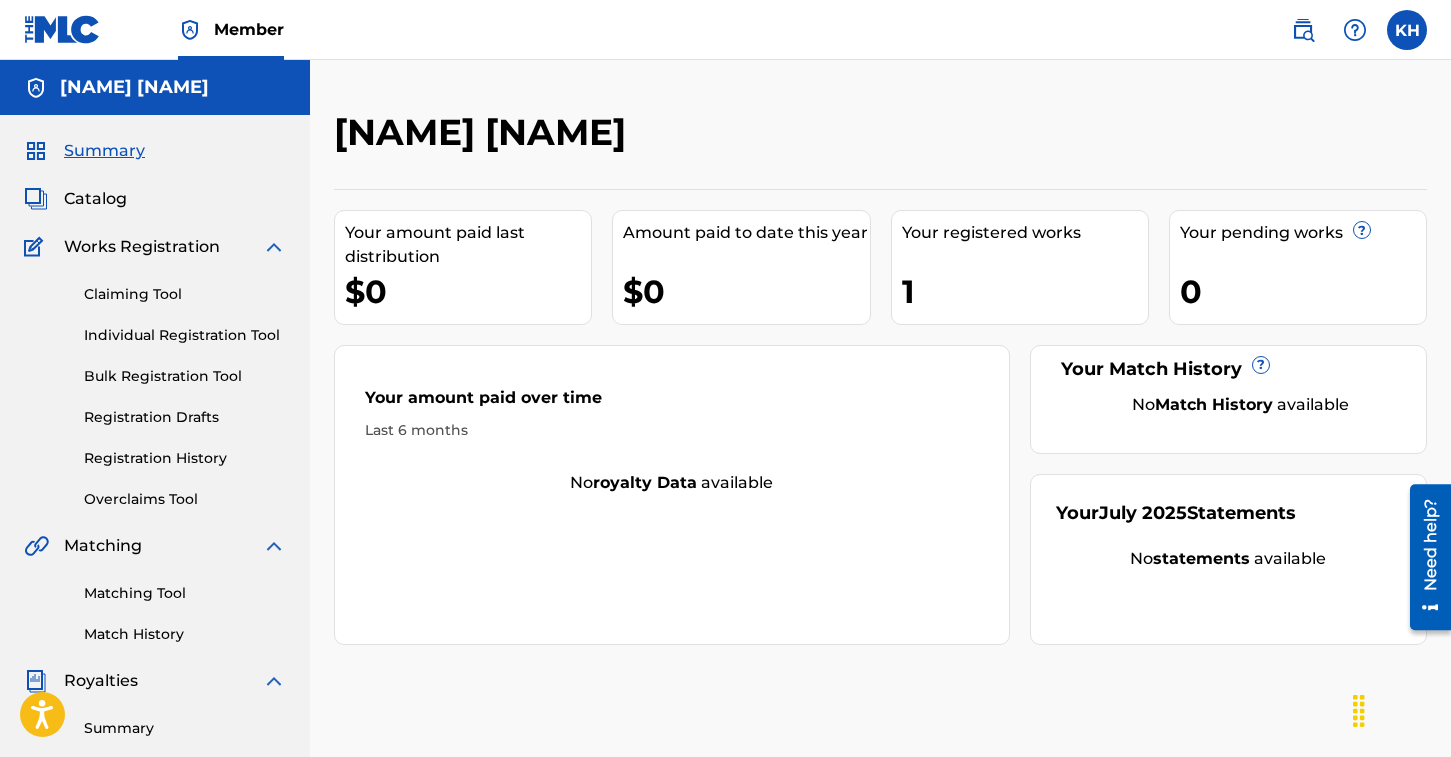 click on "Catalog" at bounding box center [155, 199] 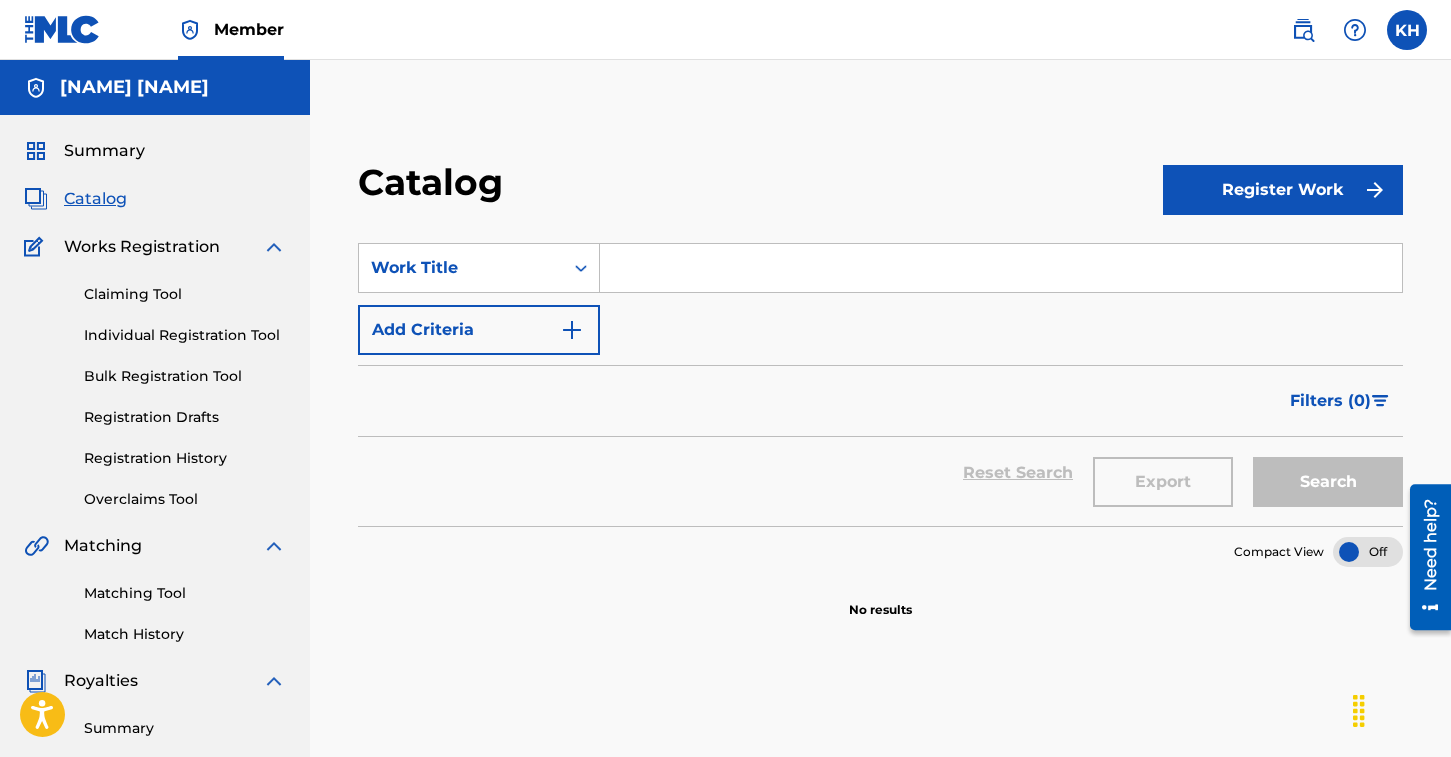 click on "Register Work" at bounding box center [1283, 190] 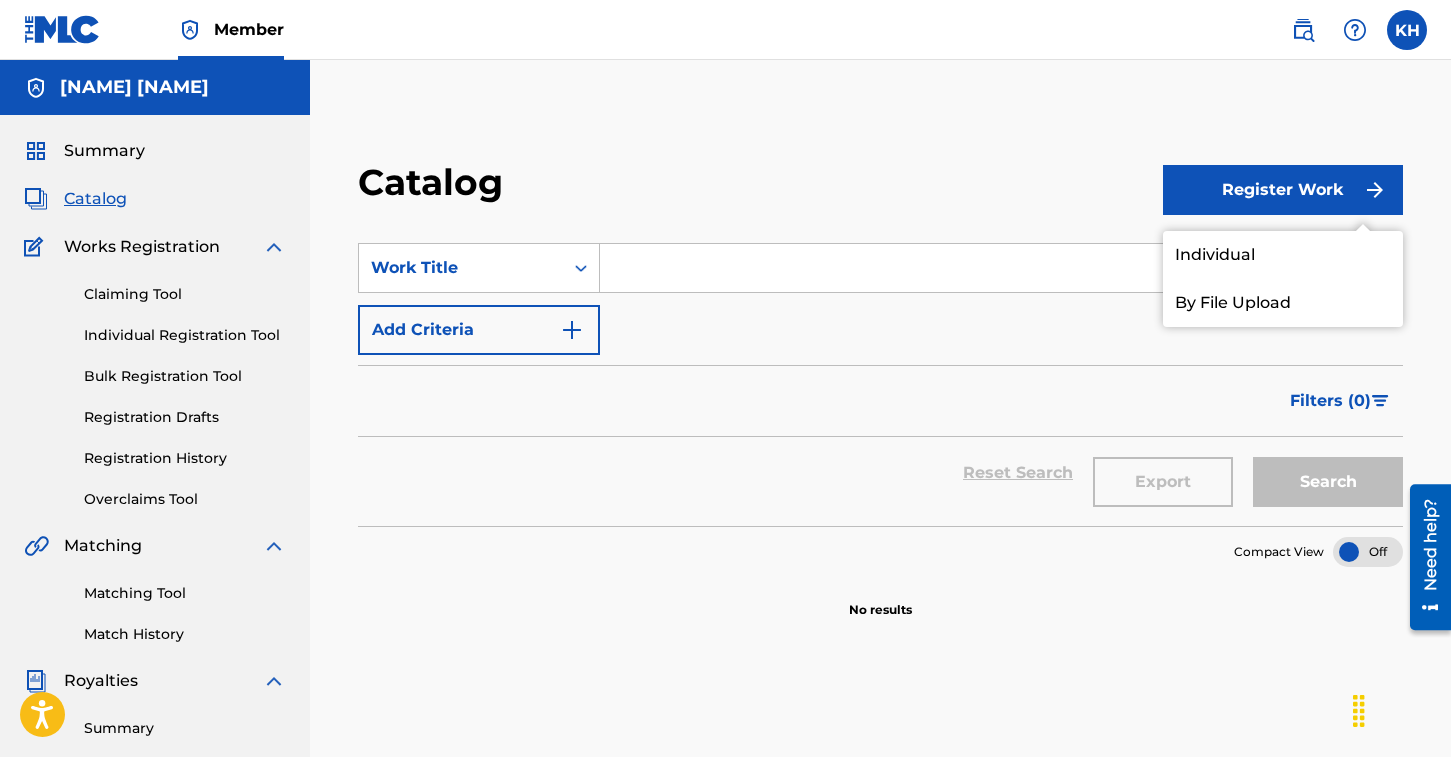 click on "Individual" at bounding box center (1283, 255) 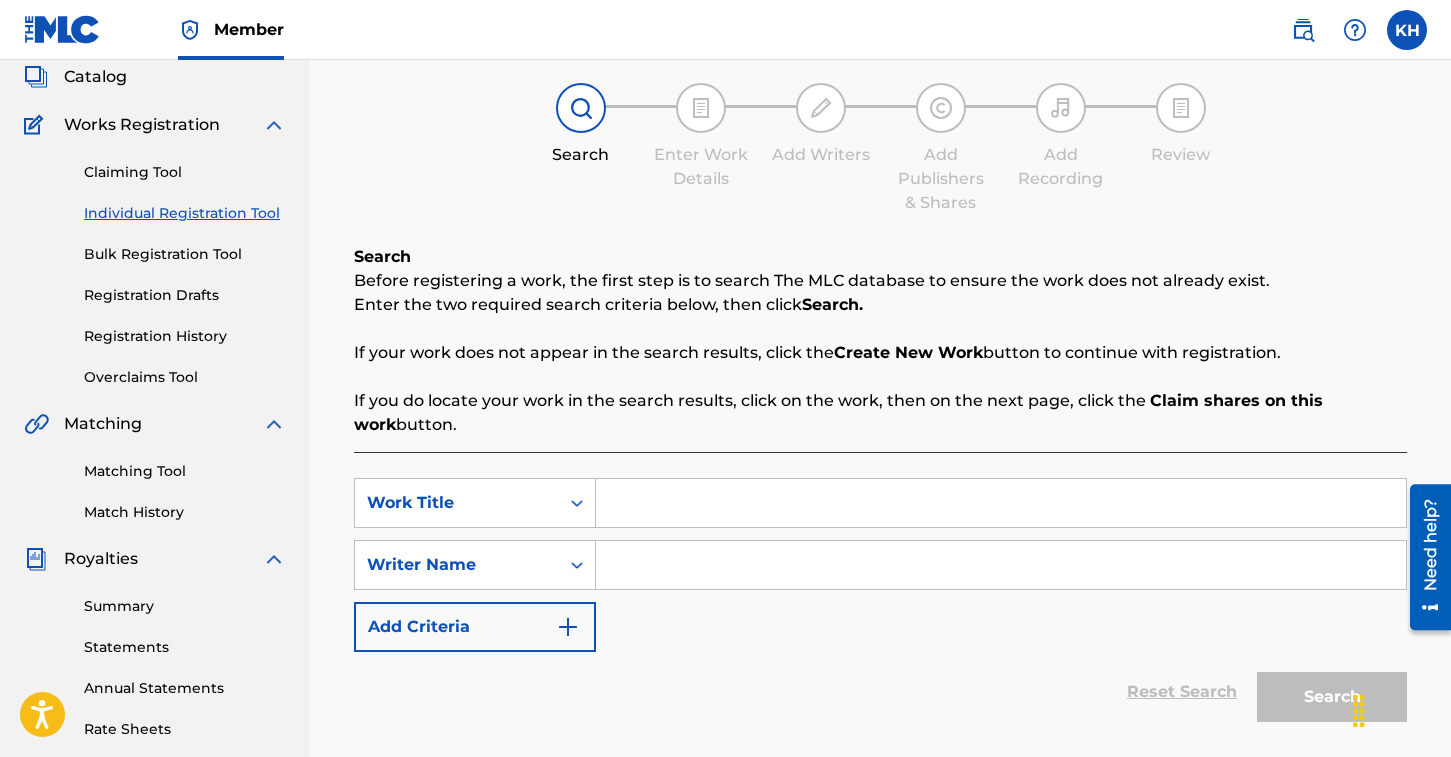scroll, scrollTop: 0, scrollLeft: 0, axis: both 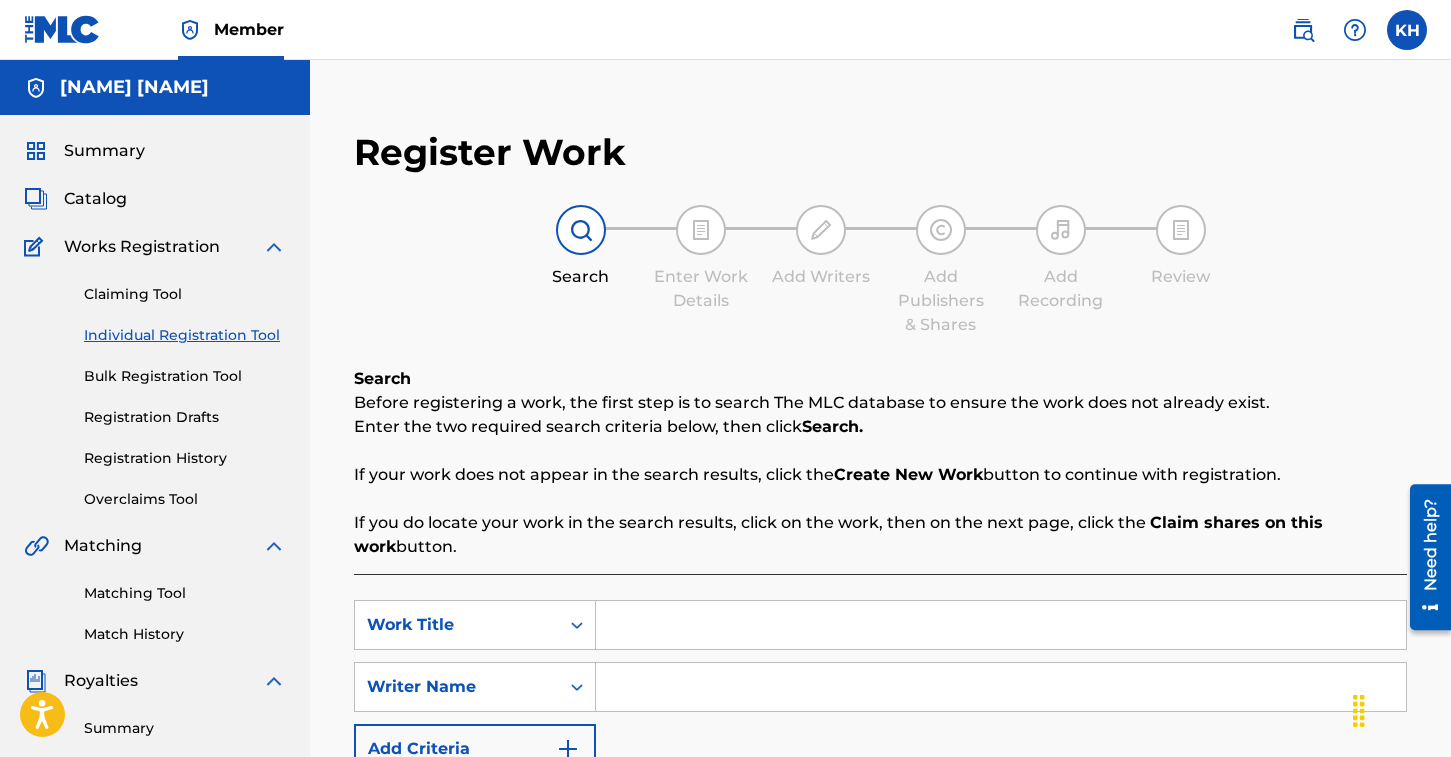 click at bounding box center (1001, 625) 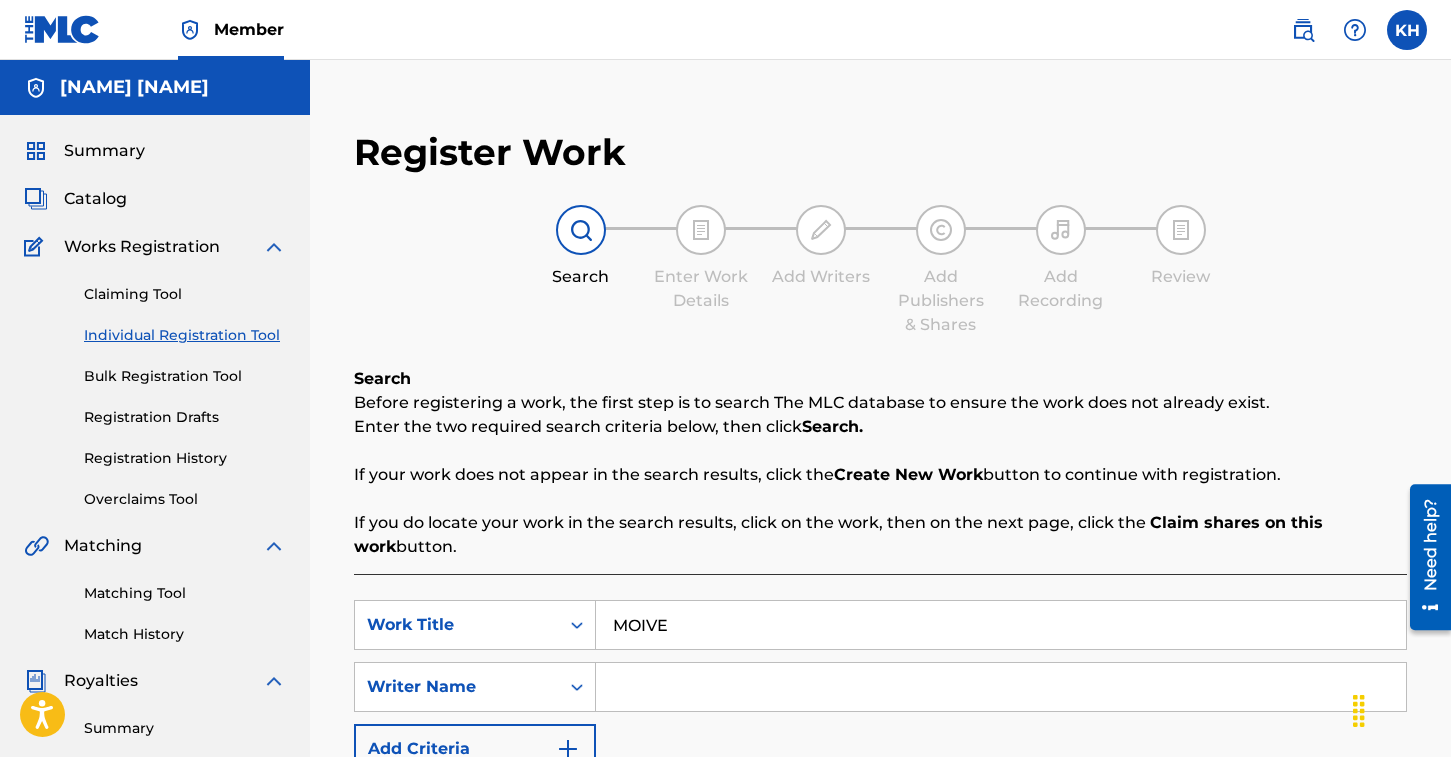 type on "MOIVE" 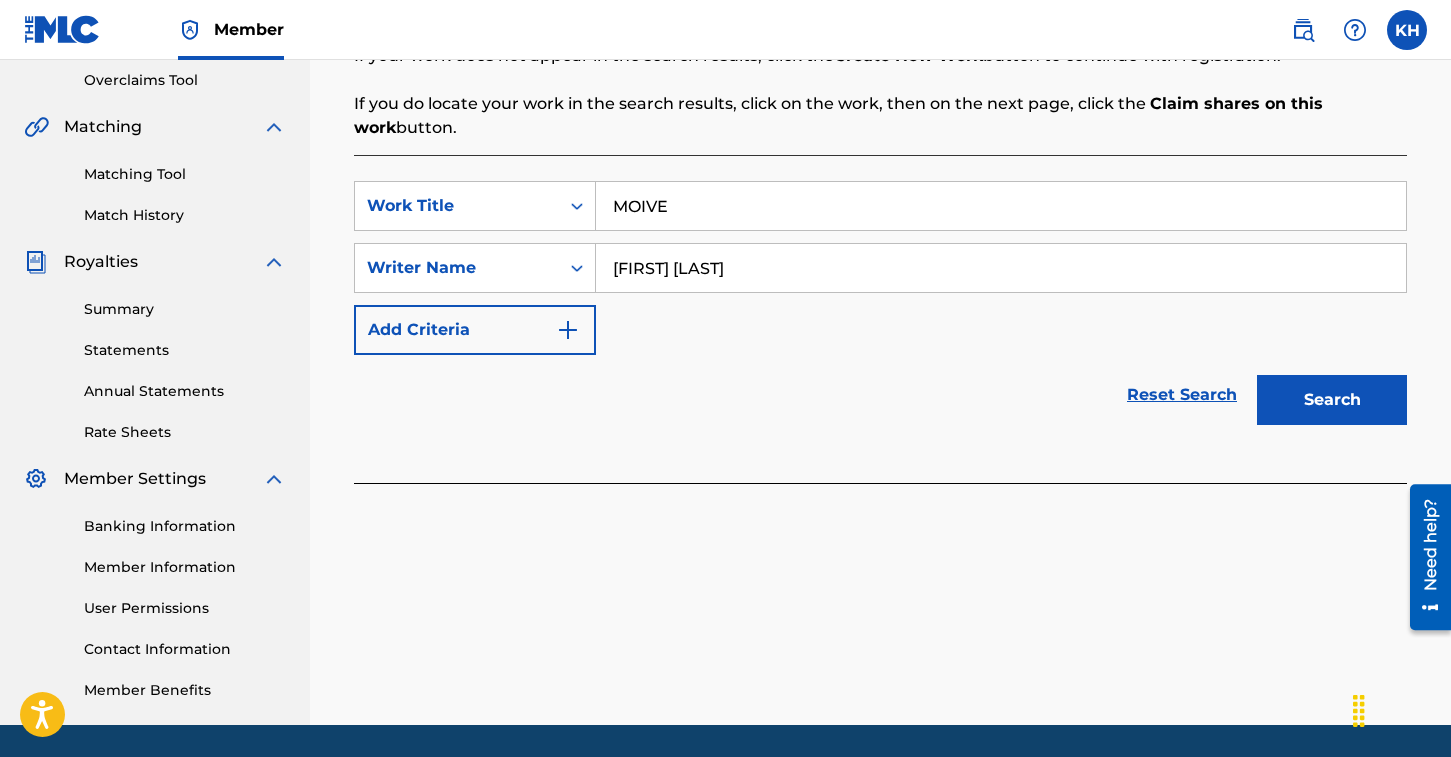 scroll, scrollTop: 483, scrollLeft: 0, axis: vertical 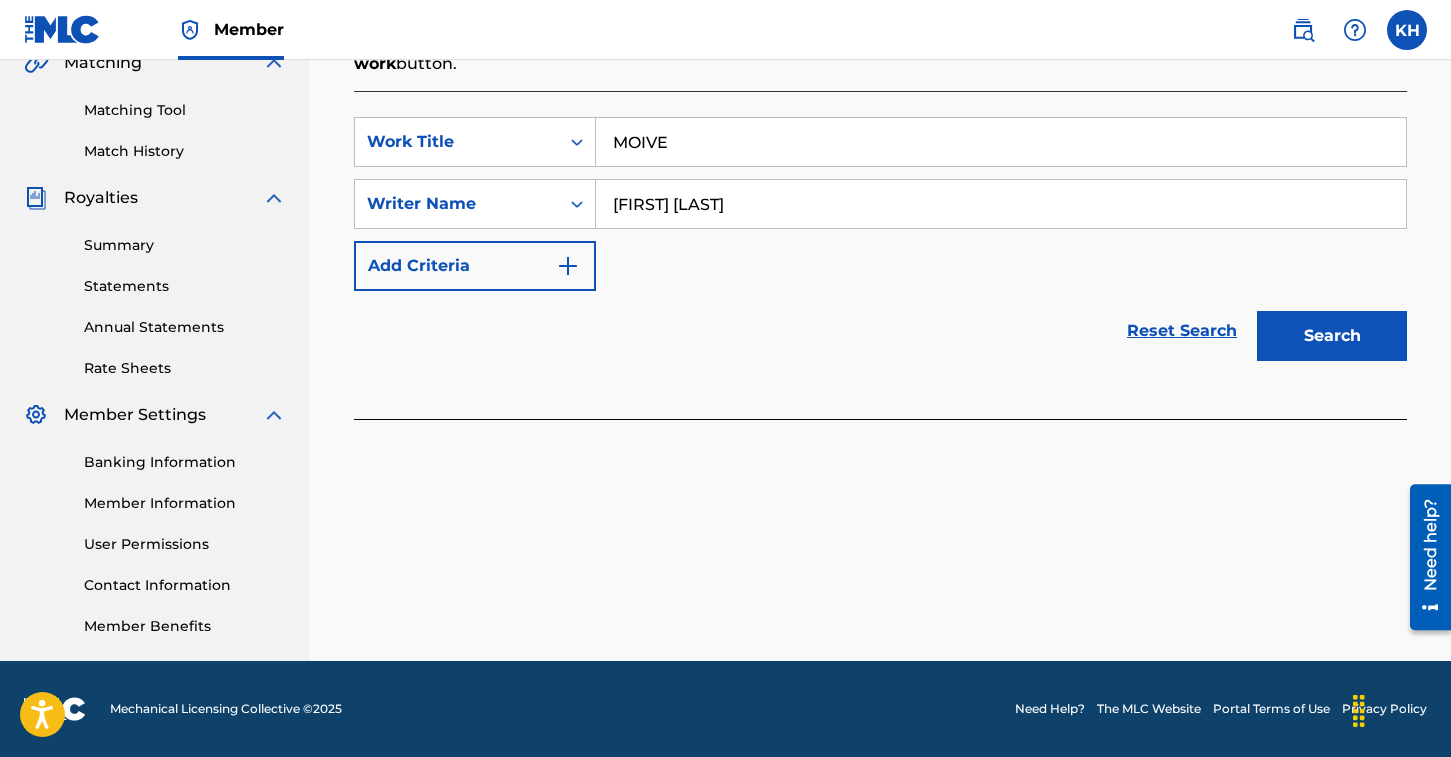 click on "Search" at bounding box center (1332, 336) 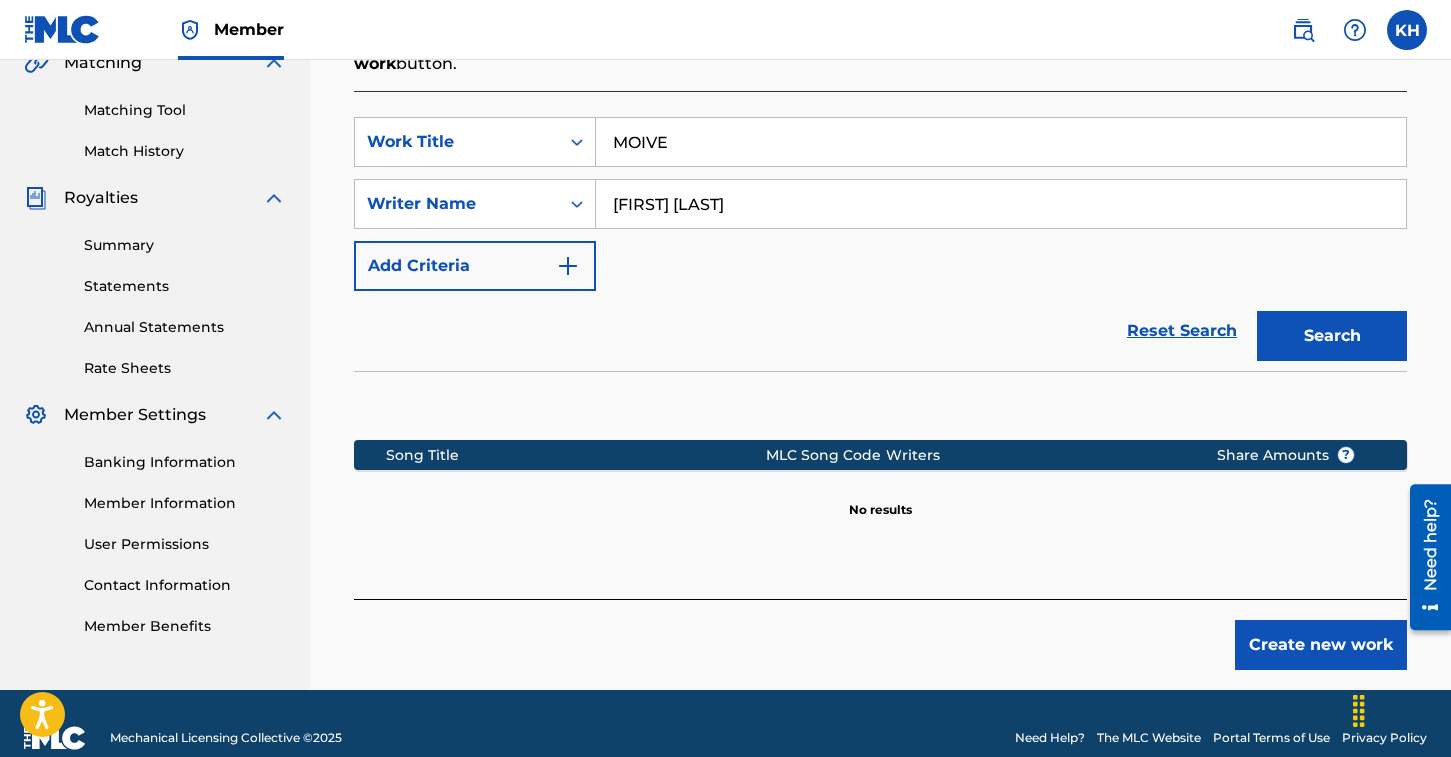 click on "Create new work" at bounding box center [1321, 645] 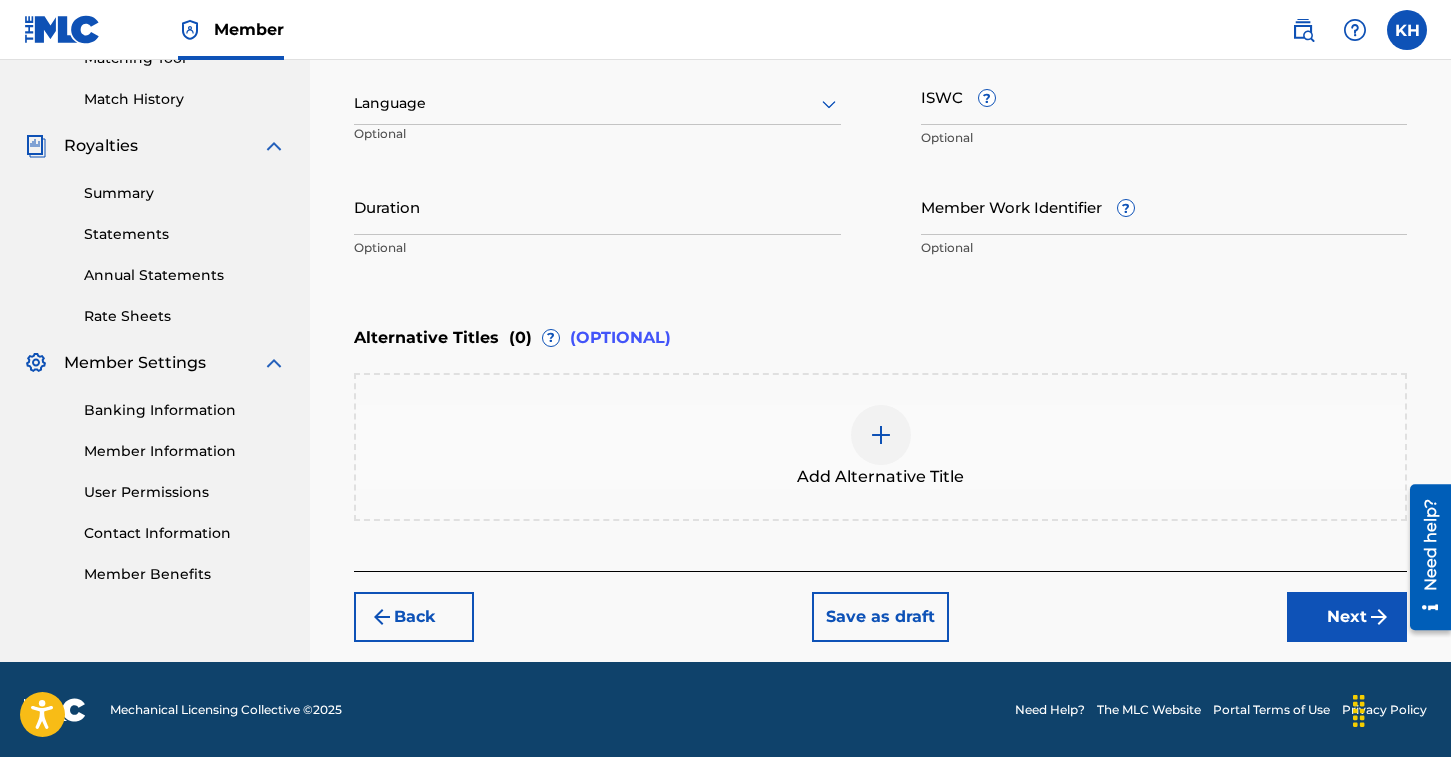 click on "Next" at bounding box center [1347, 617] 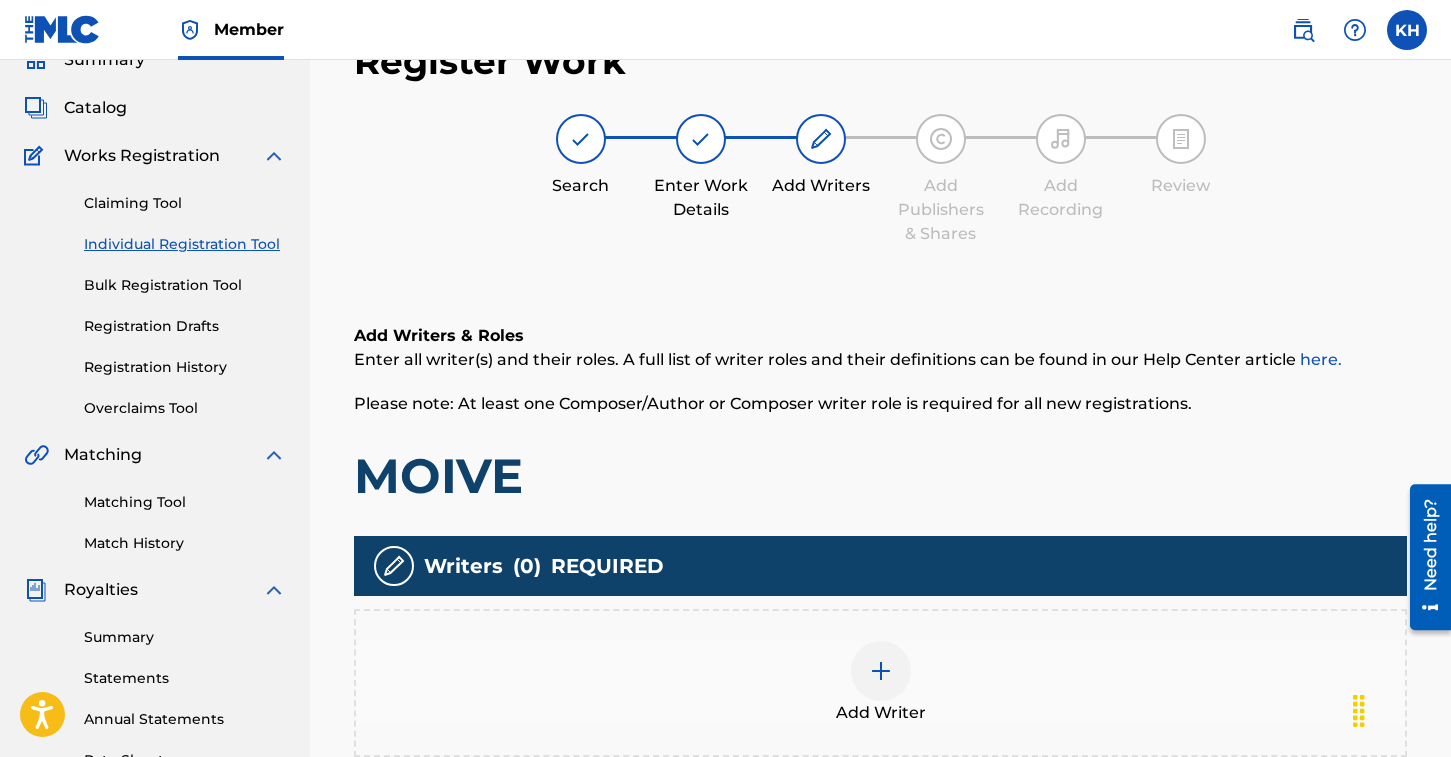 scroll, scrollTop: 90, scrollLeft: 0, axis: vertical 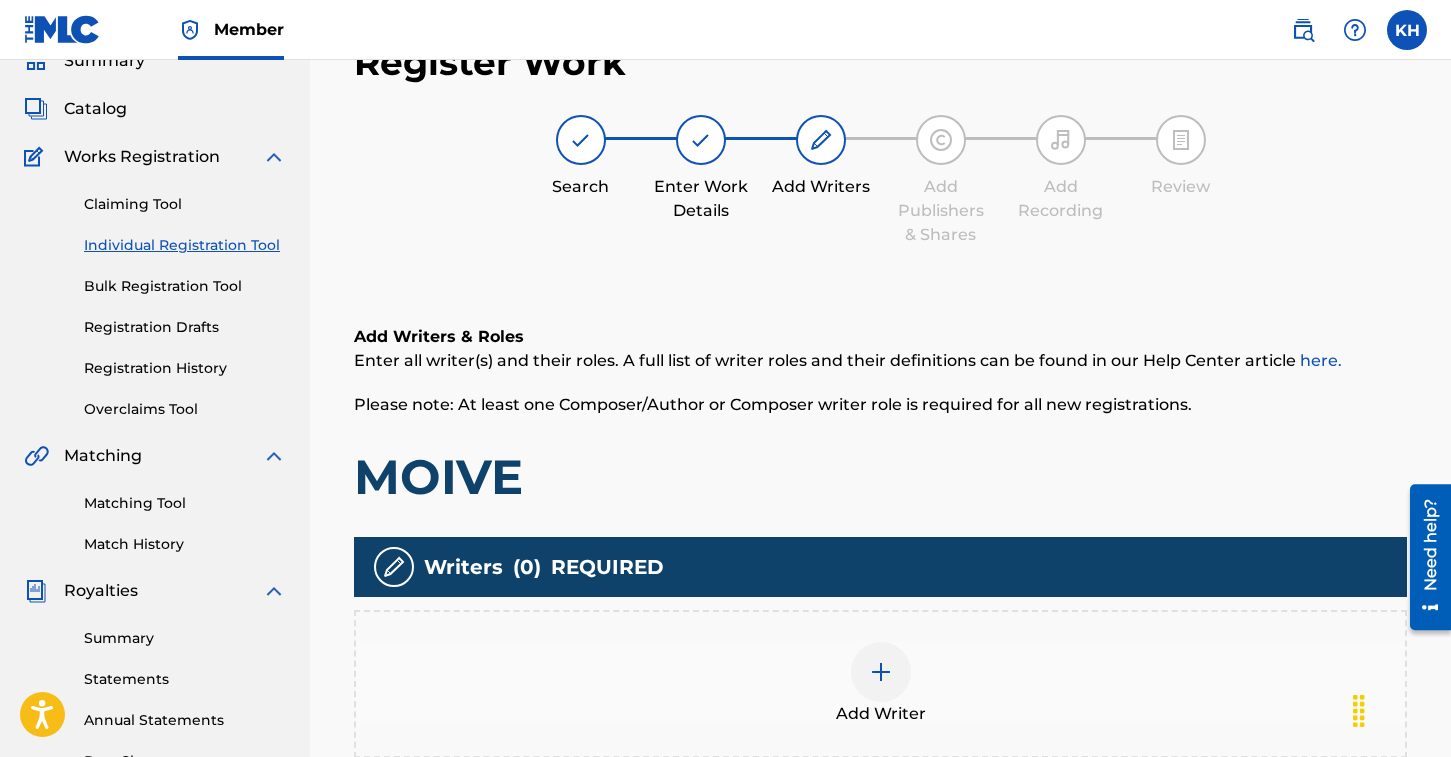 click at bounding box center (881, 672) 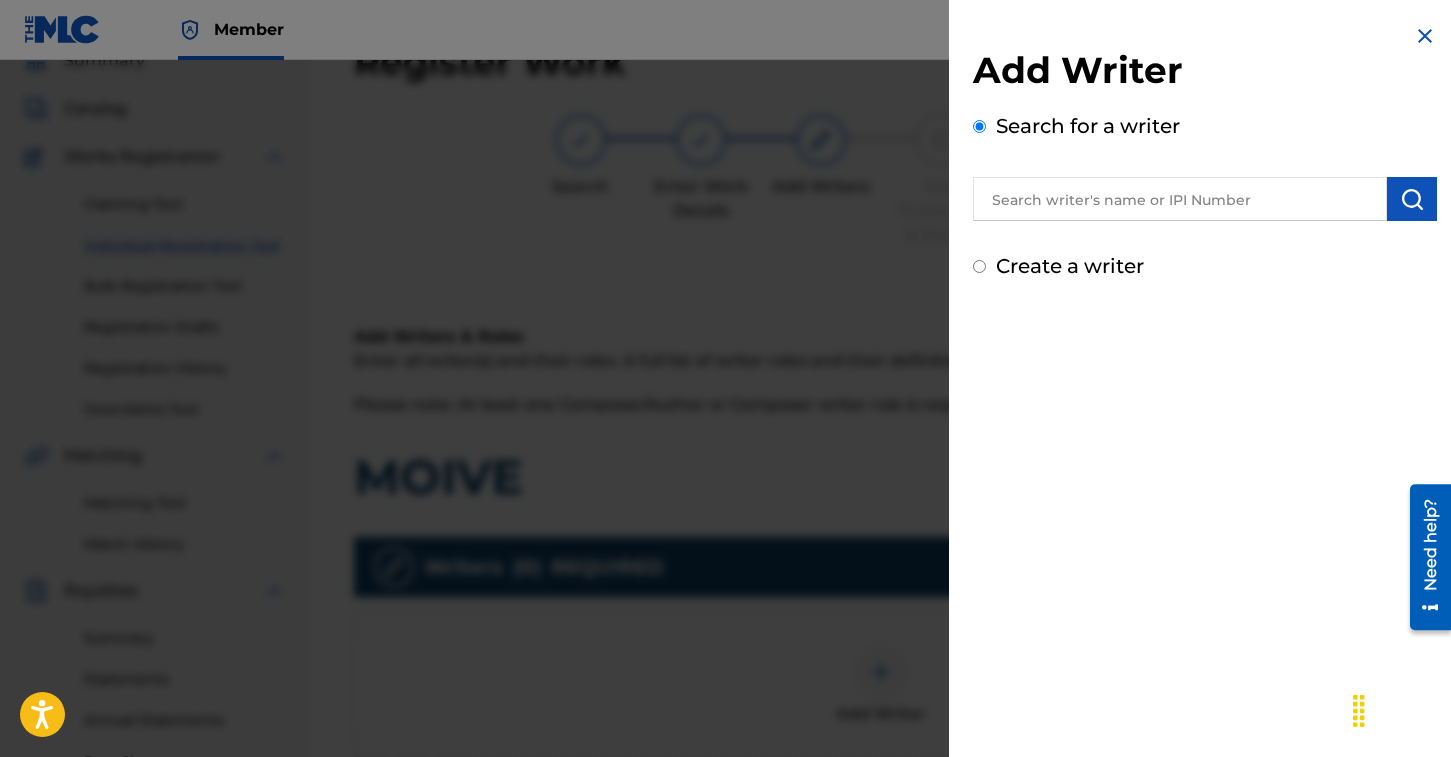 click at bounding box center (1180, 199) 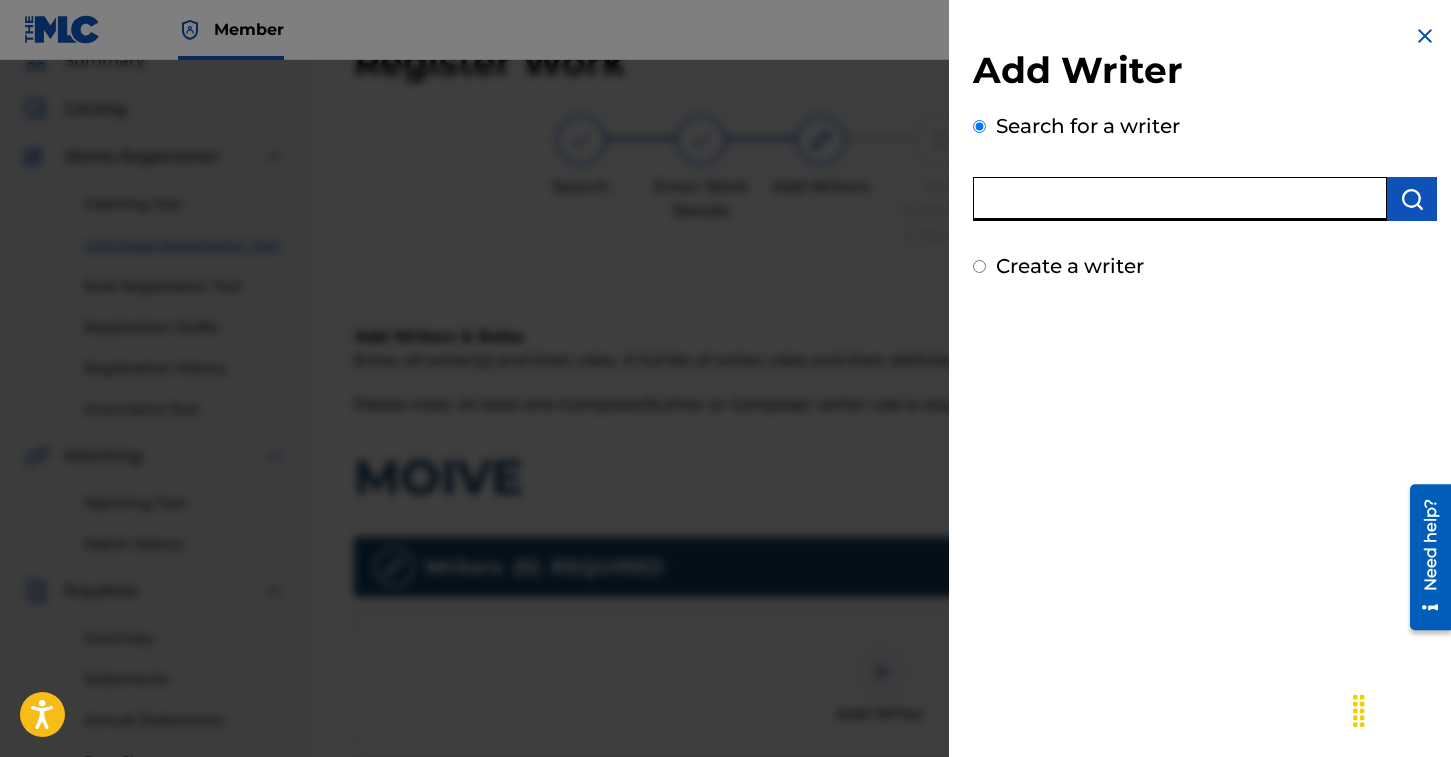 type on "K" 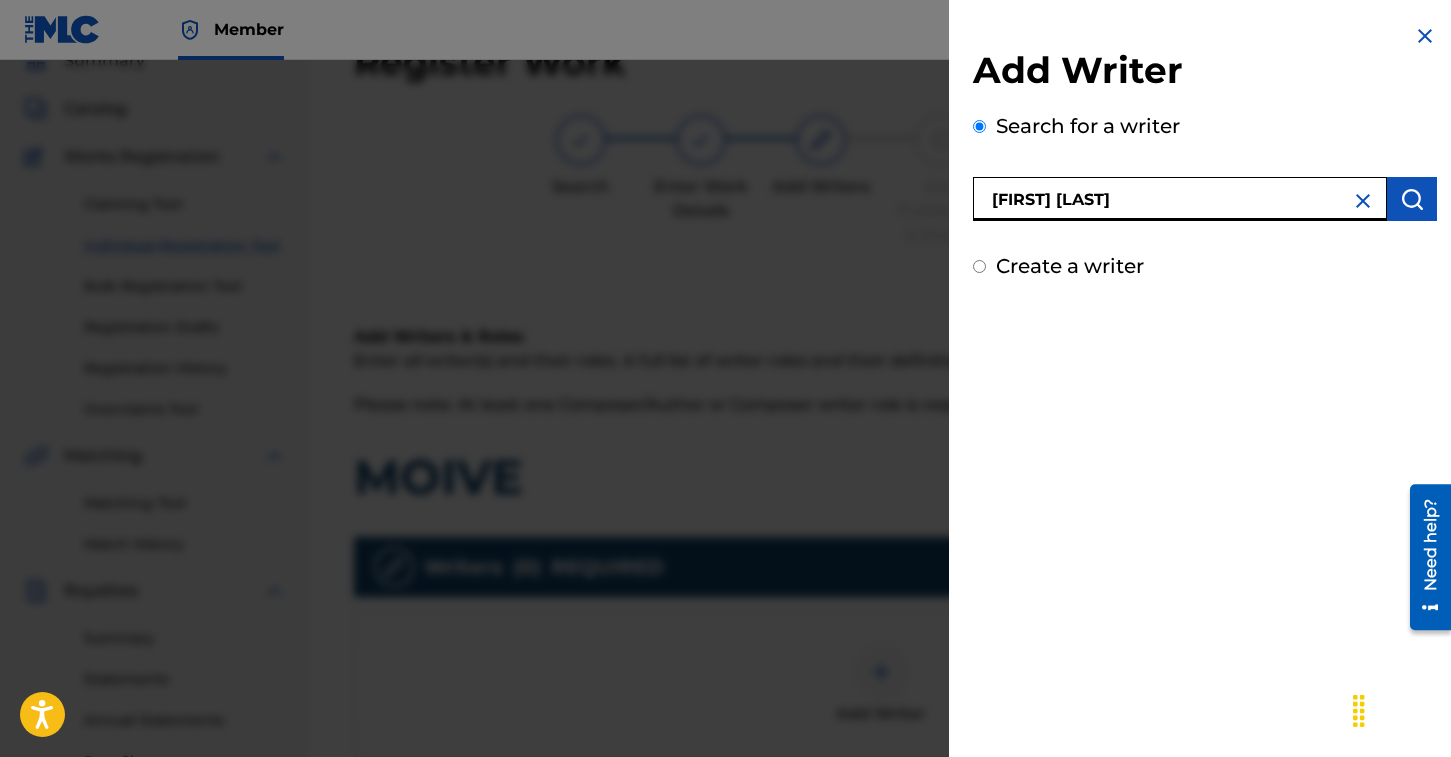 type on "[FIRST] [LAST]" 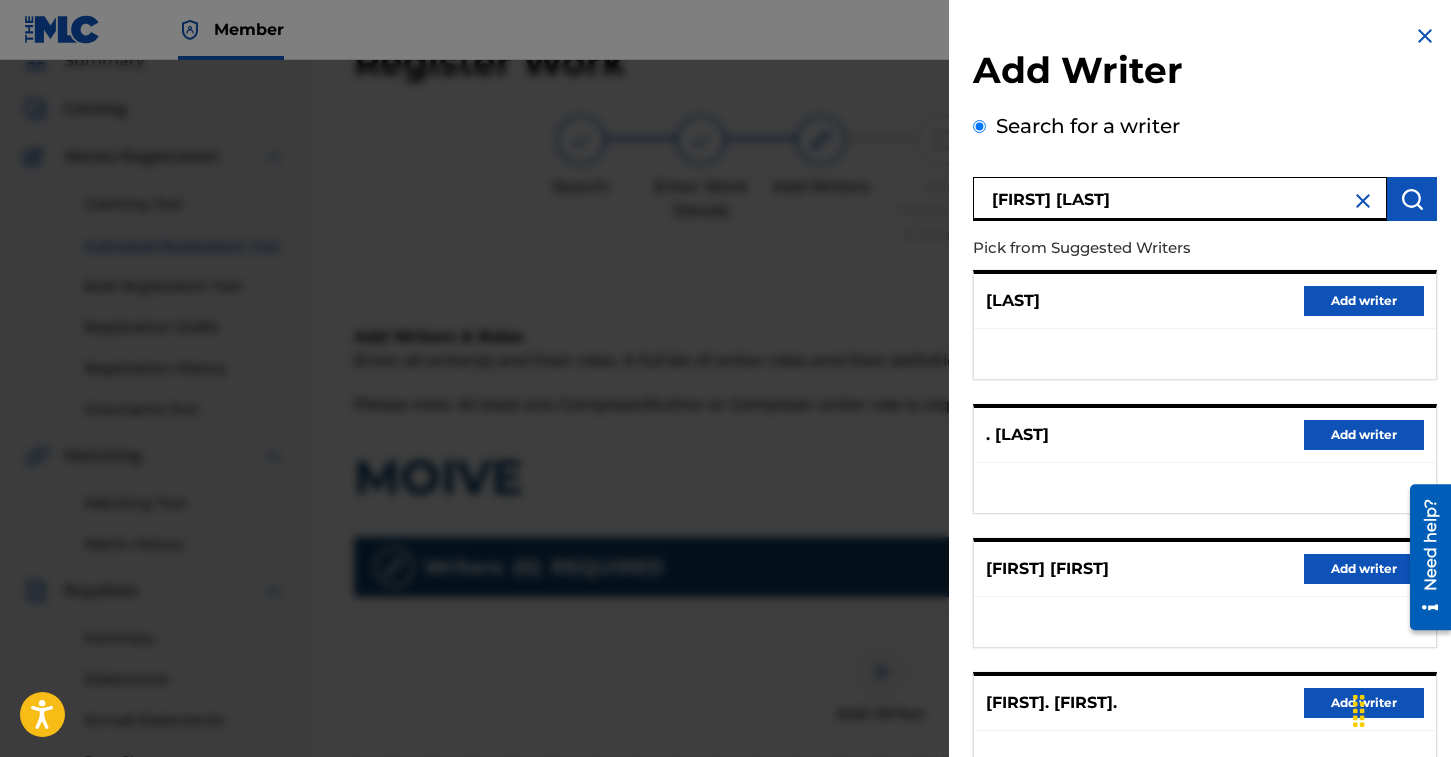 scroll, scrollTop: 285, scrollLeft: 0, axis: vertical 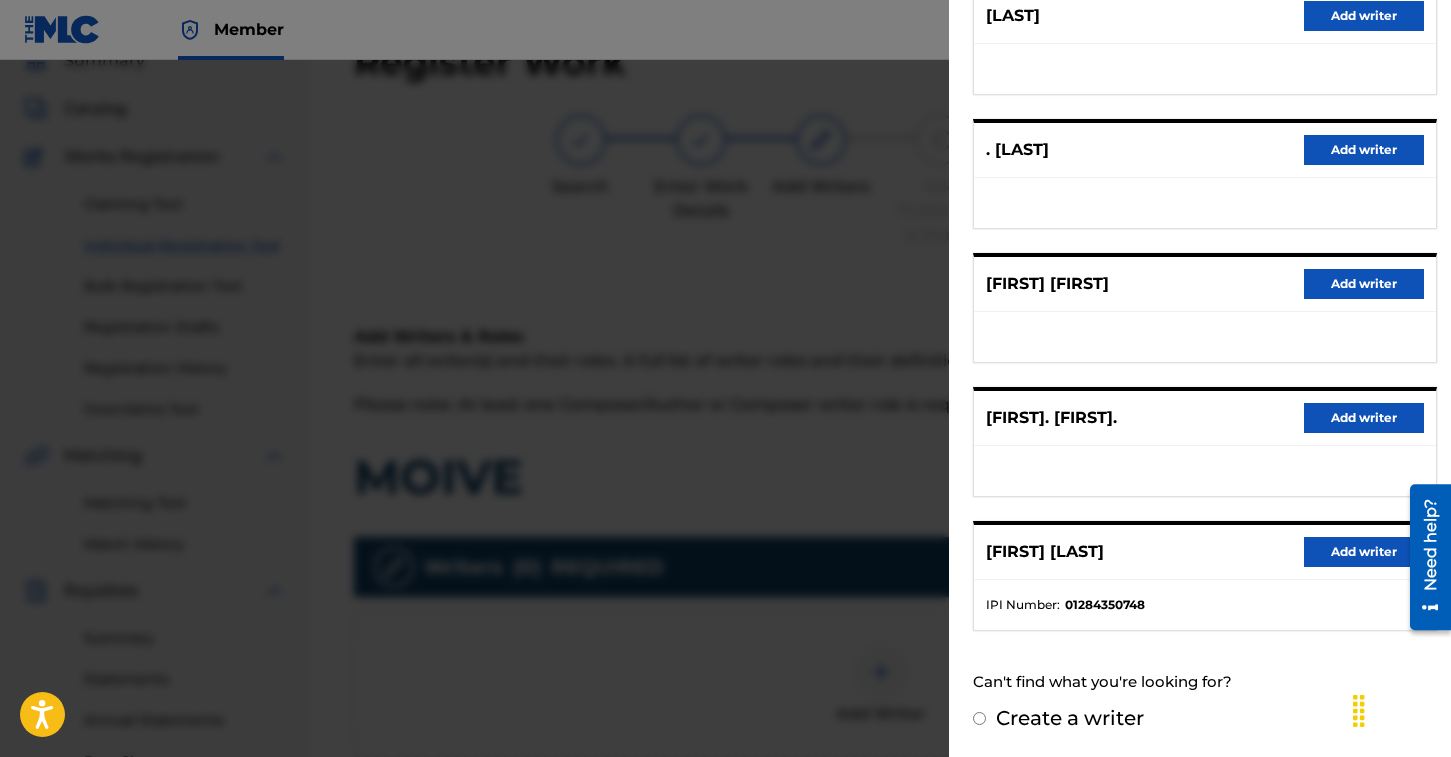 click on "Add writer" at bounding box center [1364, 552] 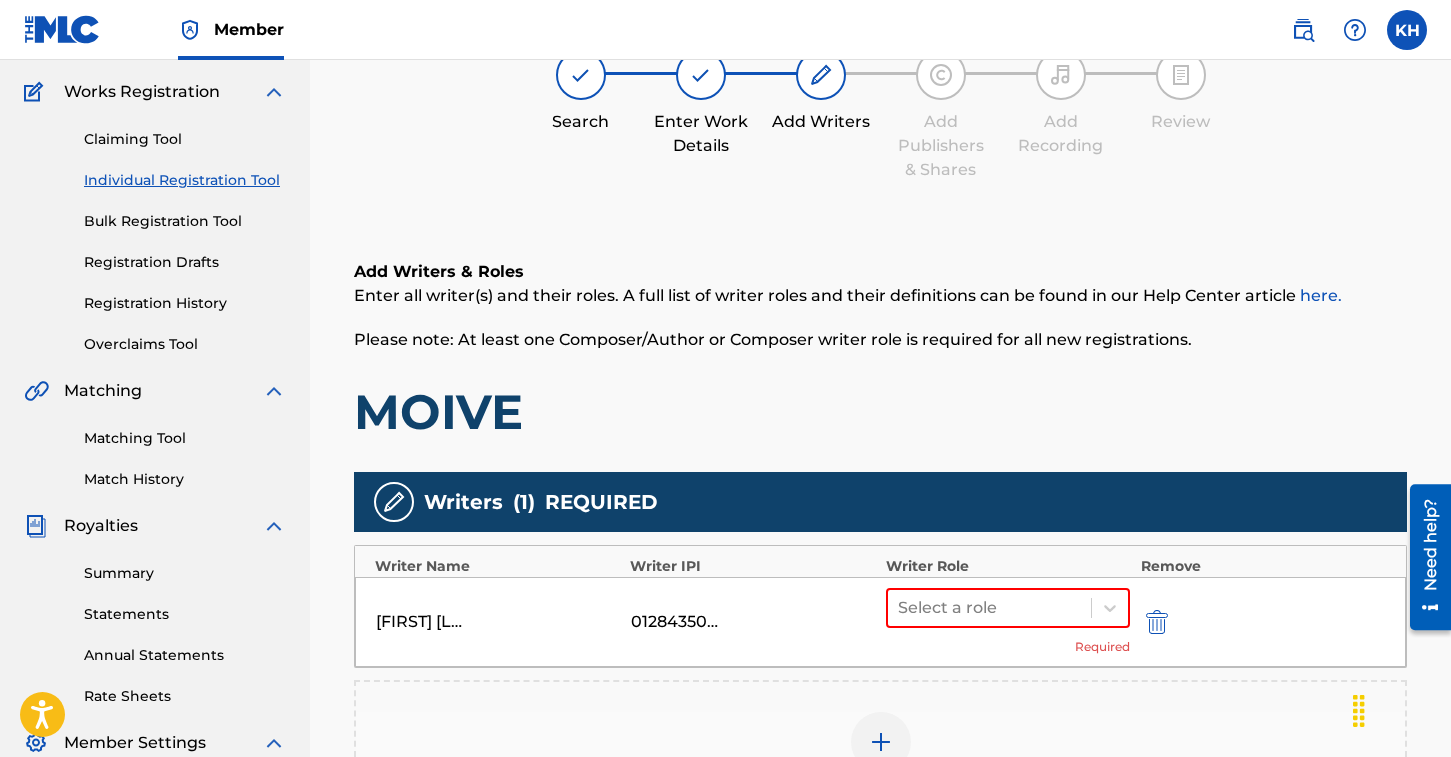 scroll, scrollTop: 246, scrollLeft: 0, axis: vertical 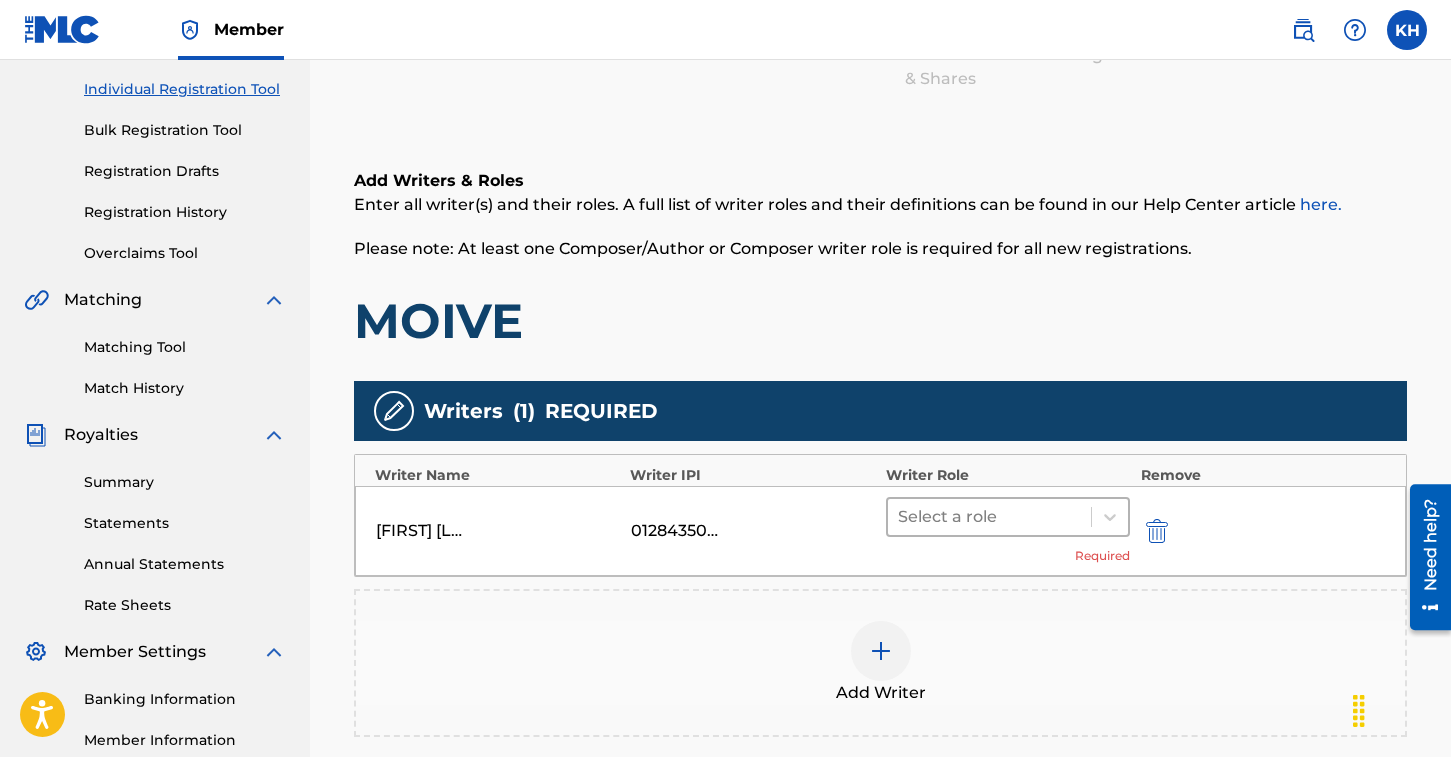 click at bounding box center [990, 517] 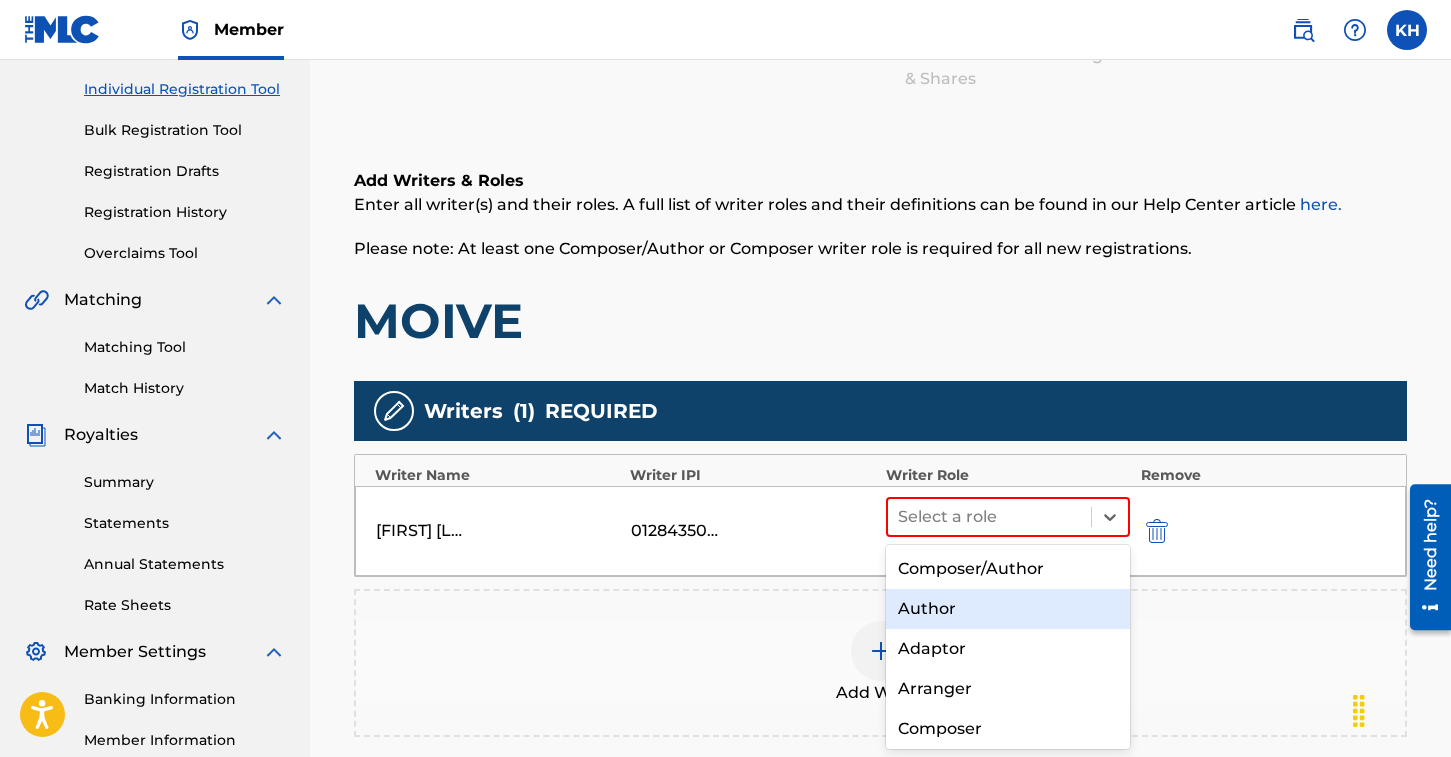 click on "Author" at bounding box center (1008, 609) 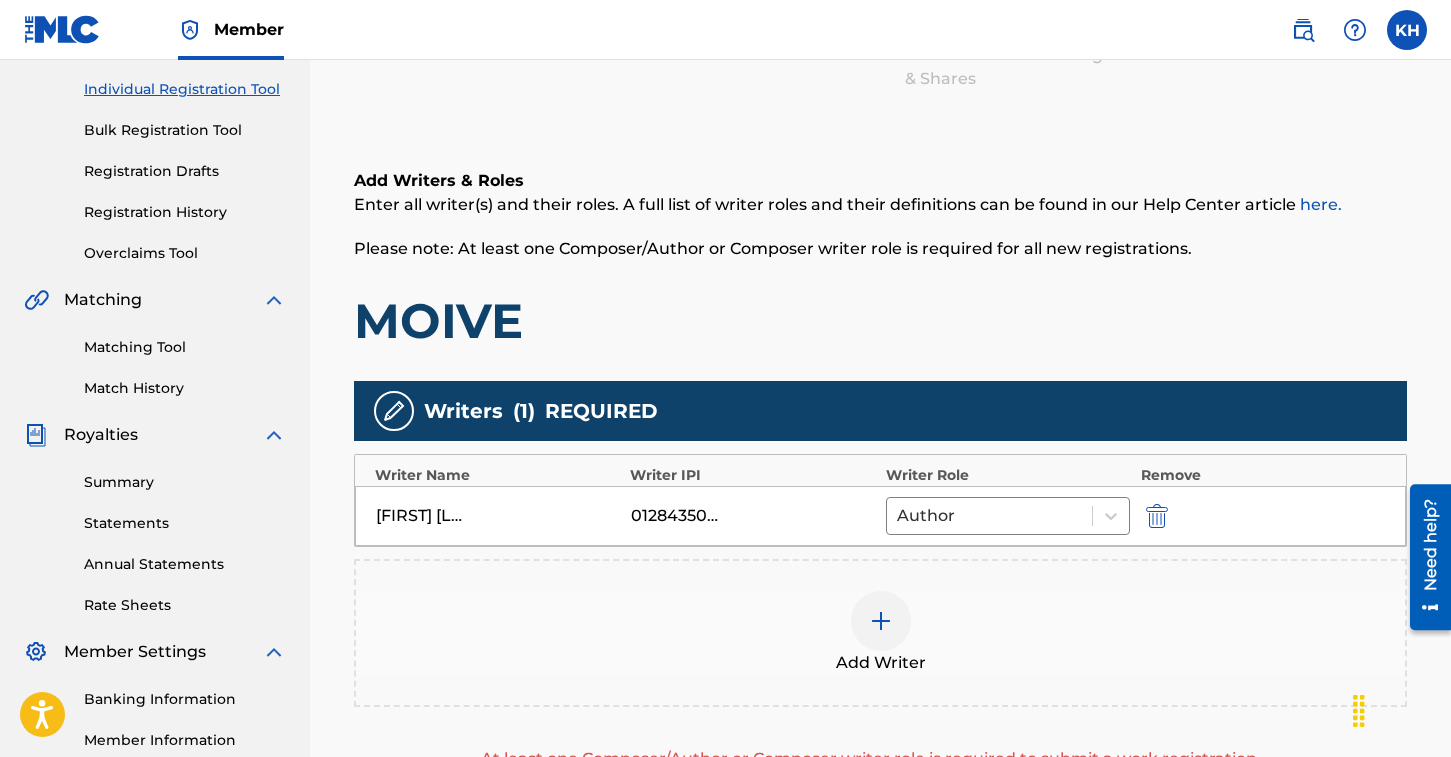 click on "[FIRST] [LAST] [NUMBER] Author" at bounding box center [880, 516] 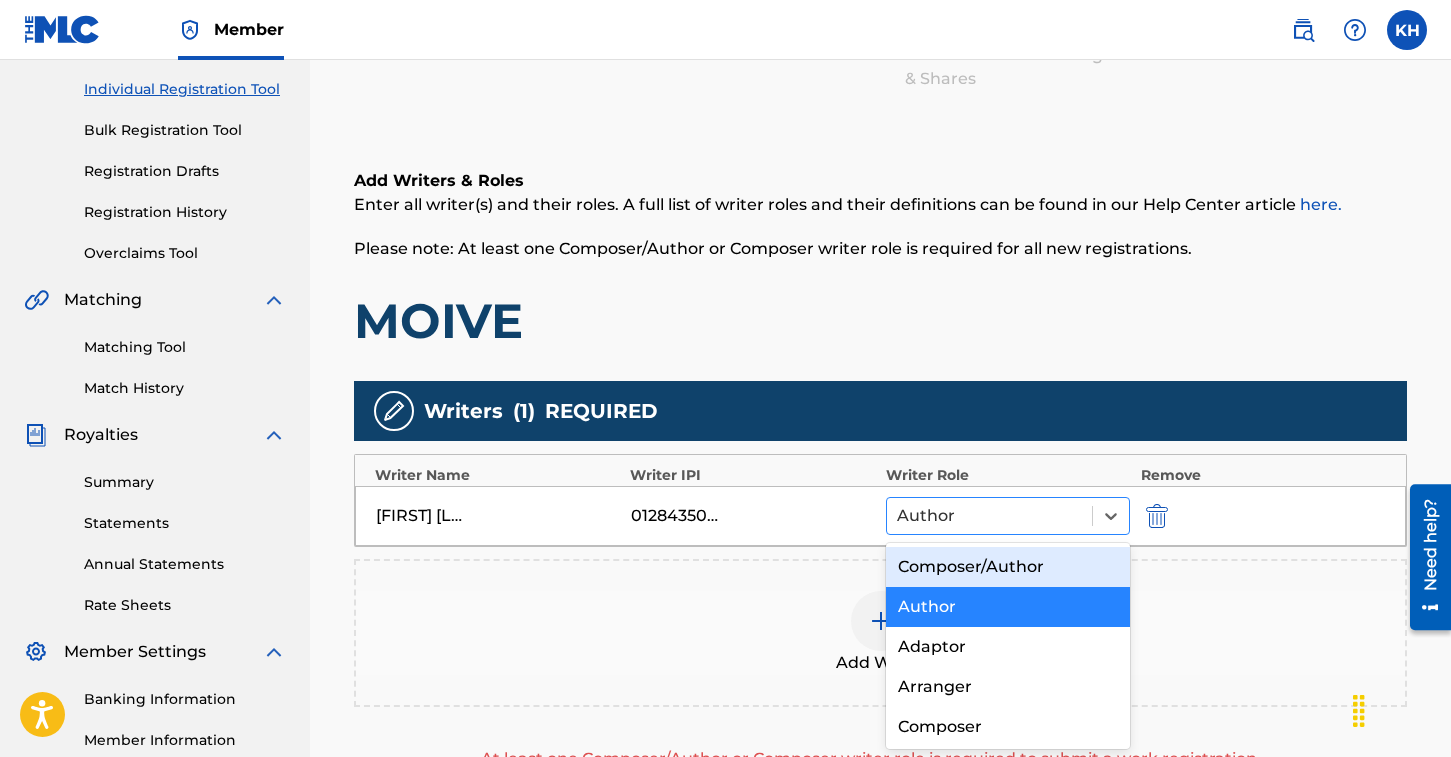 click at bounding box center [990, 516] 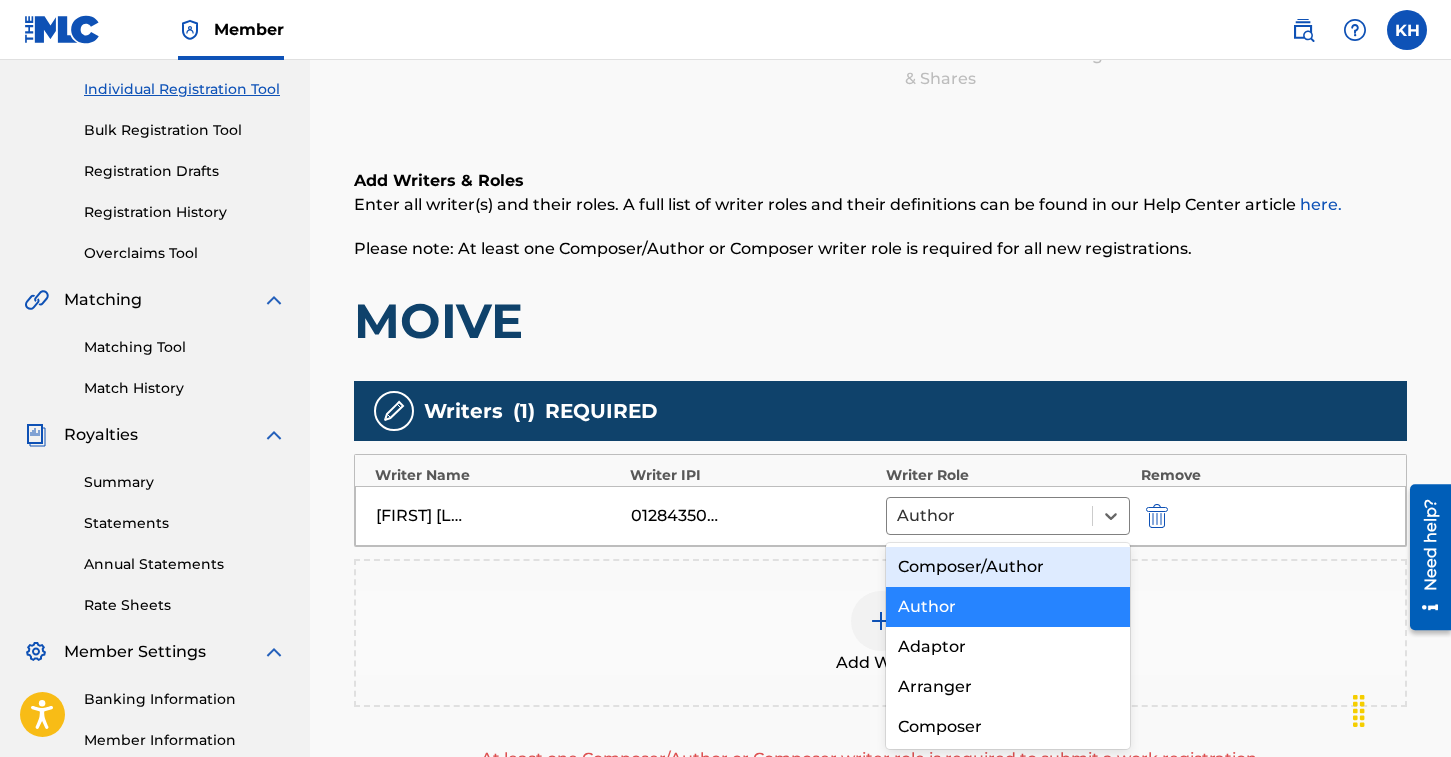 click on "Composer/Author" at bounding box center [1008, 567] 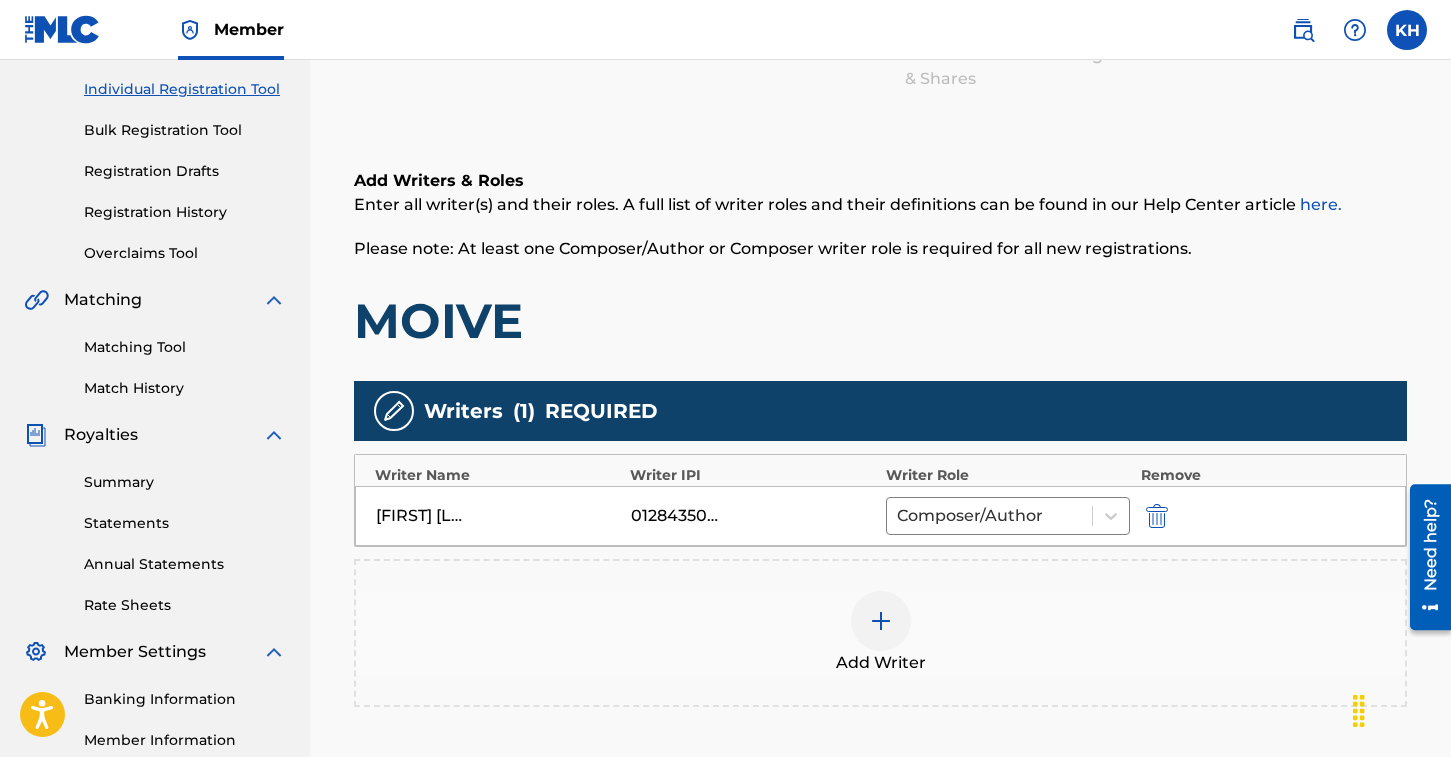 click at bounding box center [881, 621] 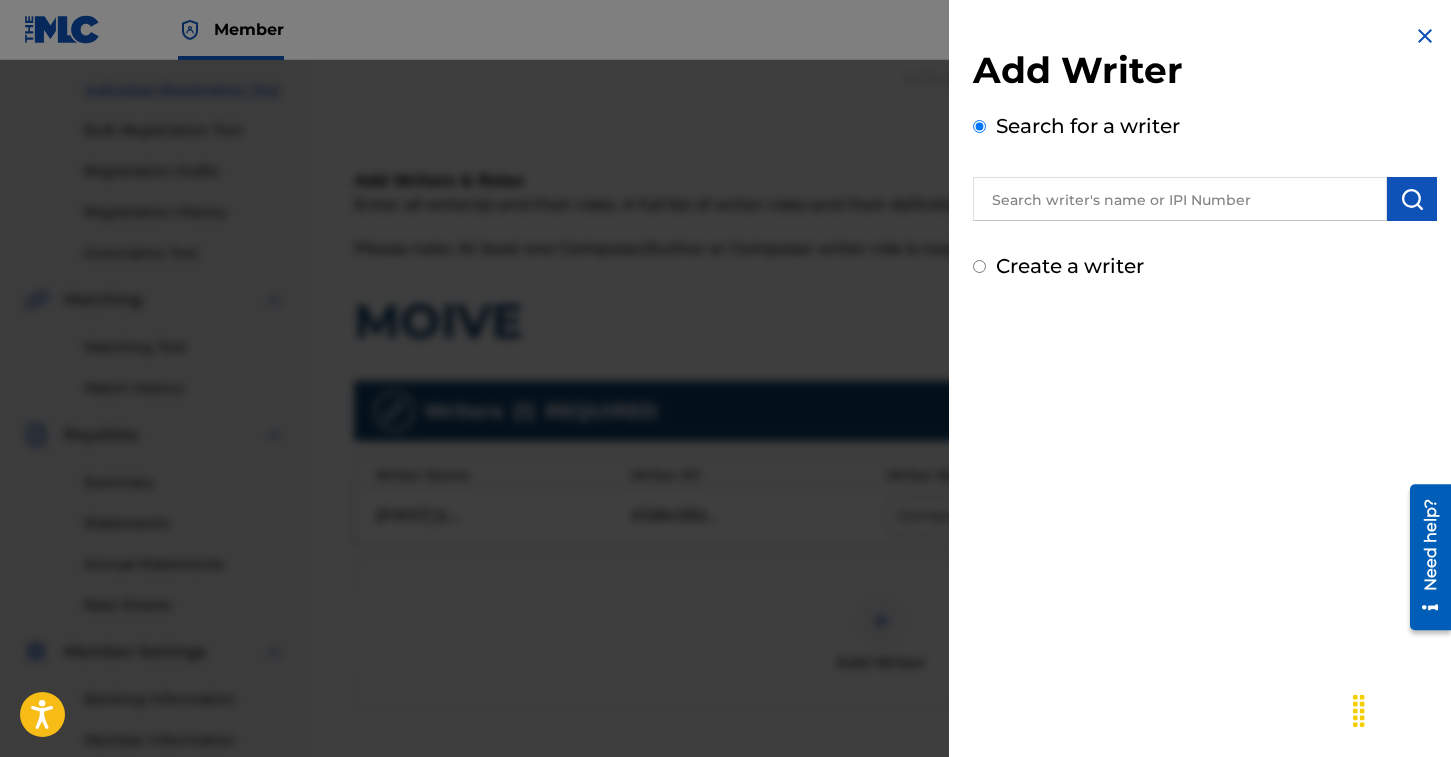 click at bounding box center [1180, 199] 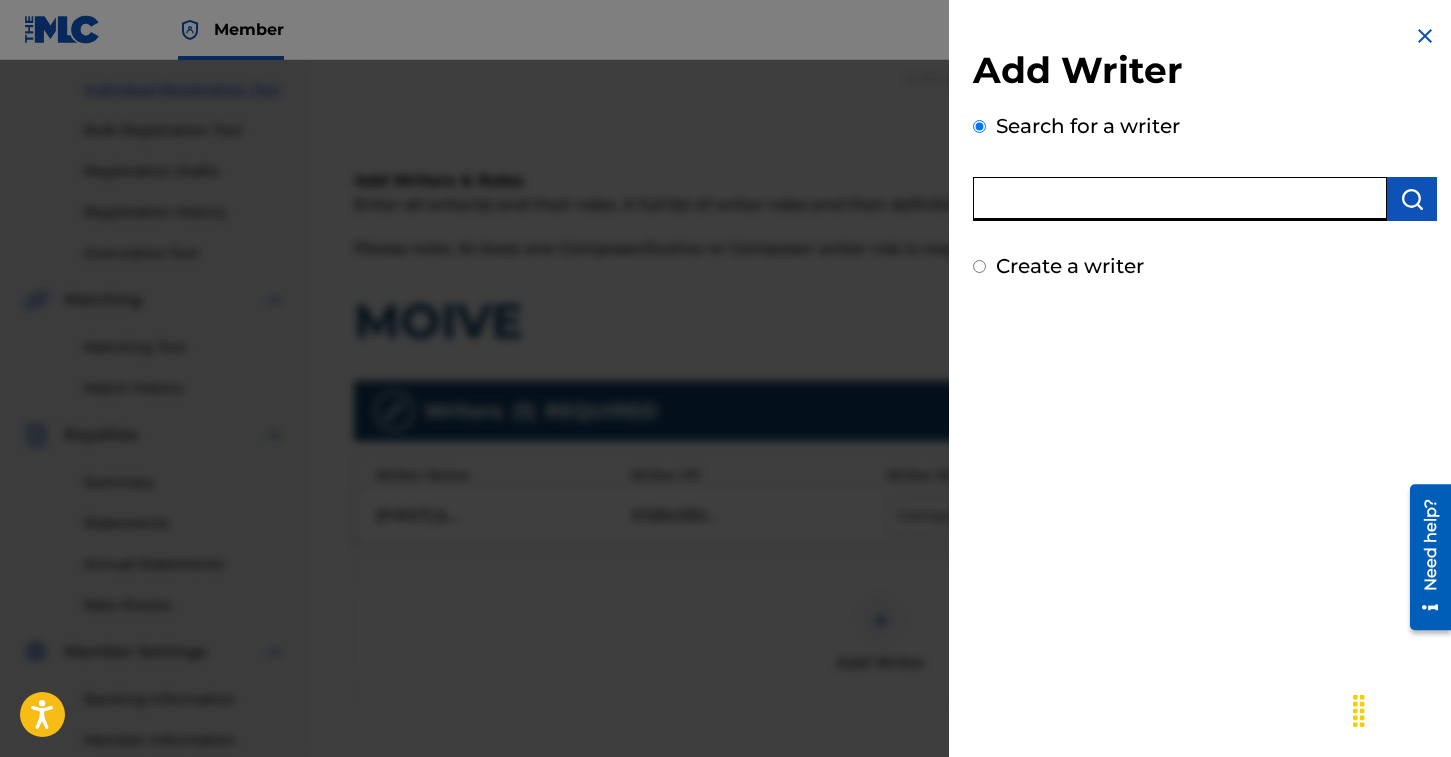 click on "Create a writer" at bounding box center (1070, 266) 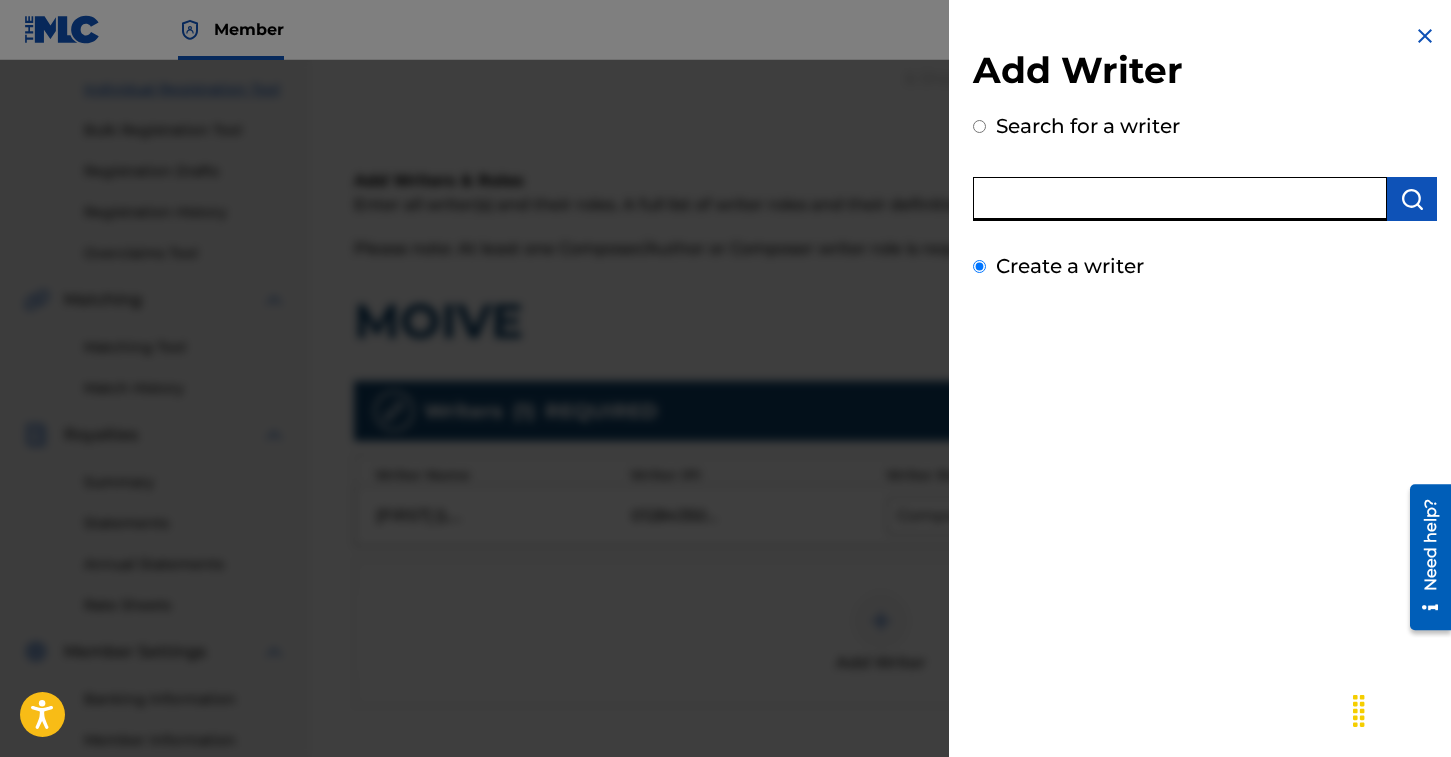 click on "Create a writer" at bounding box center (979, 266) 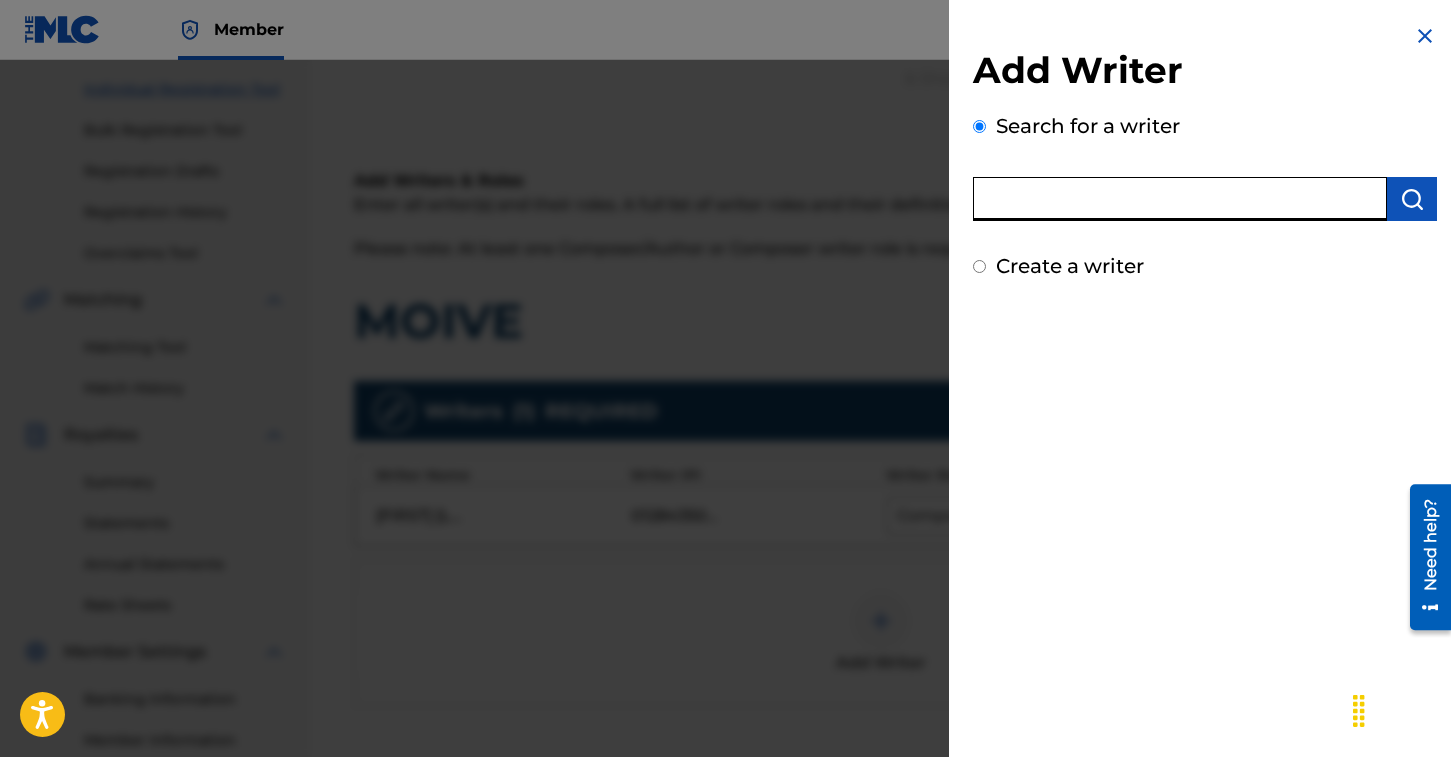 radio on "false" 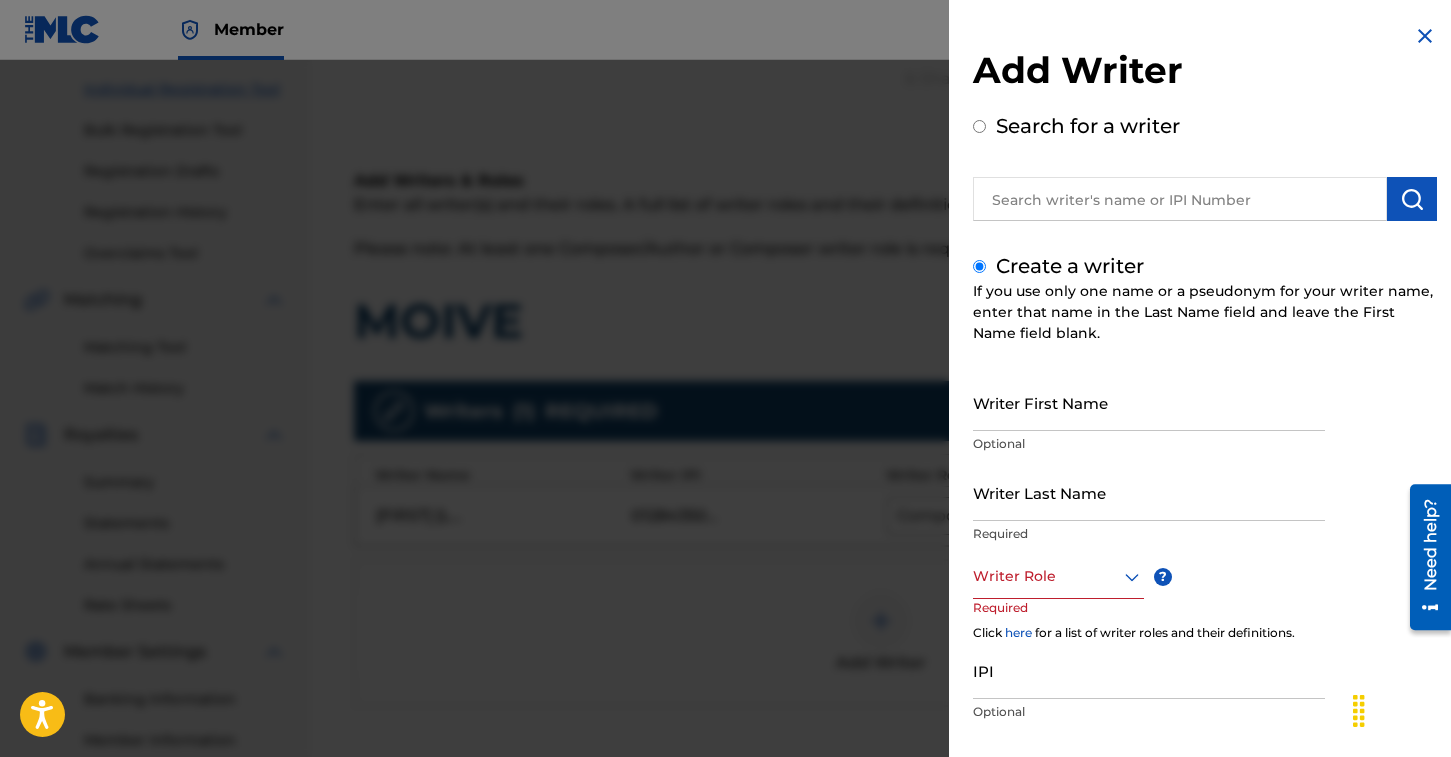 click on "Writer First Name" at bounding box center [1149, 402] 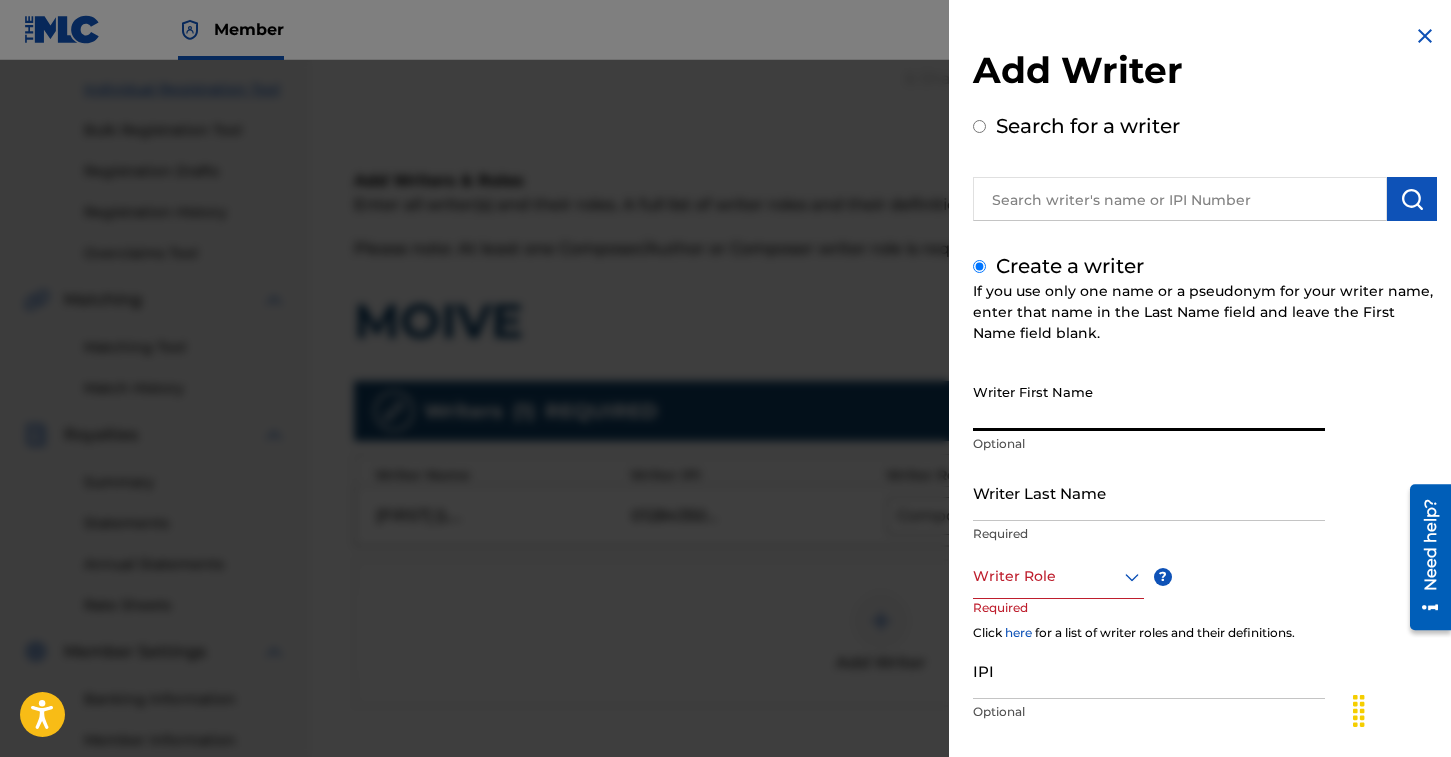 paste on "[FIRST] [LAST]" 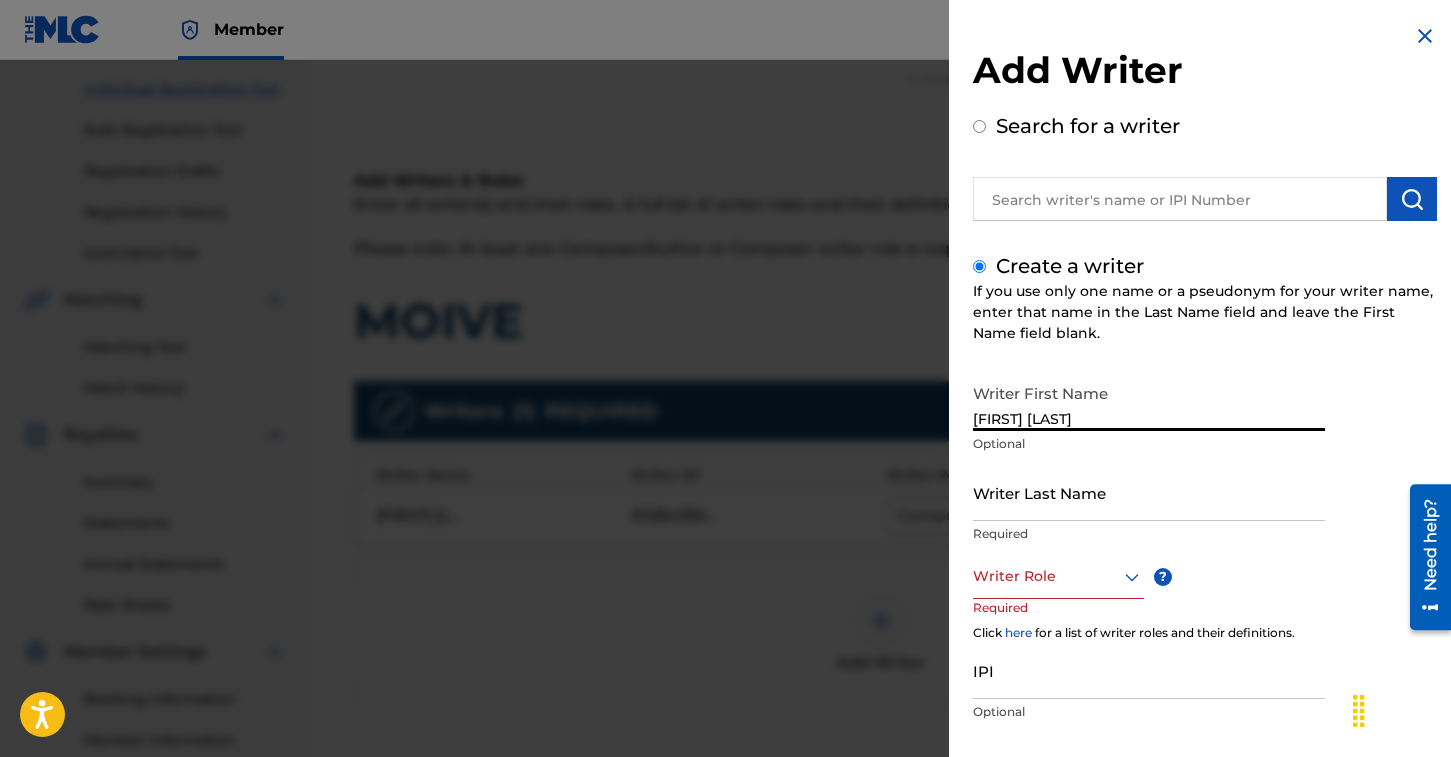 drag, startPoint x: 1126, startPoint y: 413, endPoint x: 1018, endPoint y: 417, distance: 108.07405 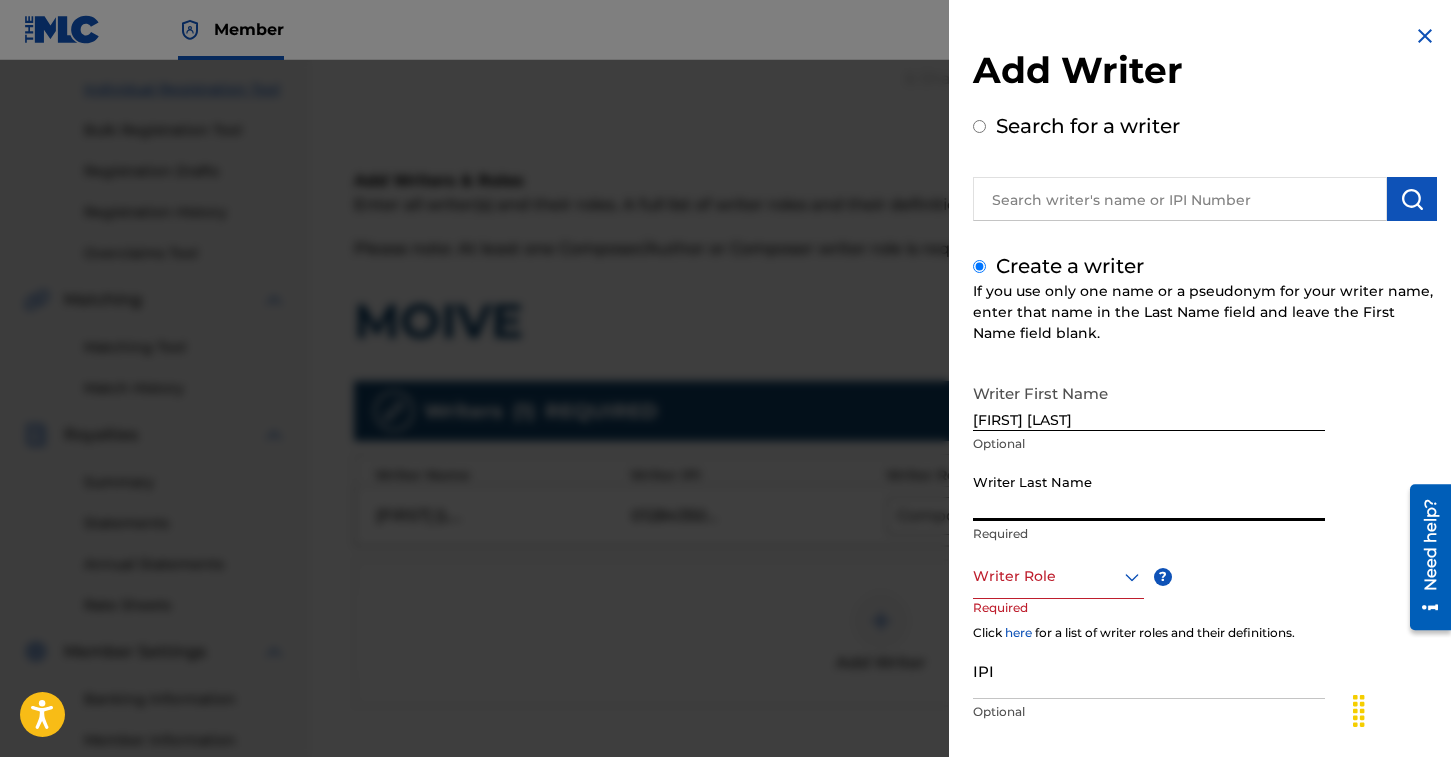 click on "Writer Last Name" at bounding box center (1149, 492) 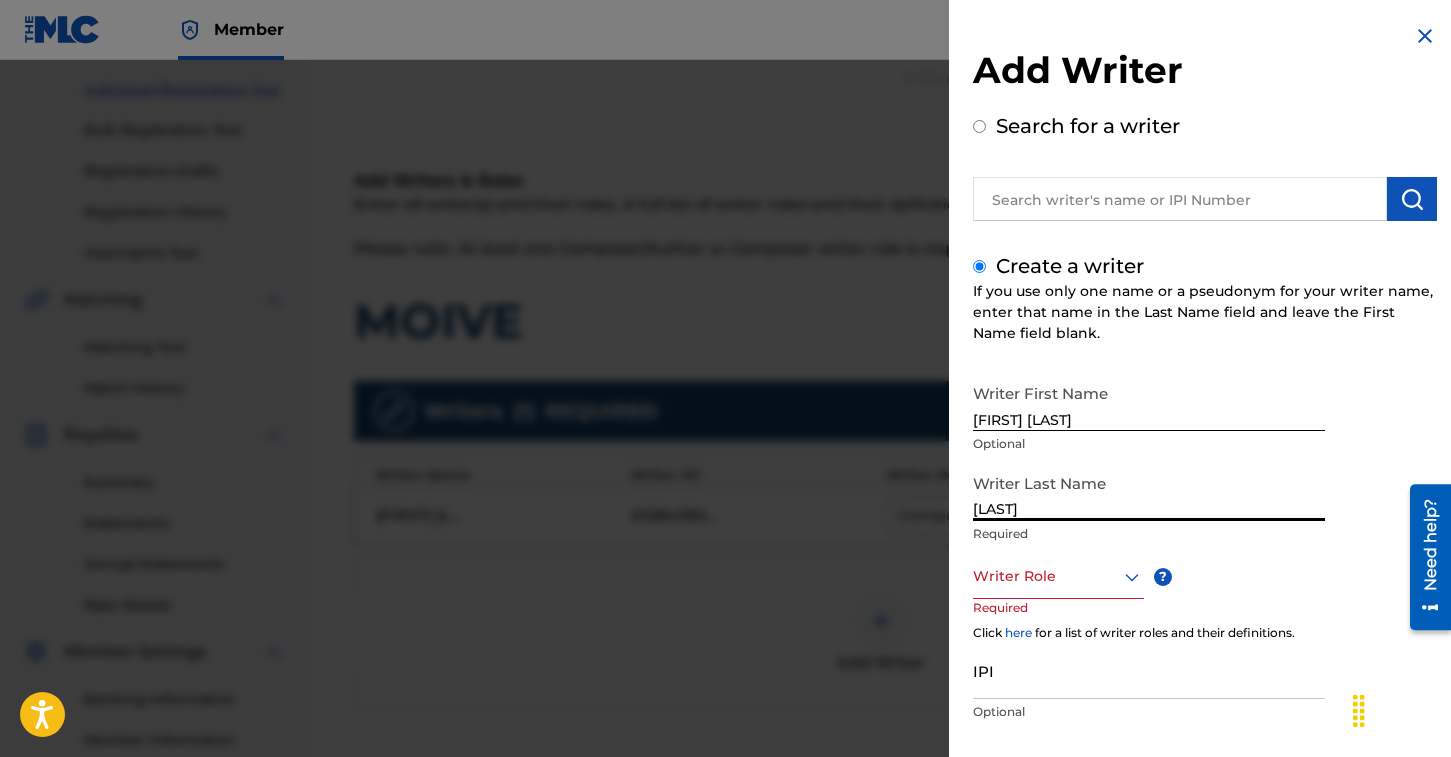 type on "[LAST]" 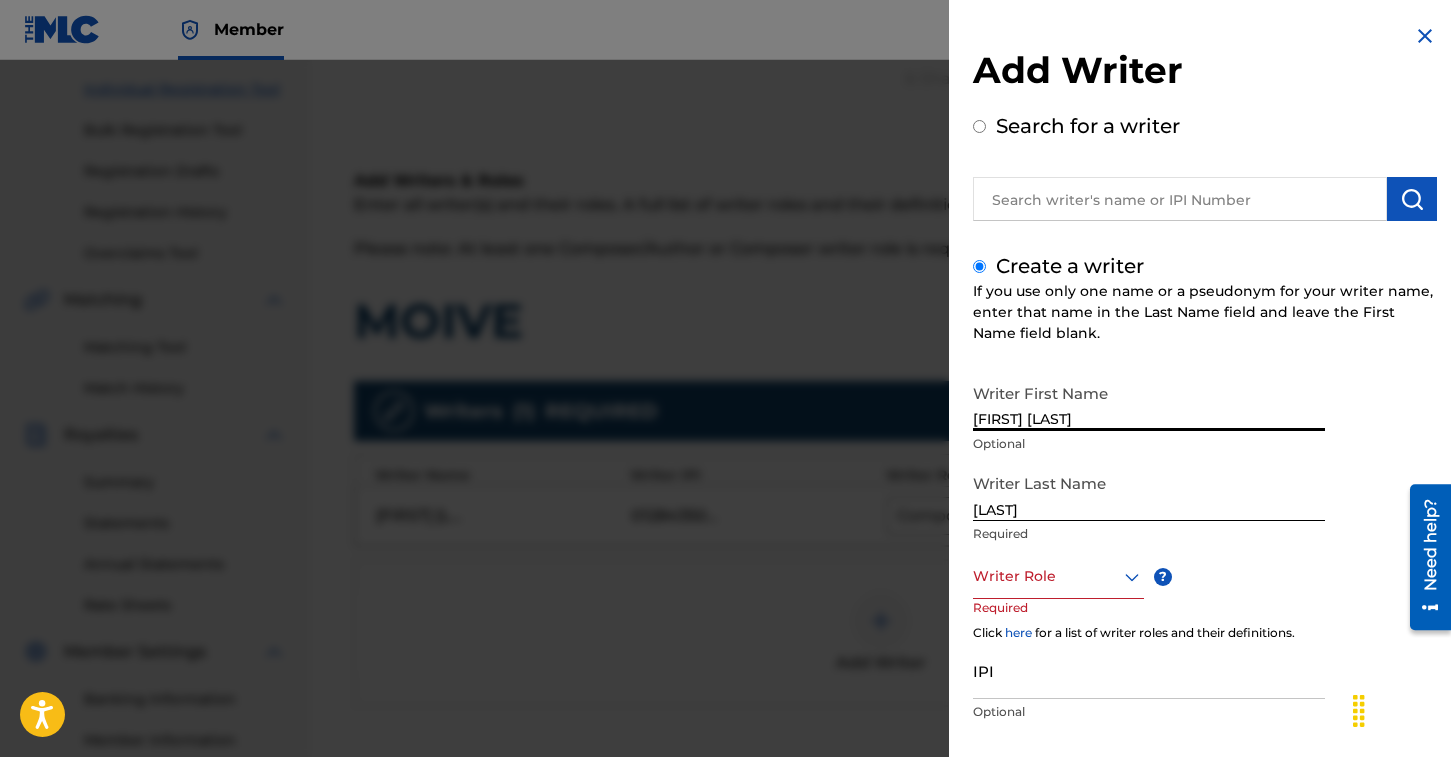 drag, startPoint x: 1090, startPoint y: 417, endPoint x: 1018, endPoint y: 418, distance: 72.00694 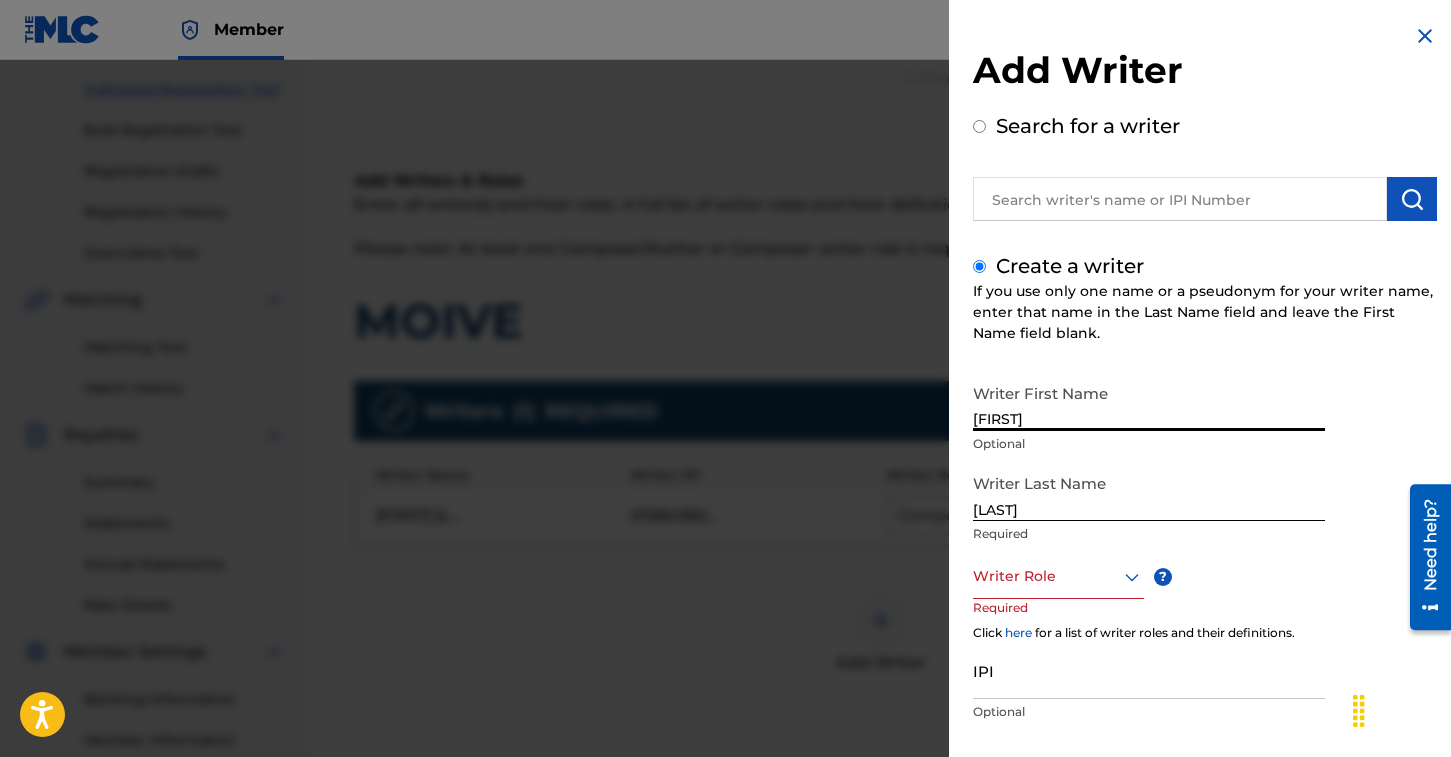 type on "[FIRST]" 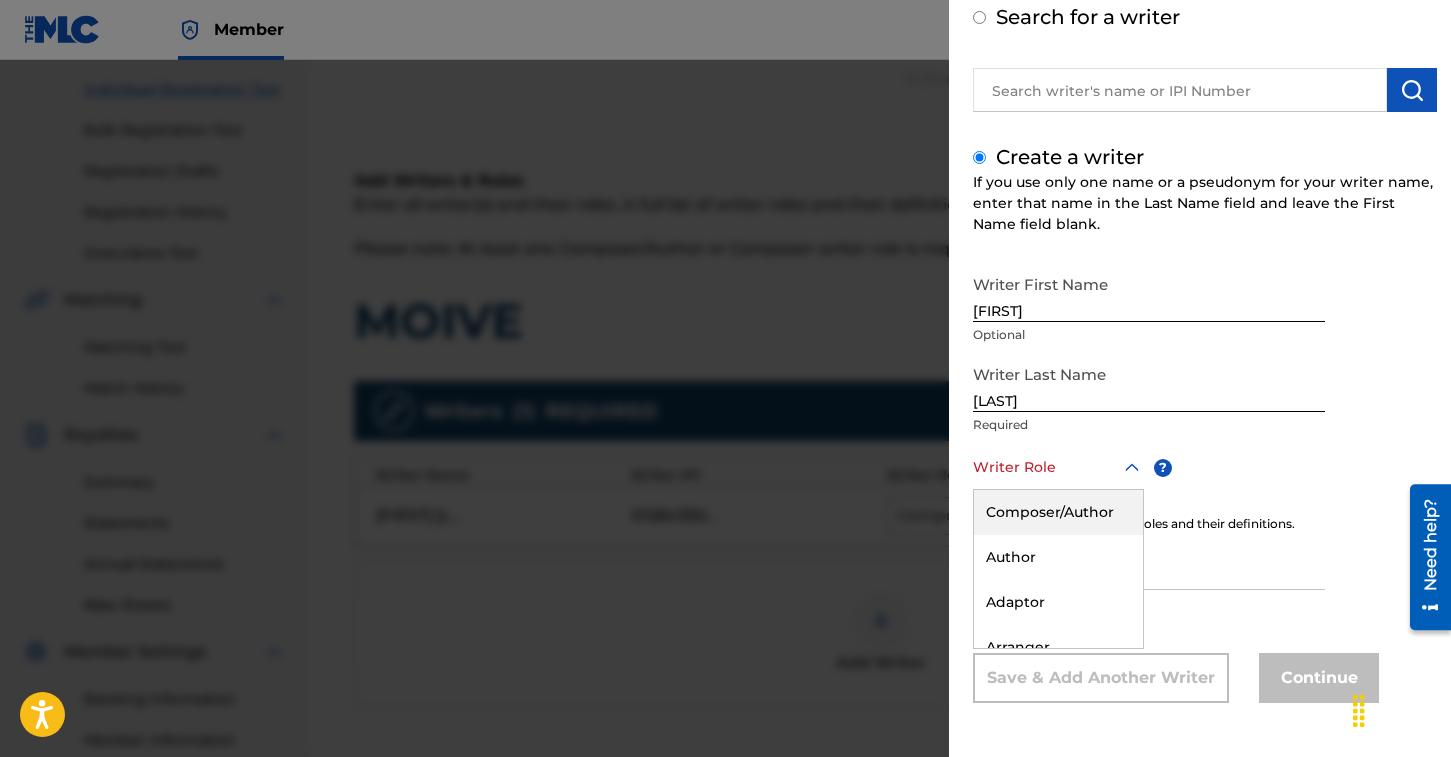 click on "Composer/Author" at bounding box center (1058, 512) 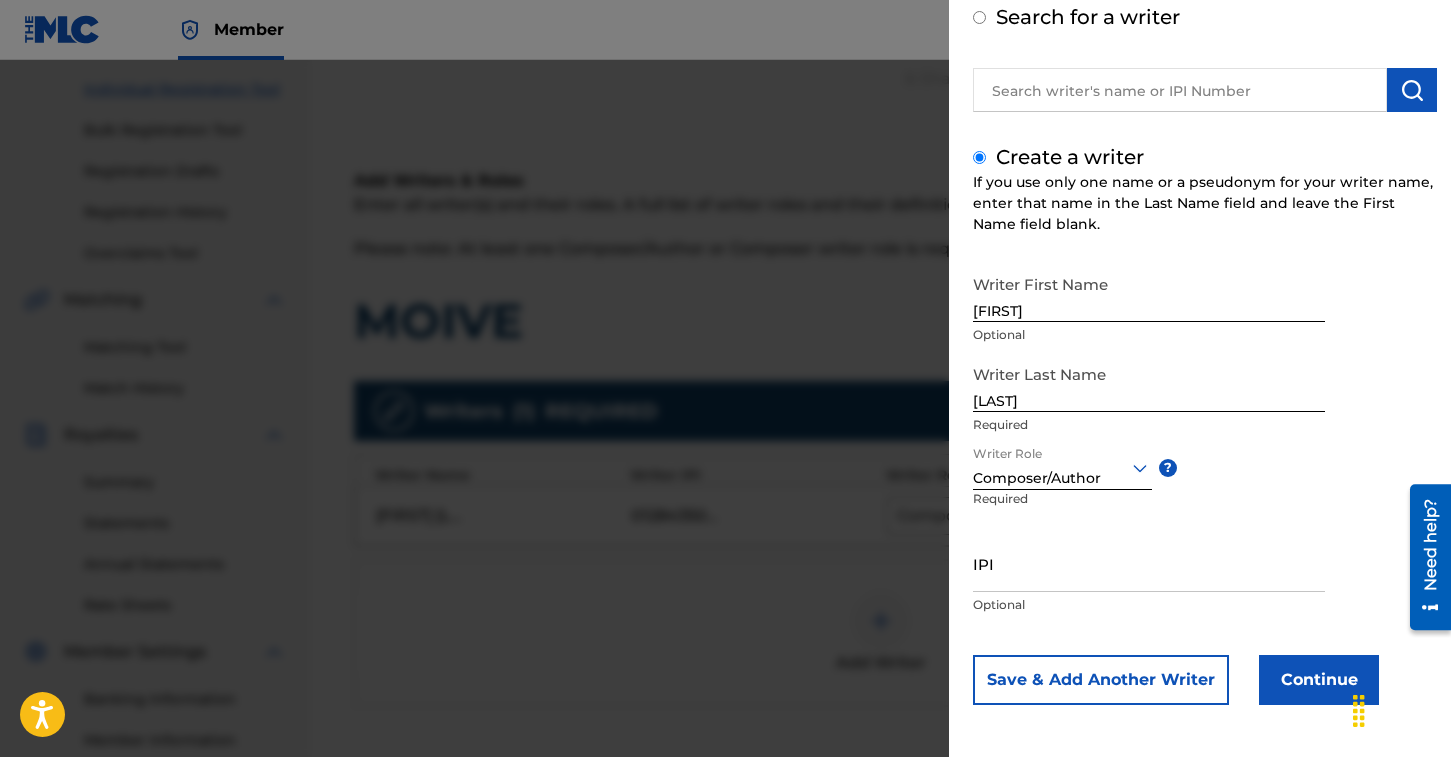 click on "IPI" at bounding box center [1149, 563] 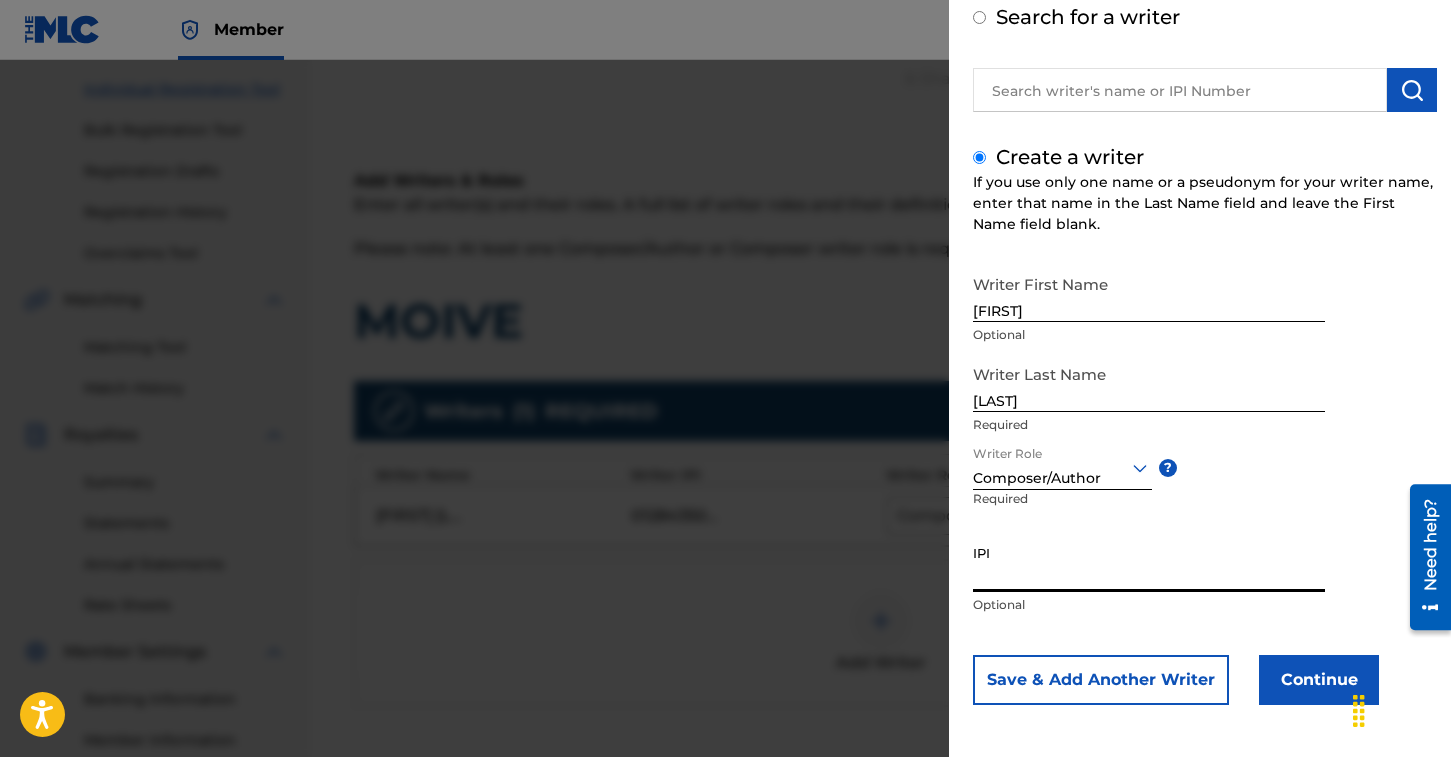 paste on "349187136" 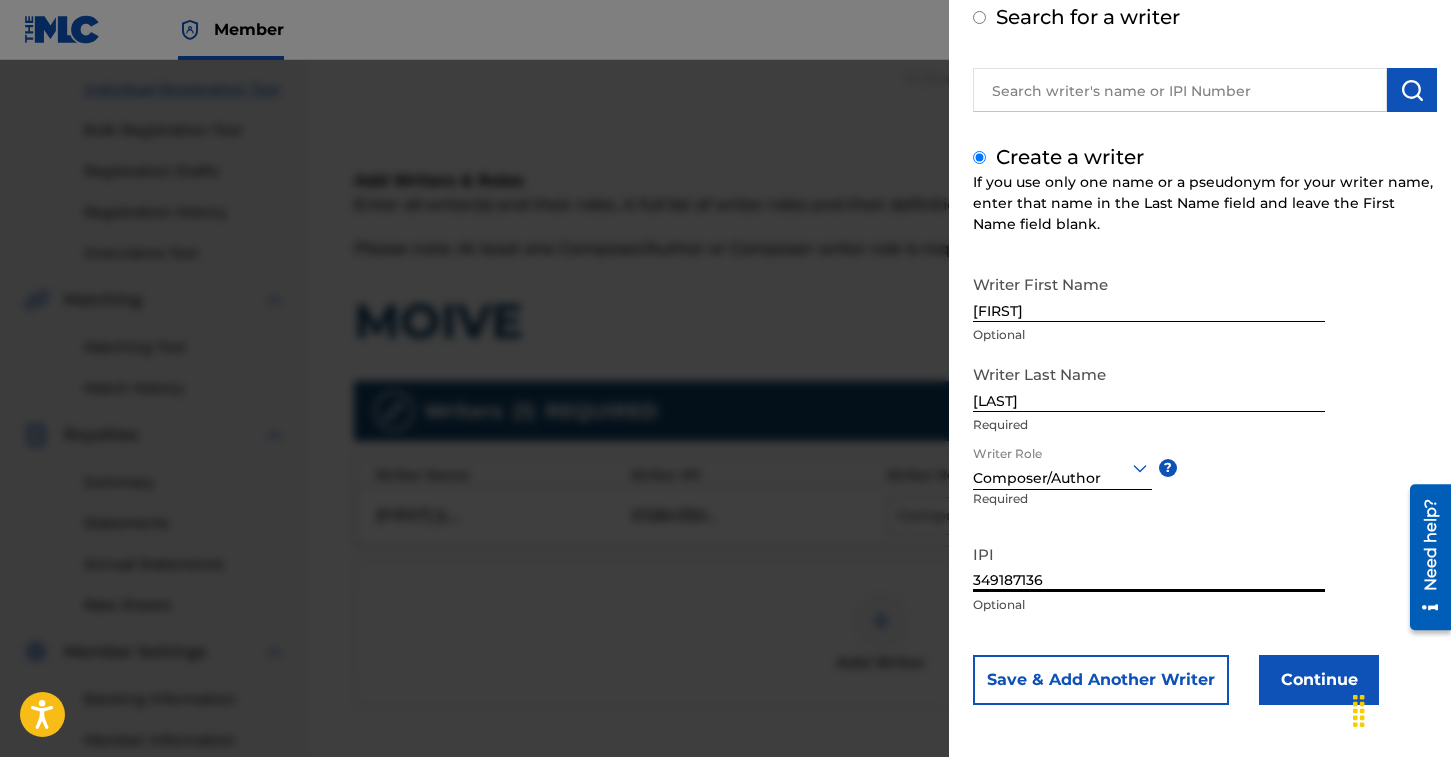 type on "349187136" 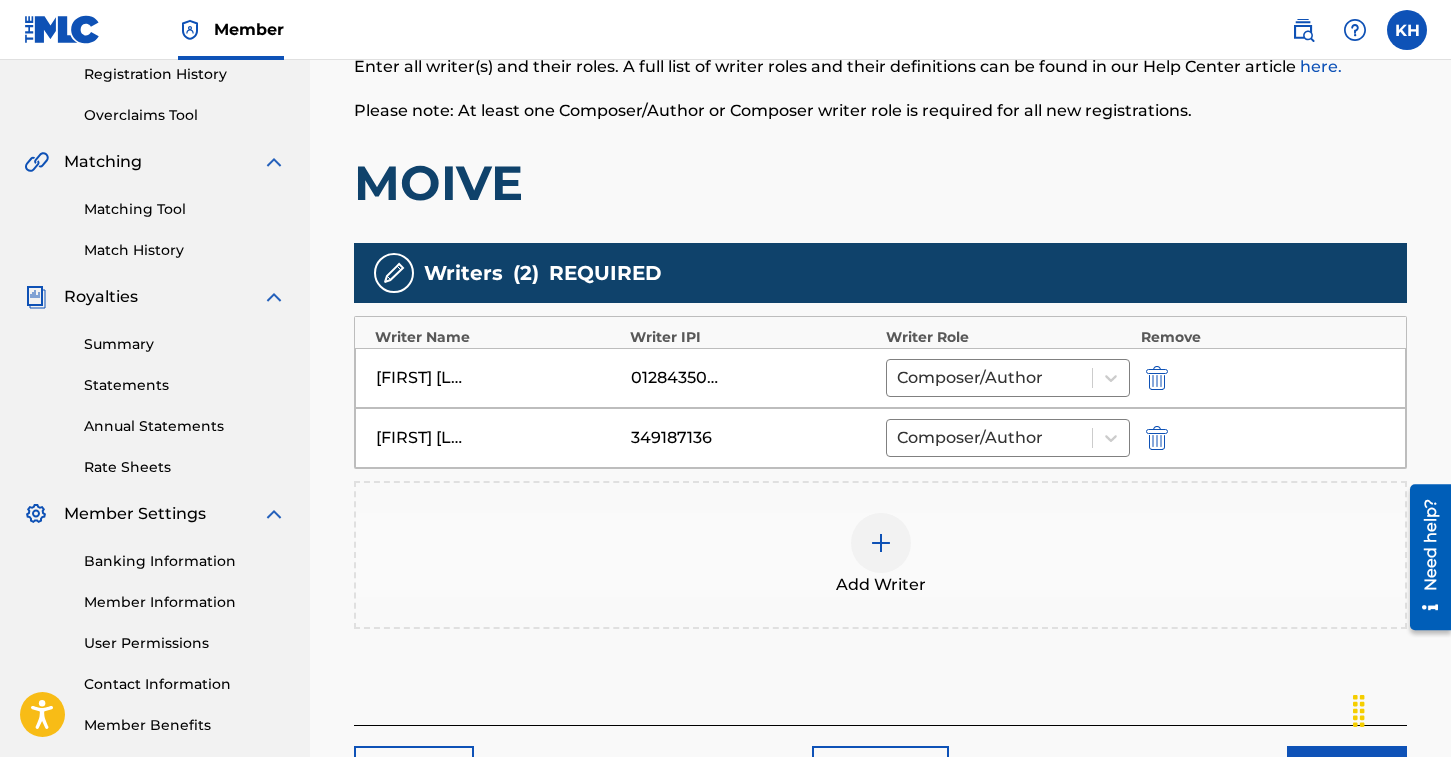 scroll, scrollTop: 401, scrollLeft: 0, axis: vertical 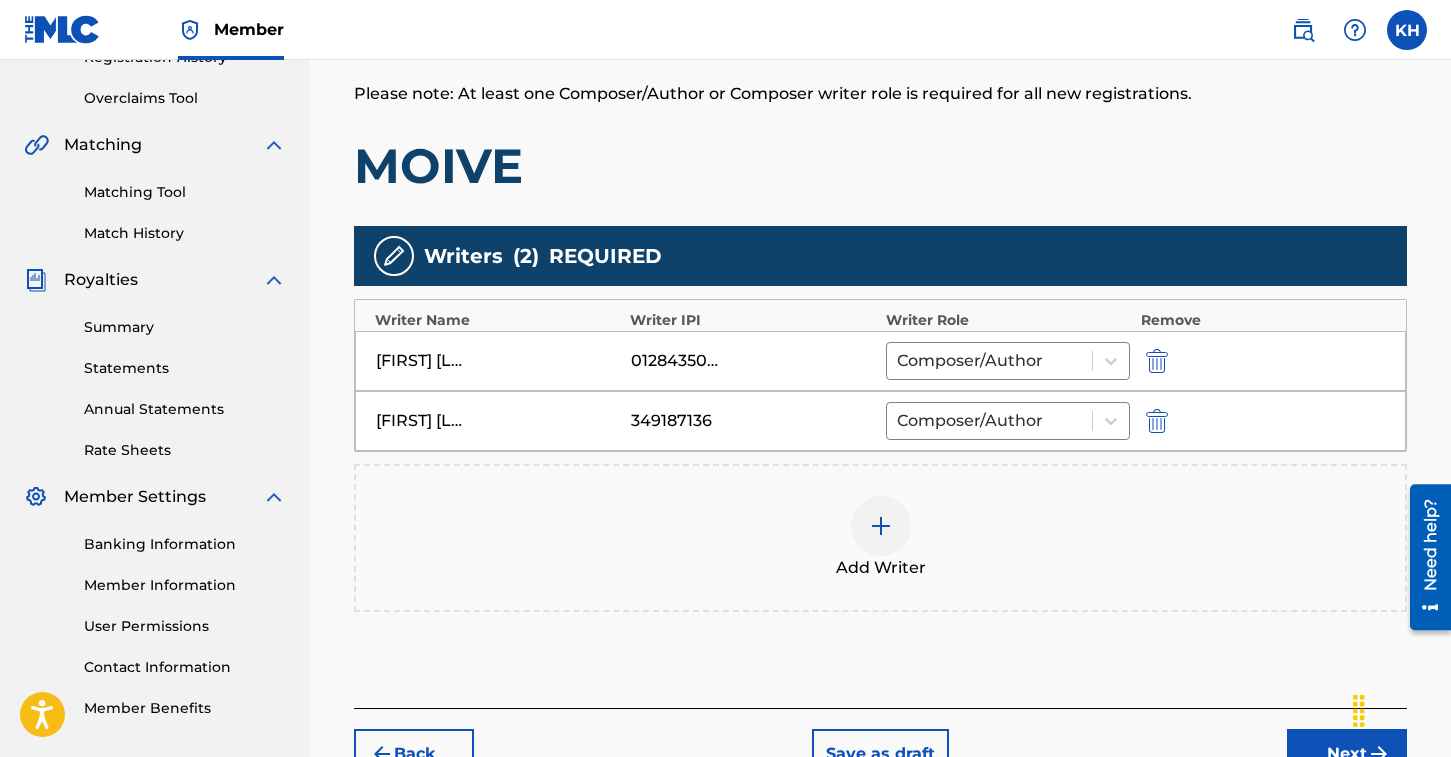 click at bounding box center (881, 526) 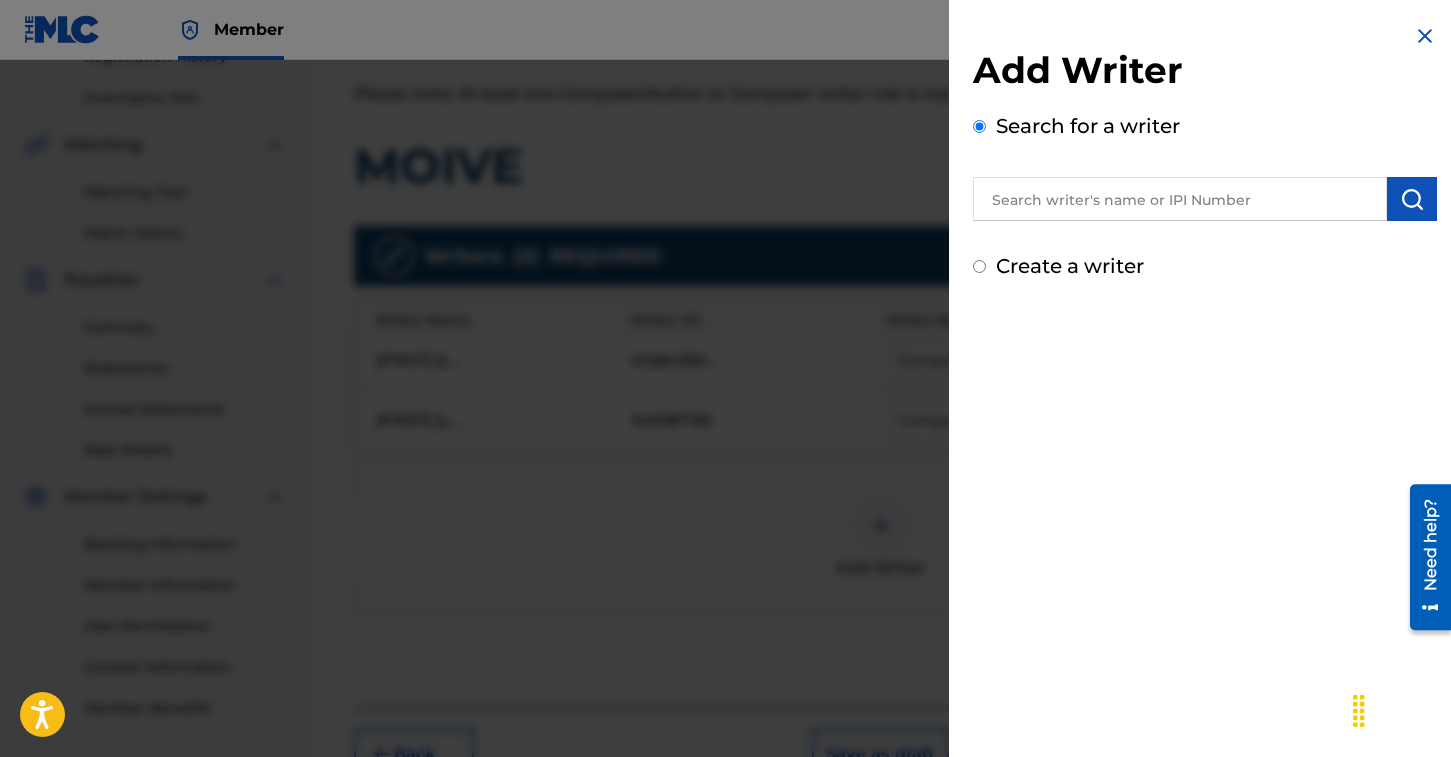 click at bounding box center [1180, 199] 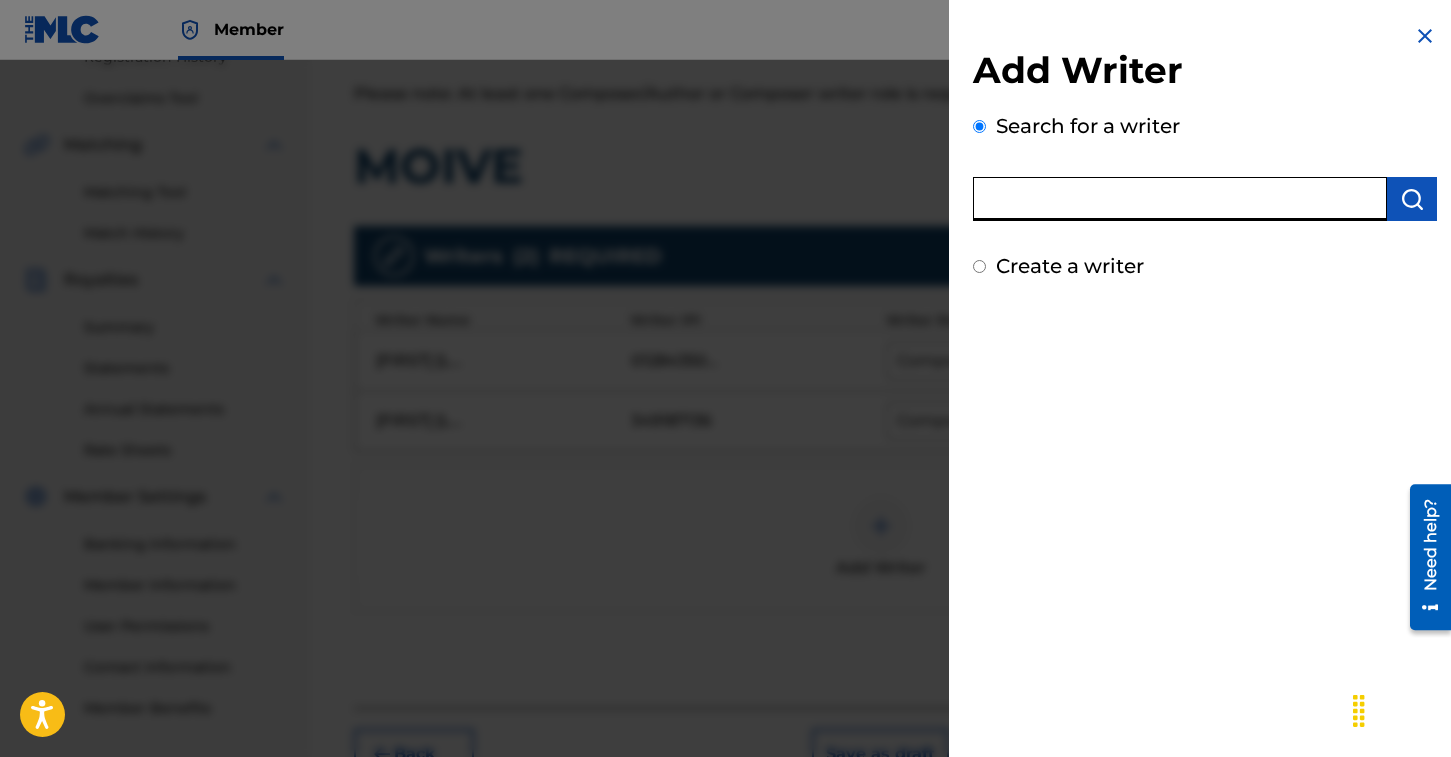 paste on "[FIRST] [LAST]" 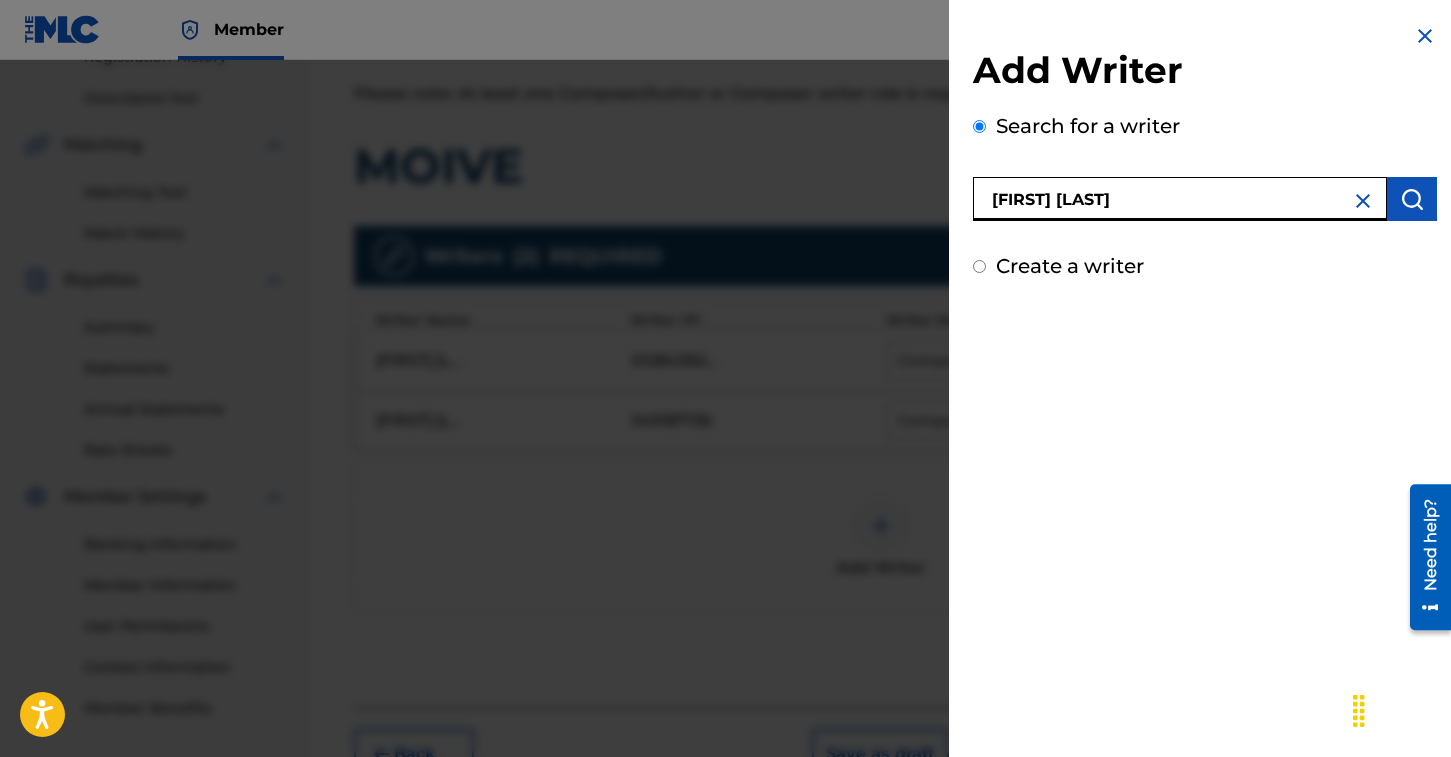 type on "[FIRST] [LAST]" 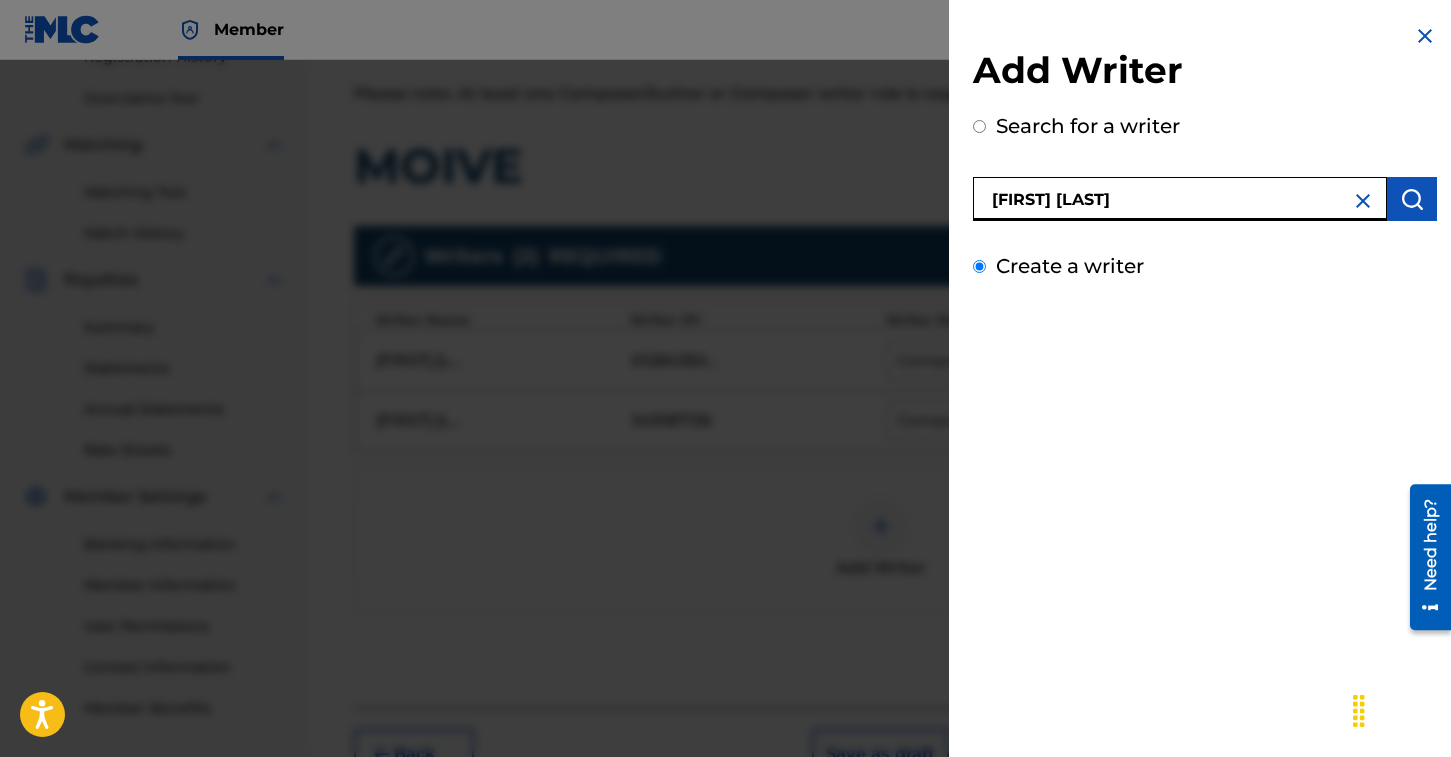 click on "Create a writer" at bounding box center [979, 266] 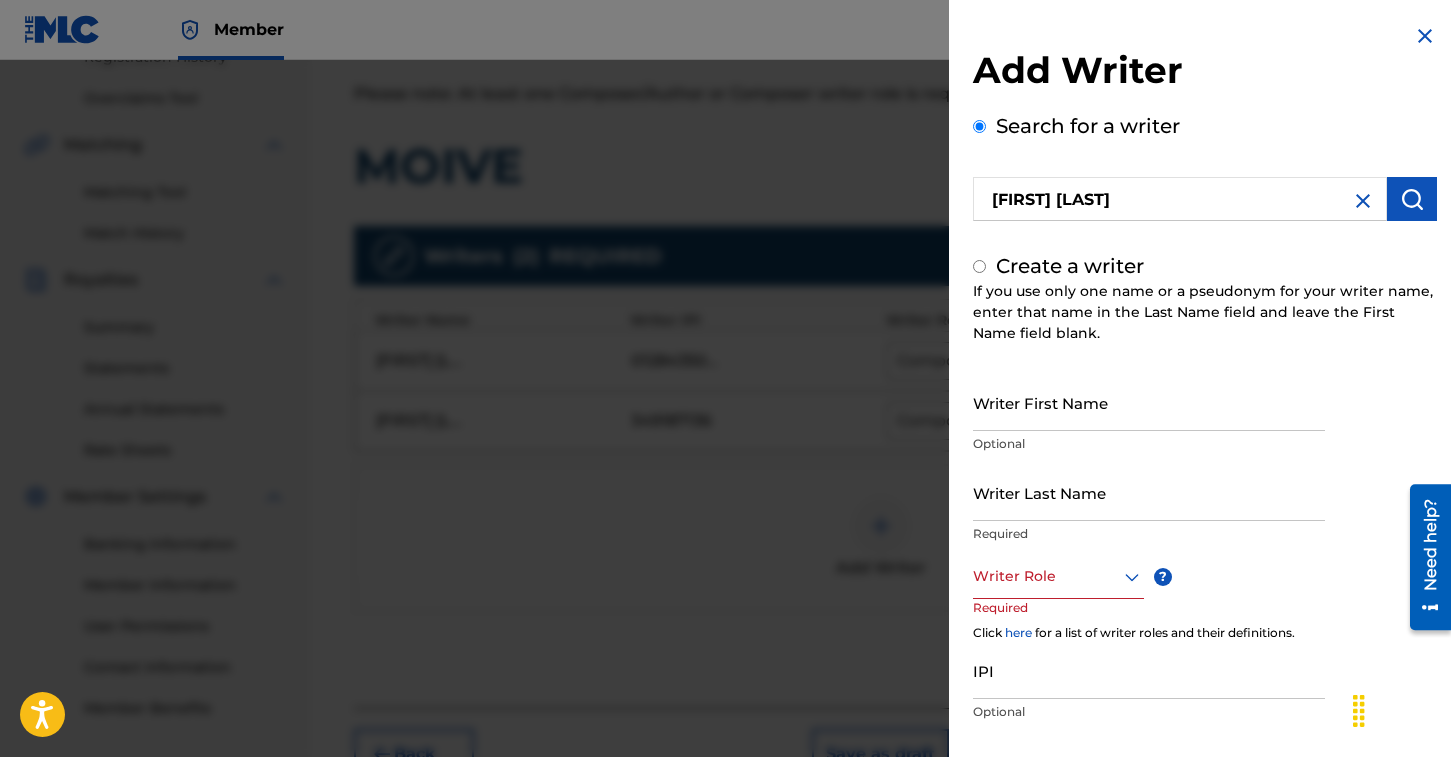 radio on "false" 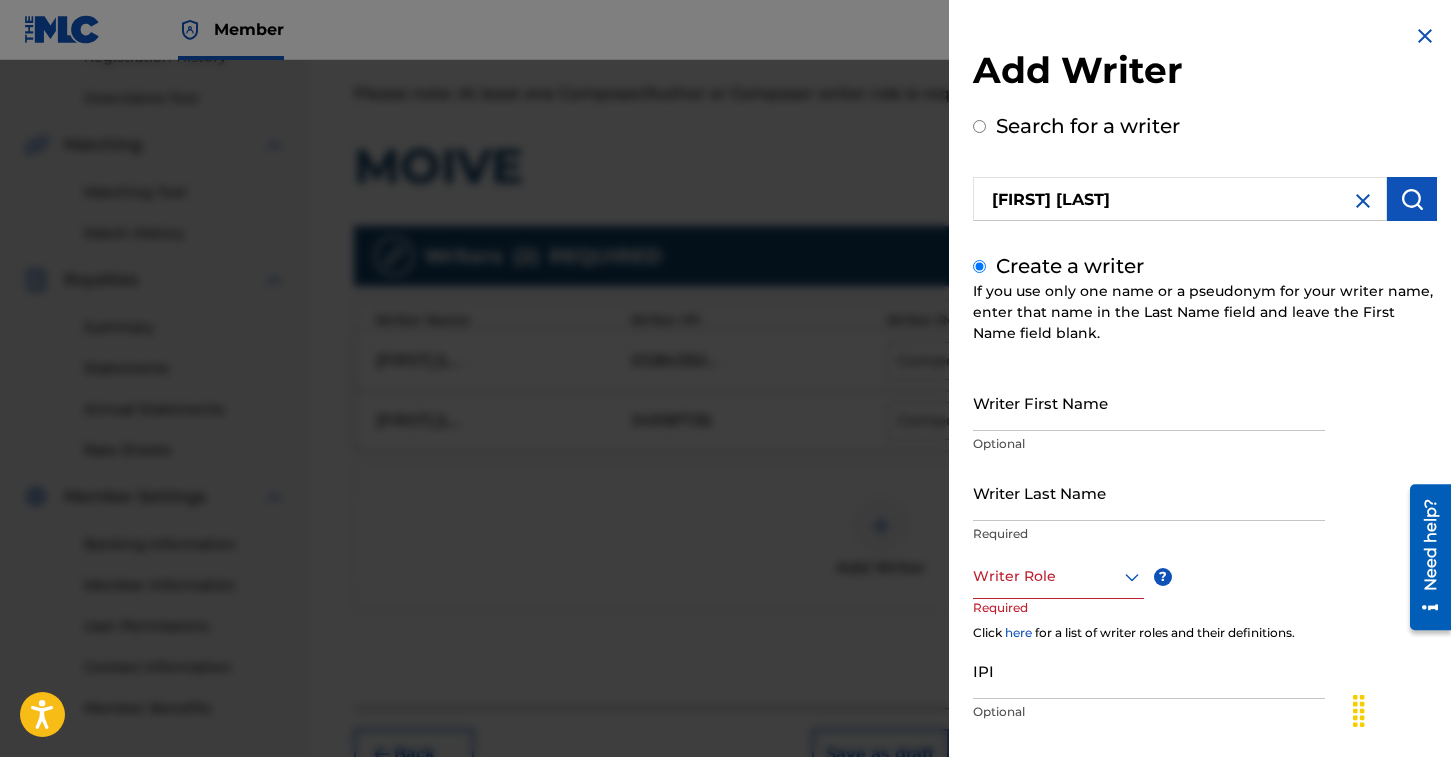 click on "Writer First Name" at bounding box center [1149, 402] 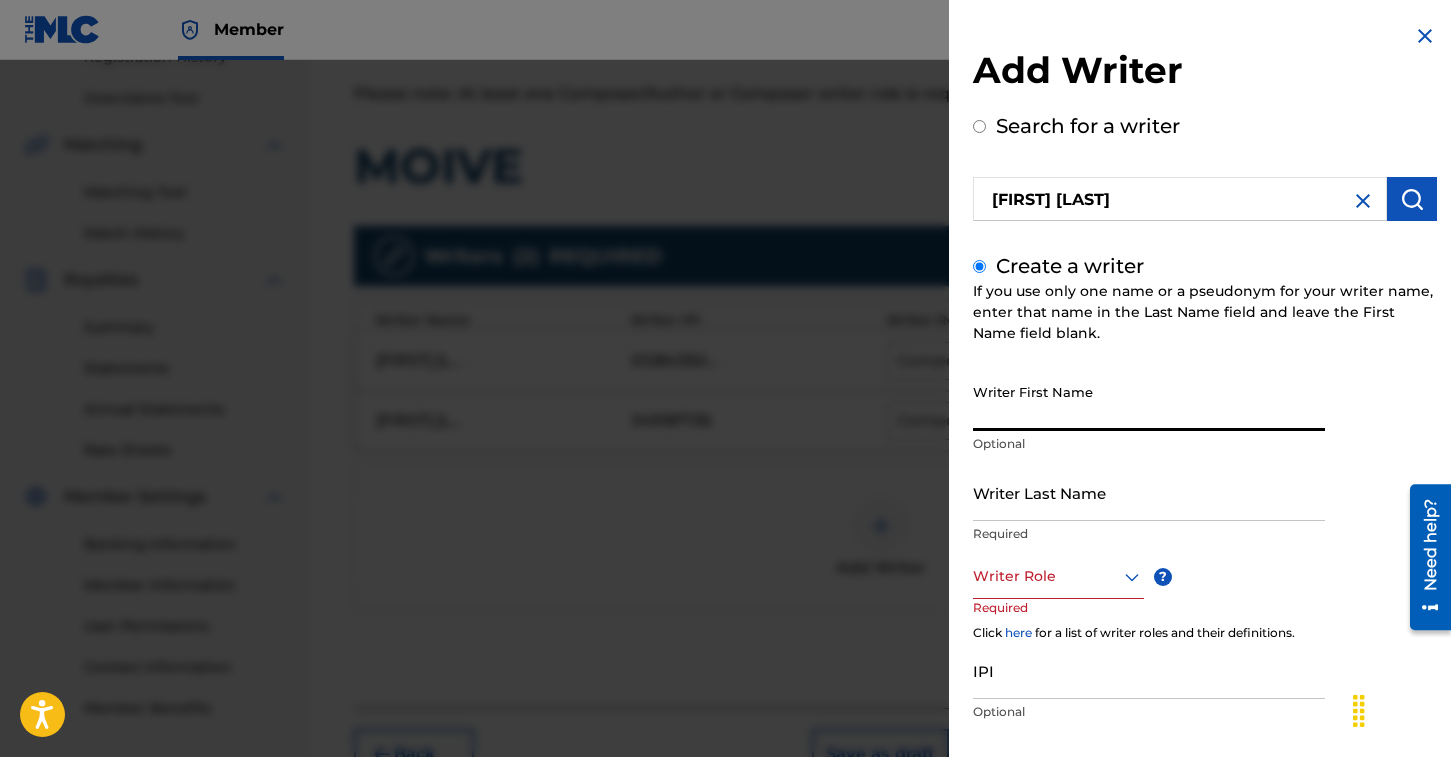 scroll, scrollTop: 109, scrollLeft: 0, axis: vertical 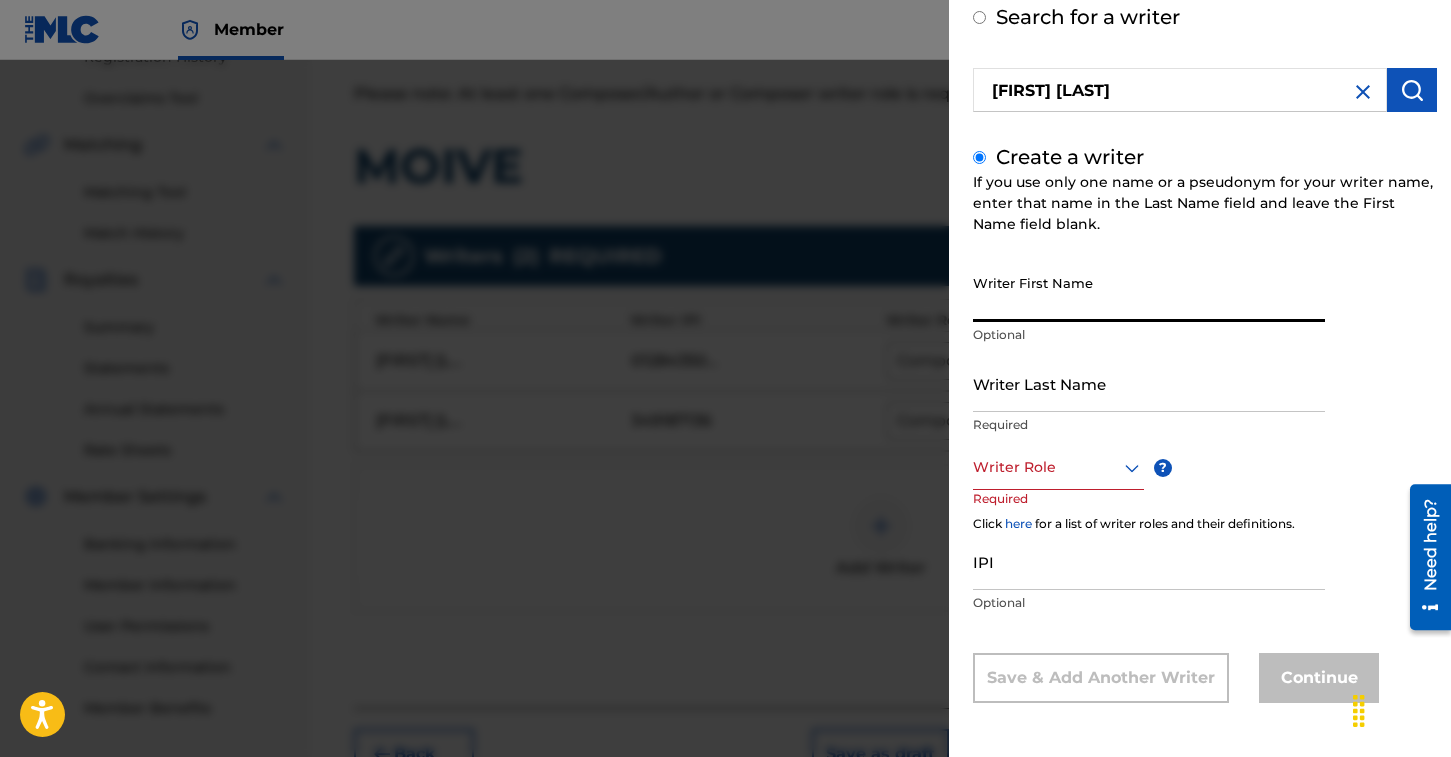 paste on "[FIRST] [LAST]" 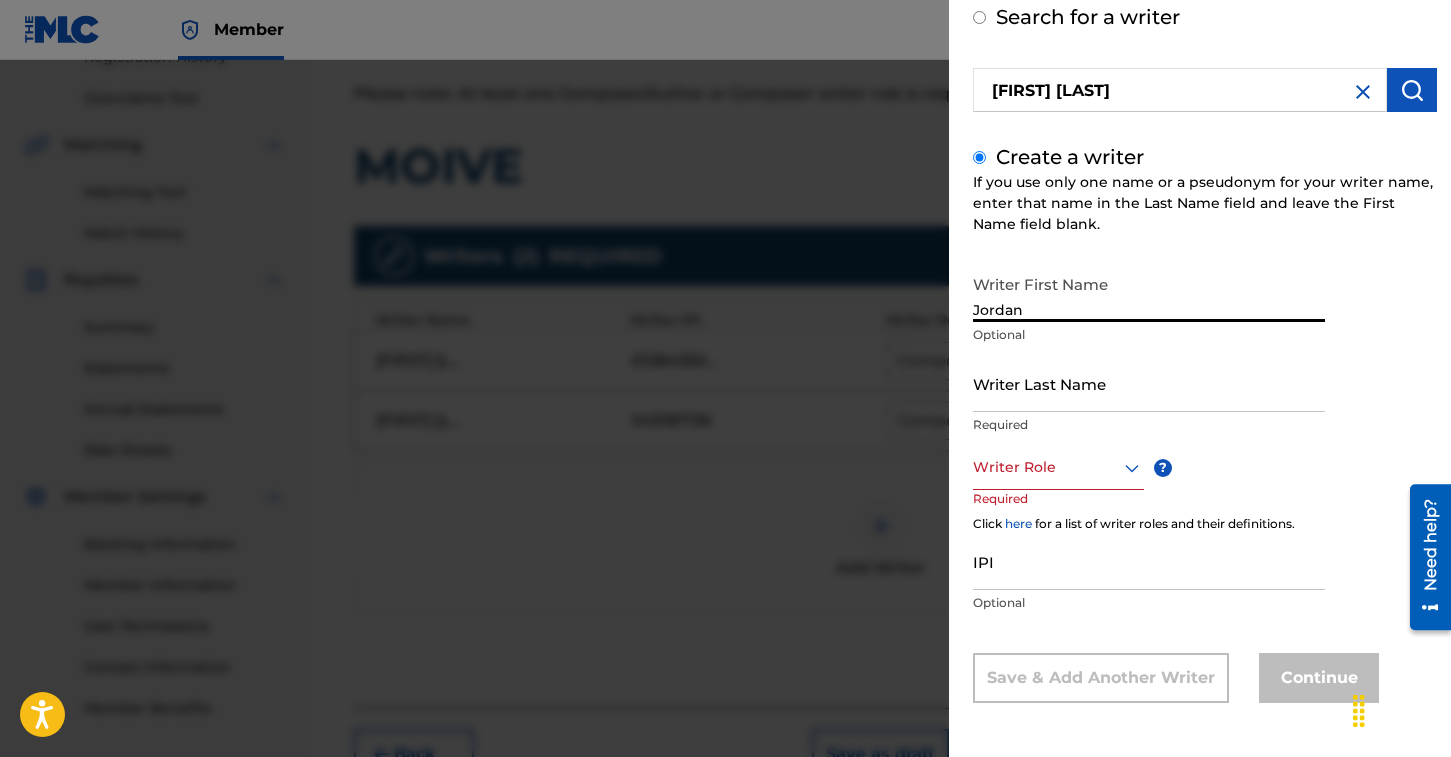type on "Jordan" 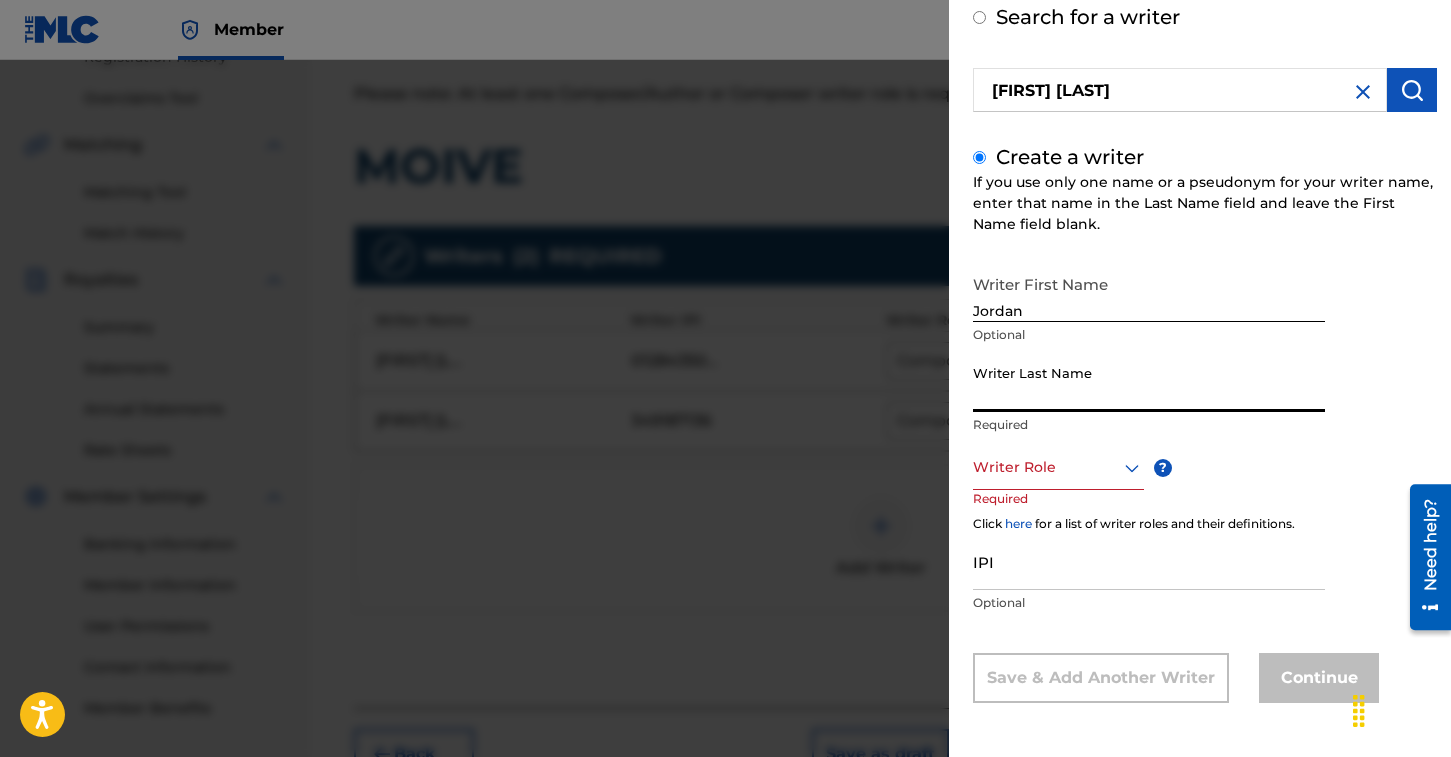 paste on "[FIRST] [LAST]" 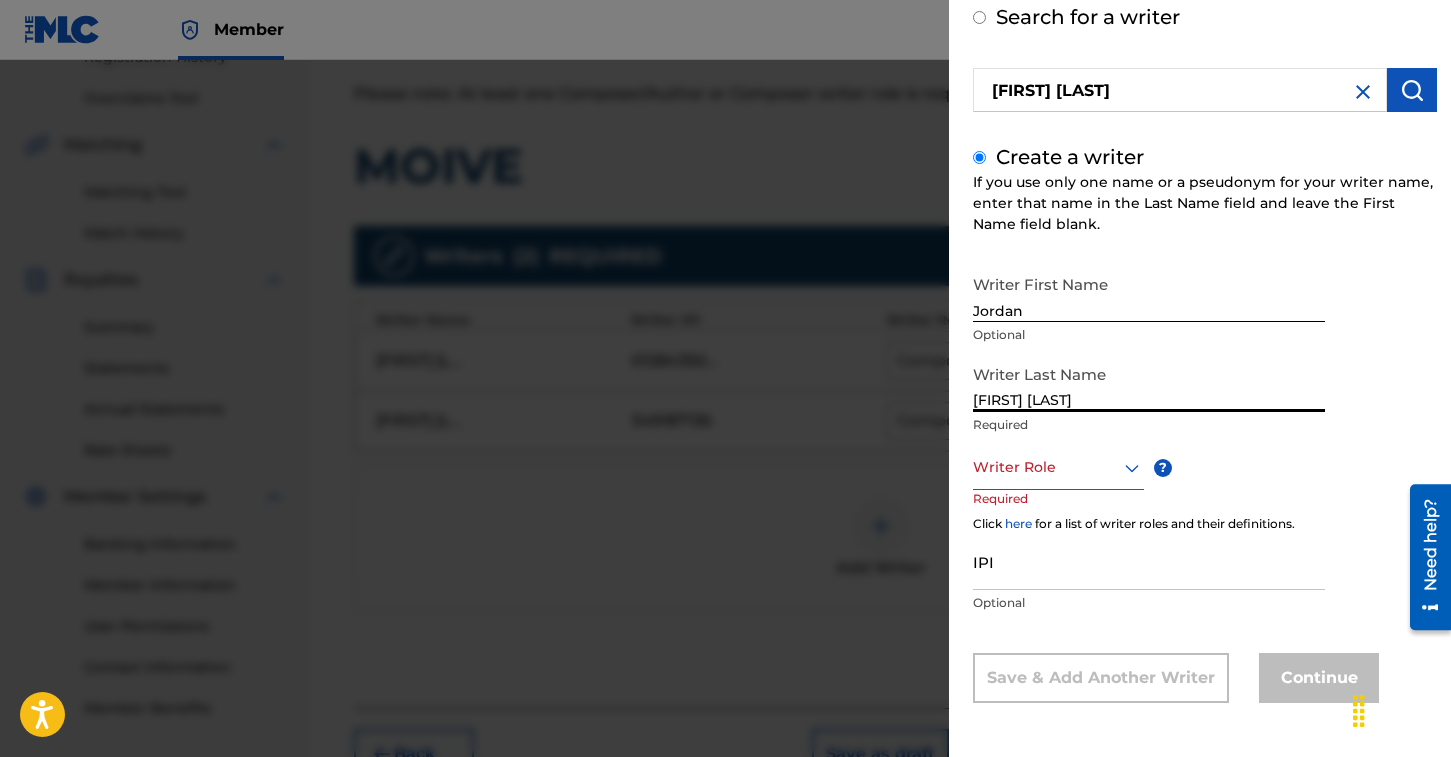 type on "[FIRST] [LAST]" 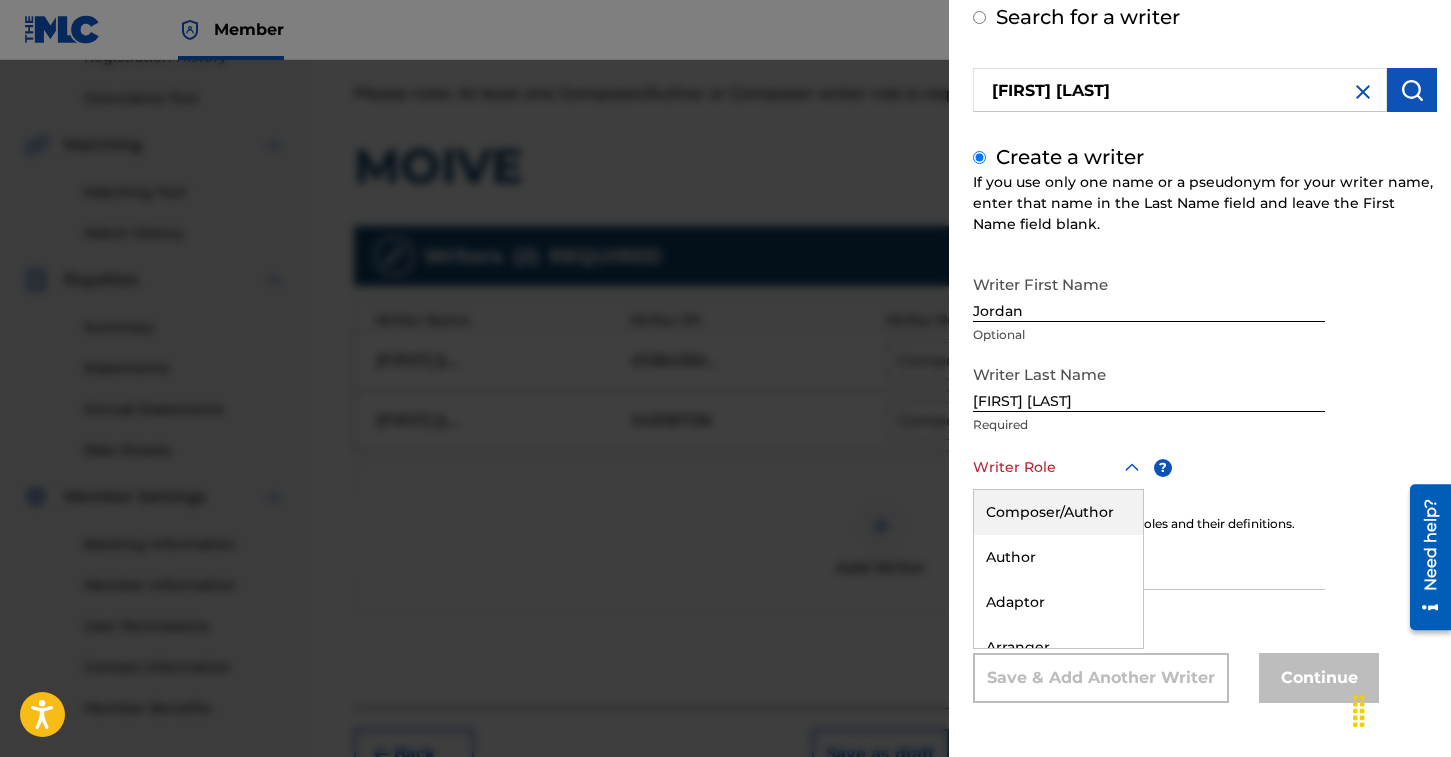 click at bounding box center [1058, 467] 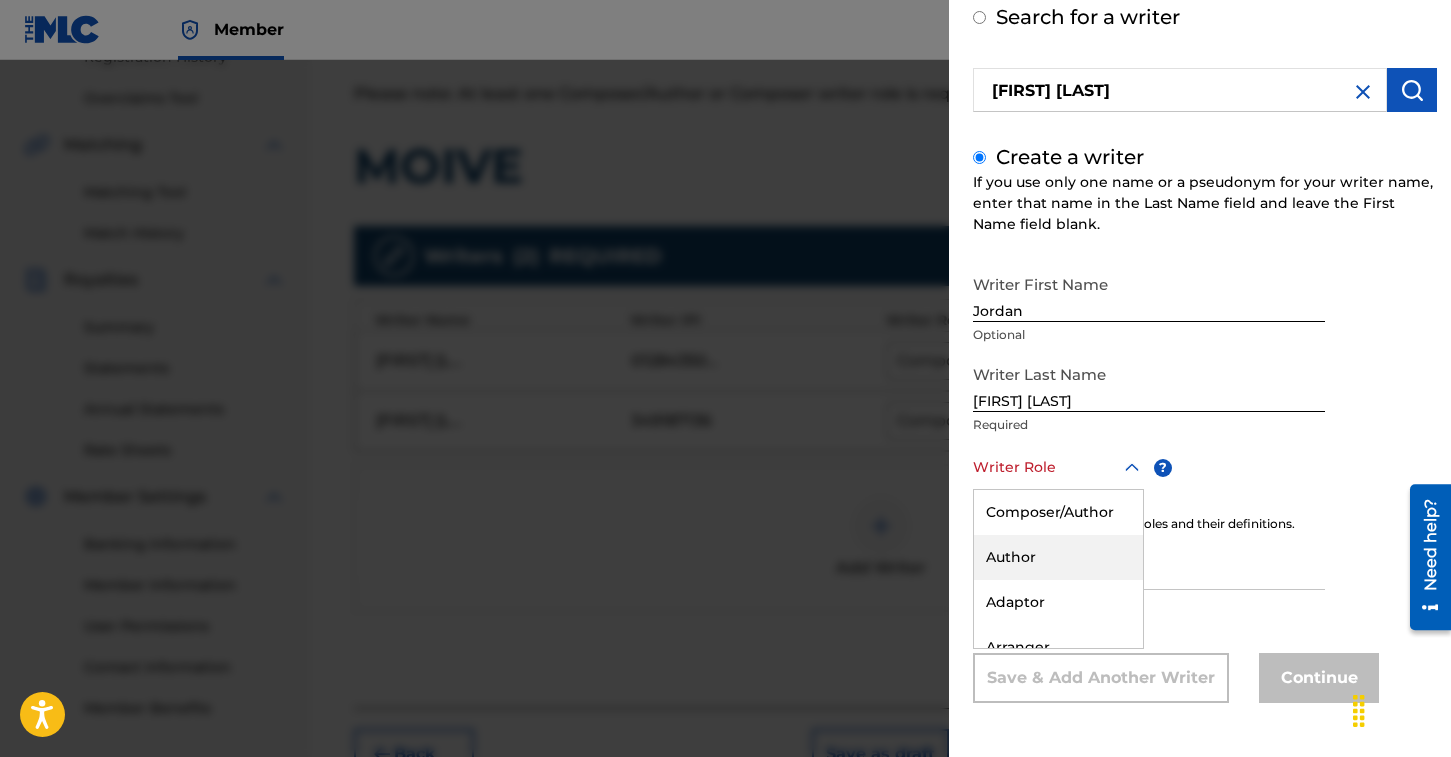 click on "Author" at bounding box center [1058, 557] 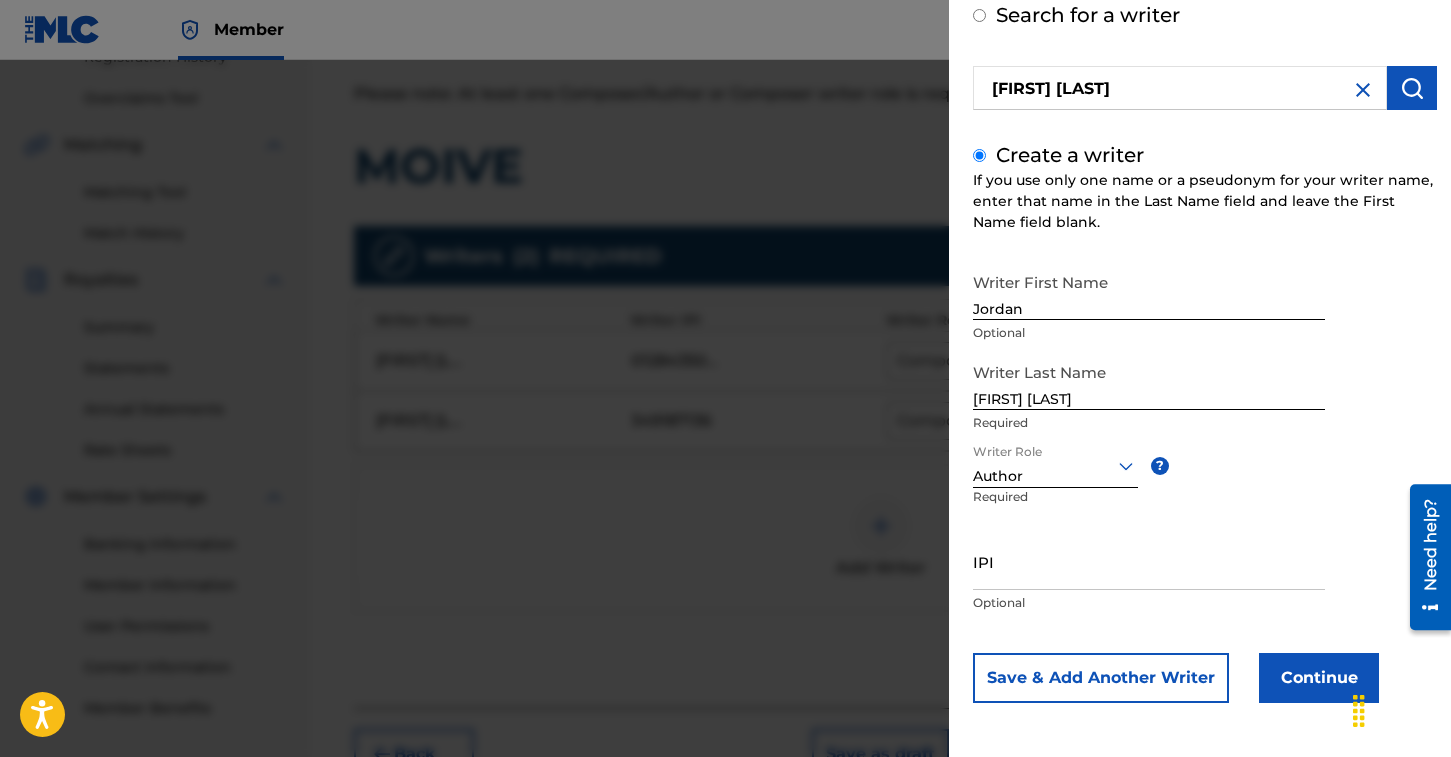 click on "Continue" at bounding box center (1319, 678) 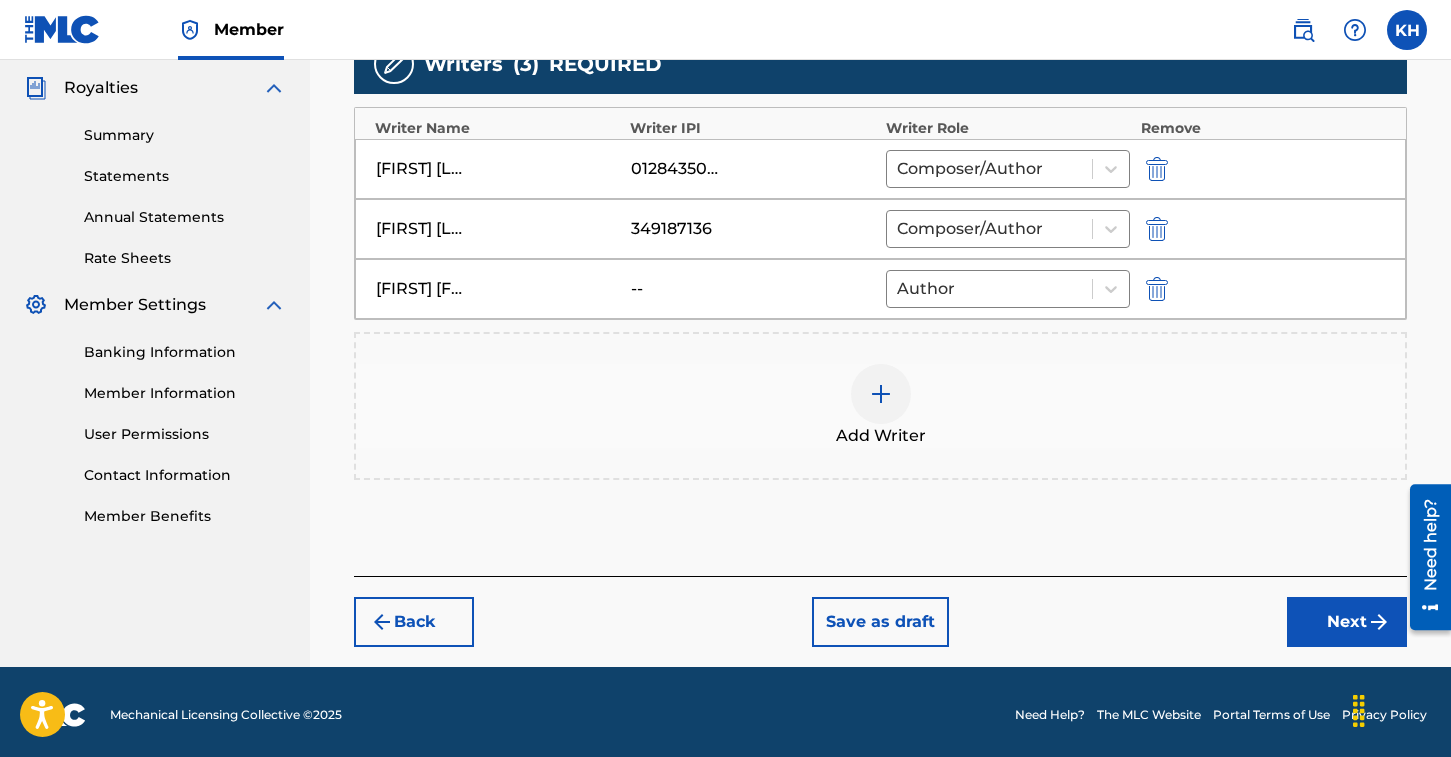 click on "Next" at bounding box center (1347, 622) 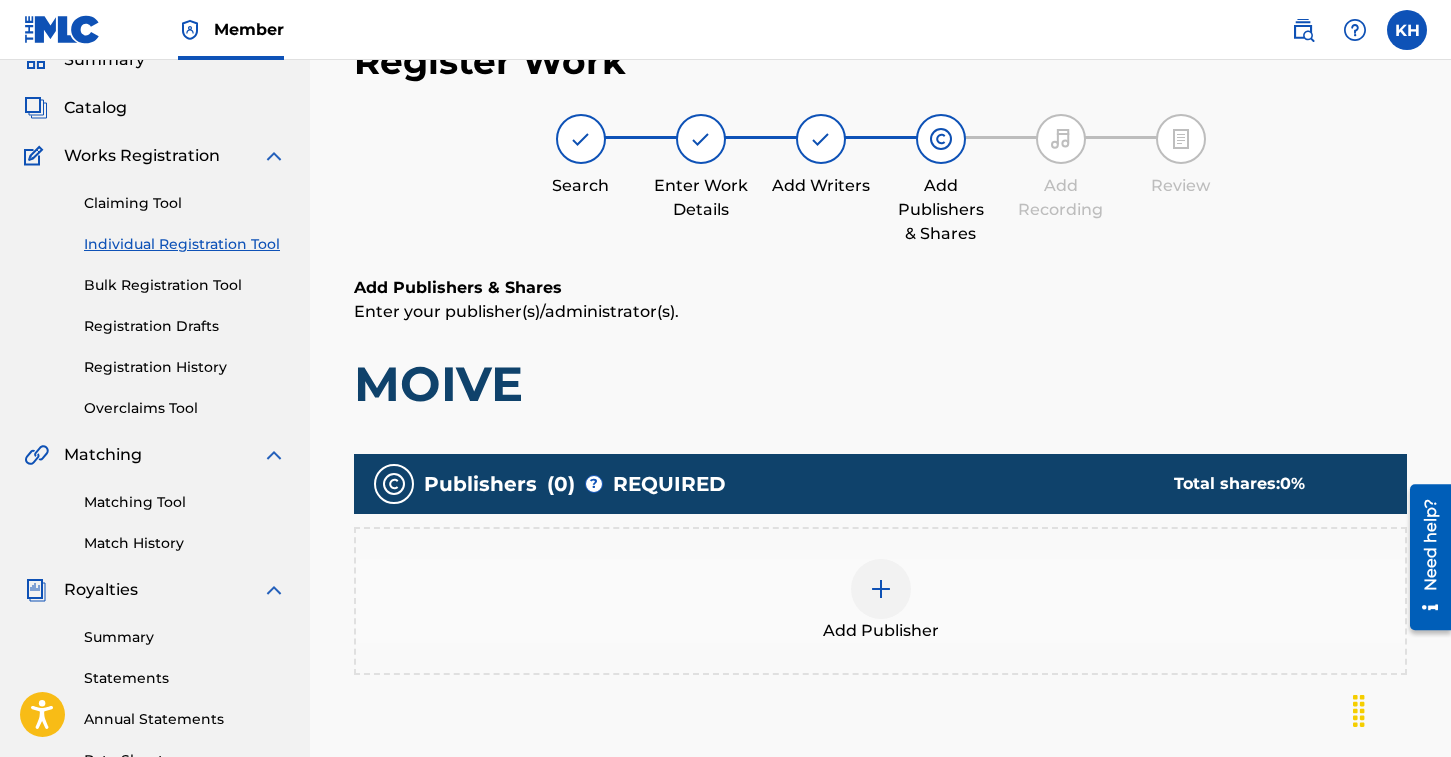 scroll, scrollTop: 90, scrollLeft: 0, axis: vertical 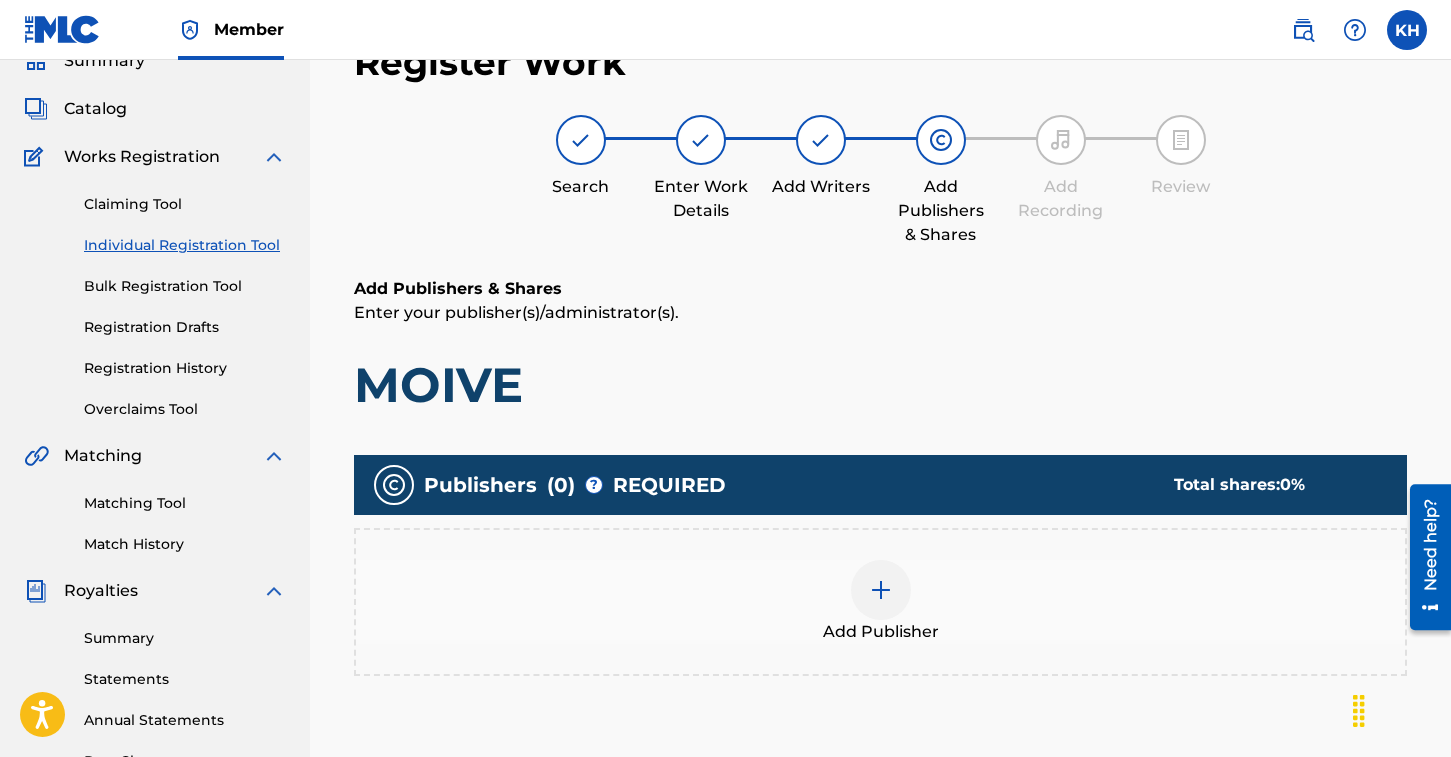 click at bounding box center (881, 590) 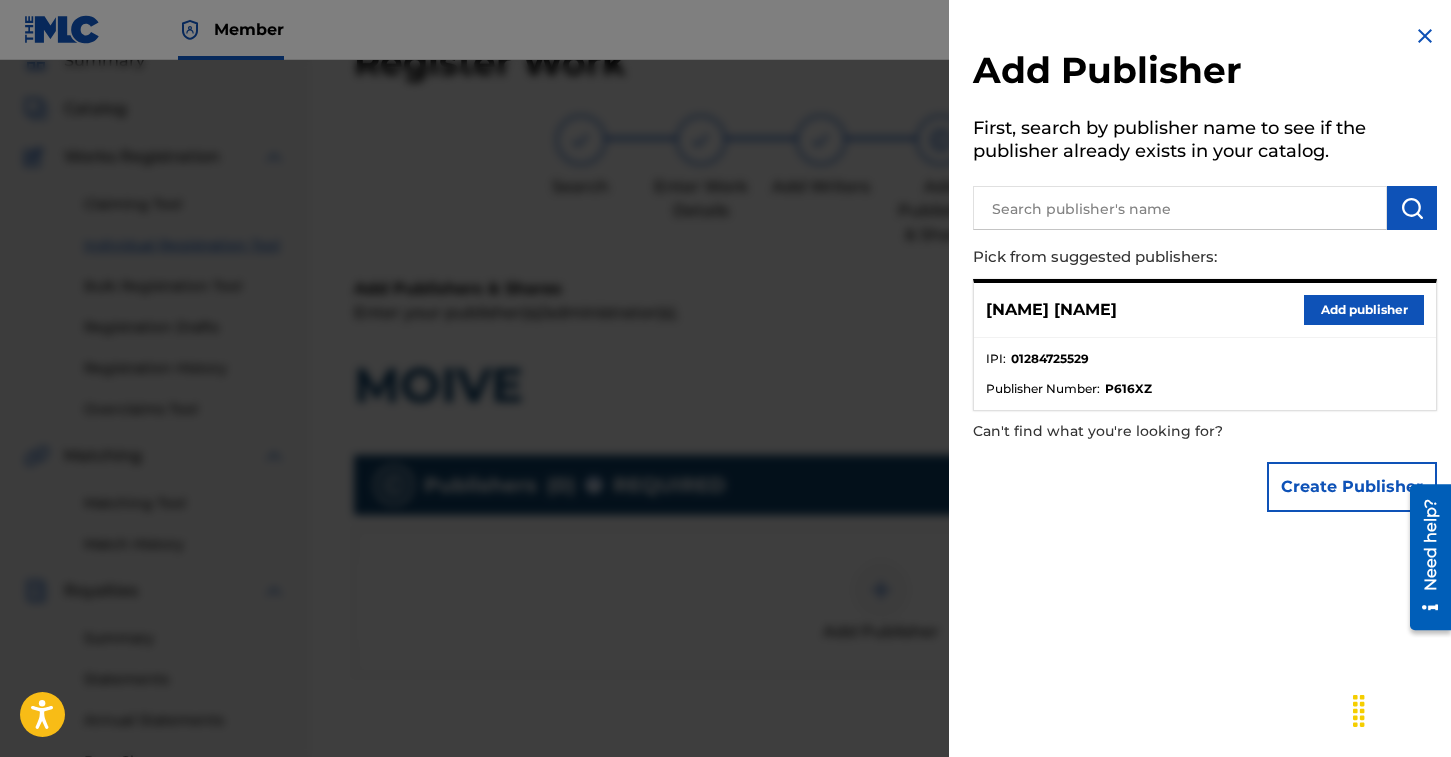 click on "Add publisher" at bounding box center (1364, 310) 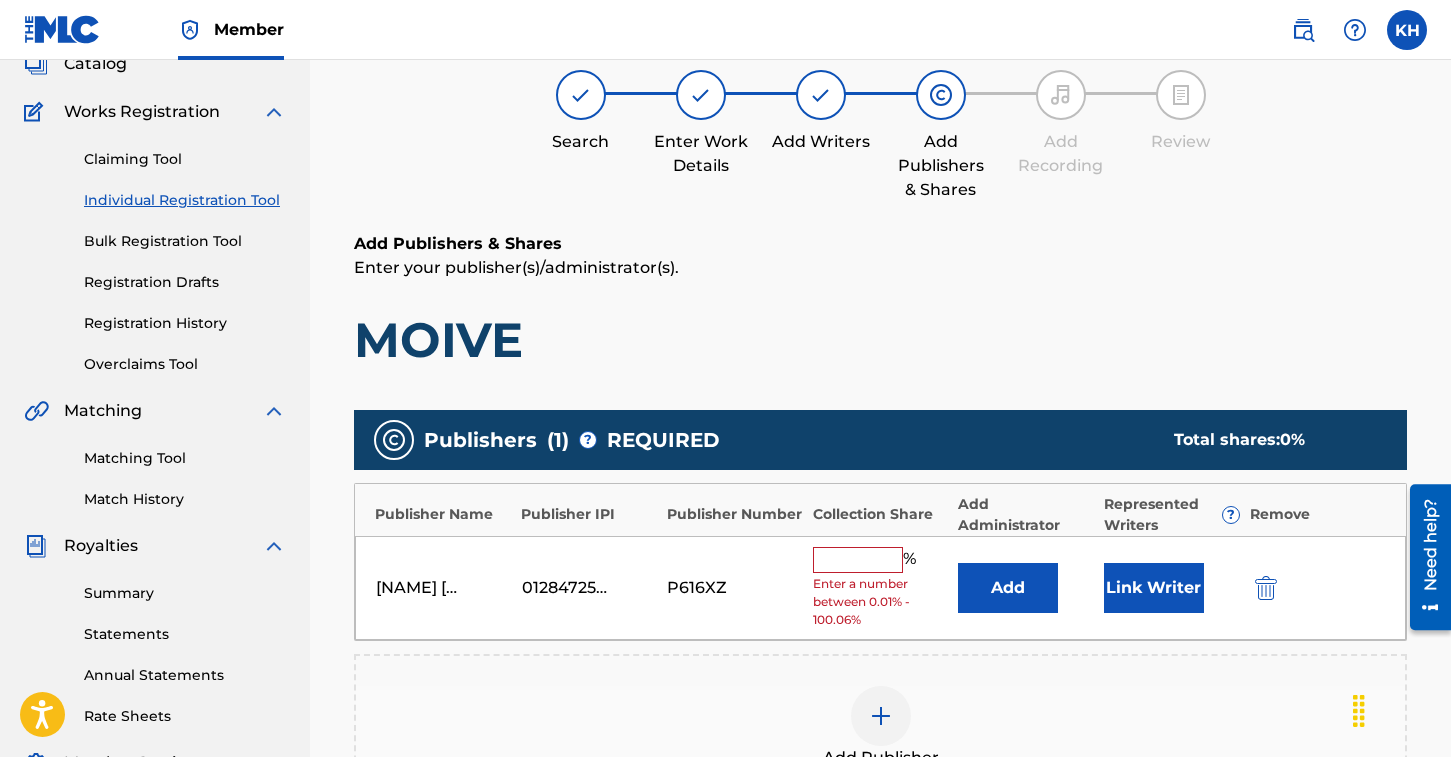 scroll, scrollTop: 166, scrollLeft: 0, axis: vertical 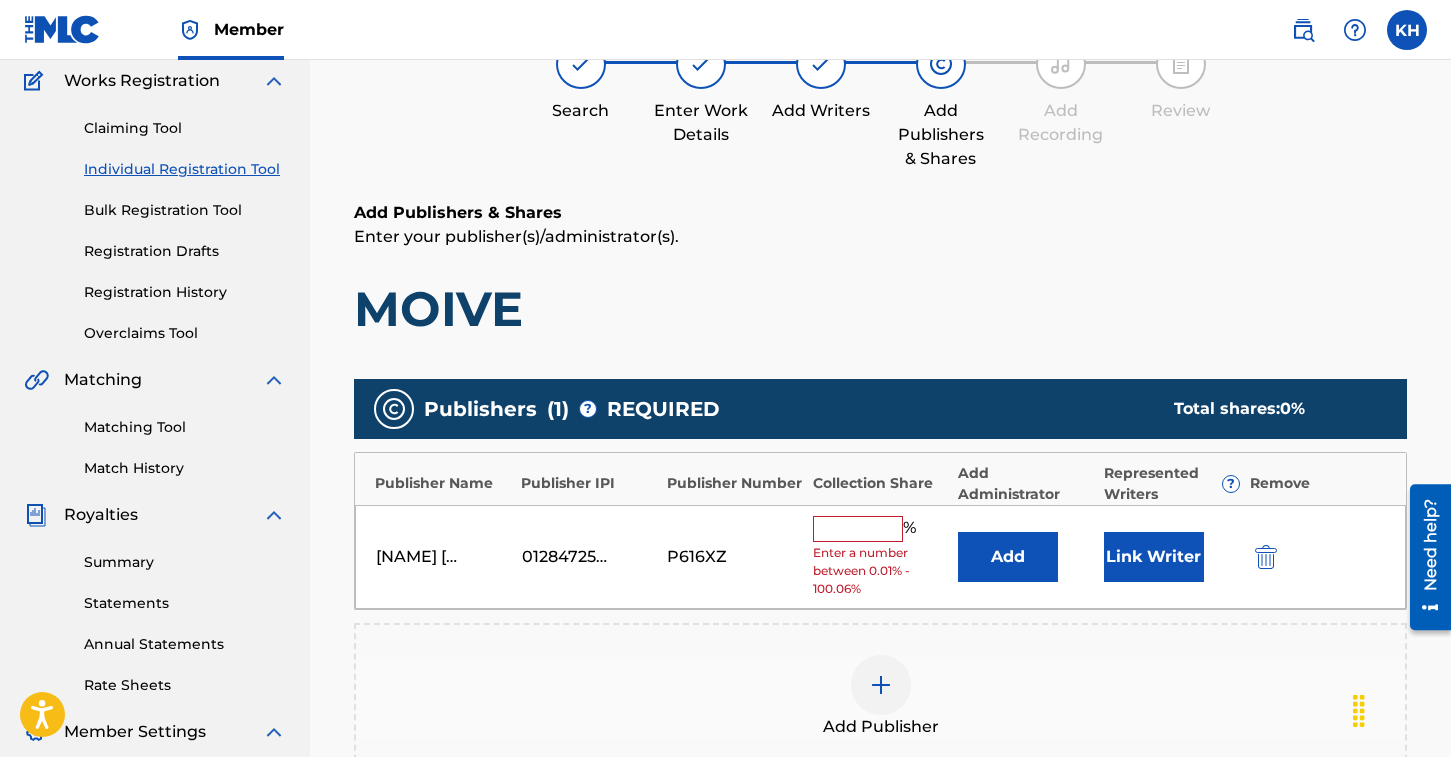 click at bounding box center (858, 529) 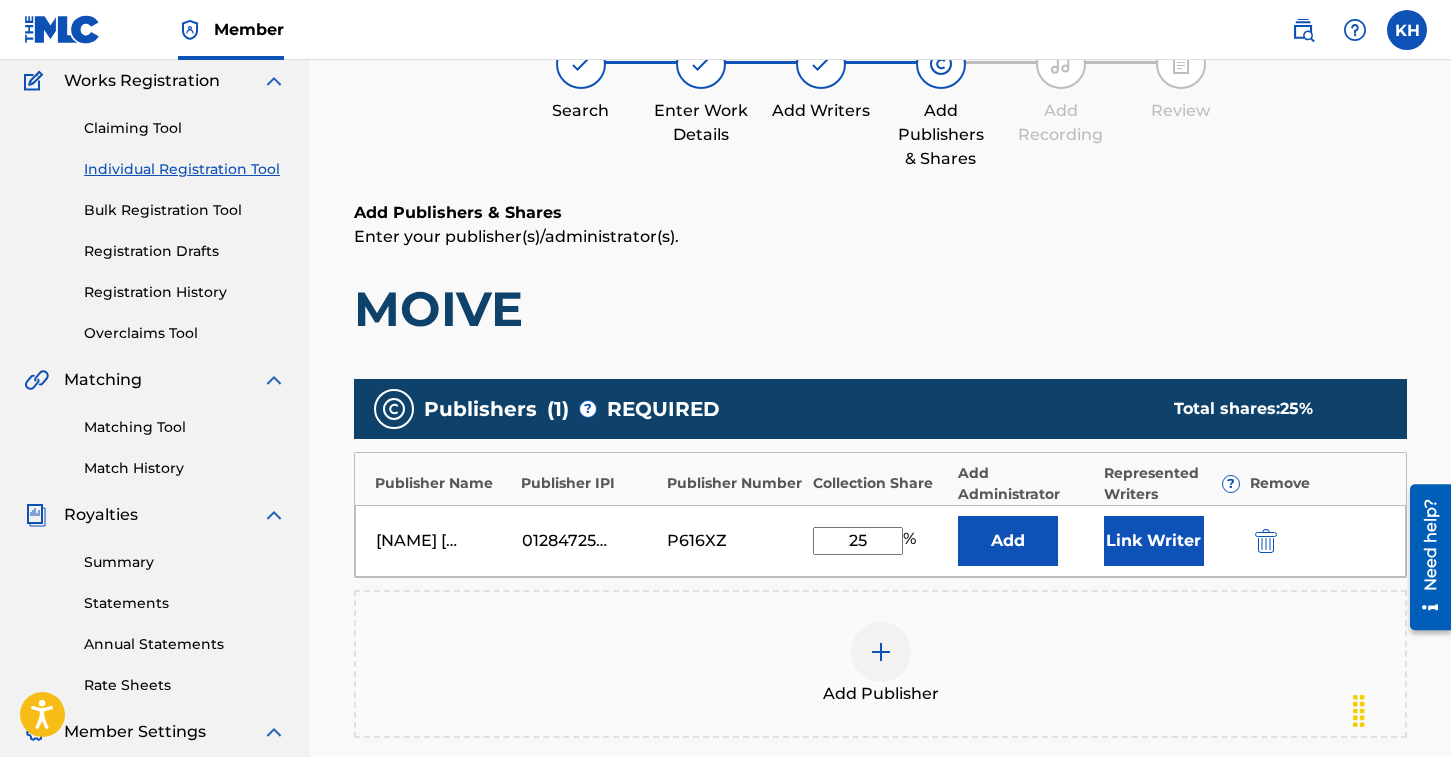 scroll, scrollTop: 359, scrollLeft: 0, axis: vertical 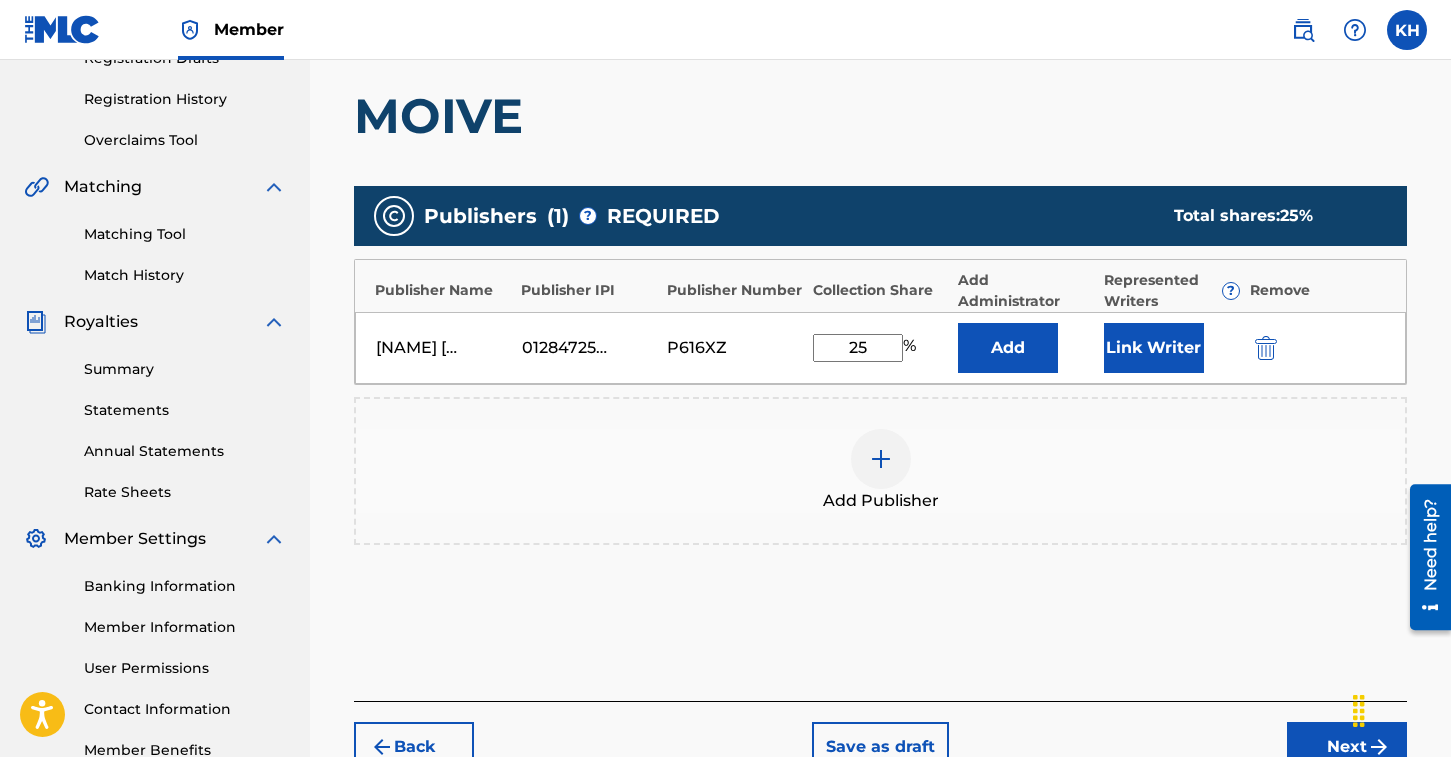 type on "25" 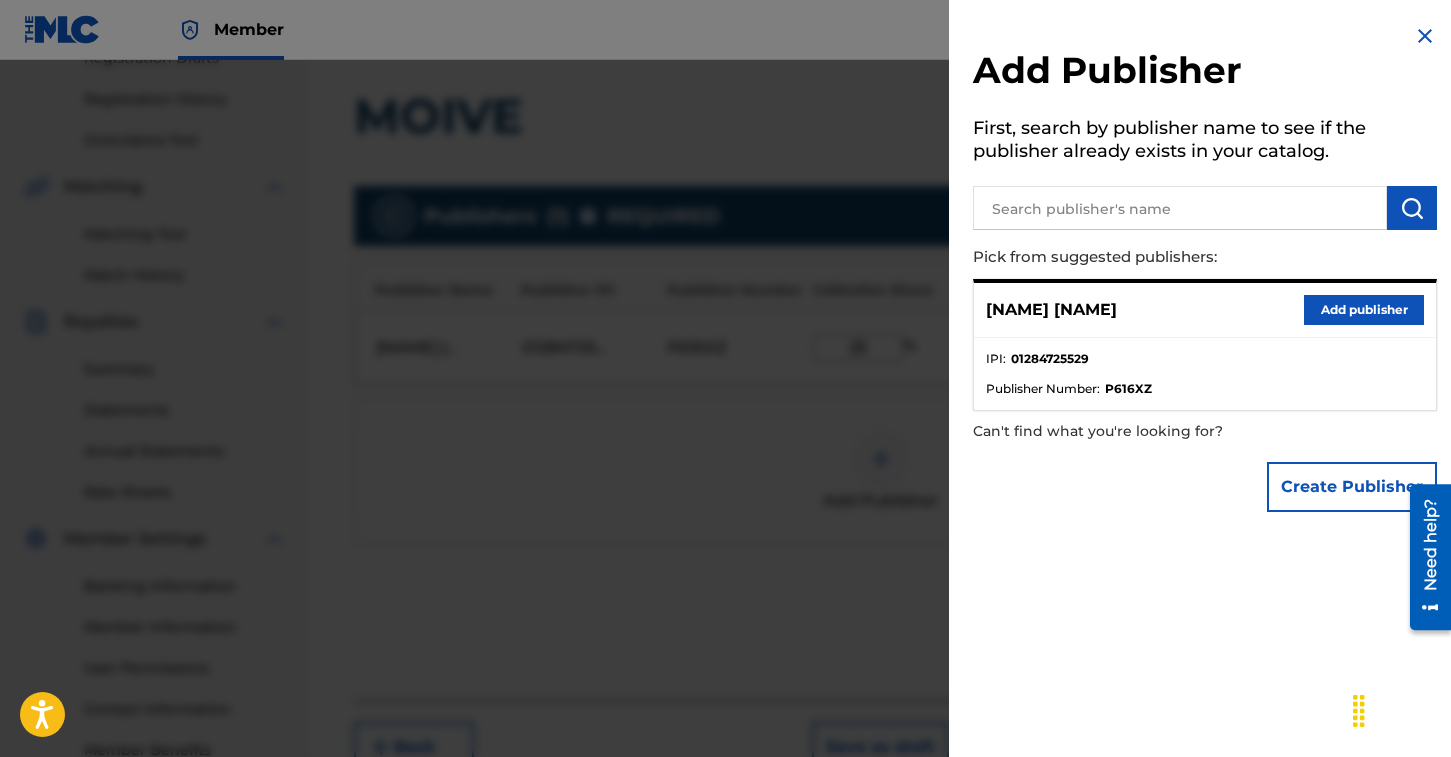 click at bounding box center (1180, 208) 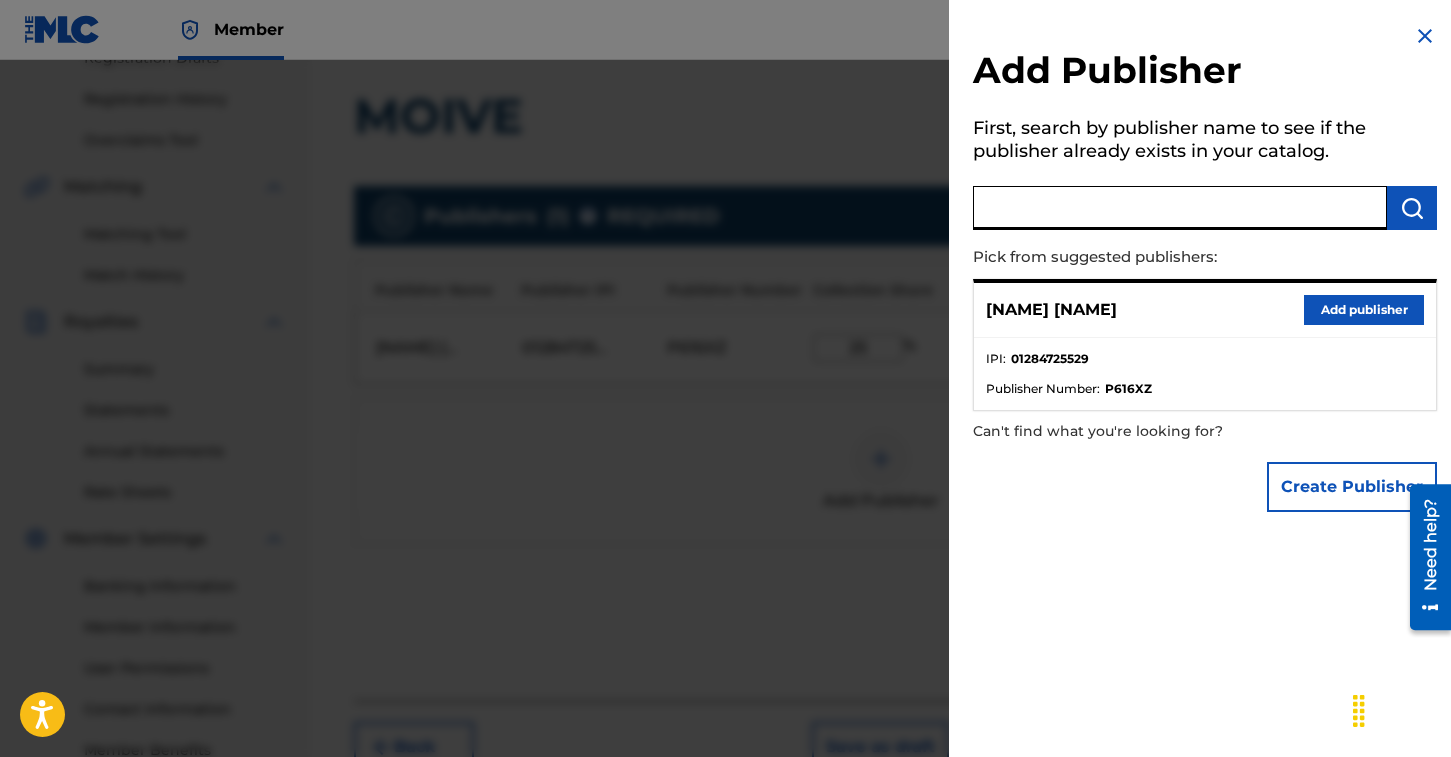 click on "Create Publisher" at bounding box center (1352, 487) 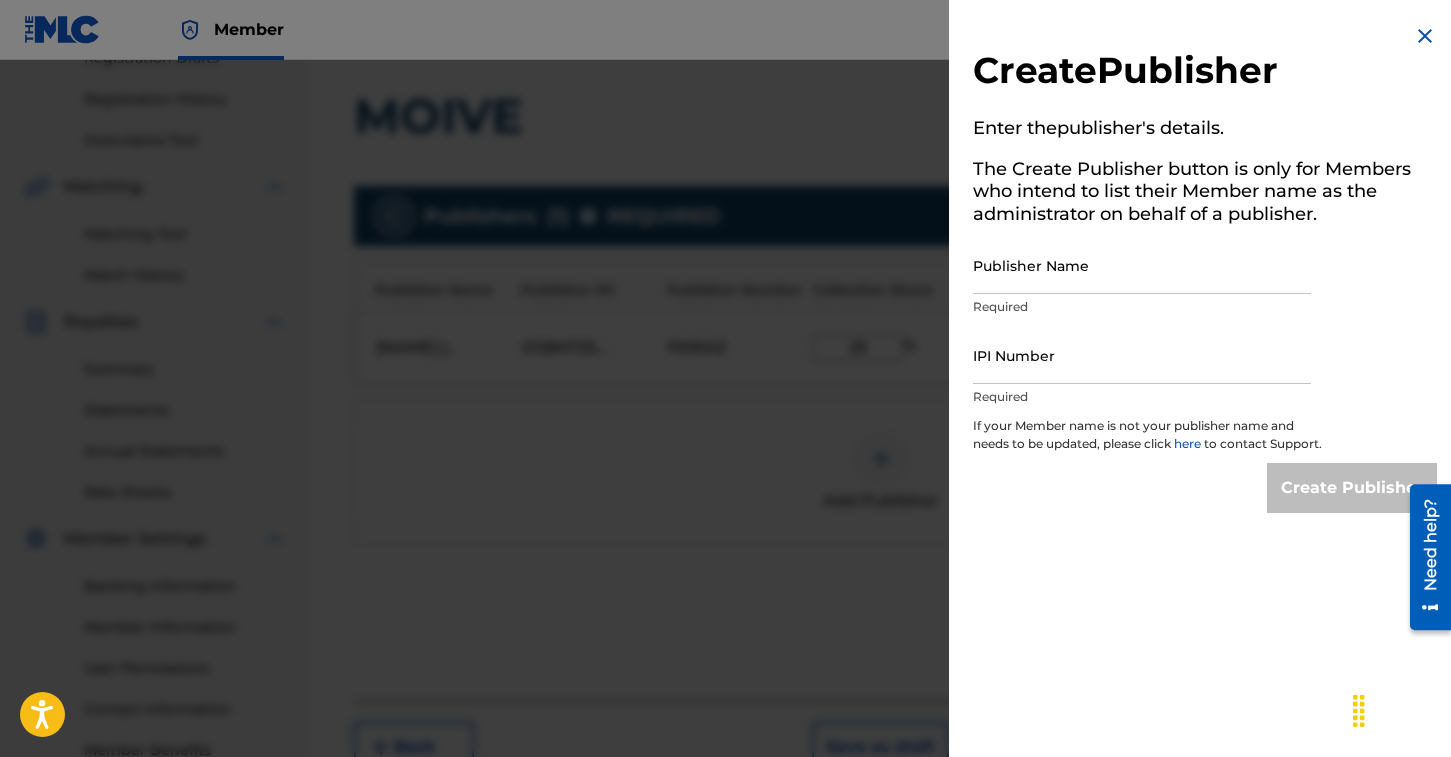 click on "Publisher Name" at bounding box center (1142, 265) 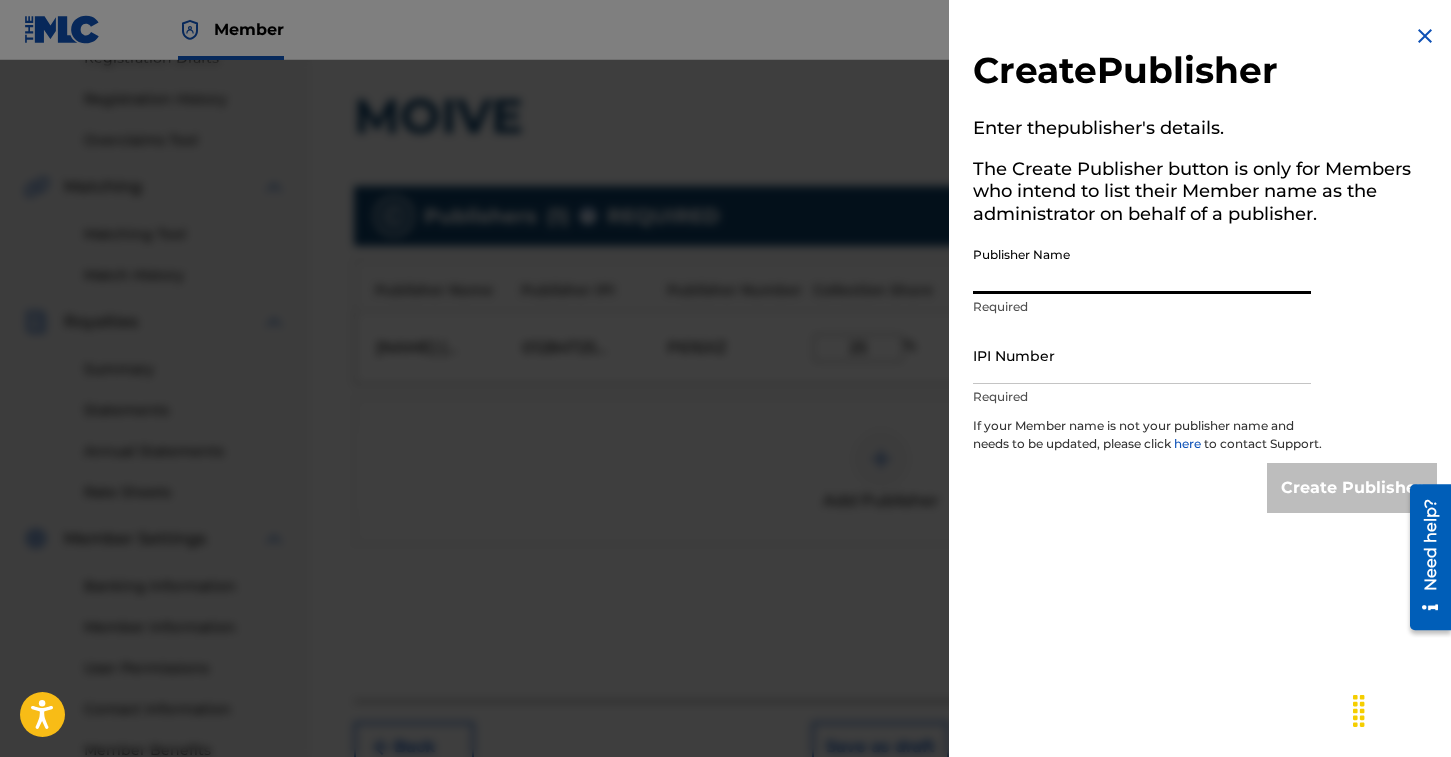 click on "IPI Number" at bounding box center [1142, 355] 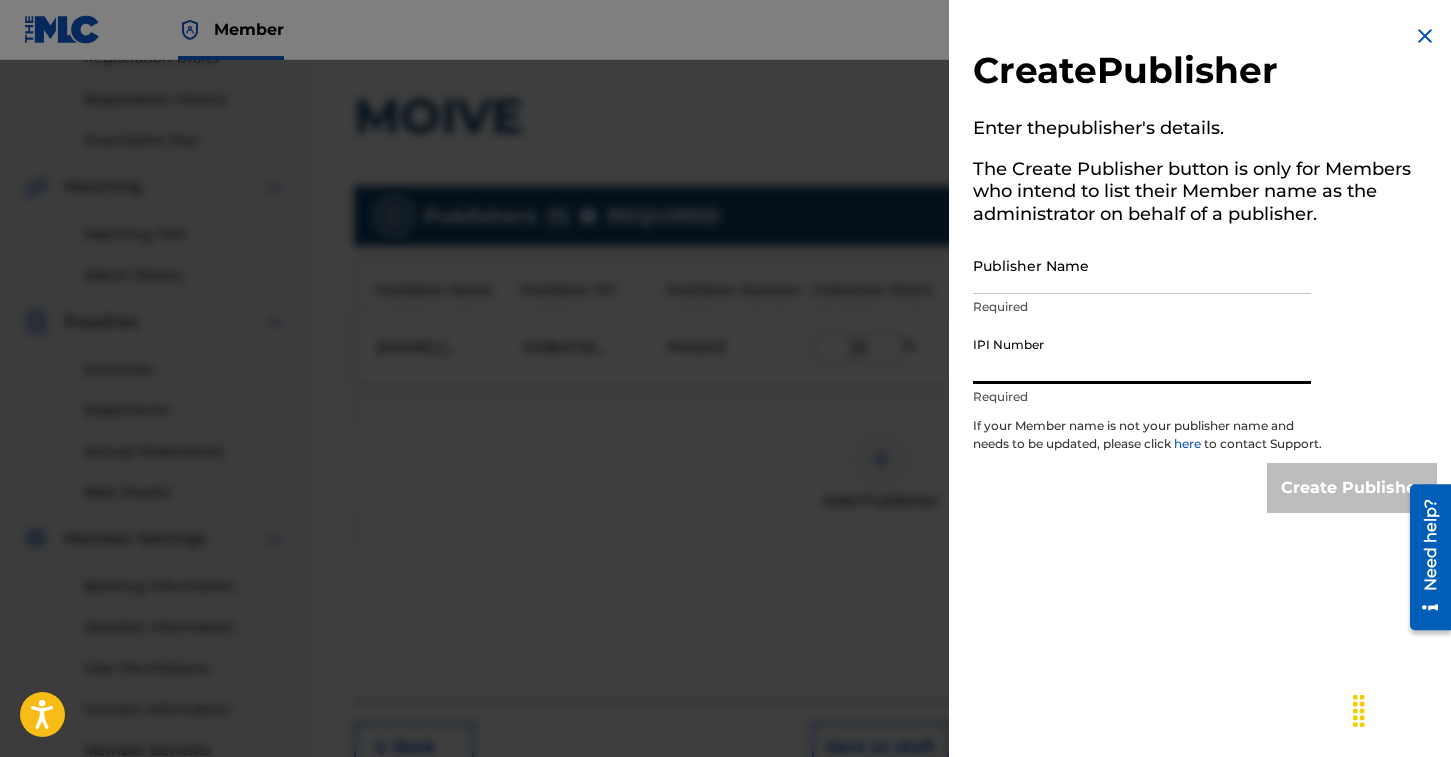 click on "Required" at bounding box center (1142, 307) 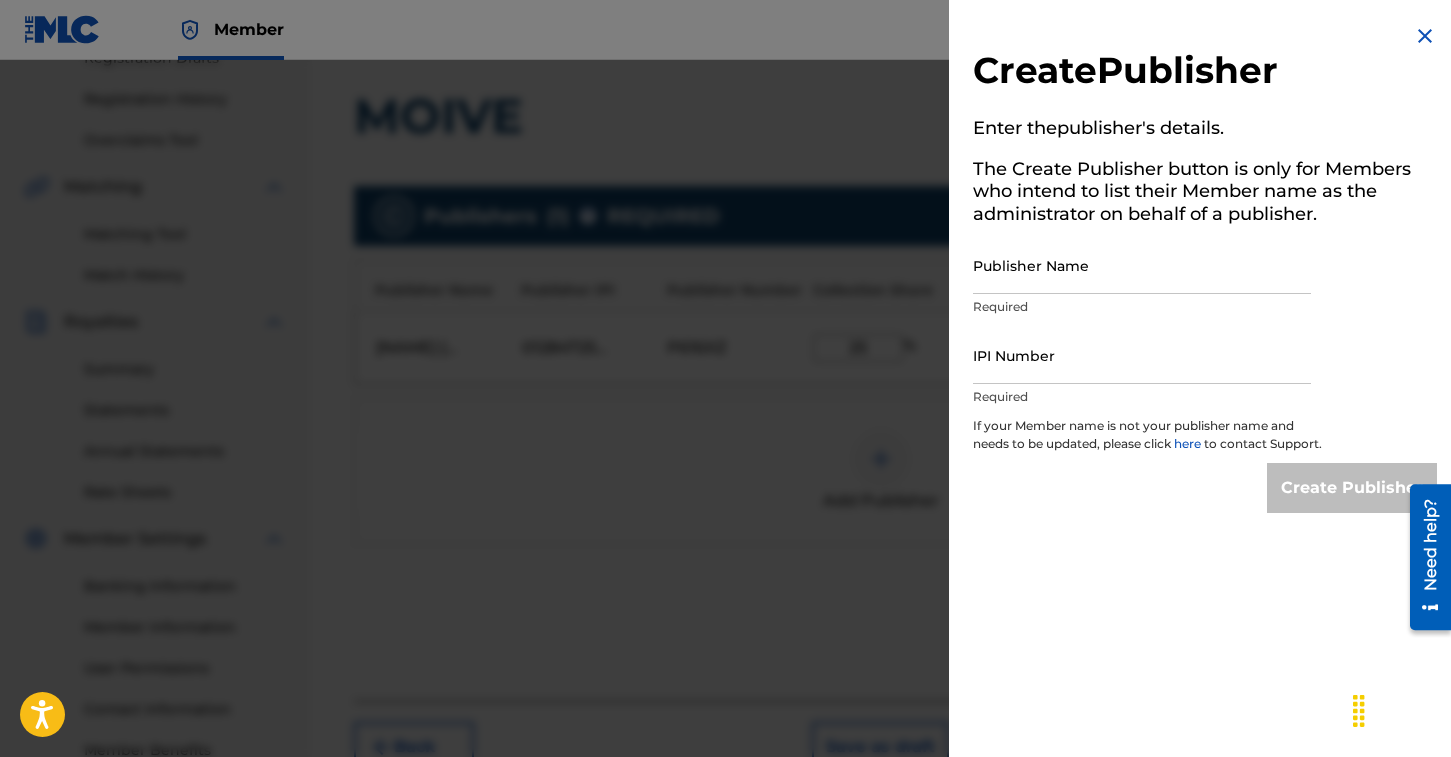click on "Publisher Name" at bounding box center (1142, 265) 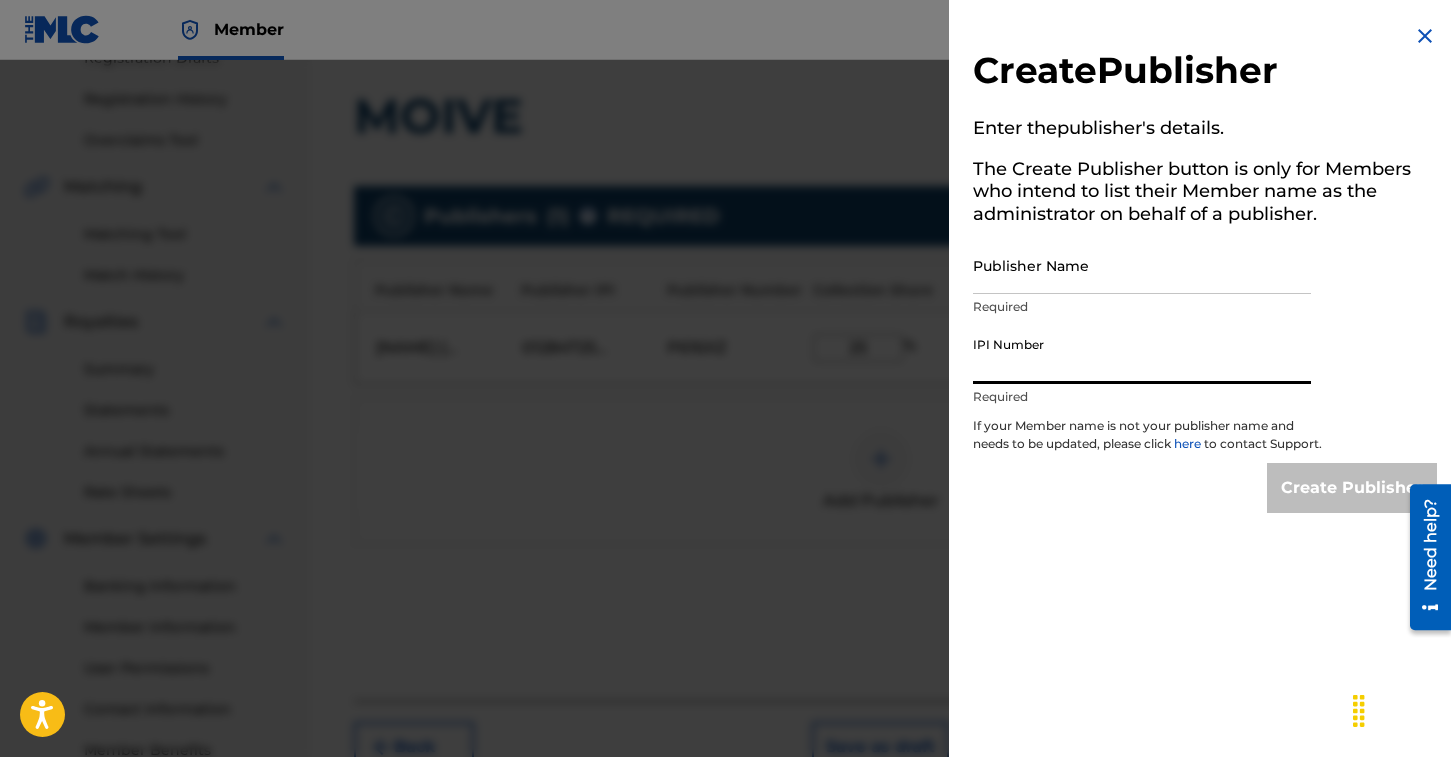click on "IPI Number" at bounding box center [1142, 355] 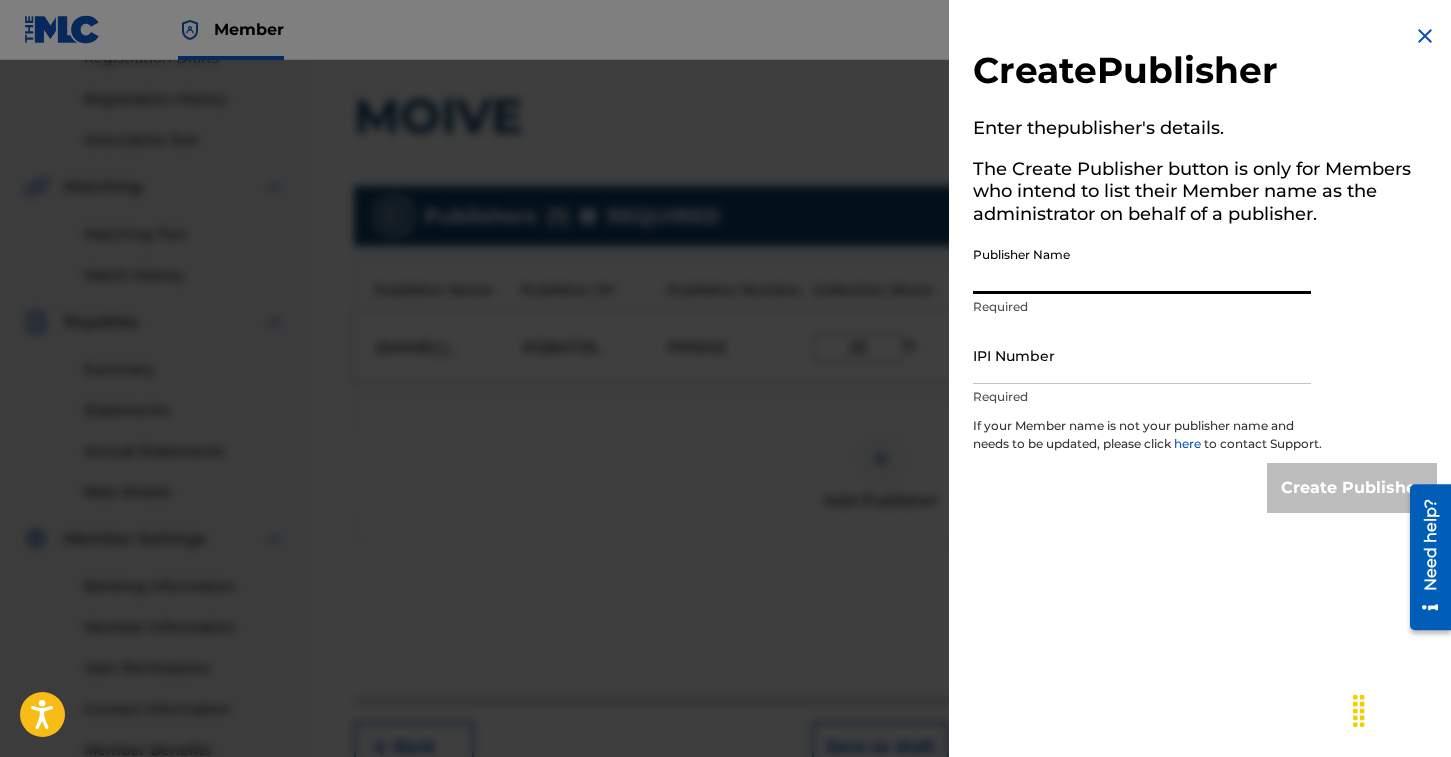 click on "Publisher Name" at bounding box center [1142, 265] 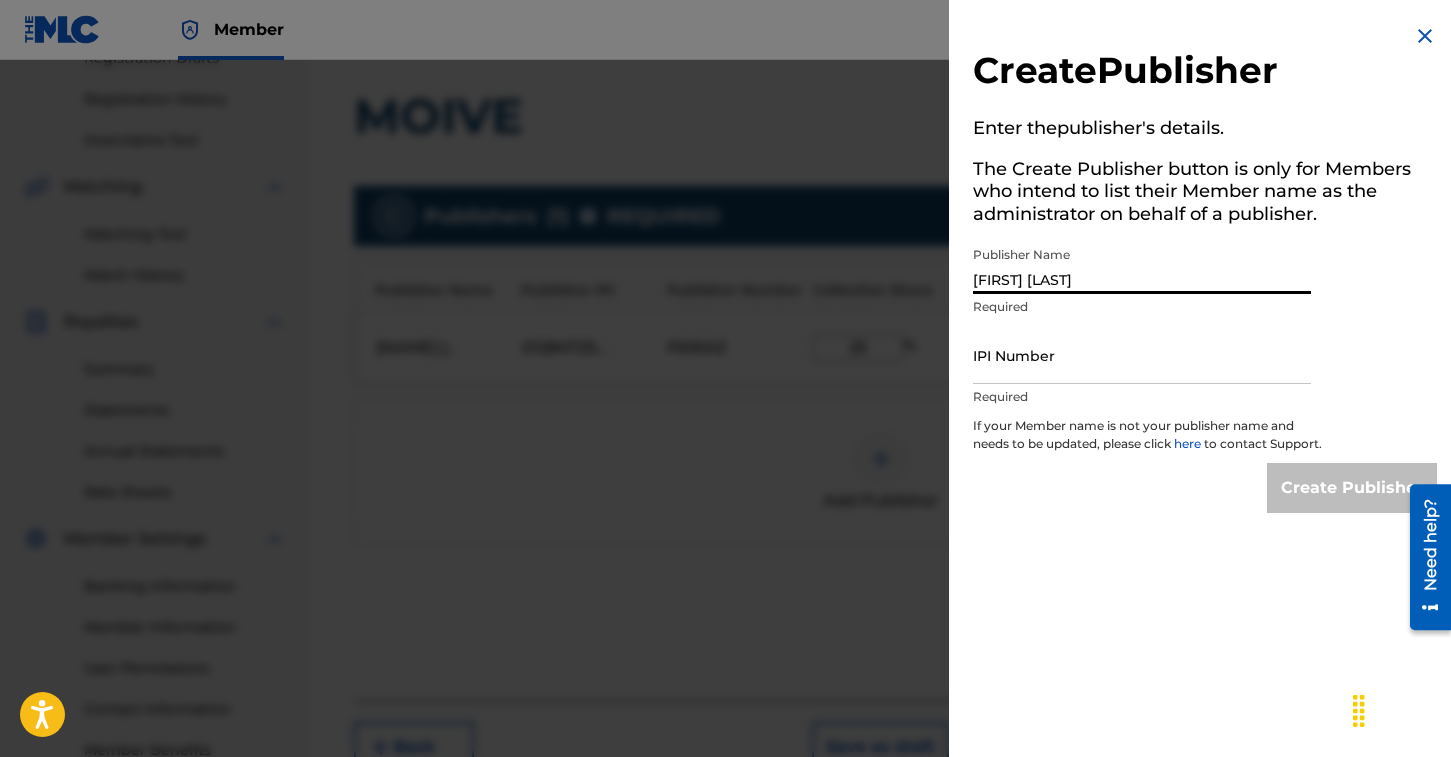 click on "IPI Number" at bounding box center [1142, 355] 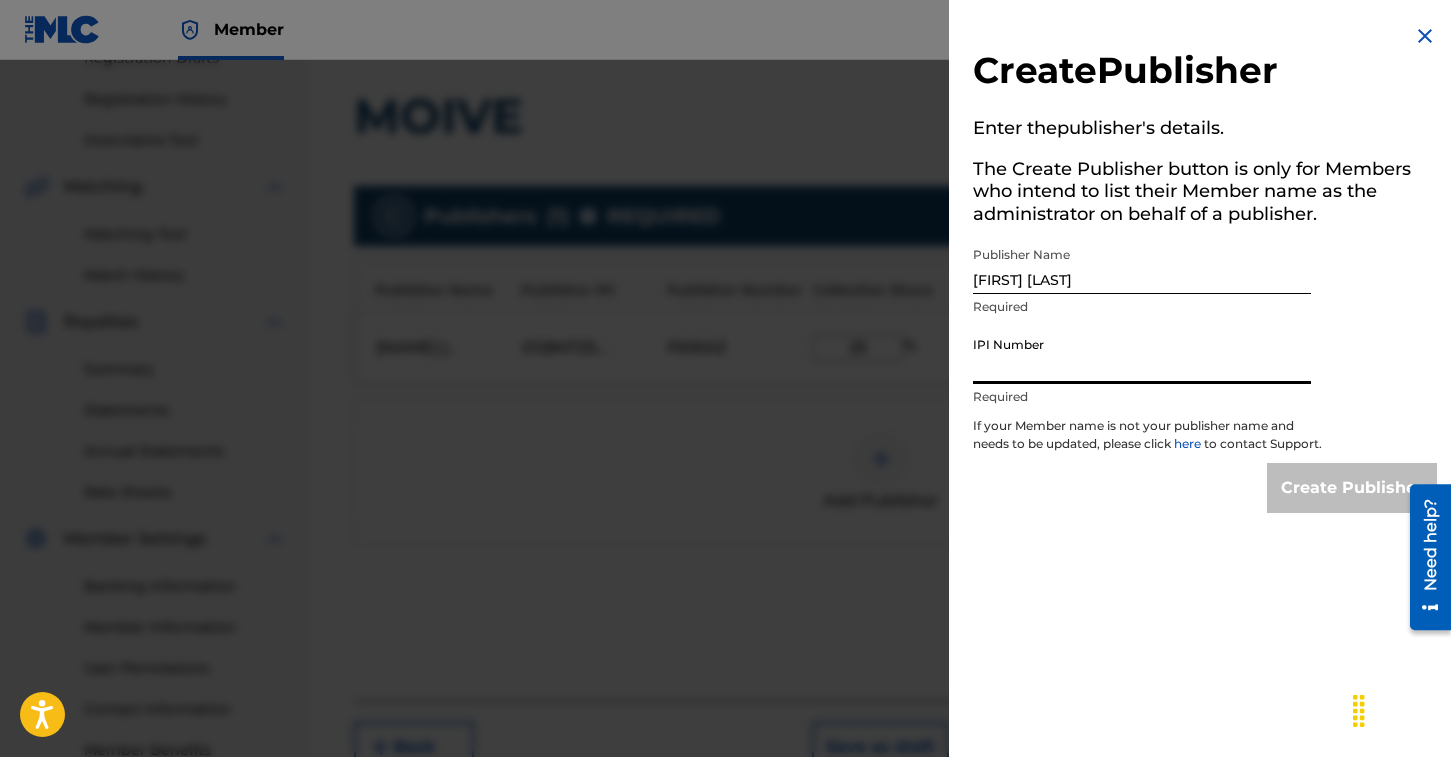 paste on "344253871" 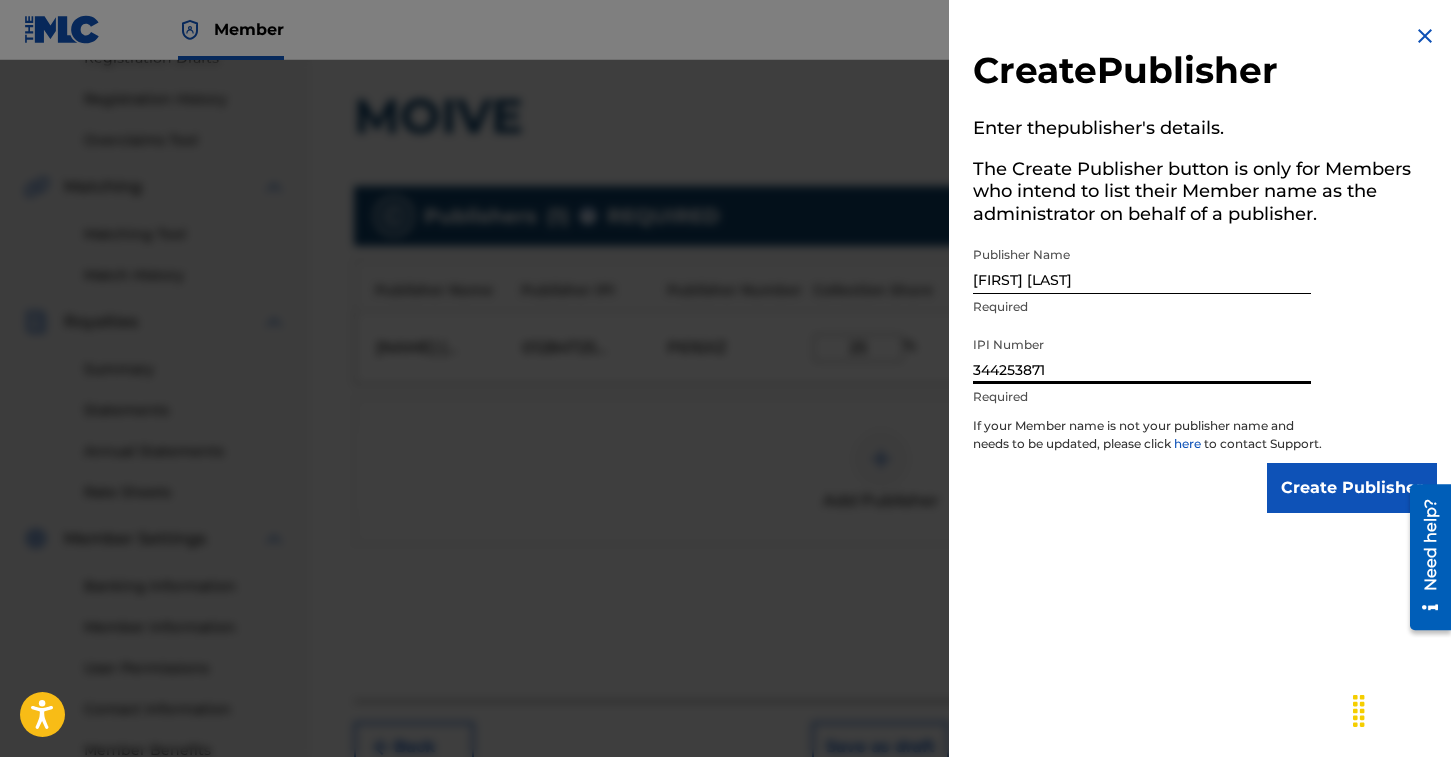 type on "344253871" 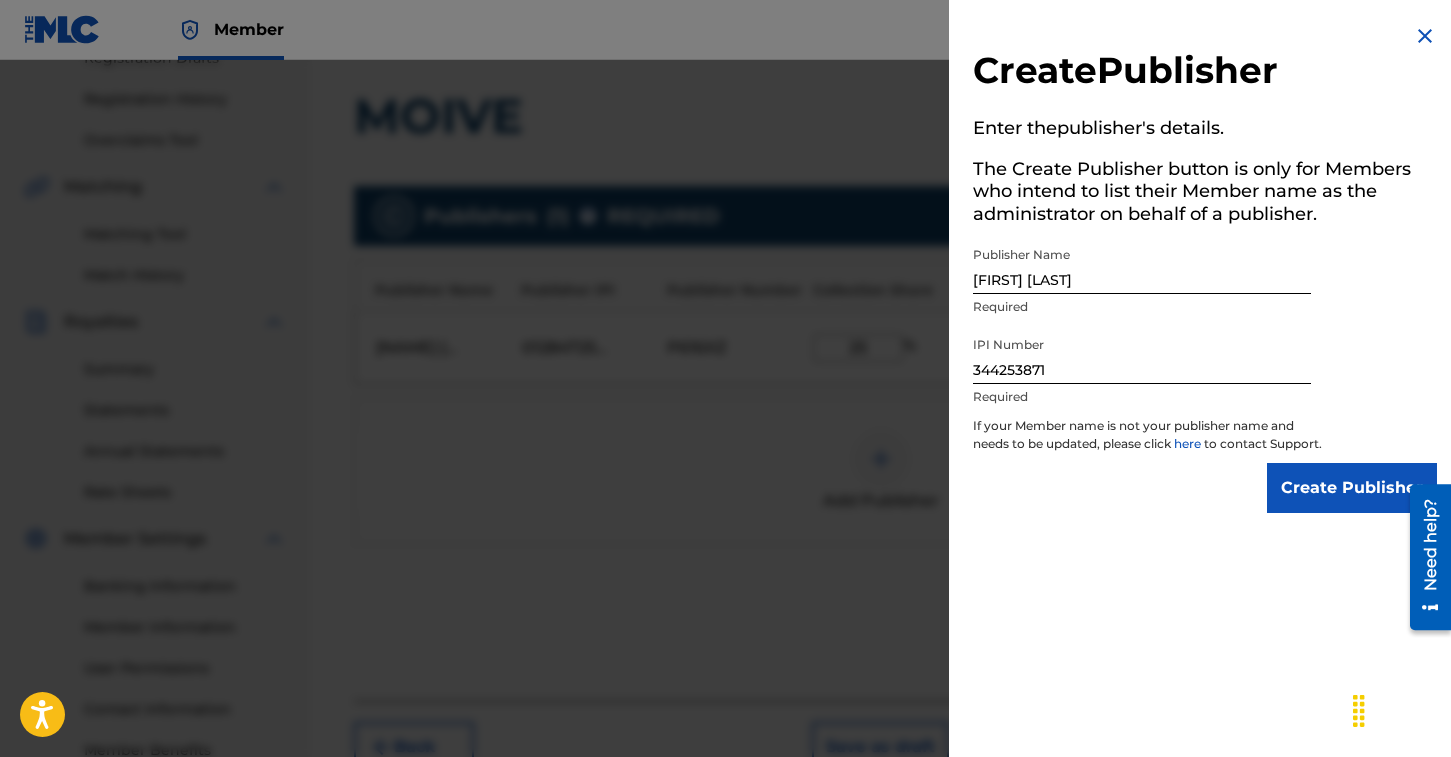 click on "Create Publisher" at bounding box center [1352, 488] 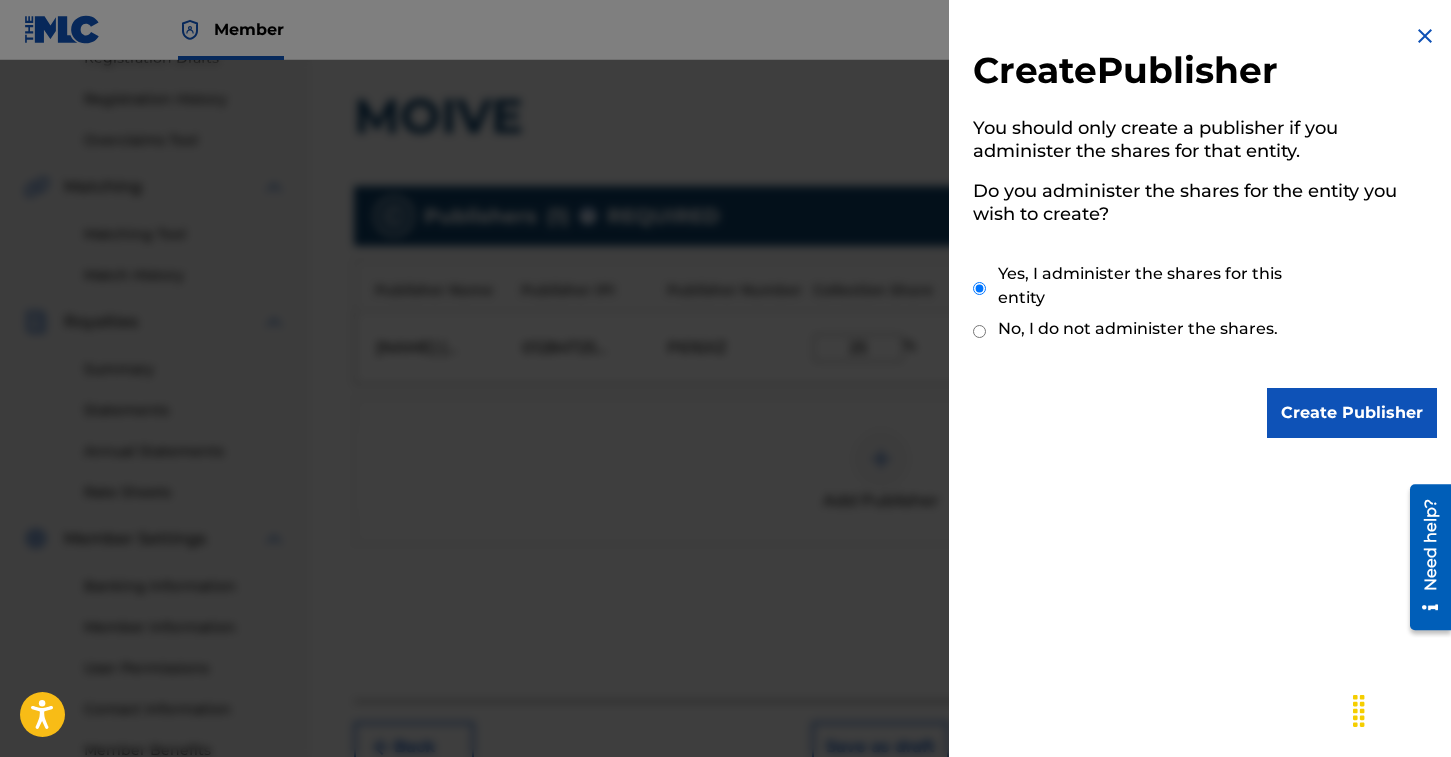 click on "Create Publisher" at bounding box center (1352, 413) 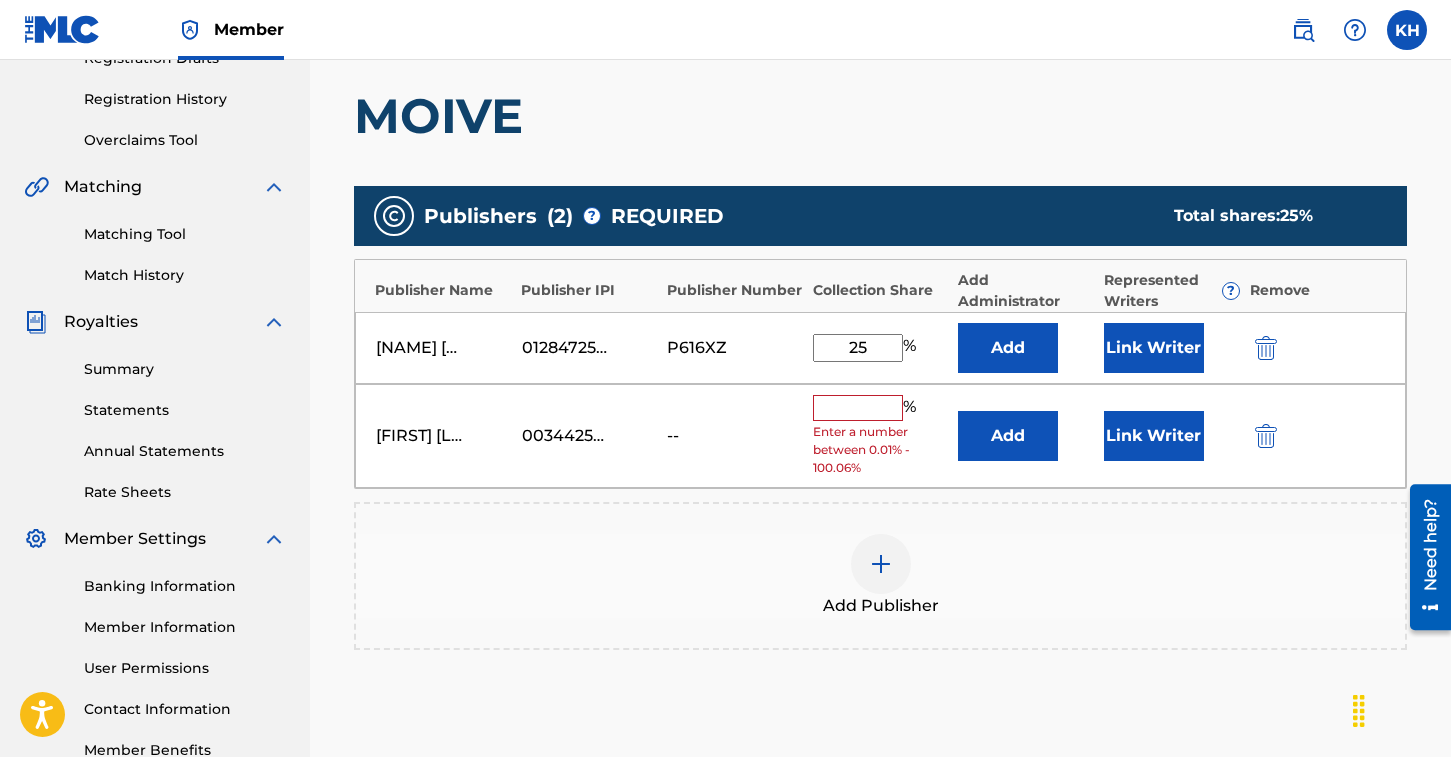 click at bounding box center [858, 408] 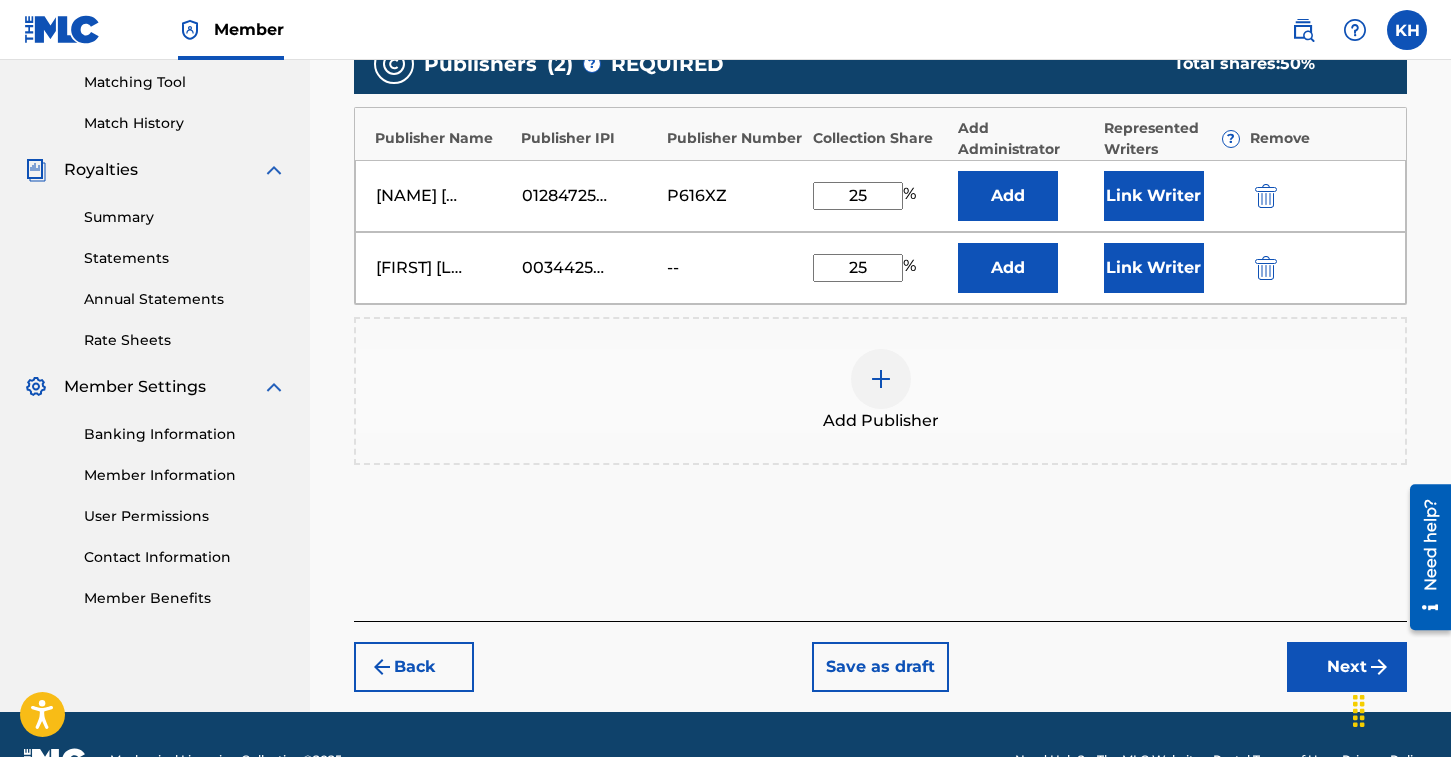 scroll, scrollTop: 562, scrollLeft: 0, axis: vertical 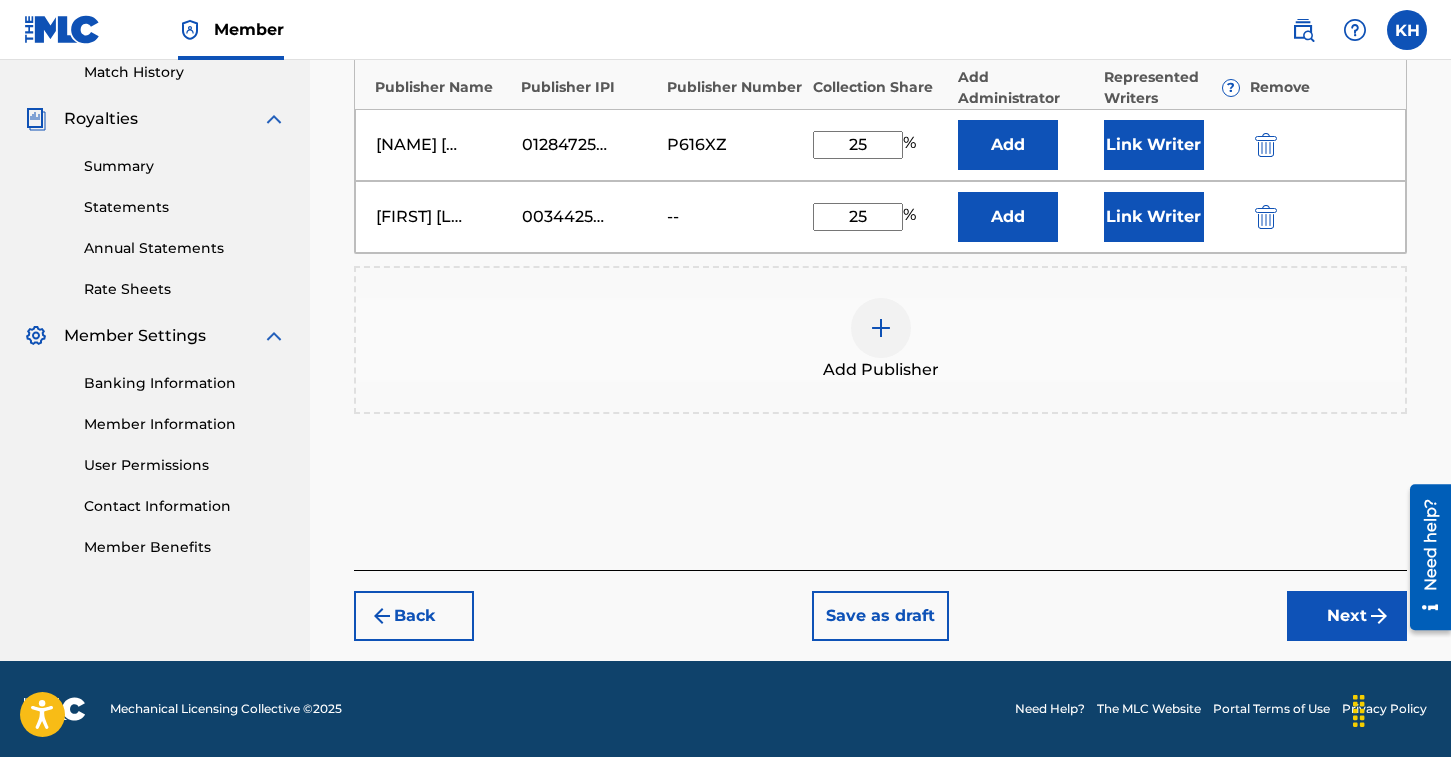 type on "25" 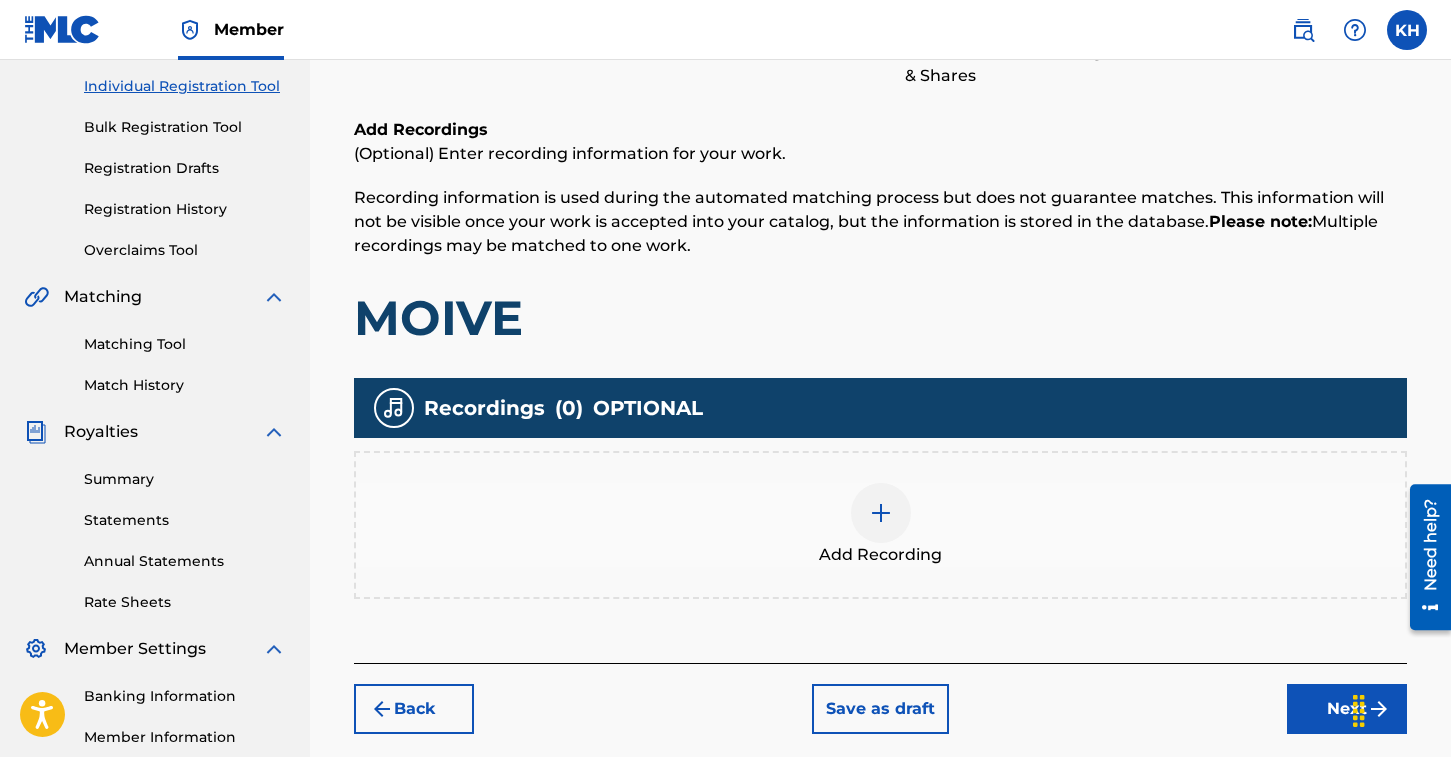 scroll, scrollTop: 314, scrollLeft: 0, axis: vertical 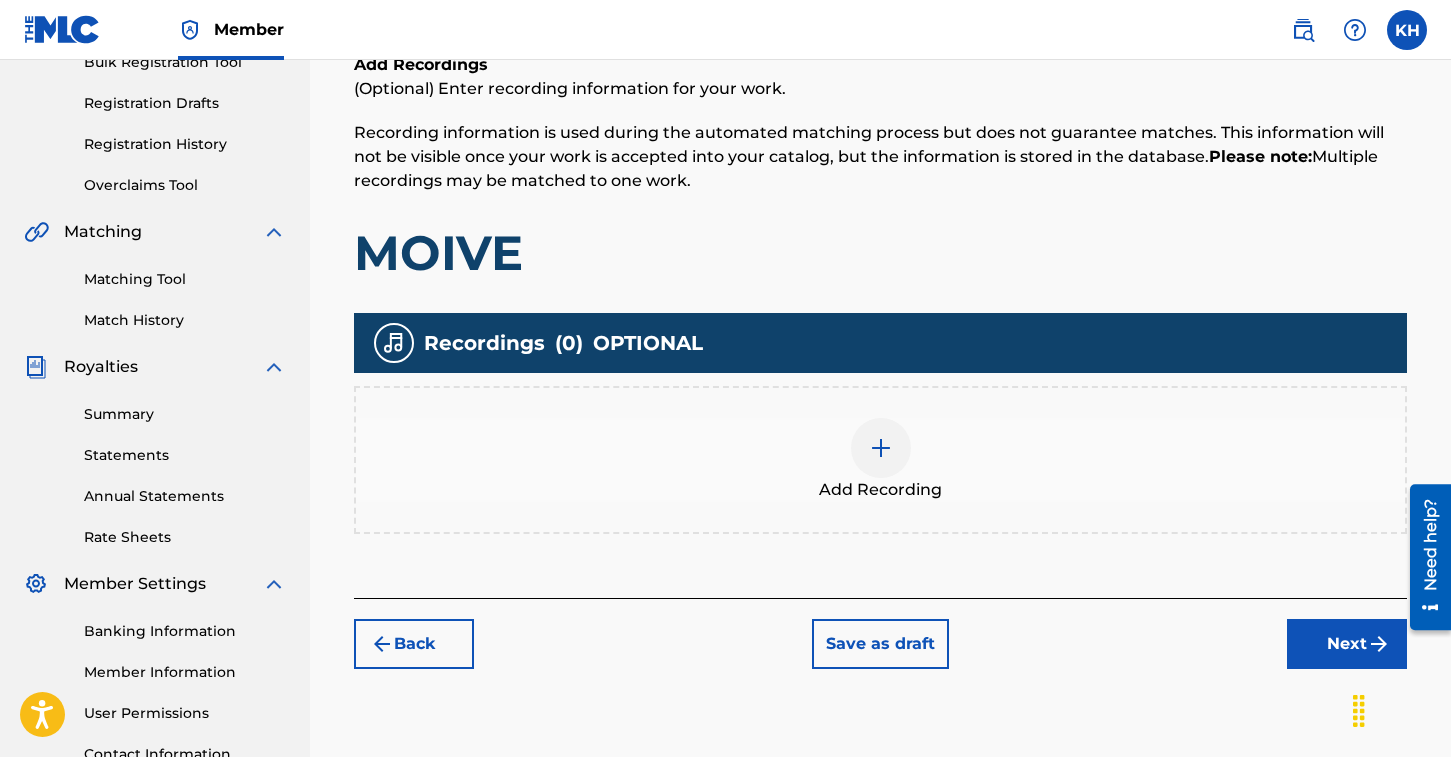 click at bounding box center [881, 448] 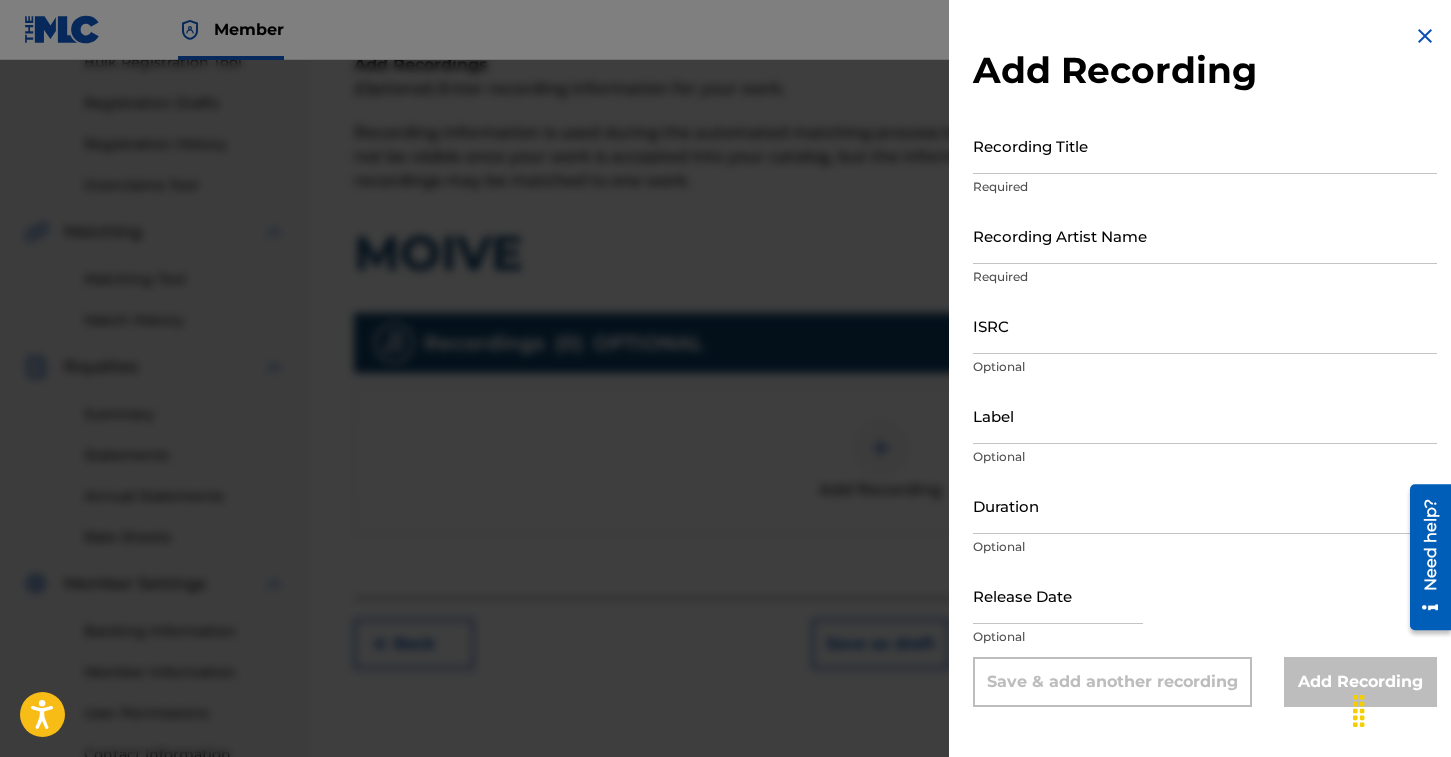 click on "Recording Title" at bounding box center [1205, 145] 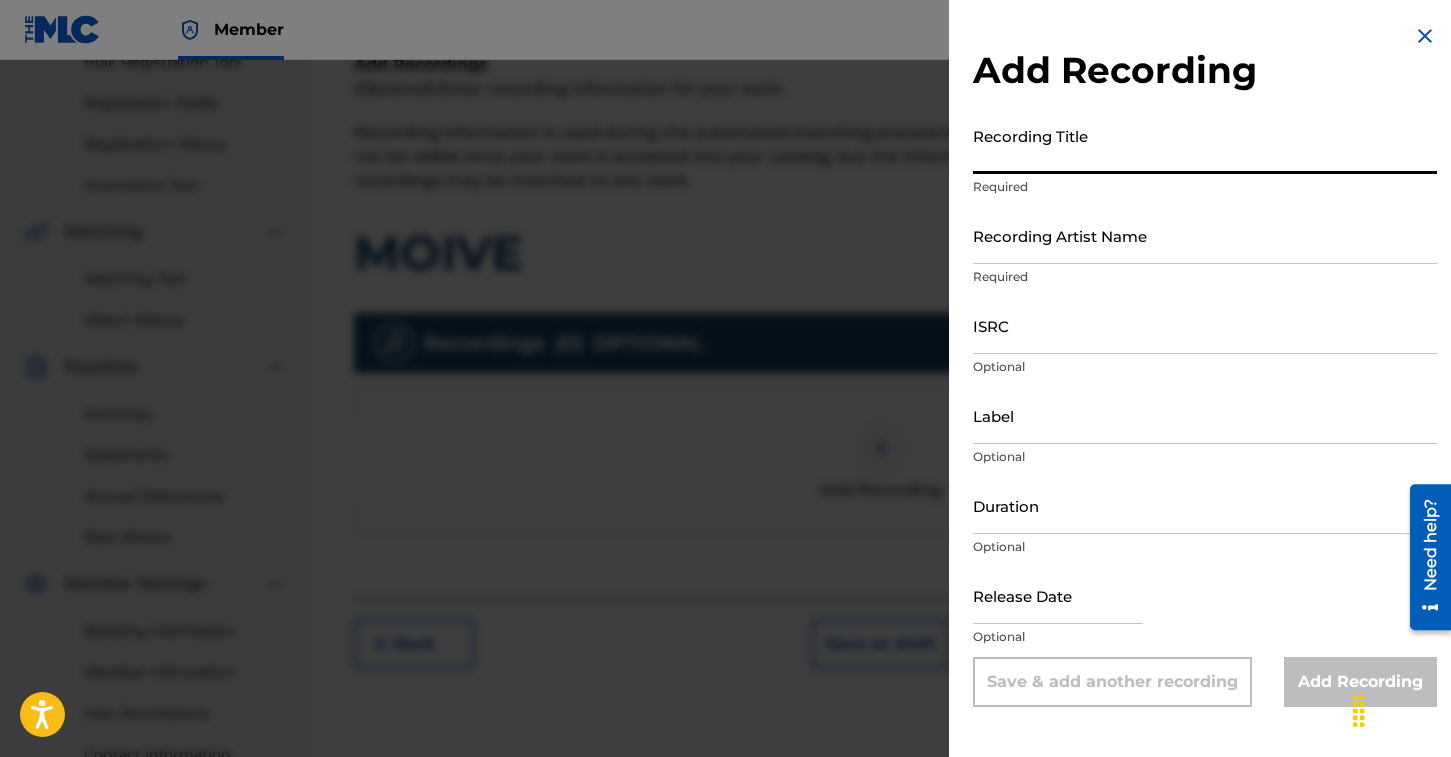 paste on "https://youtu.be/jce1Ayf7J0Q?si=IBk2Zq6EhWvkHwz0" 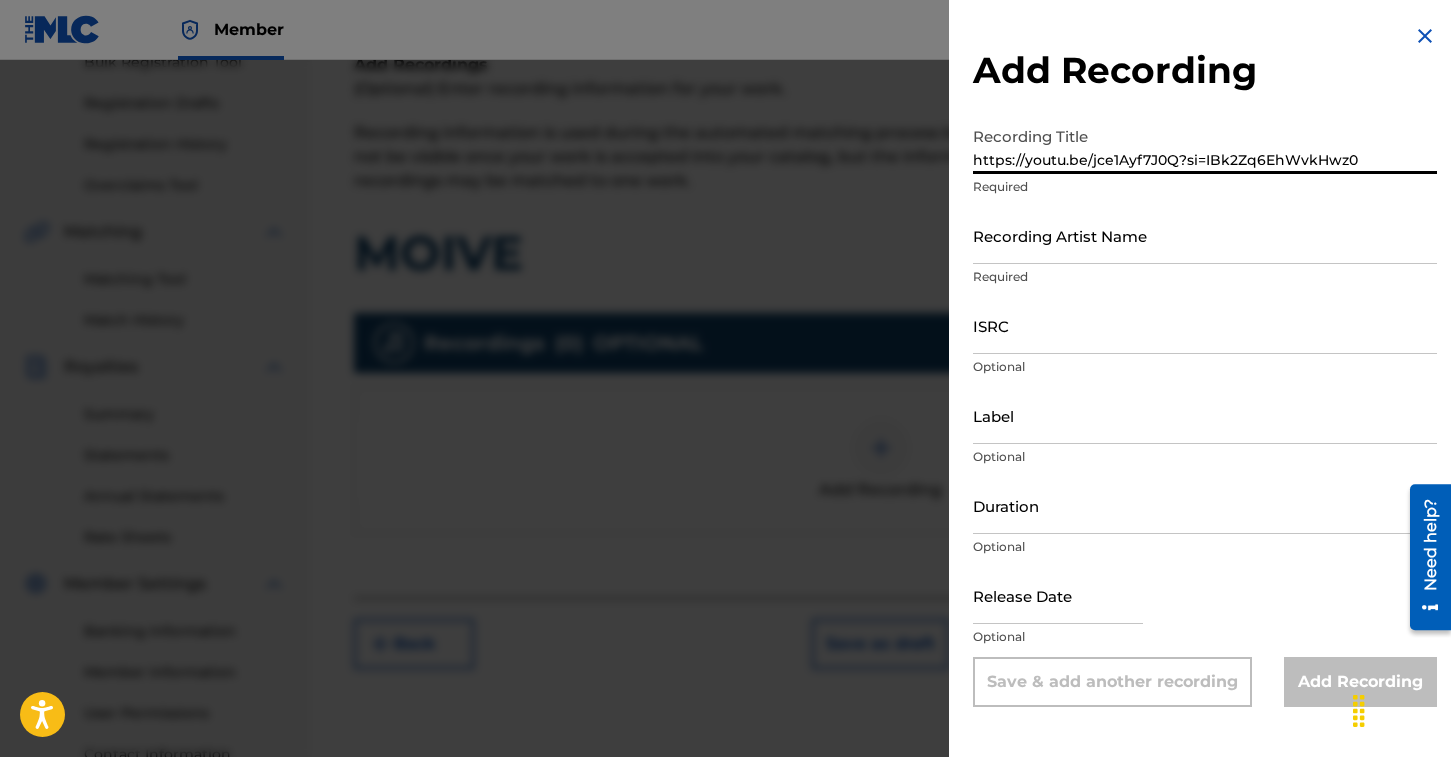 click on "https://youtu.be/jce1Ayf7J0Q?si=IBk2Zq6EhWvkHwz0" at bounding box center [1205, 145] 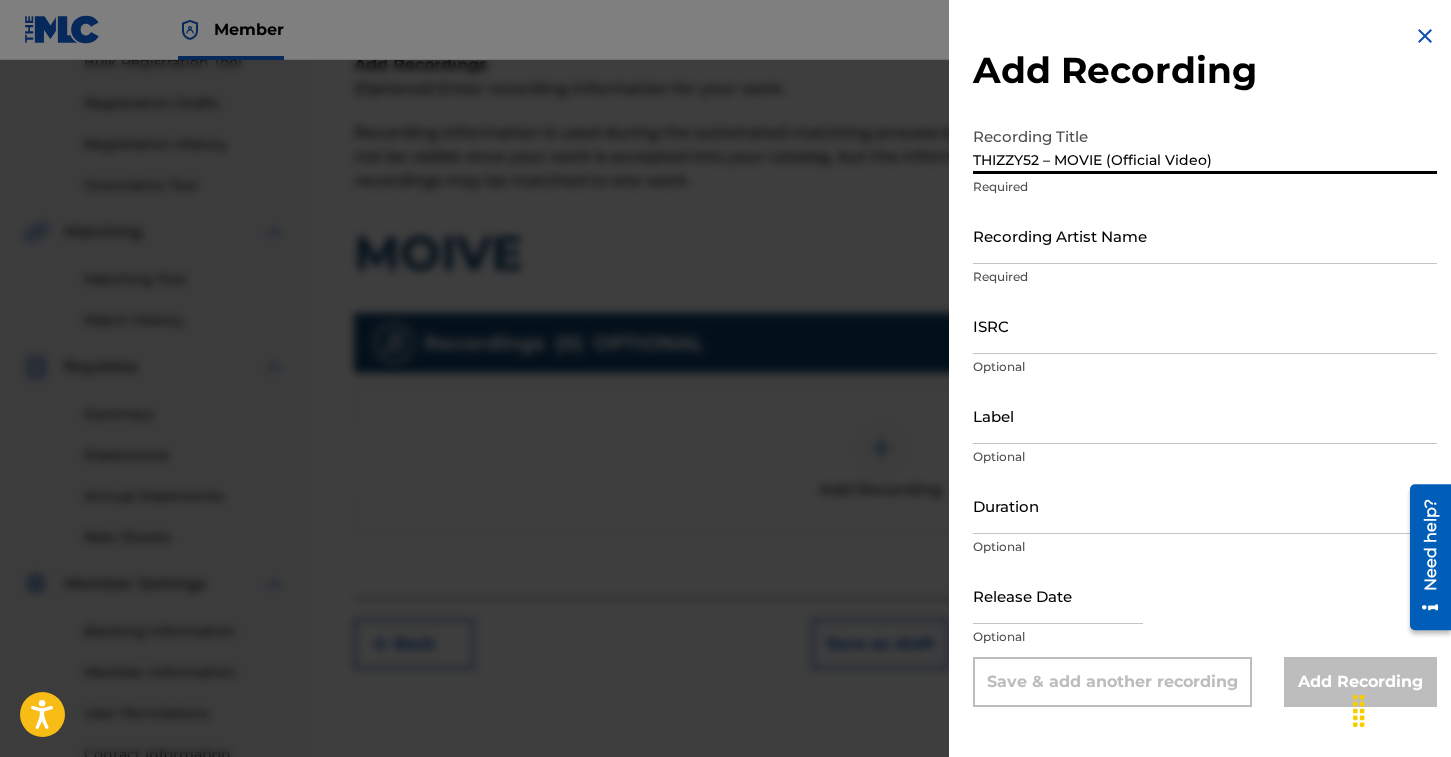 type on "THIZZY52 – MOVIE (Official Video)" 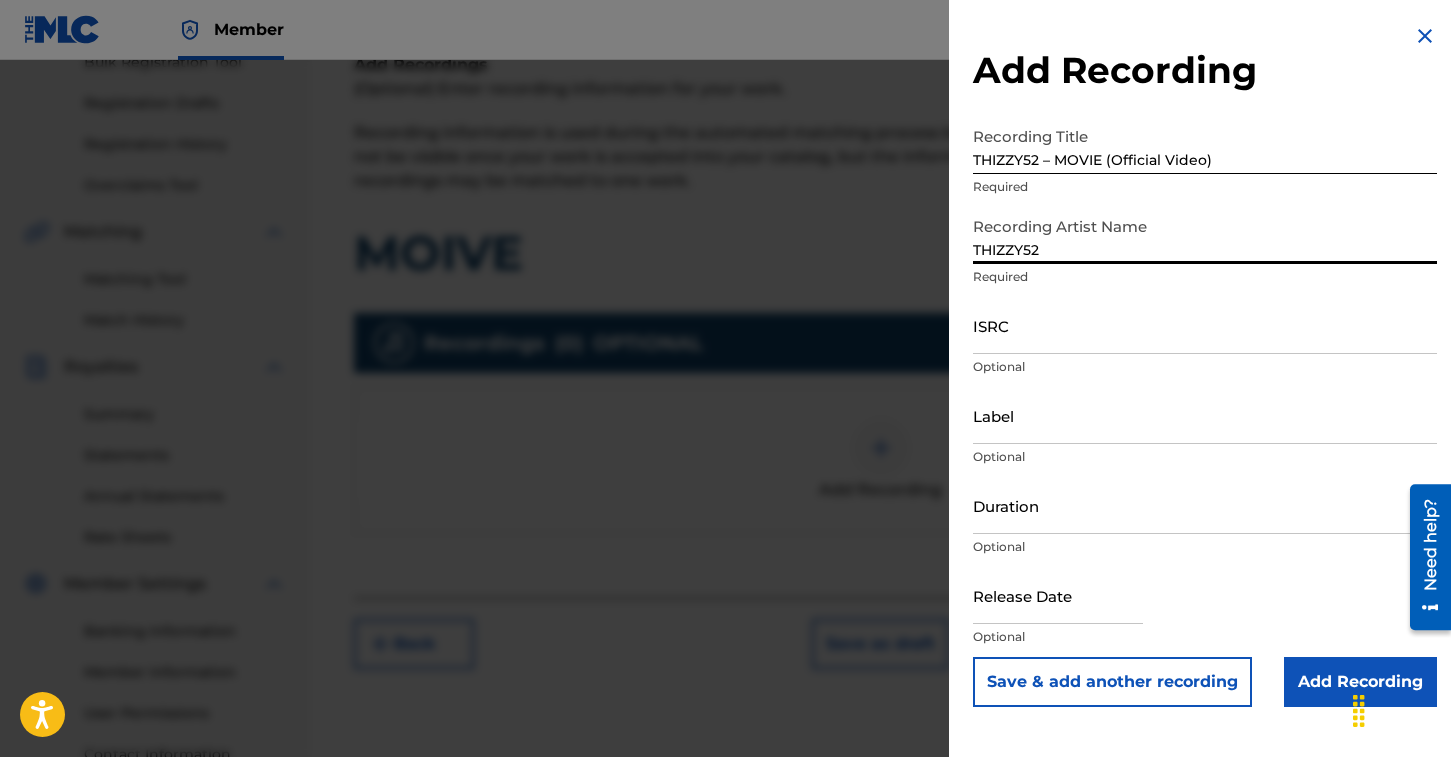 type on "THIZZY52" 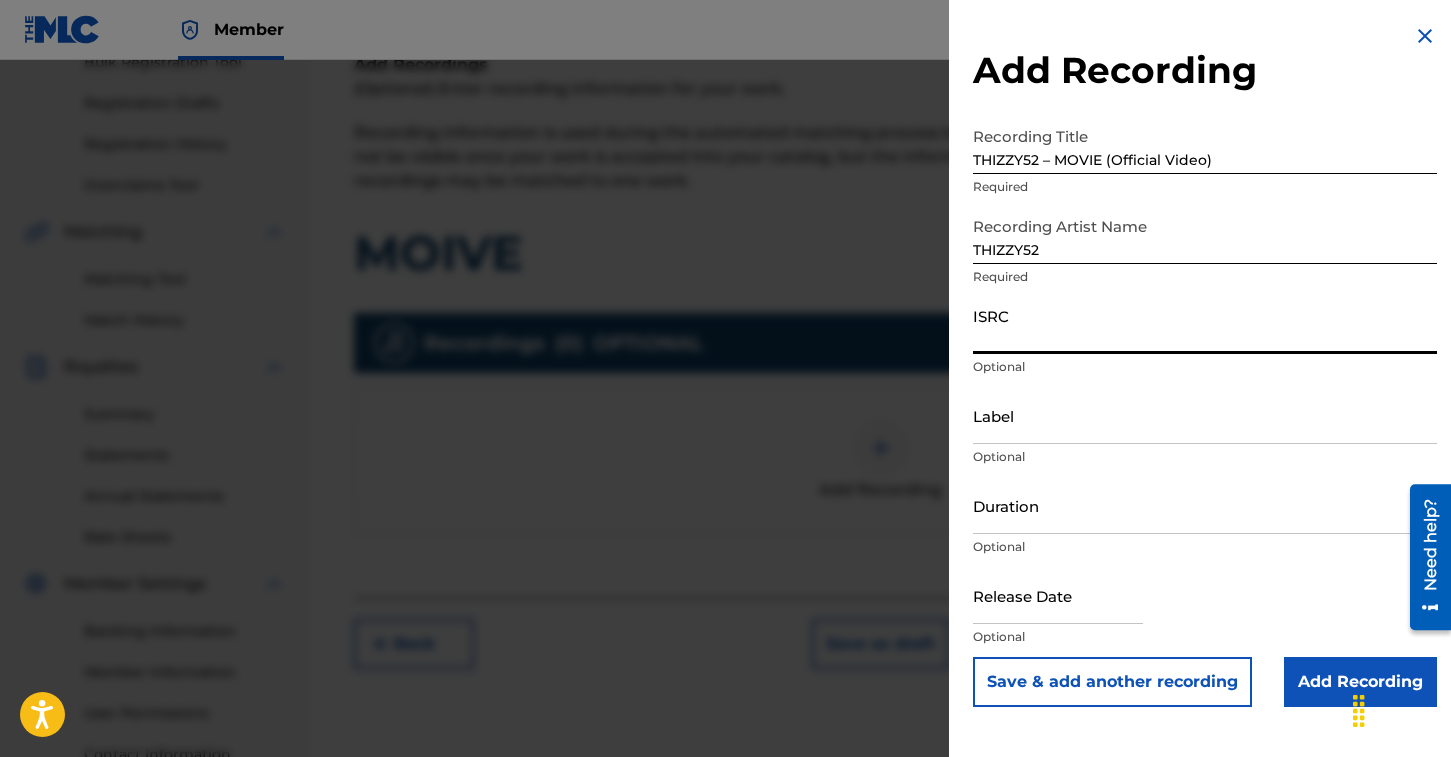click on "ISRC" at bounding box center (1205, 325) 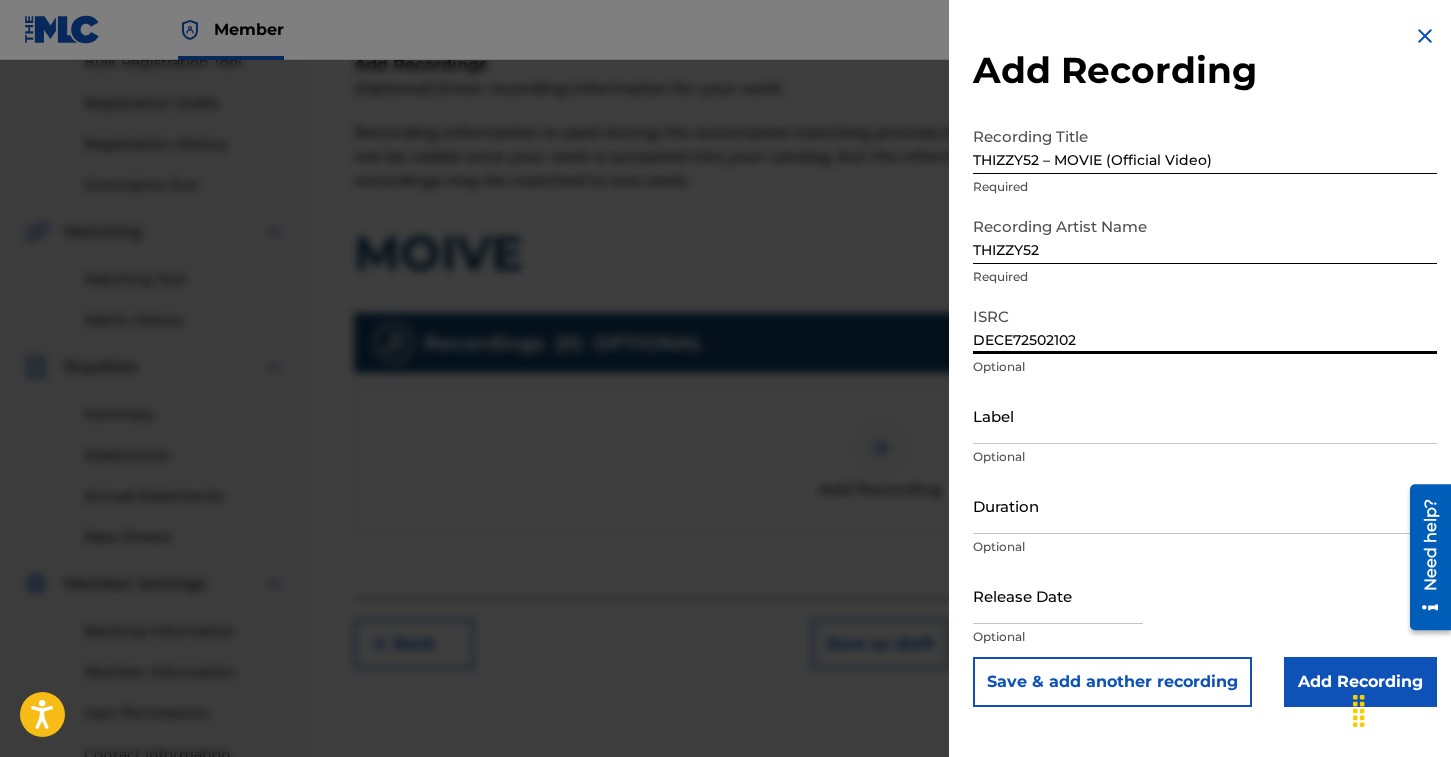 click on "Add Recording" at bounding box center (1360, 682) 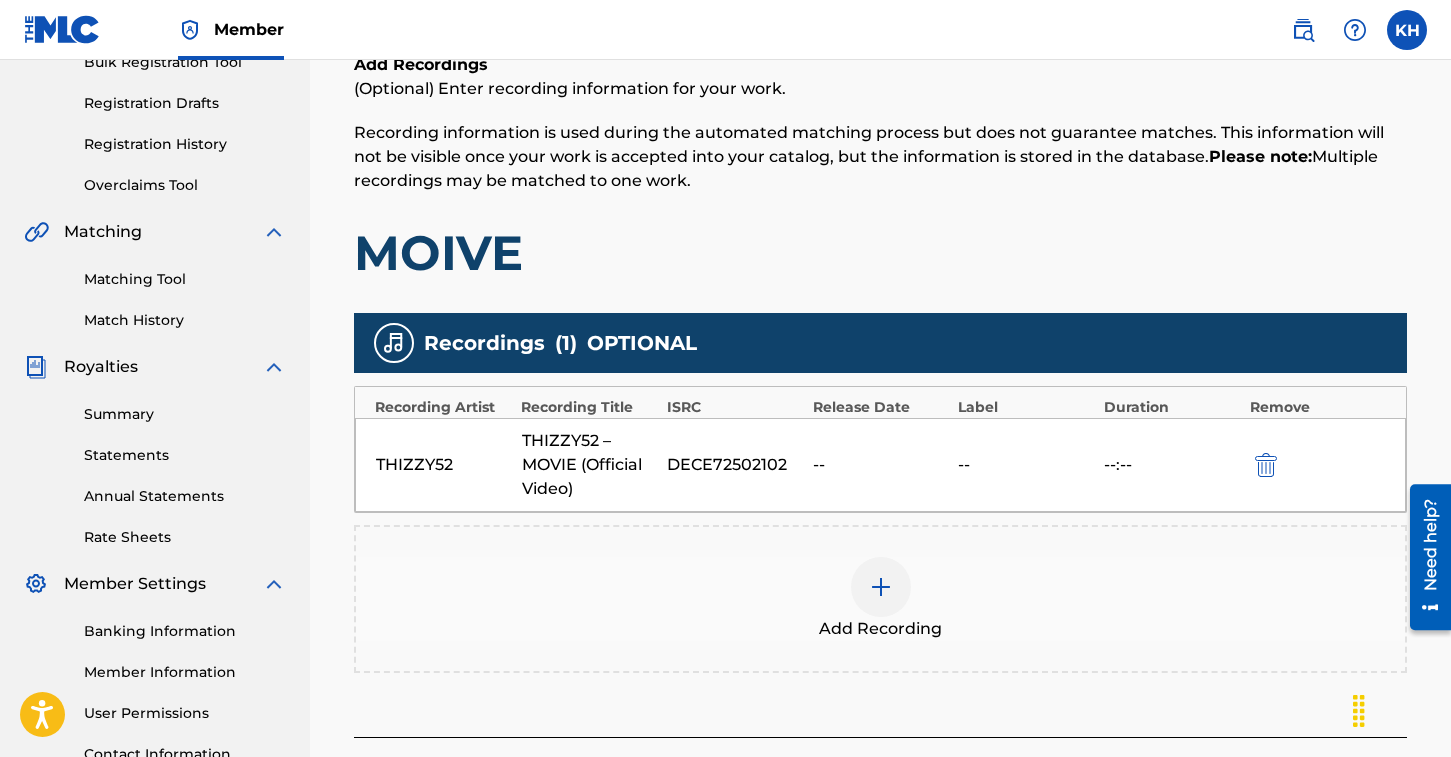 click at bounding box center [881, 587] 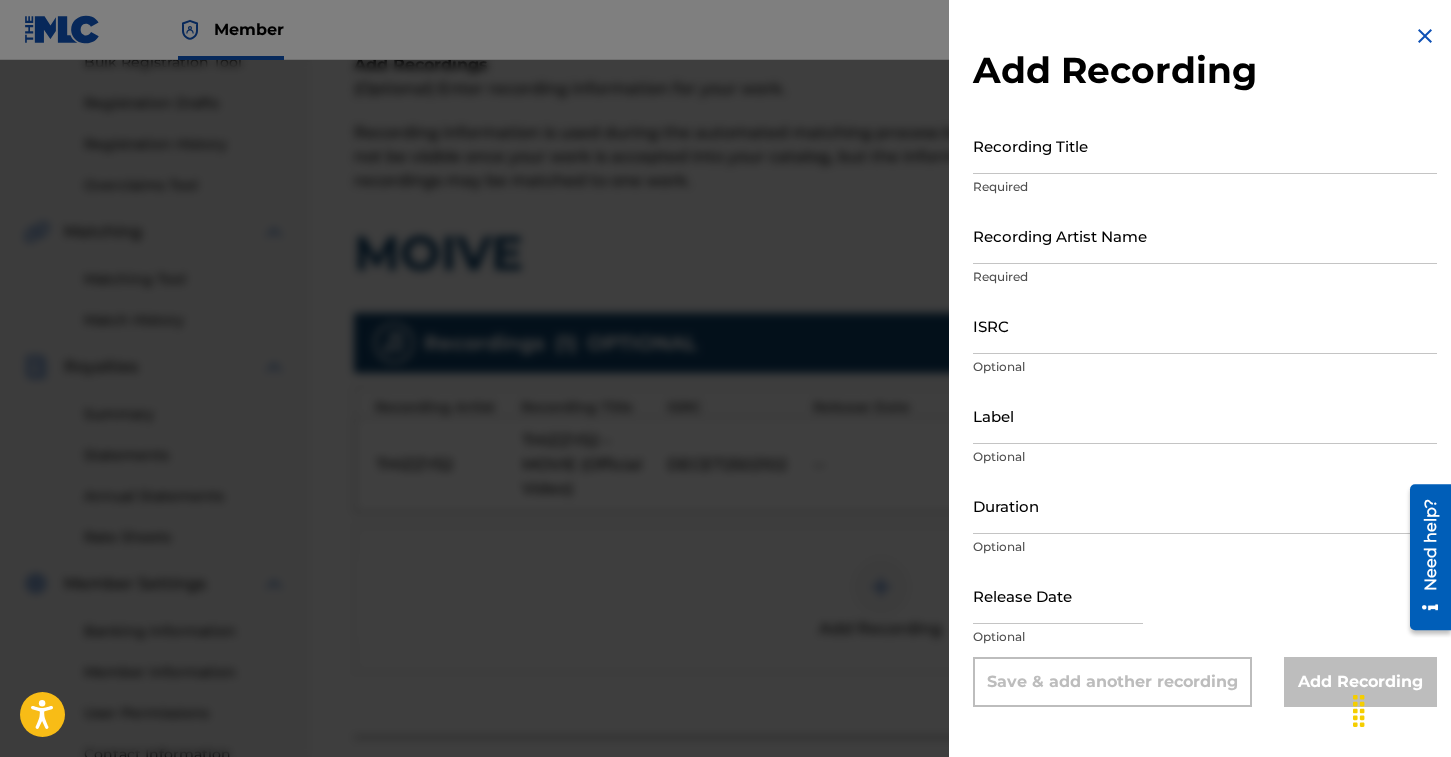 click at bounding box center [725, 438] 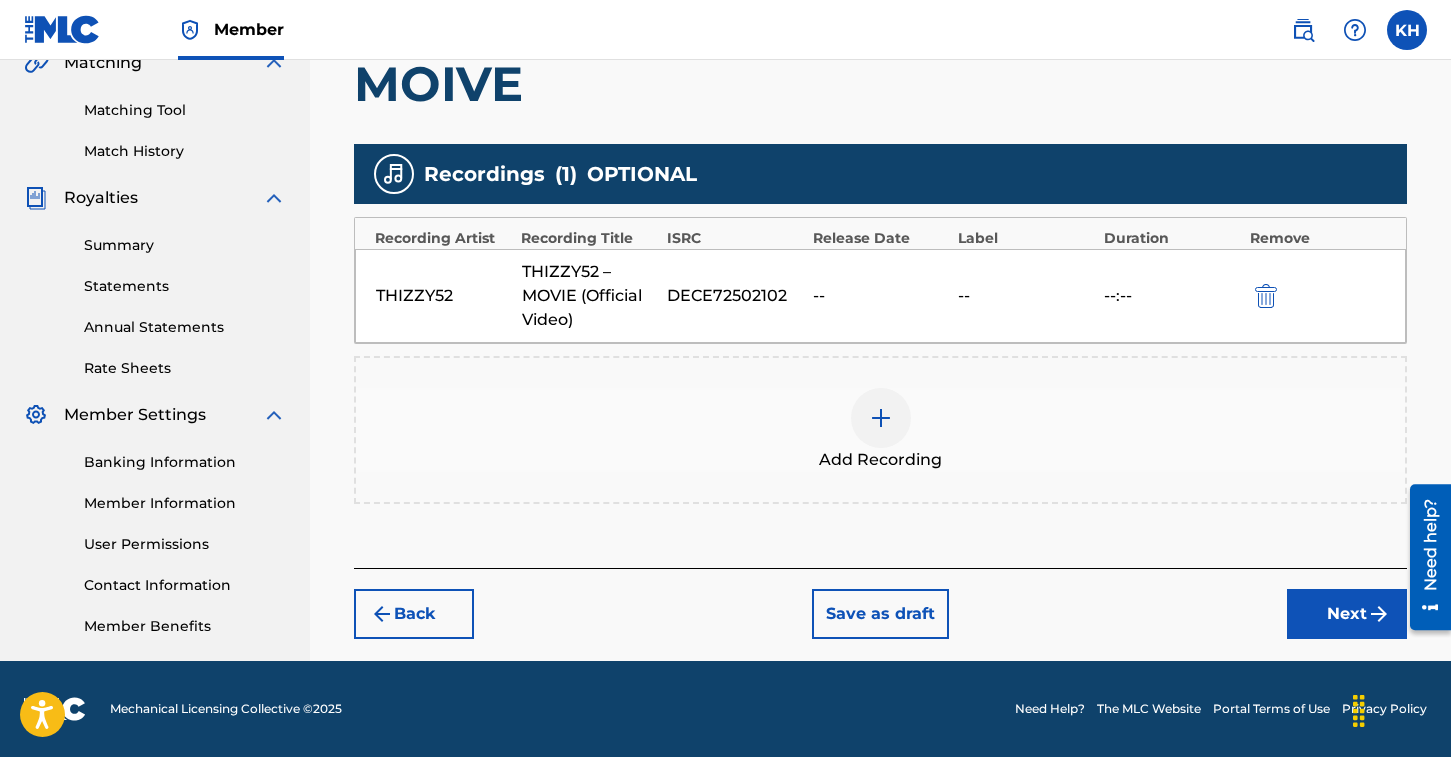 click on "Next" at bounding box center [1347, 614] 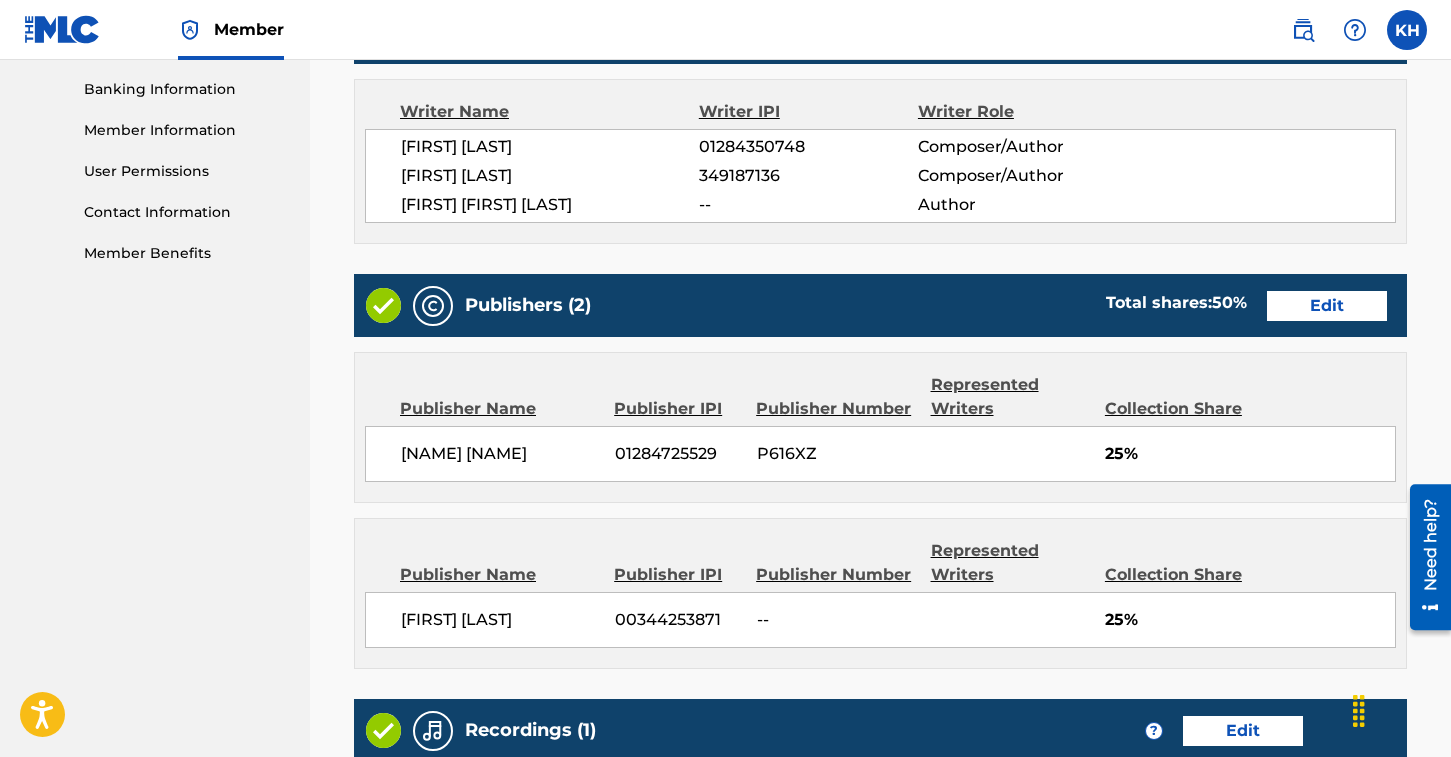 scroll, scrollTop: 1204, scrollLeft: 0, axis: vertical 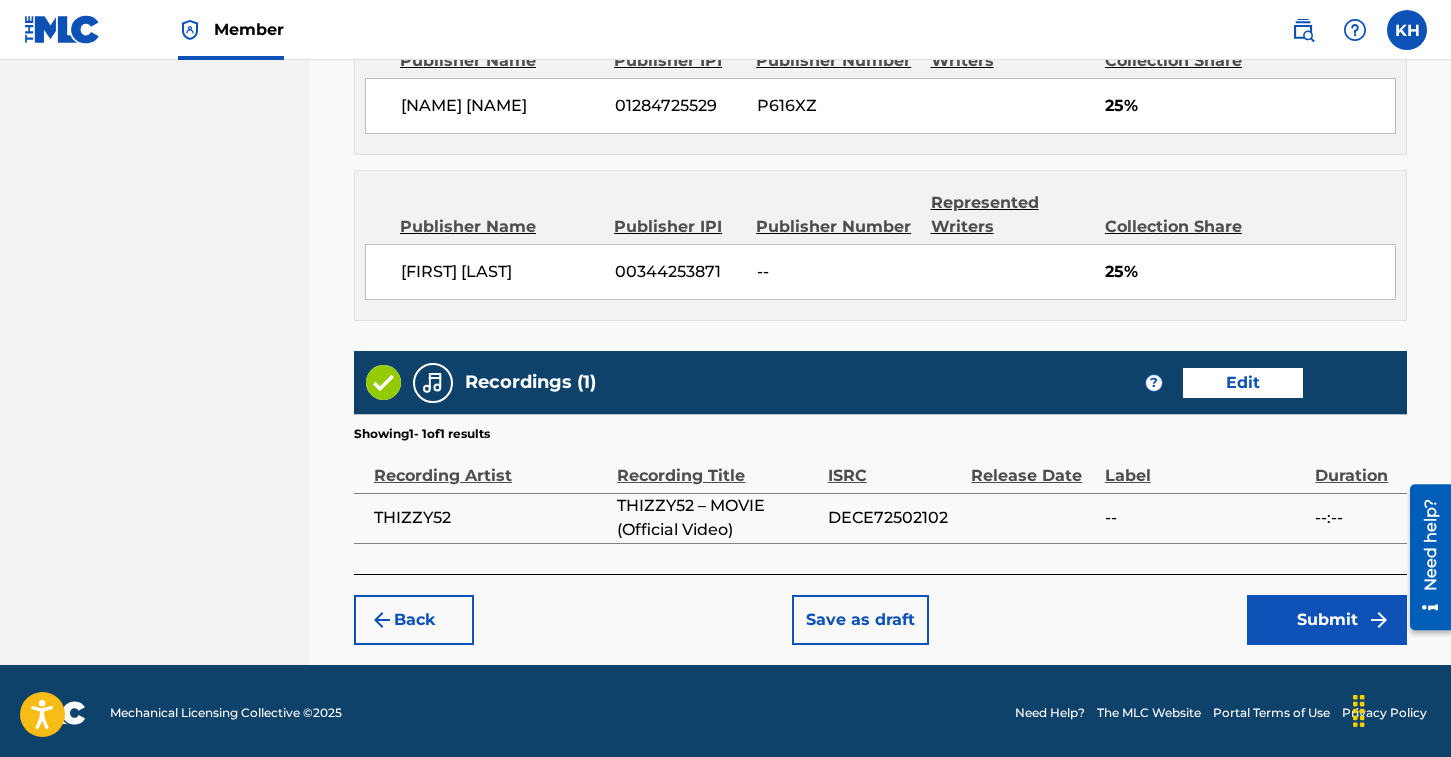 click on "Submit" at bounding box center [1327, 620] 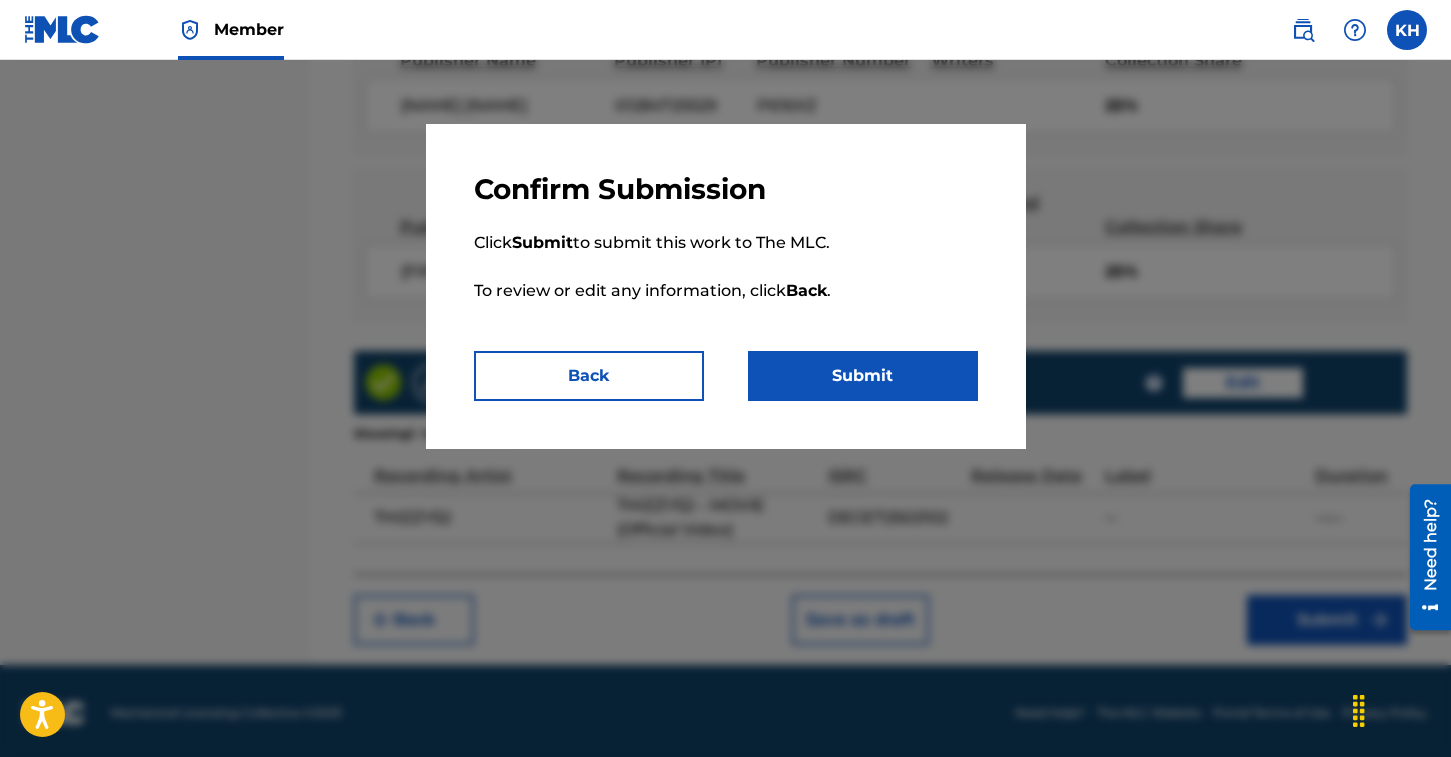 click on "Submit" at bounding box center [863, 376] 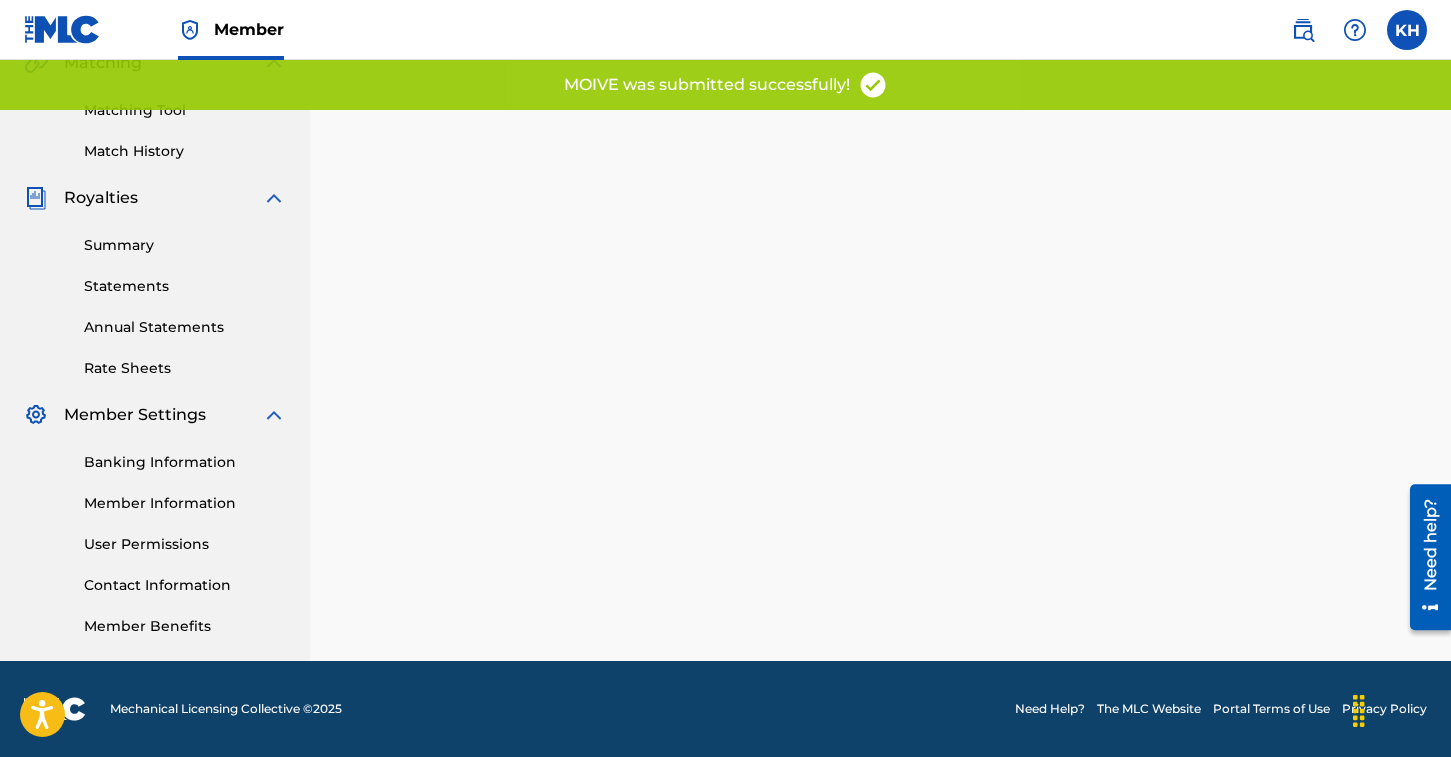 scroll, scrollTop: 0, scrollLeft: 0, axis: both 